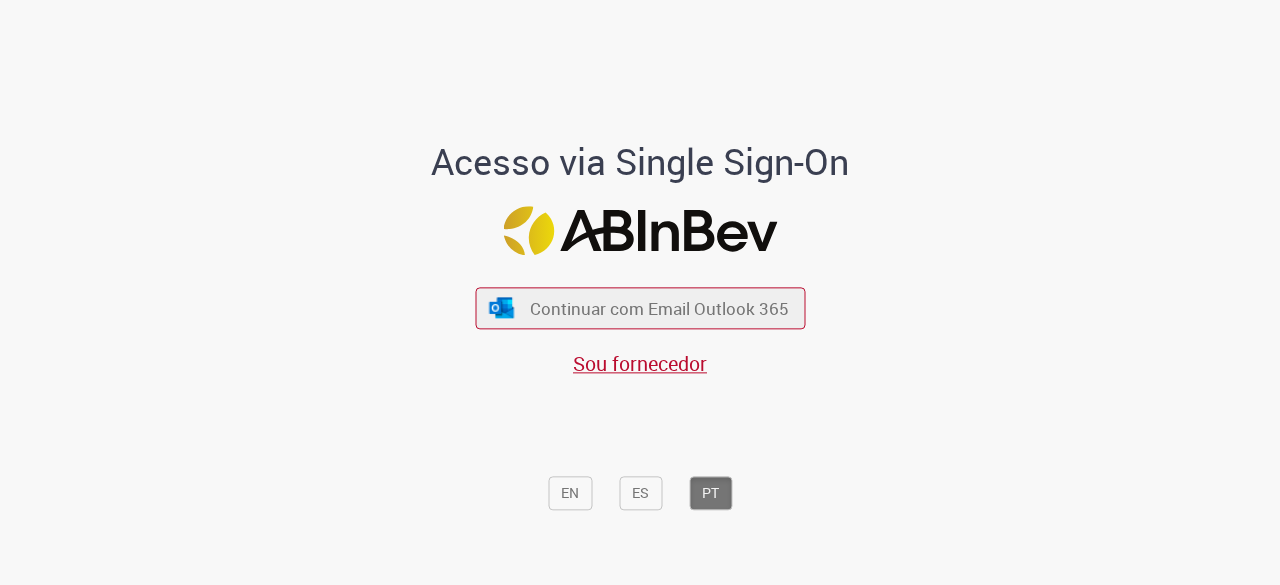 scroll, scrollTop: 0, scrollLeft: 0, axis: both 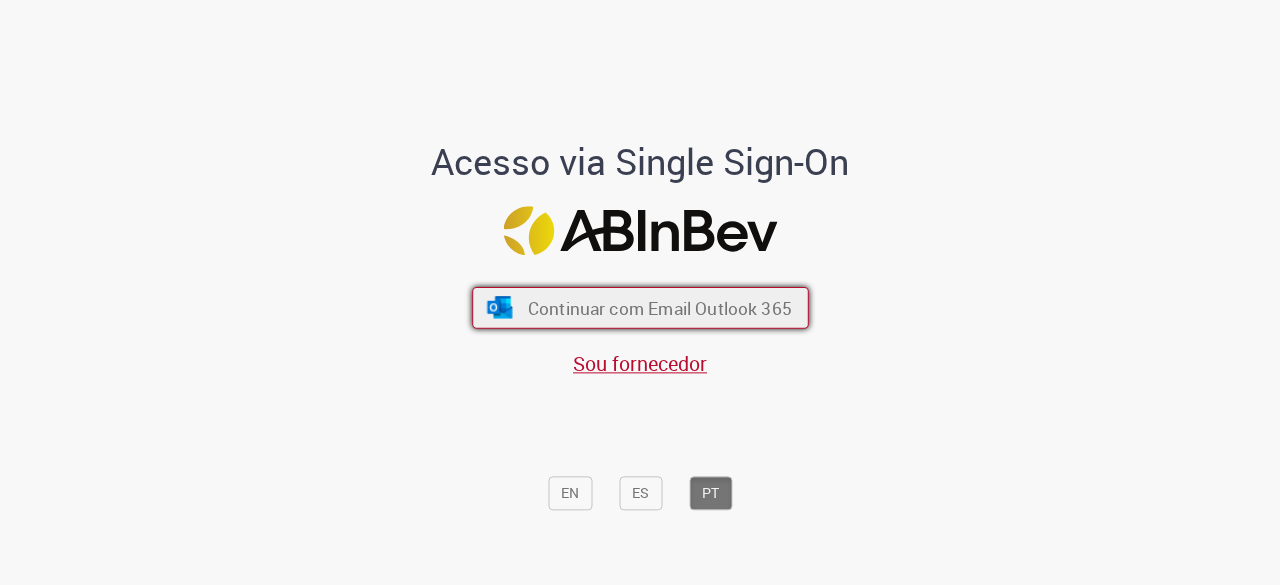 click on "Continuar com Email Outlook 365" at bounding box center [640, 308] 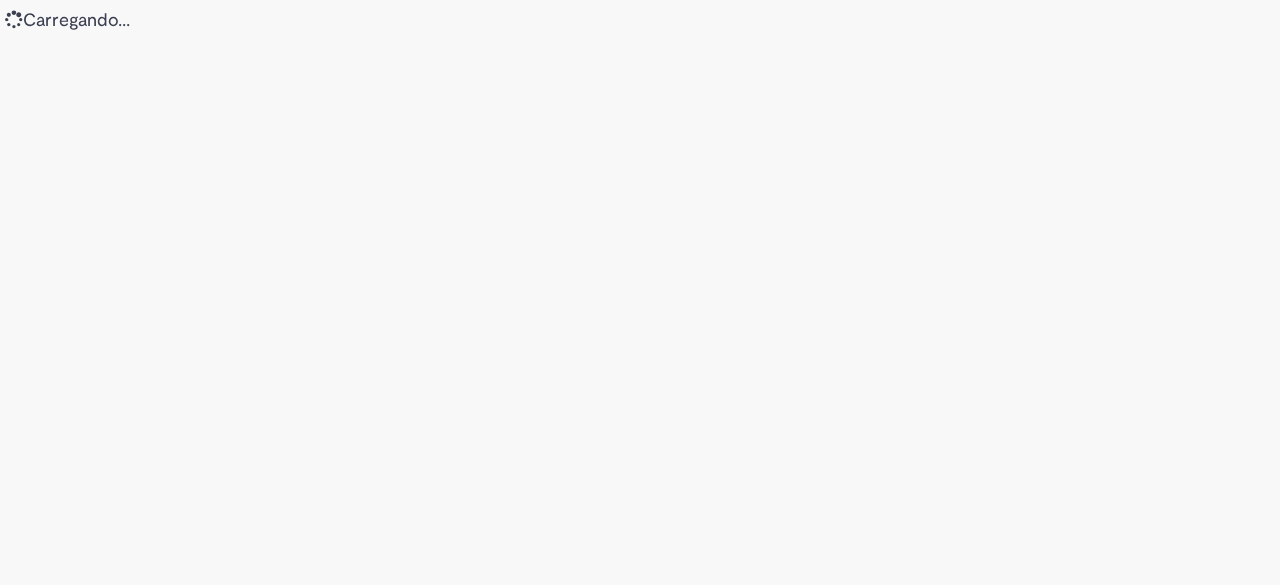 scroll, scrollTop: 0, scrollLeft: 0, axis: both 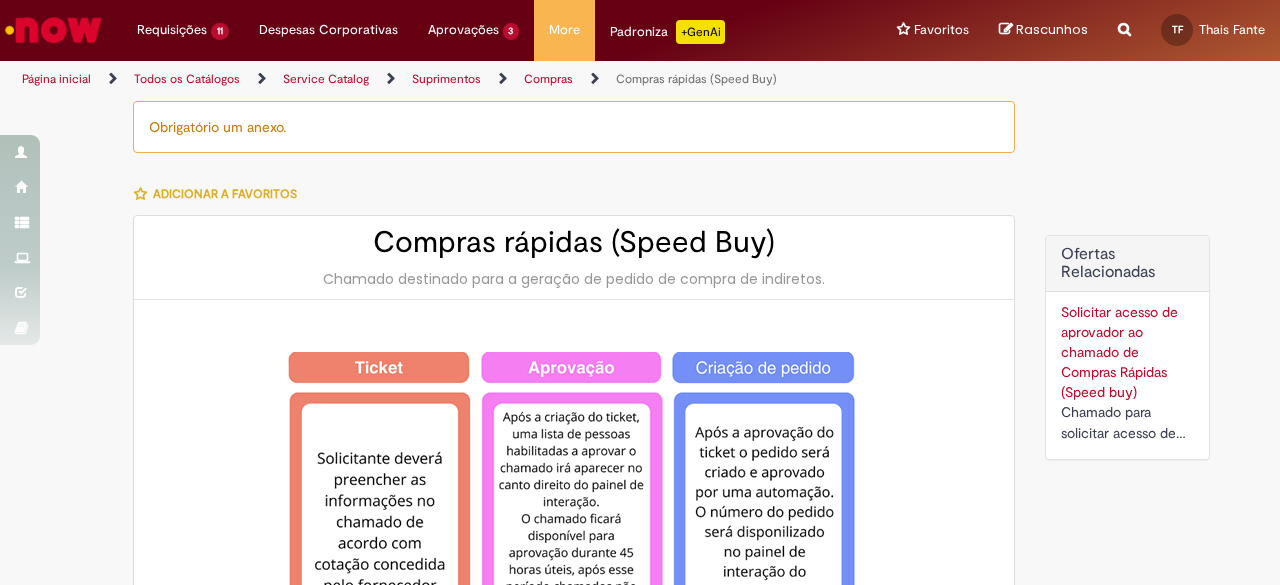 type on "**********" 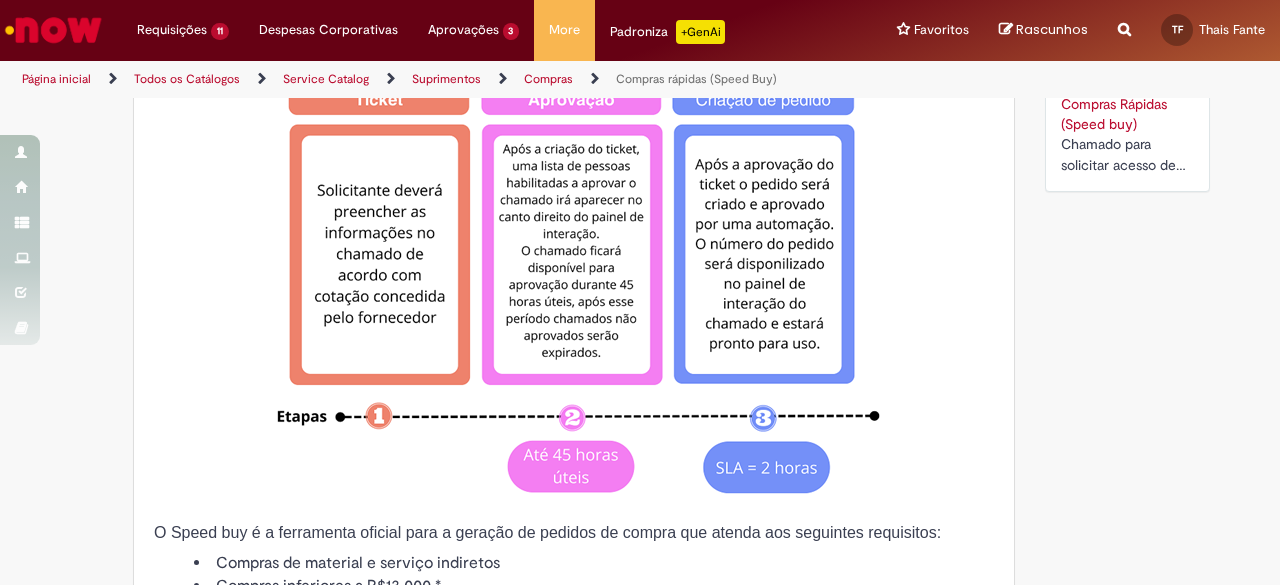 scroll, scrollTop: 500, scrollLeft: 0, axis: vertical 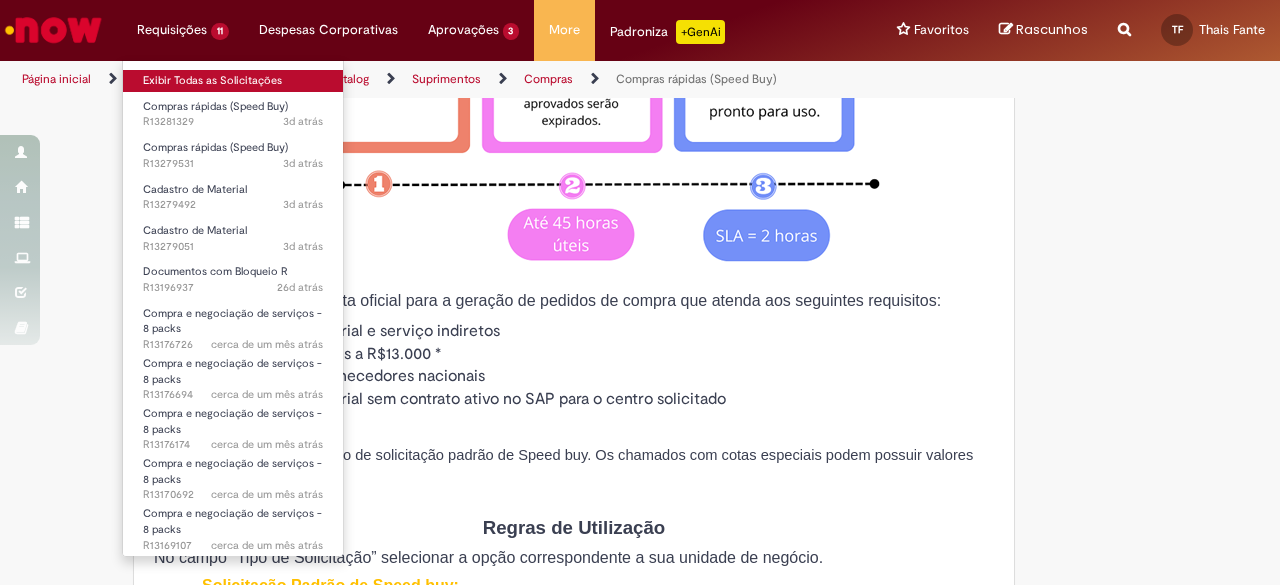 click on "Exibir Todas as Solicitações" at bounding box center (233, 81) 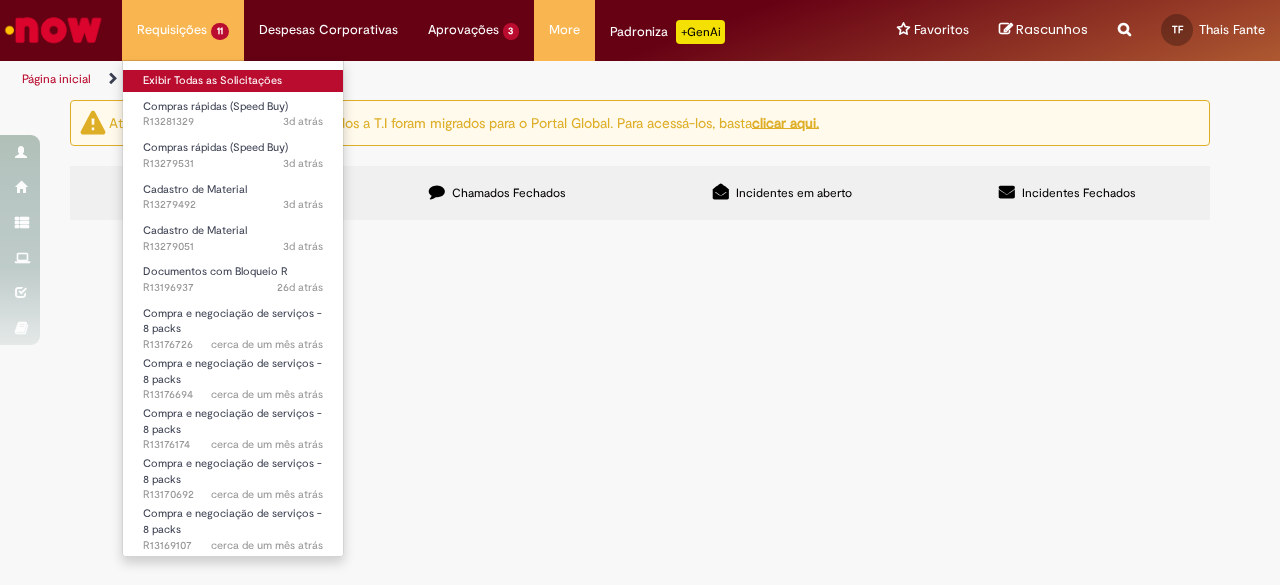 scroll, scrollTop: 0, scrollLeft: 0, axis: both 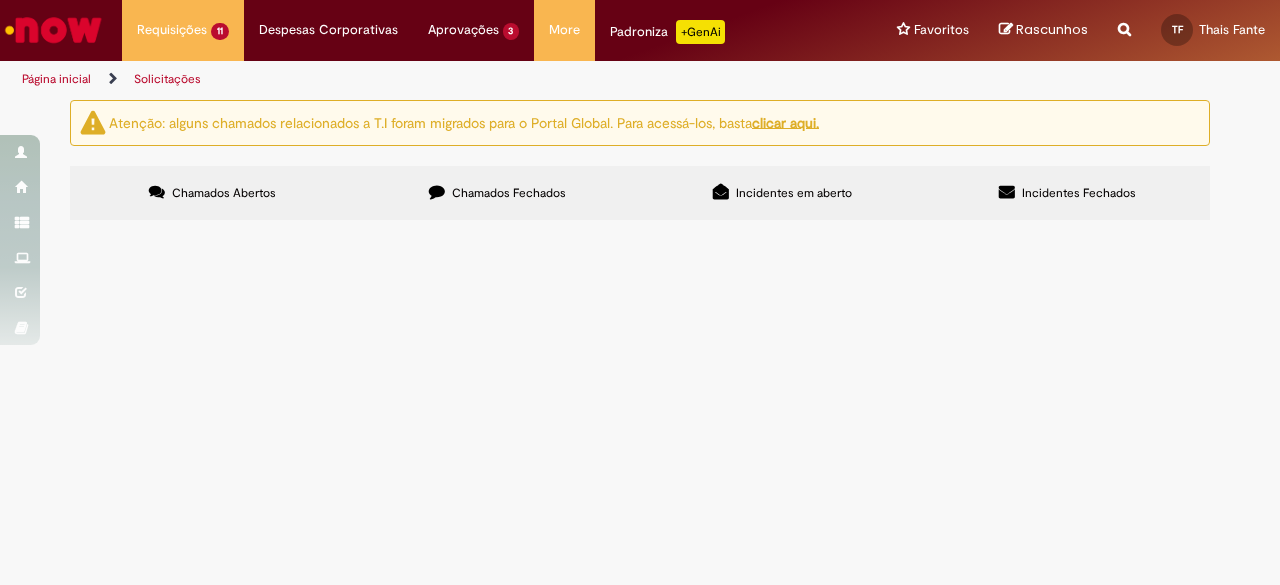 click on "Chamados Fechados" at bounding box center [497, 193] 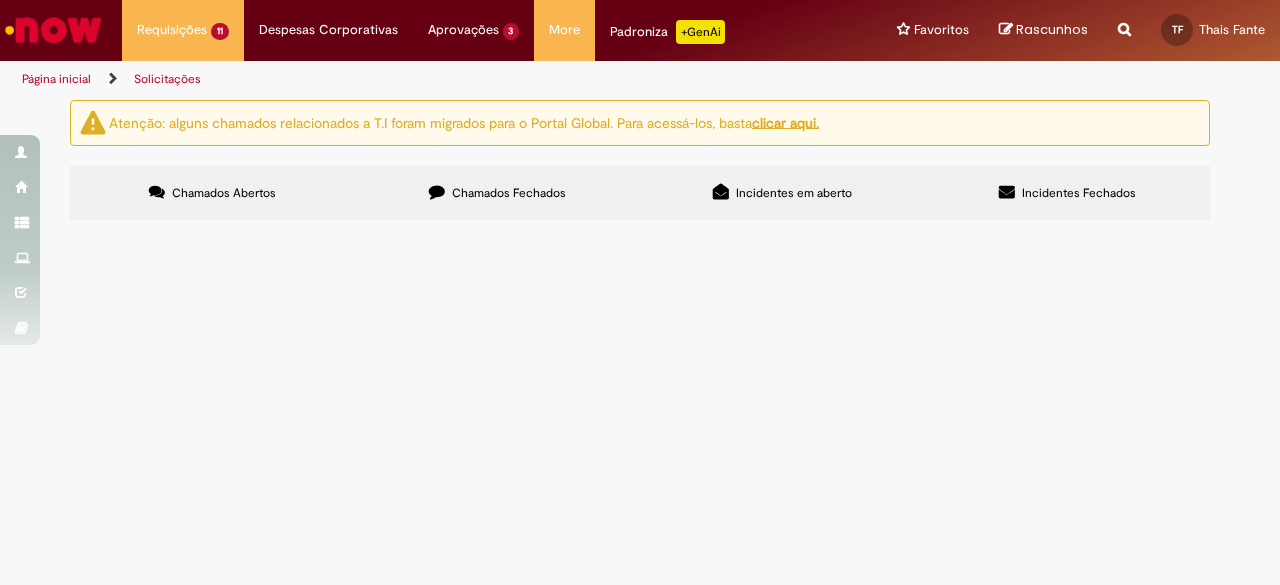 scroll, scrollTop: 0, scrollLeft: 0, axis: both 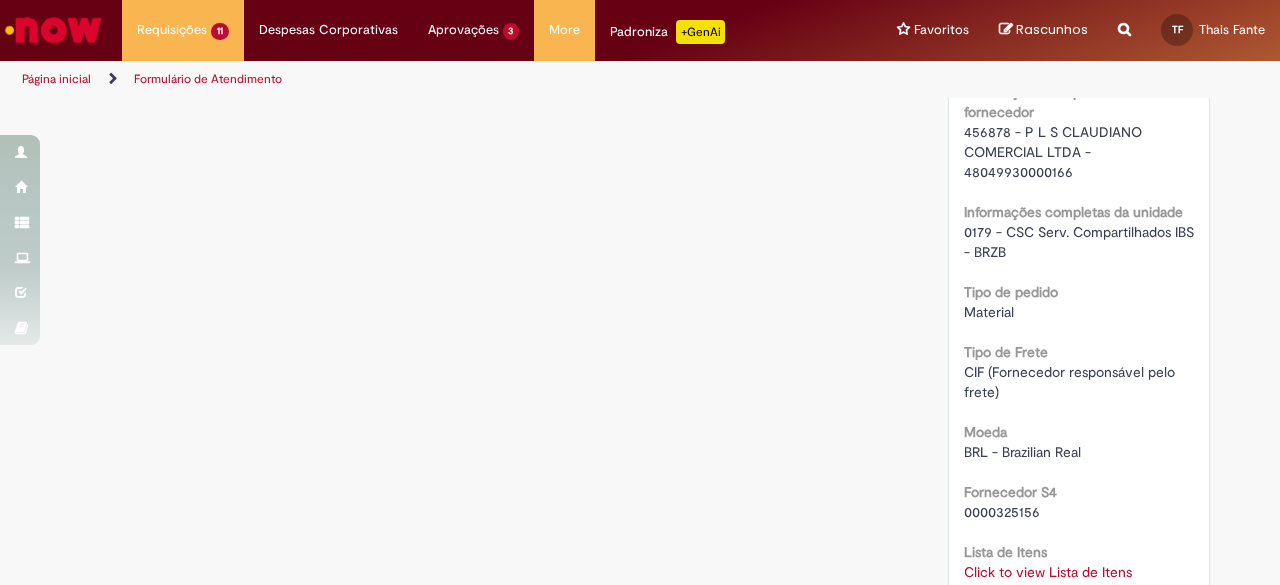 click on "Click to view Lista de Itens" at bounding box center (1048, 572) 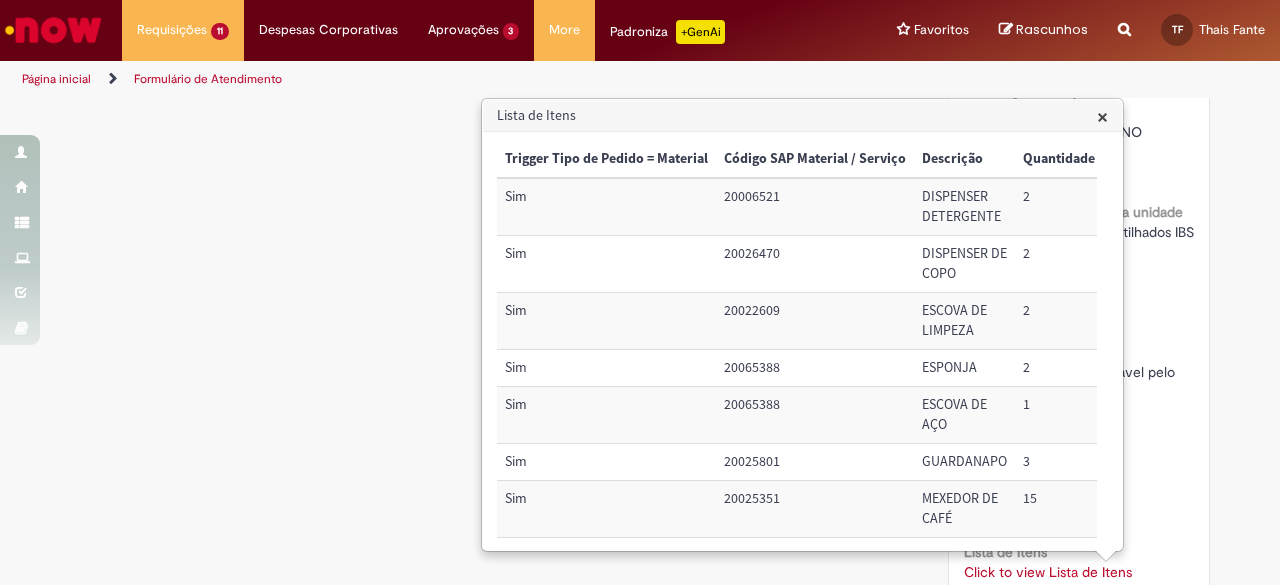 click on "Verificar Código de Barras
Aguardando Aprovação
Aguardando atendimento
Em andamento
Validação
Concluído
Compras rápidas (Speed Buy)
Enviar
AR
Ambev RPA
3d atrás 3 dias atrás     Comentários adicionais
RDJ" at bounding box center (640, 30) 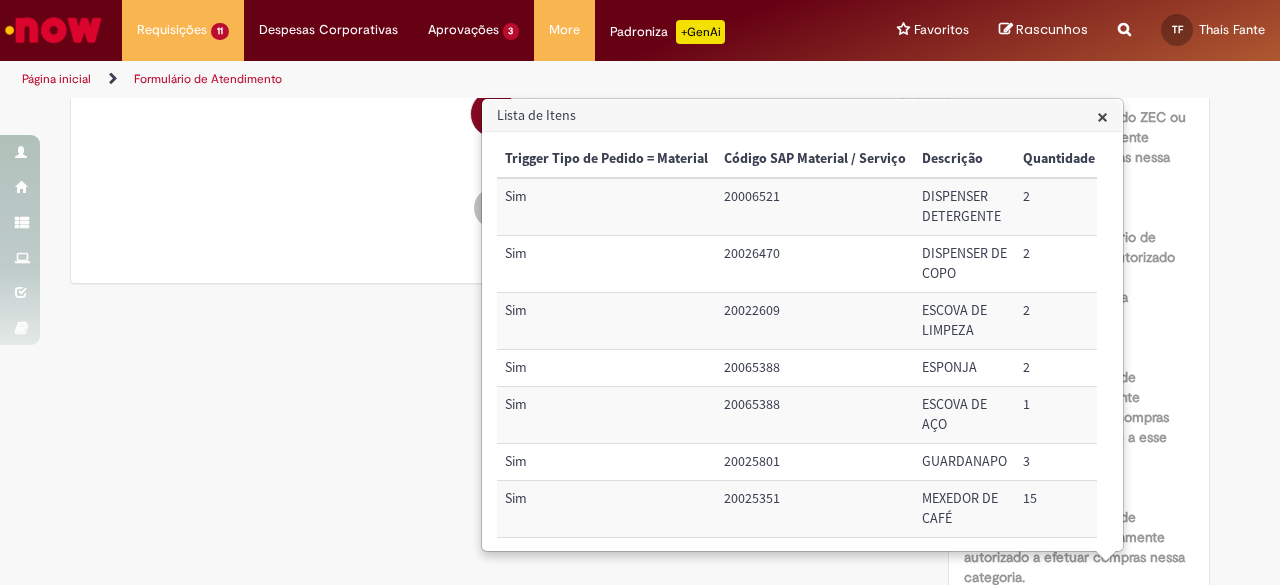 scroll, scrollTop: 1000, scrollLeft: 0, axis: vertical 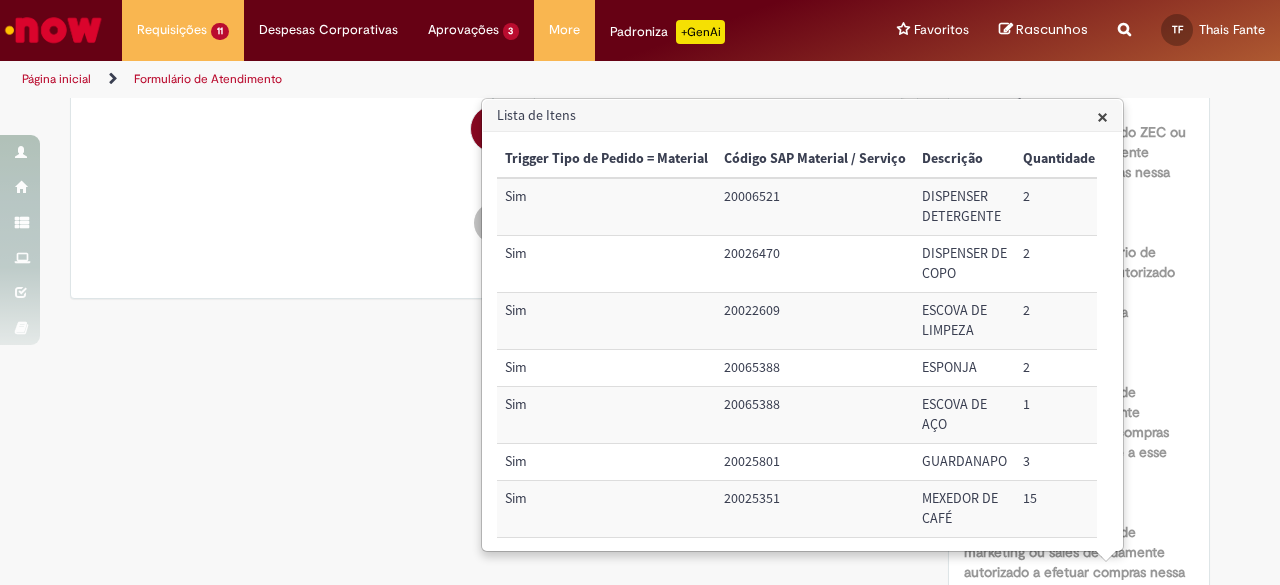 click on "×" at bounding box center (1102, 116) 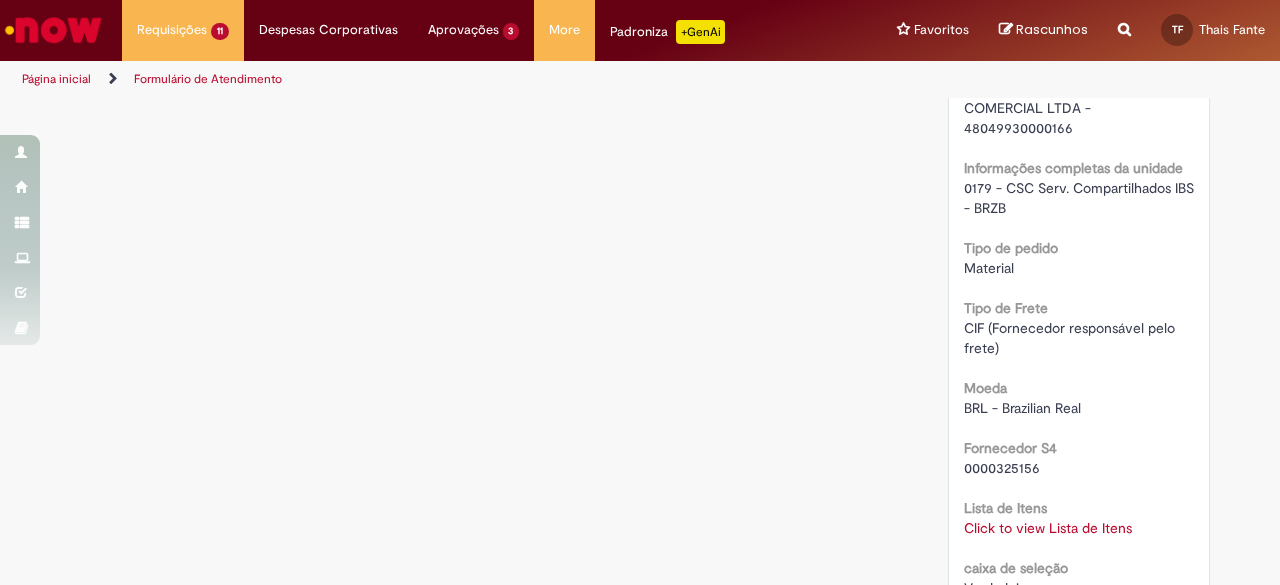 scroll, scrollTop: 1728, scrollLeft: 0, axis: vertical 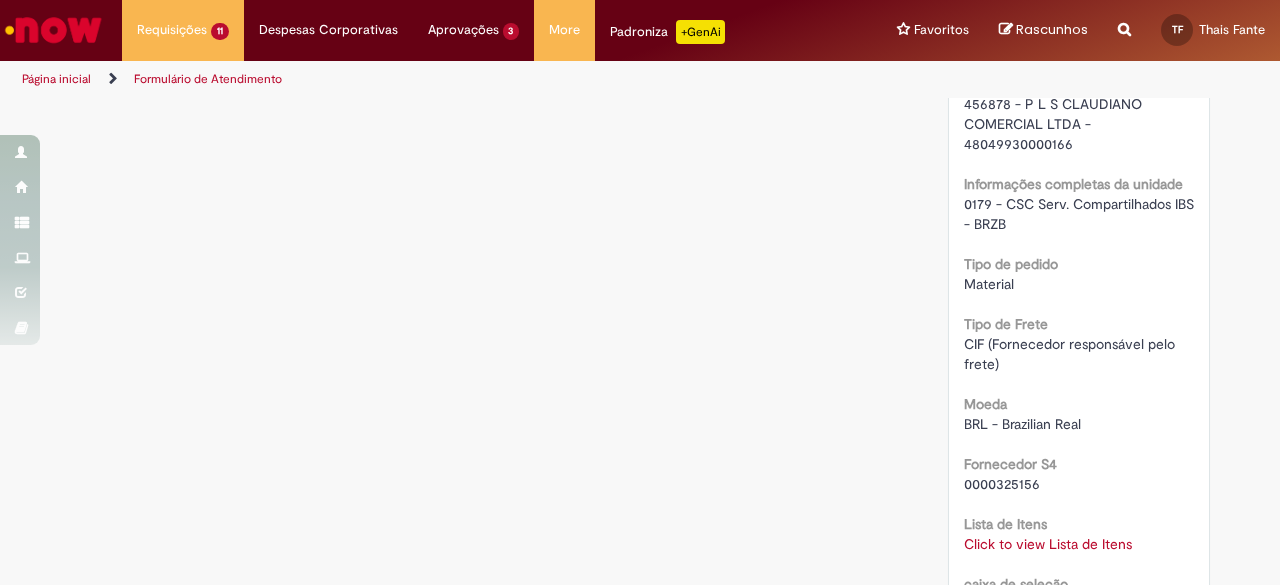 click on "Lista de Itens
Click to view Lista de Itens   Click to view Lista de Itens" at bounding box center [1079, 531] 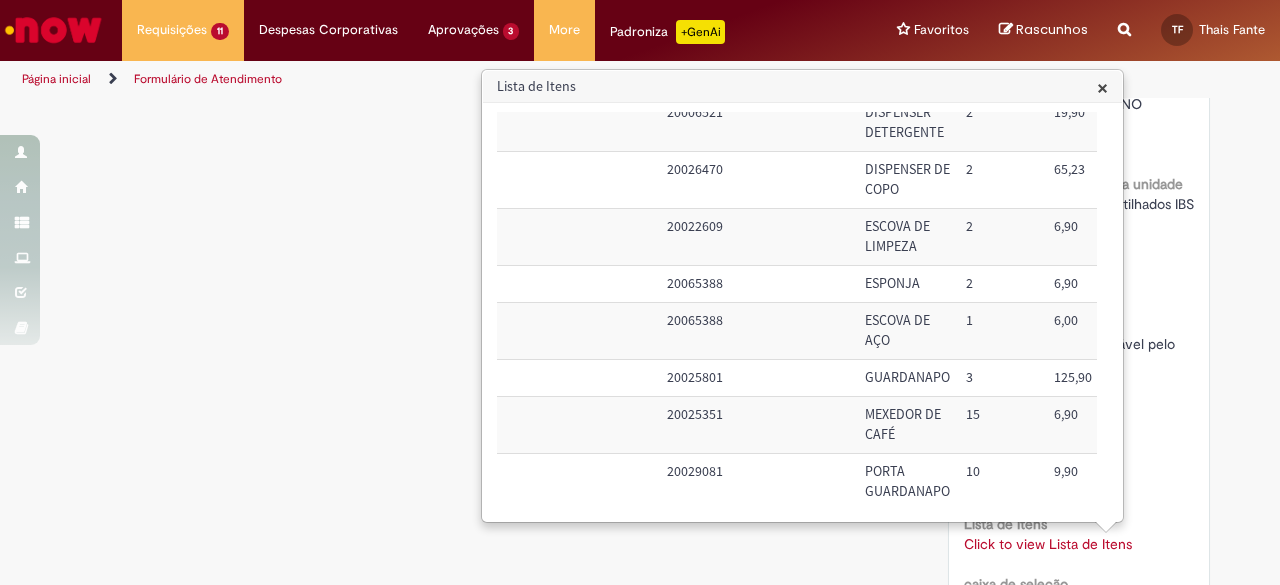 scroll, scrollTop: 85, scrollLeft: 57, axis: both 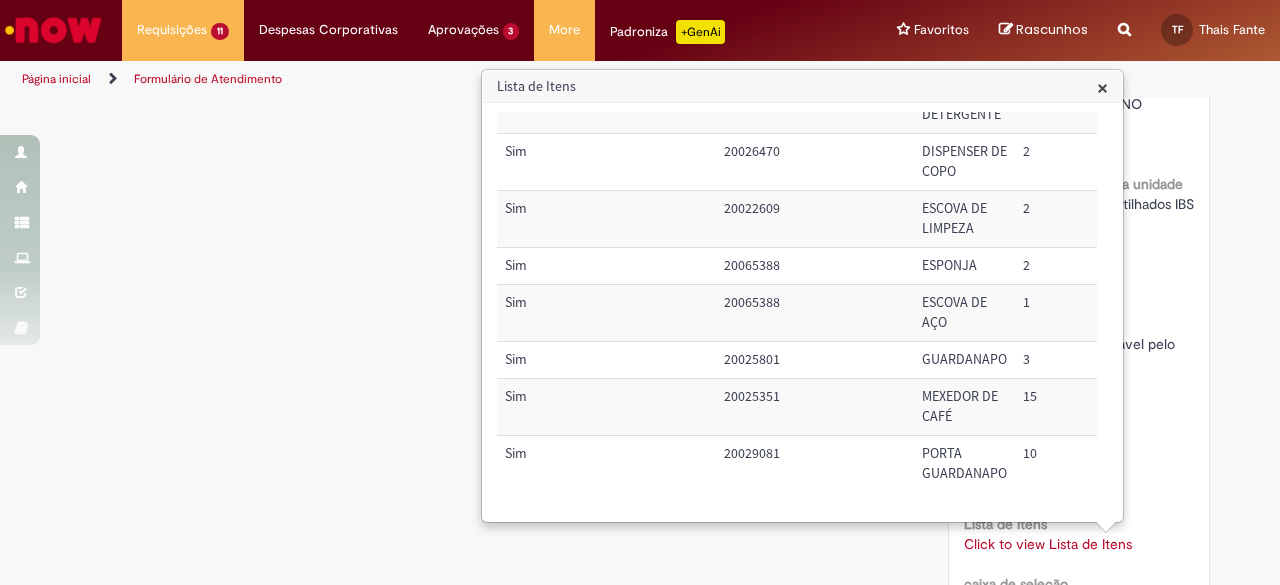 click on "Verificar Código de Barras
Aguardando Aprovação
Aguardando atendimento
Em andamento
Validação
Concluído
Compras rápidas (Speed Buy)
Enviar
AR
Ambev RPA
3d atrás 3 dias atrás     Comentários adicionais
RDJ" at bounding box center (640, 2) 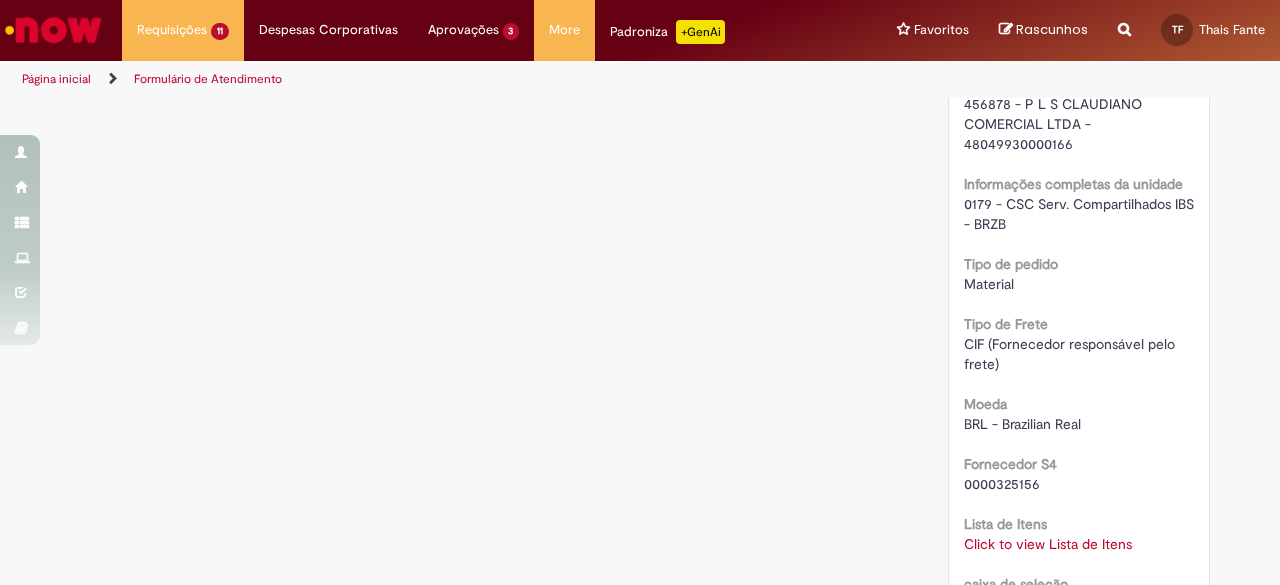 click on "Fornecedor S4
0000325156" at bounding box center (1079, 471) 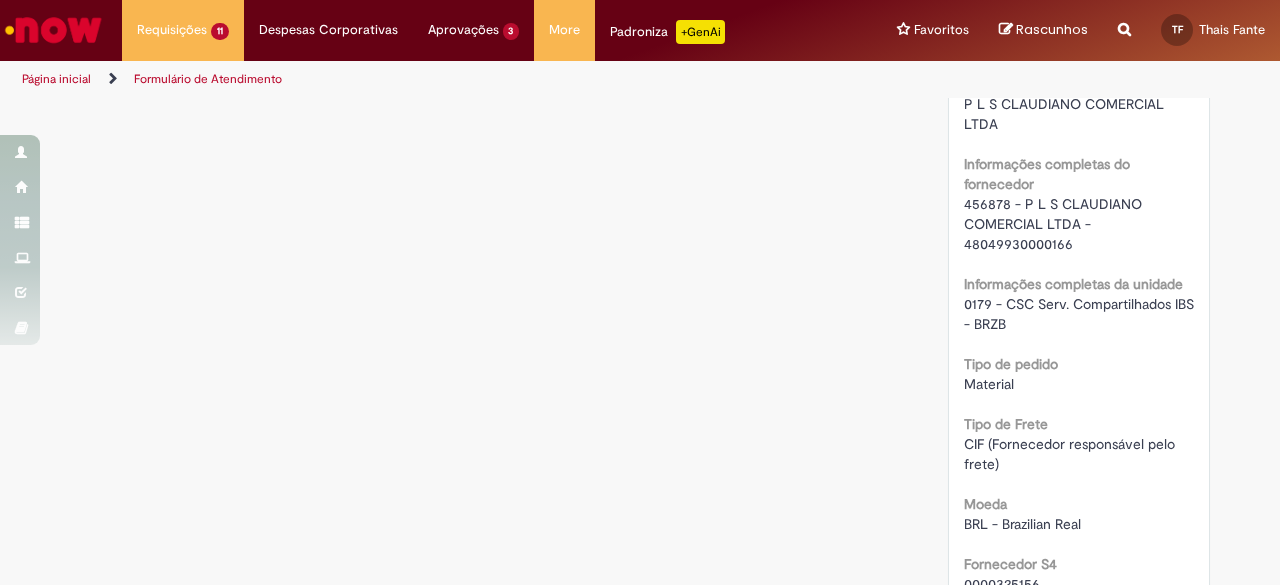 scroll, scrollTop: 1728, scrollLeft: 0, axis: vertical 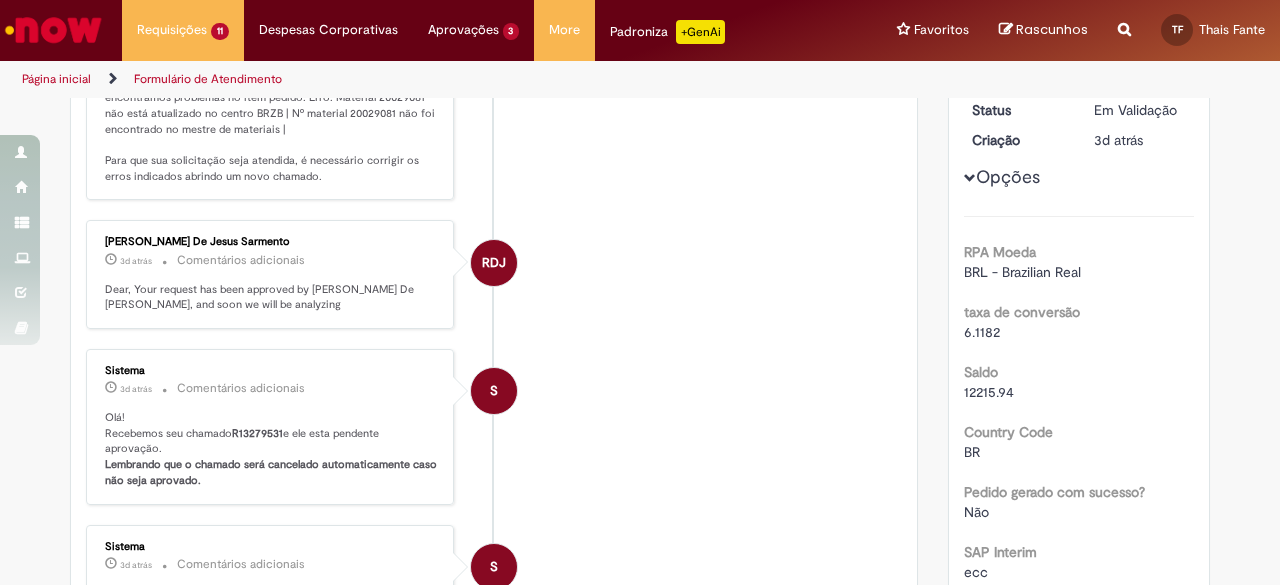 click on "RDJ
Robson De Jesus Sarmento
3d atrás 3 dias atrás     Comentários adicionais
Dear, Your request has been approved by Robson De Jesus Sarmento, and soon we will be analyzing" at bounding box center (494, 274) 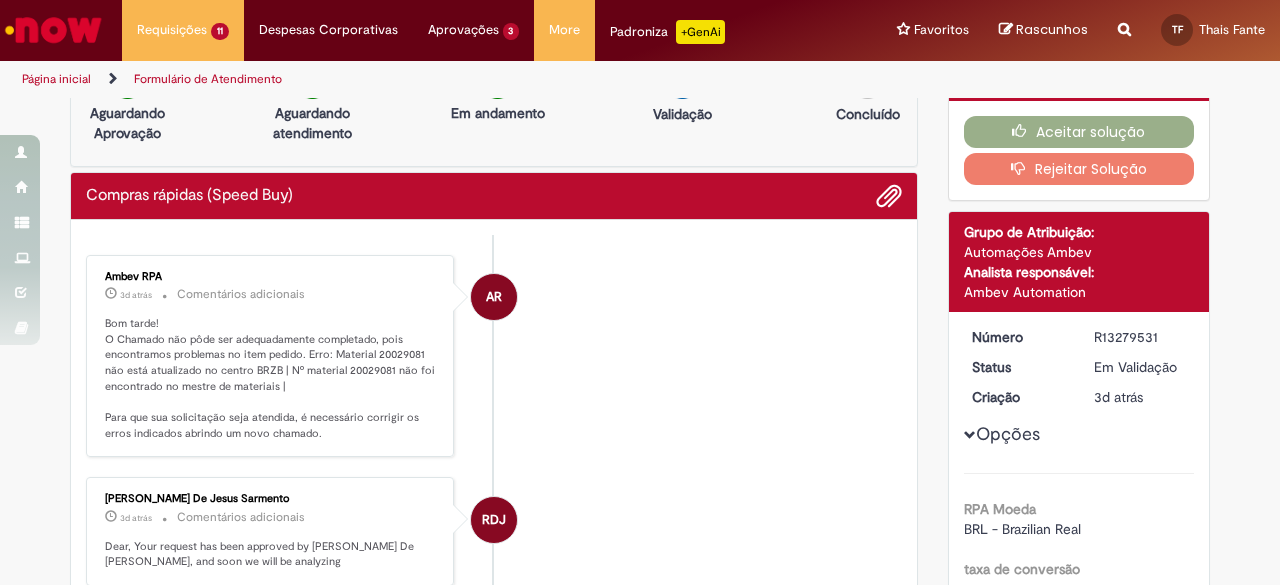 scroll, scrollTop: 100, scrollLeft: 0, axis: vertical 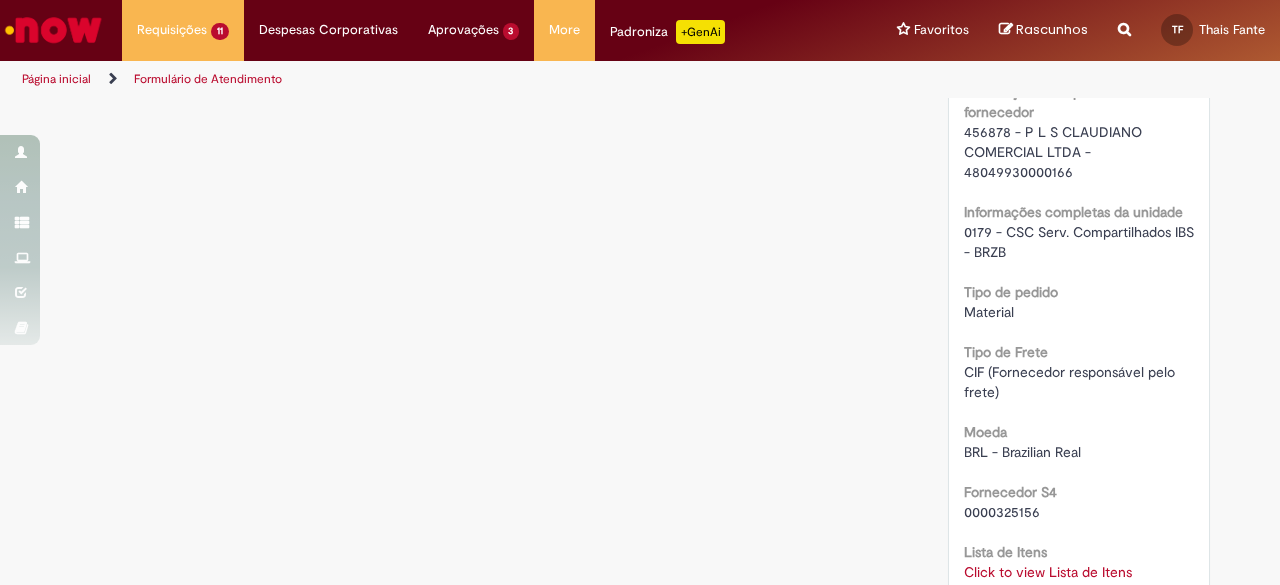 click on "Click to view Lista de Itens" at bounding box center (1048, 572) 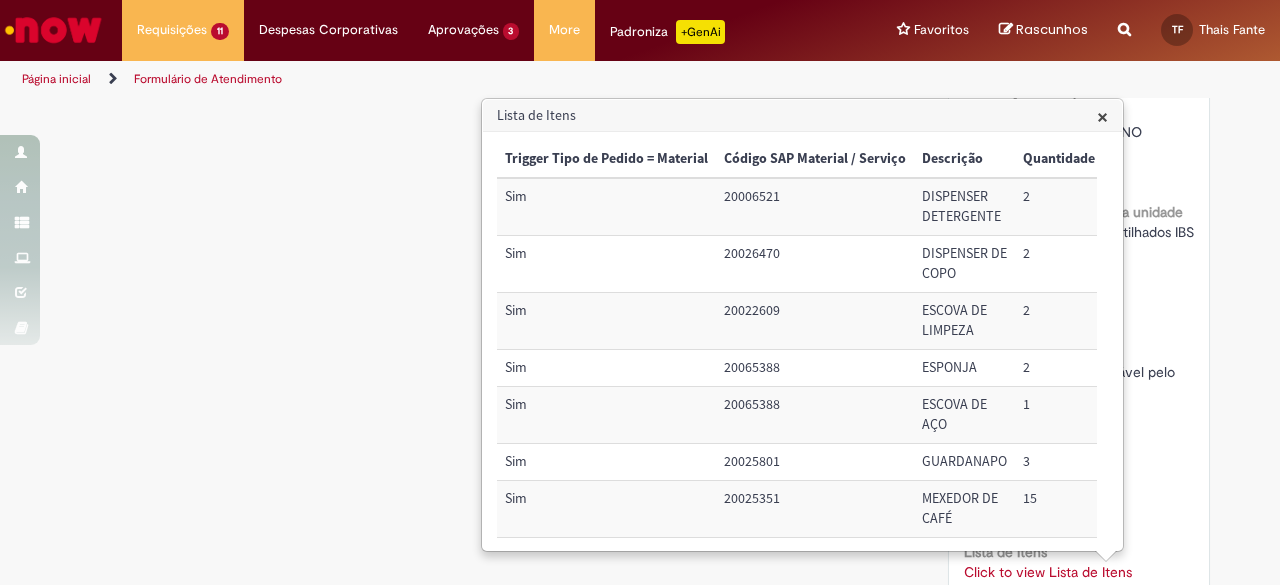 scroll, scrollTop: 86, scrollLeft: 0, axis: vertical 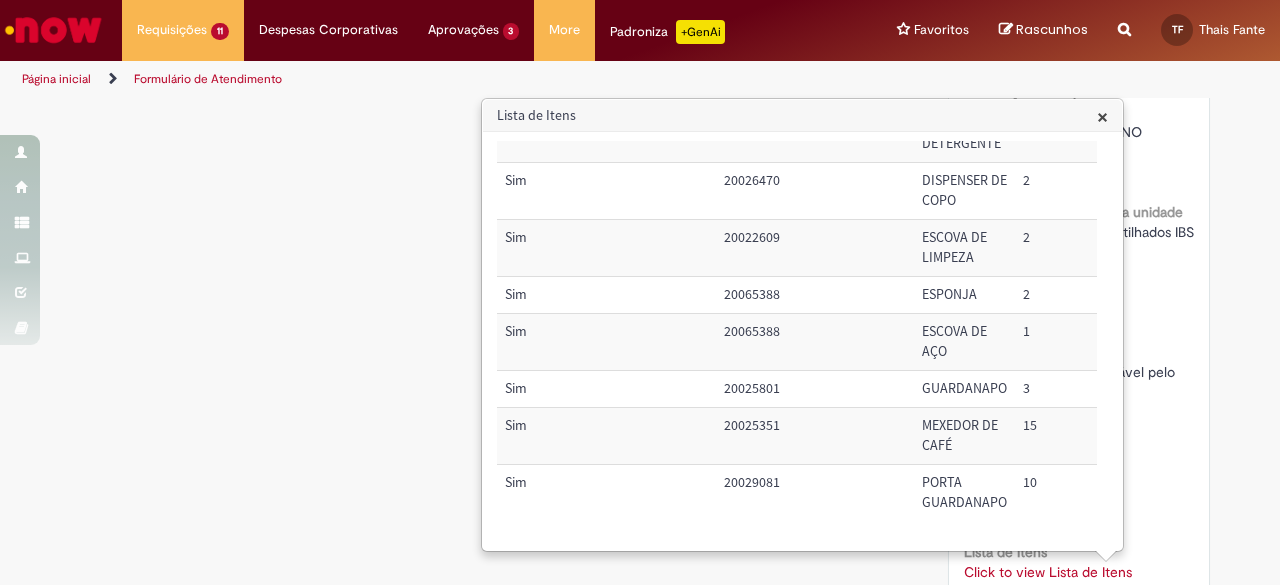 click on "Verificar Código de Barras
Aguardando Aprovação
Aguardando atendimento
Em andamento
Validação
Concluído
Compras rápidas (Speed Buy)
Enviar
AR
Ambev RPA
3d atrás 3 dias atrás     Comentários adicionais
RDJ" at bounding box center (640, 30) 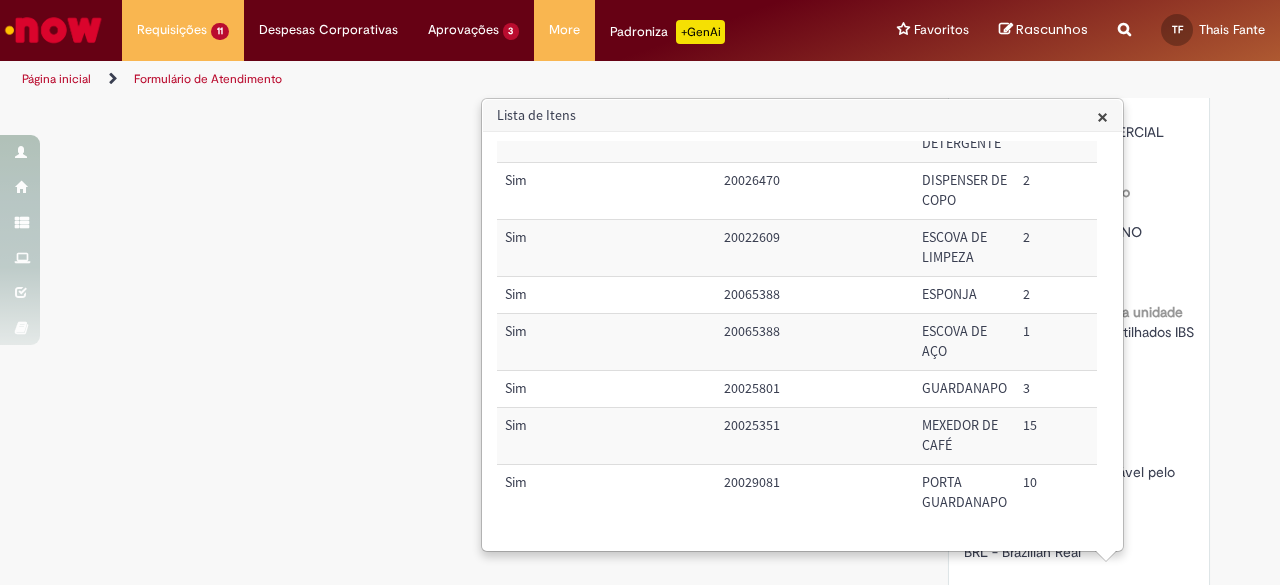 click on "×" at bounding box center (1102, 116) 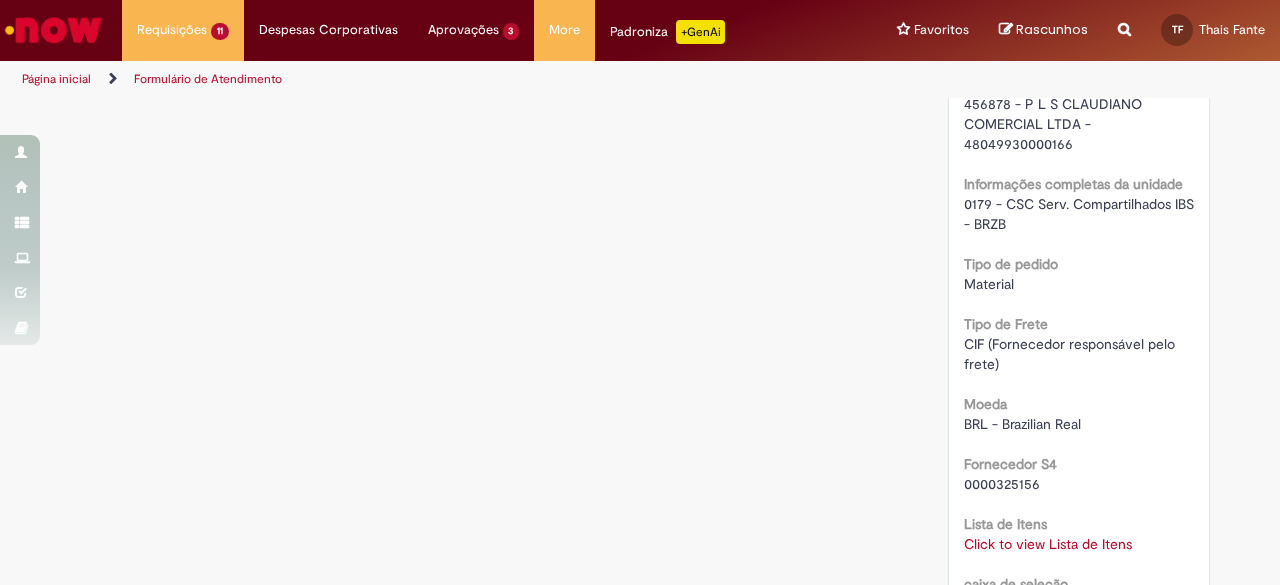 scroll, scrollTop: 1628, scrollLeft: 0, axis: vertical 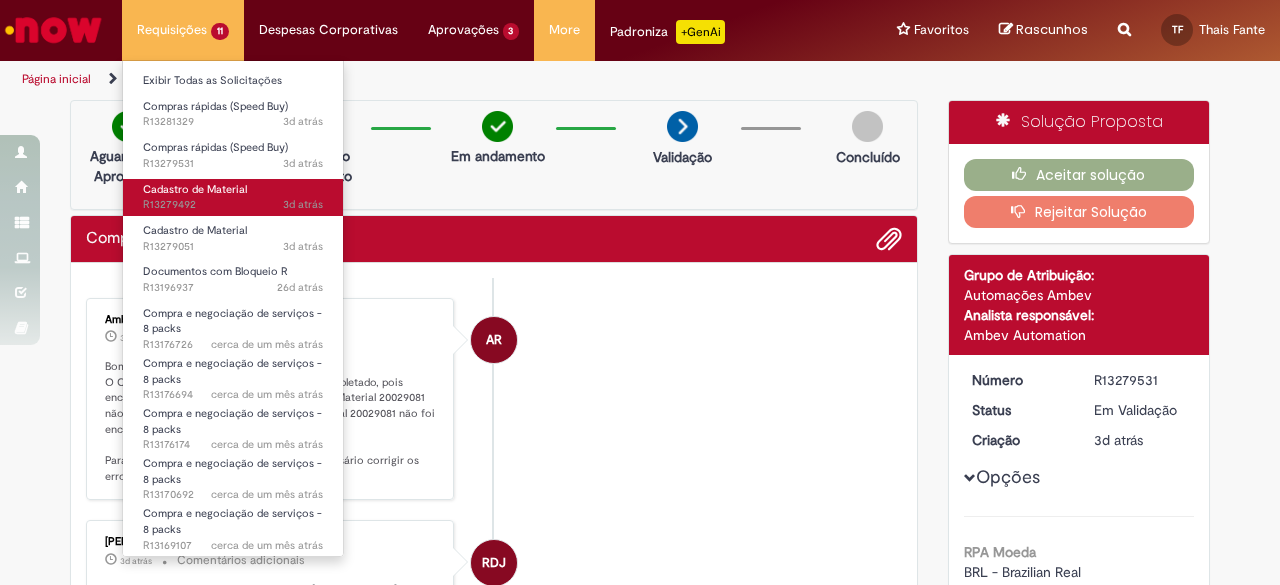 click on "Cadastro de Material" at bounding box center [195, 189] 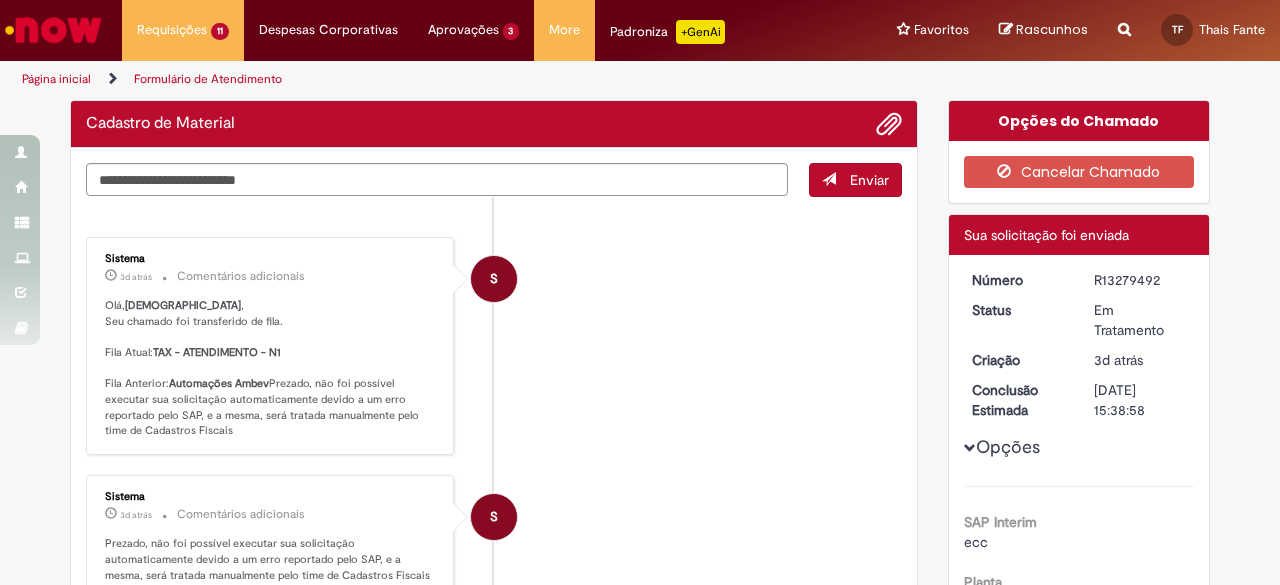 click on "S
Sistema
3d atrás 3 dias atrás     Comentários adicionais
Olá,  Thais ,  Seu chamado foi transferido de fila. Fila Atual:  TAX - ATENDIMENTO - N1 Fila Anterior:  Automações Ambev
Prezado, não foi possível executar sua solicitação automaticamente devido a um erro reportado pelo SAP, e a mesma, será tratada manualmente pelo time de Cadastros Fiscais" at bounding box center (494, 346) 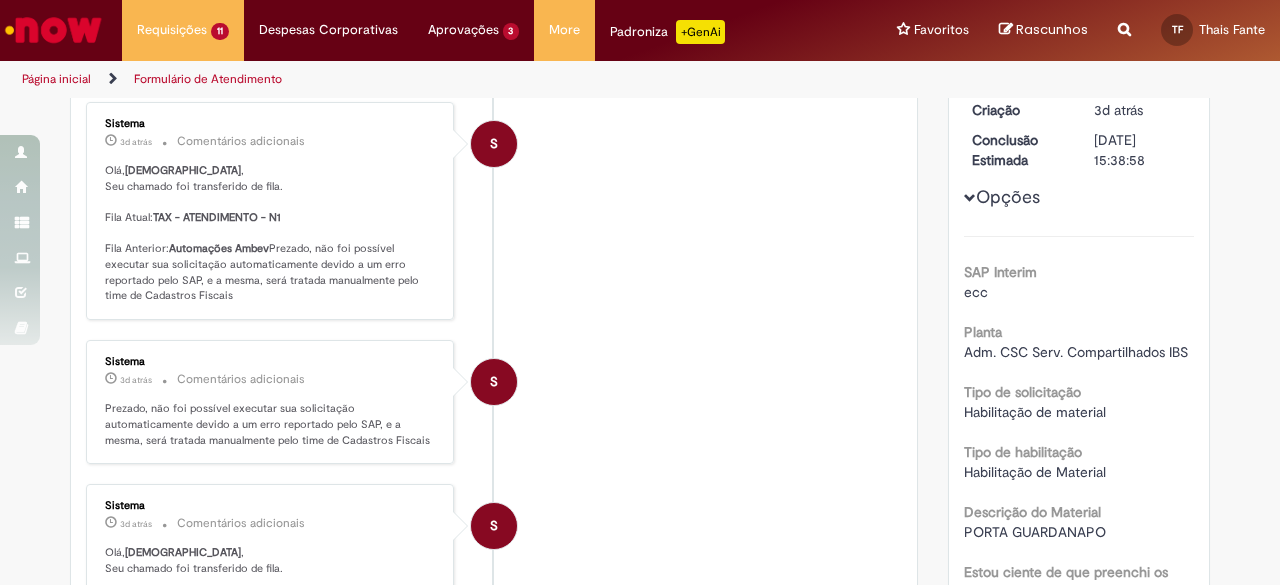 scroll, scrollTop: 300, scrollLeft: 0, axis: vertical 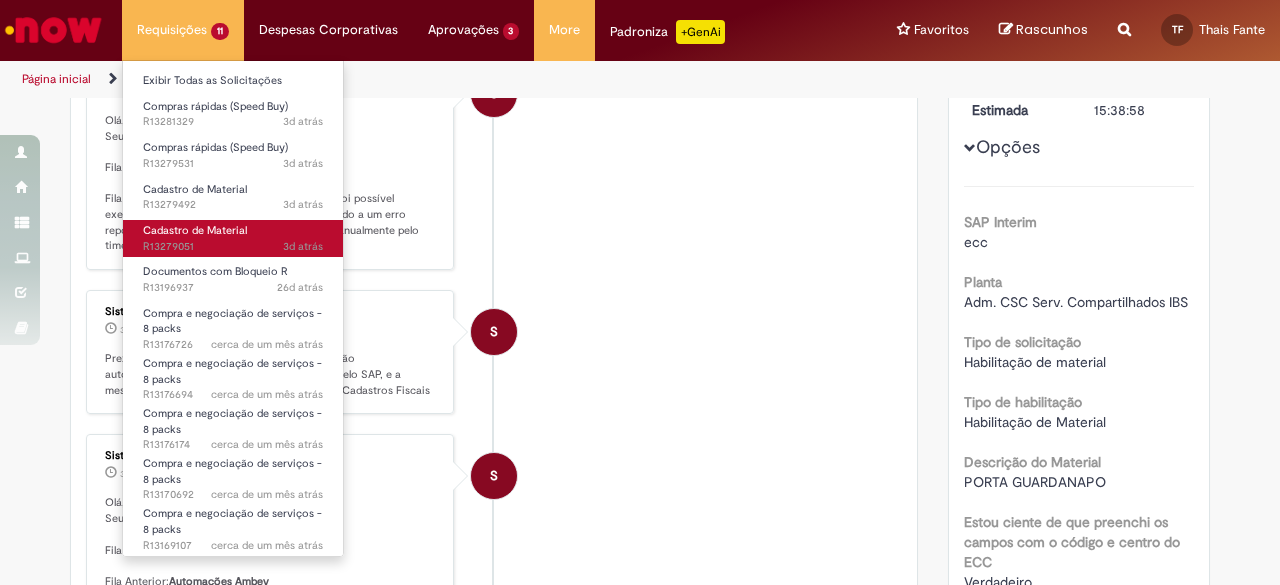click on "Cadastro de Material" at bounding box center (195, 230) 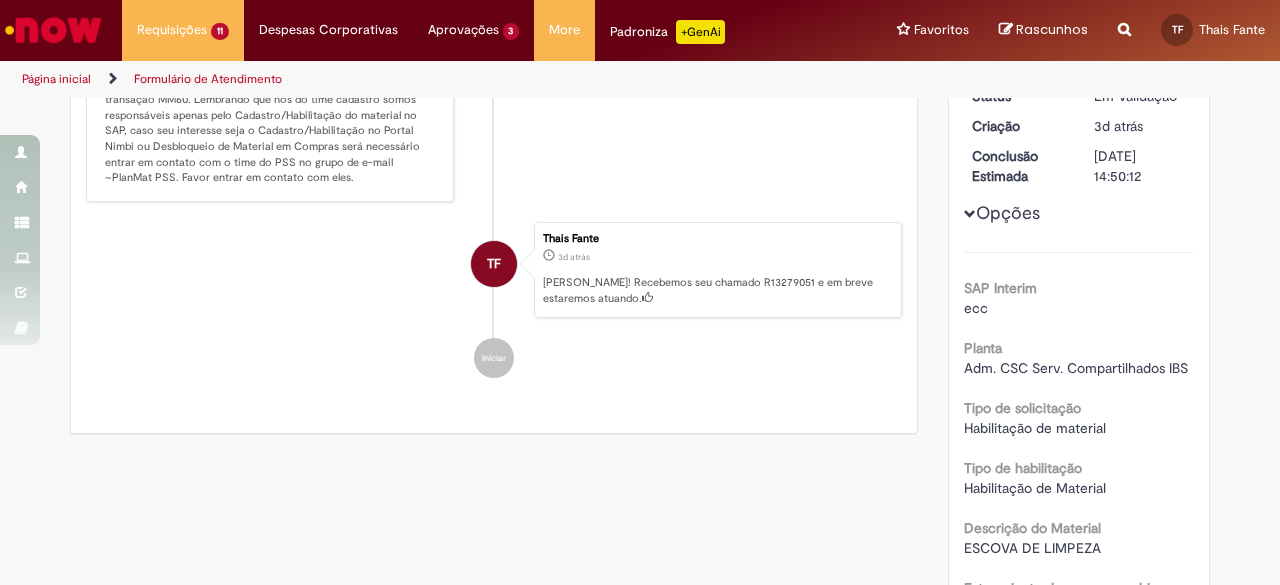scroll, scrollTop: 0, scrollLeft: 0, axis: both 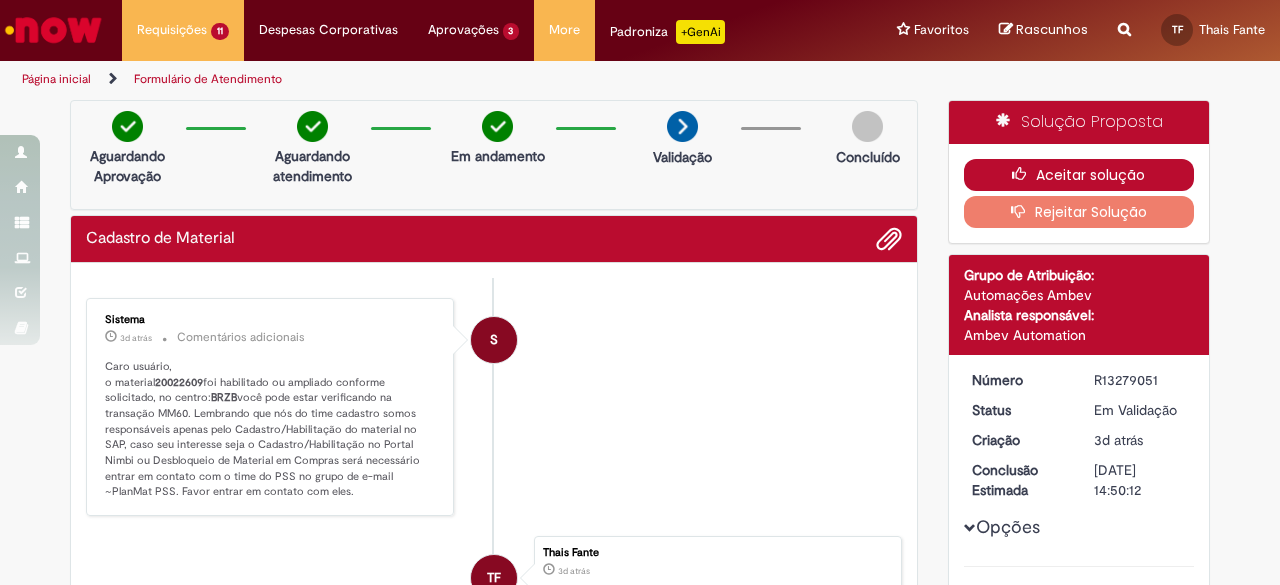click on "Aceitar solução" at bounding box center [1079, 175] 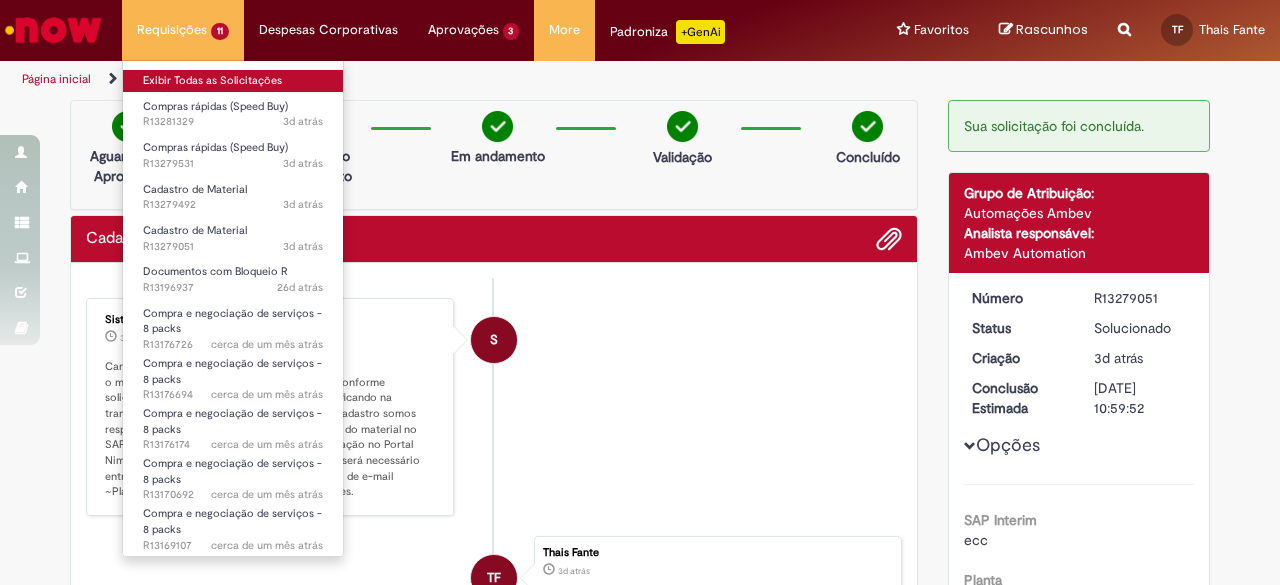 click on "Exibir Todas as Solicitações" at bounding box center [233, 81] 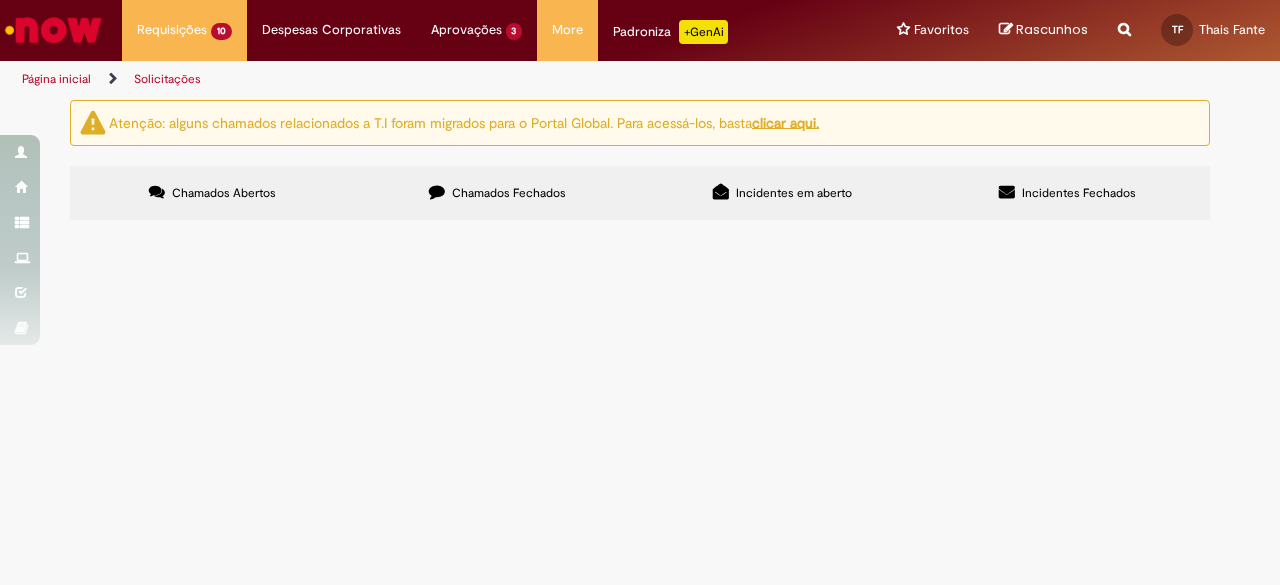 click on "MATERIAL DE CONSUMO PARA O CSC" at bounding box center [0, 0] 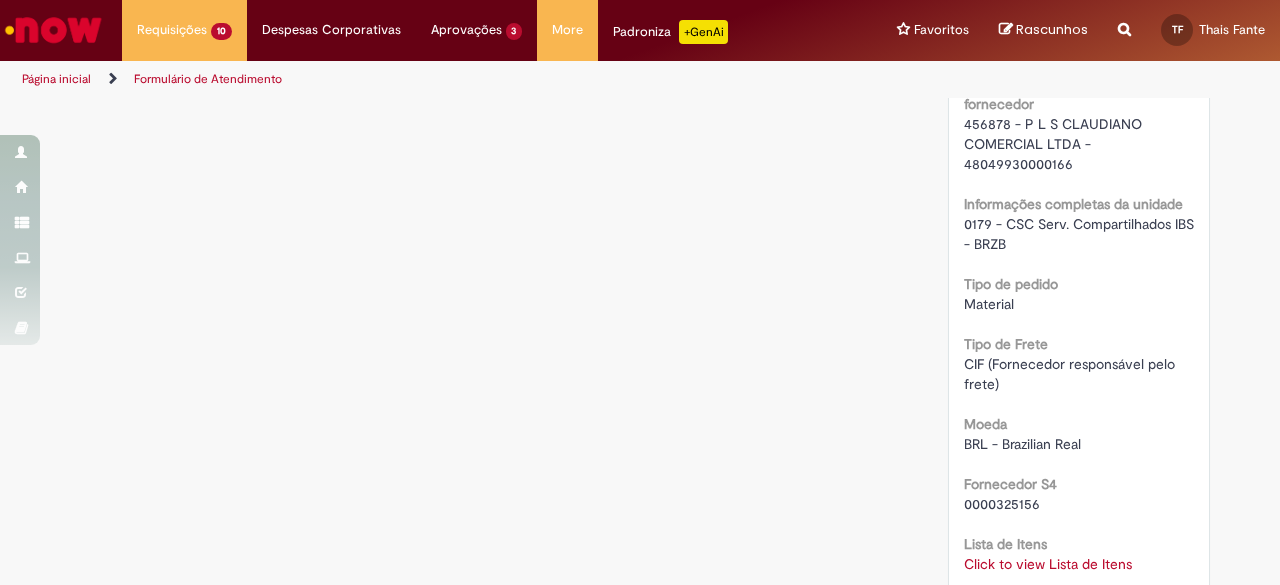 scroll, scrollTop: 1700, scrollLeft: 0, axis: vertical 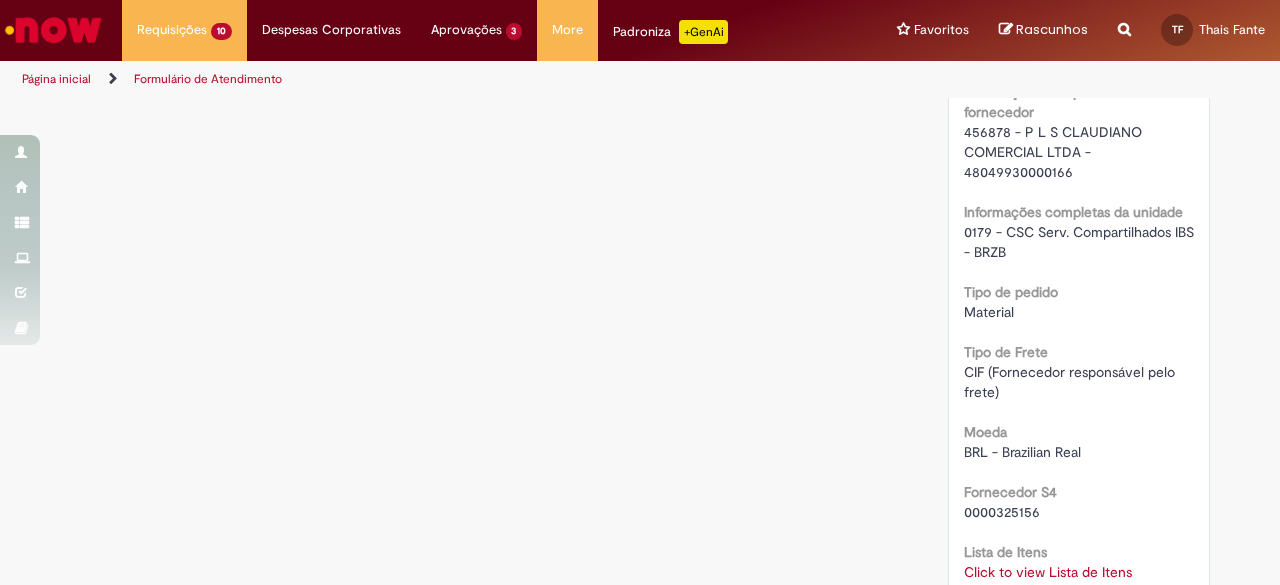 click on "Click to view Lista de Itens" at bounding box center (1048, 572) 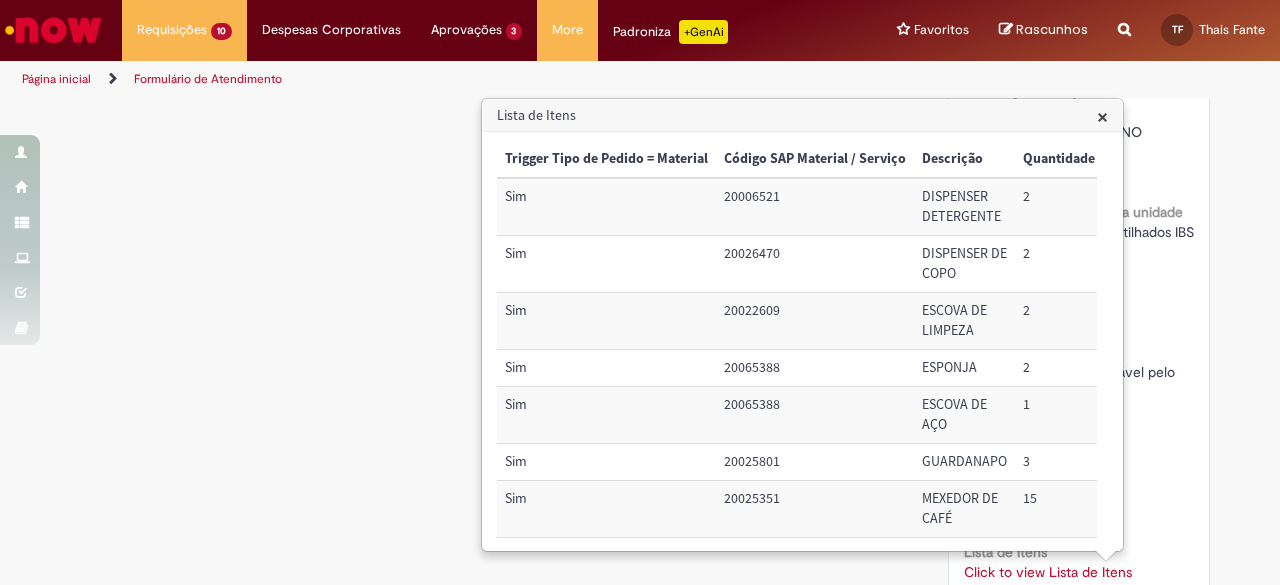 click on "Lista de Itens" at bounding box center [802, 116] 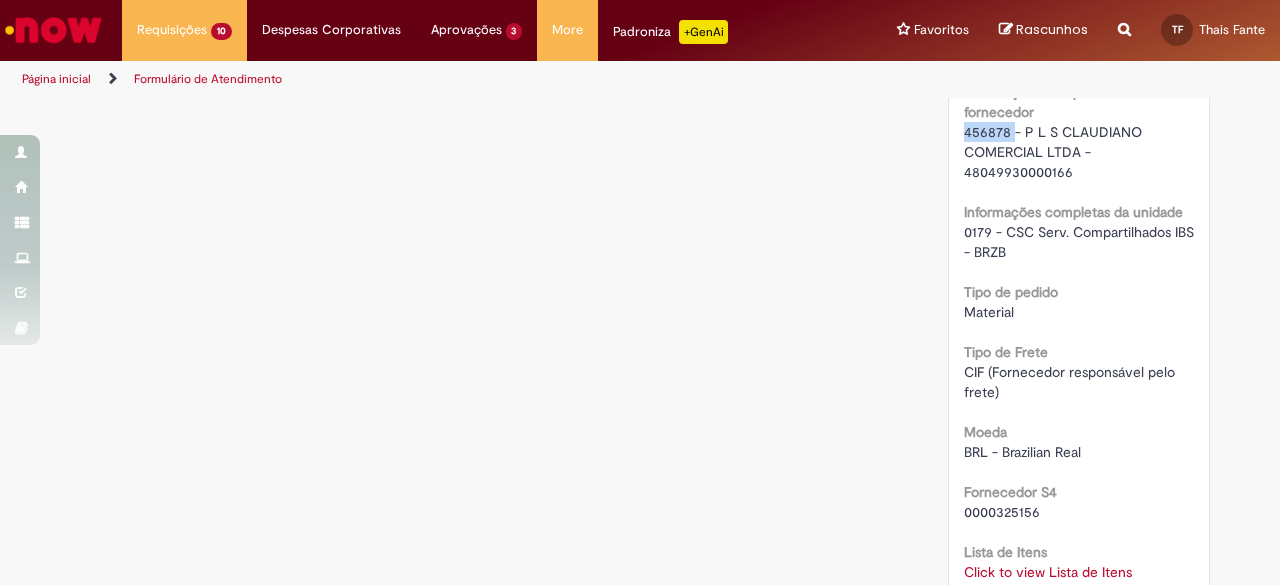 drag, startPoint x: 956, startPoint y: 133, endPoint x: 1005, endPoint y: 135, distance: 49.0408 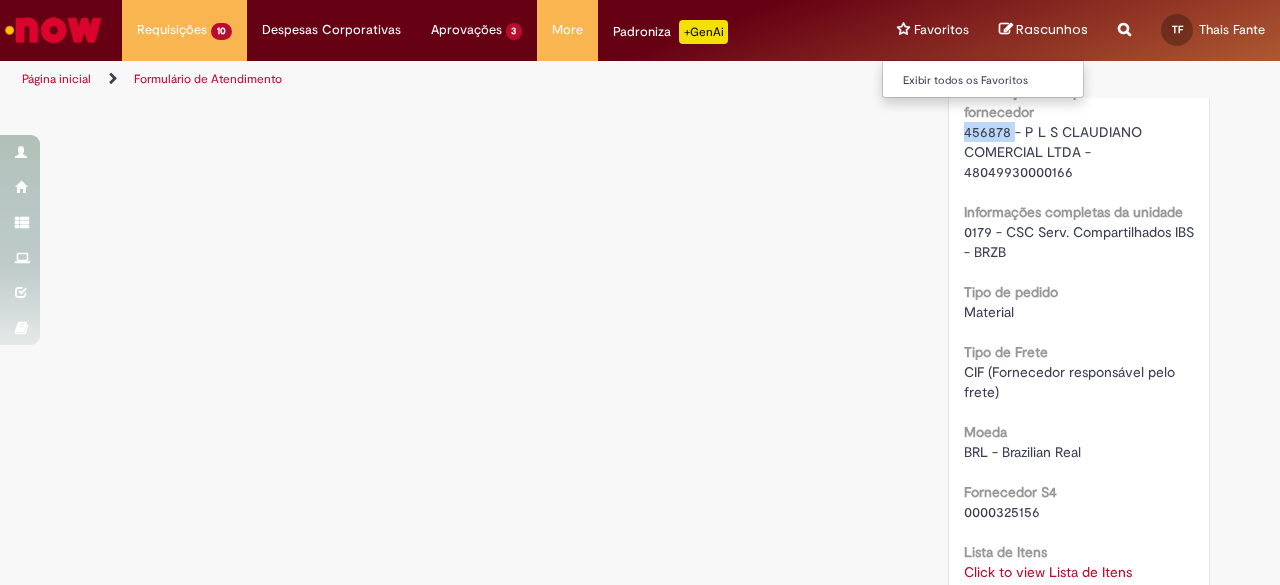 copy on "456878" 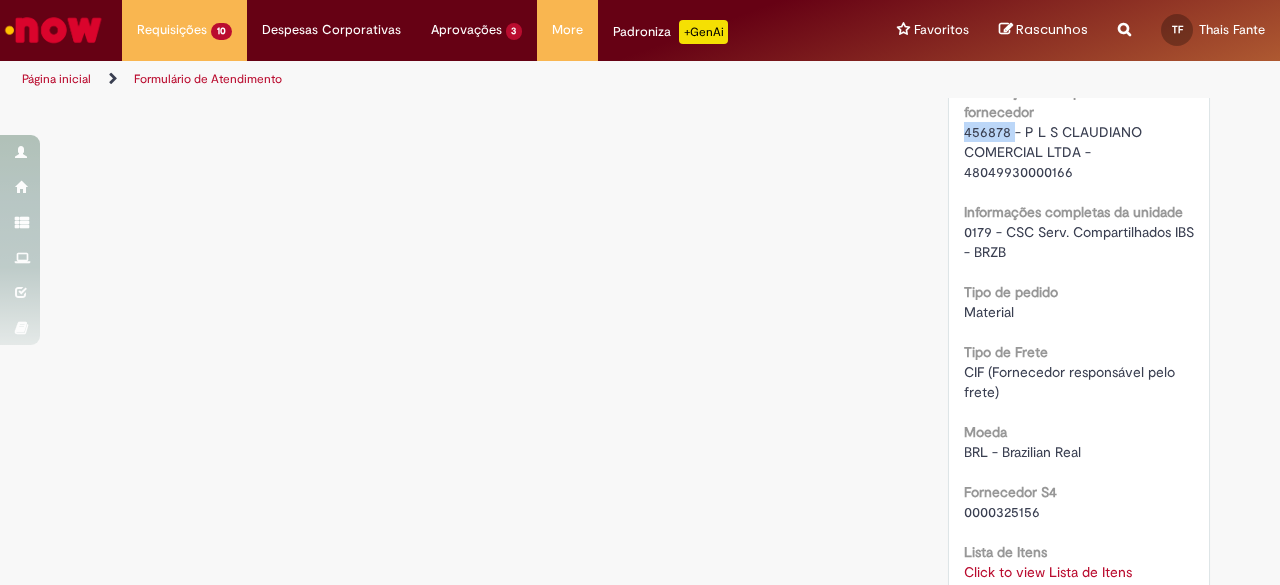 click on "Click to view Lista de Itens" at bounding box center [1048, 572] 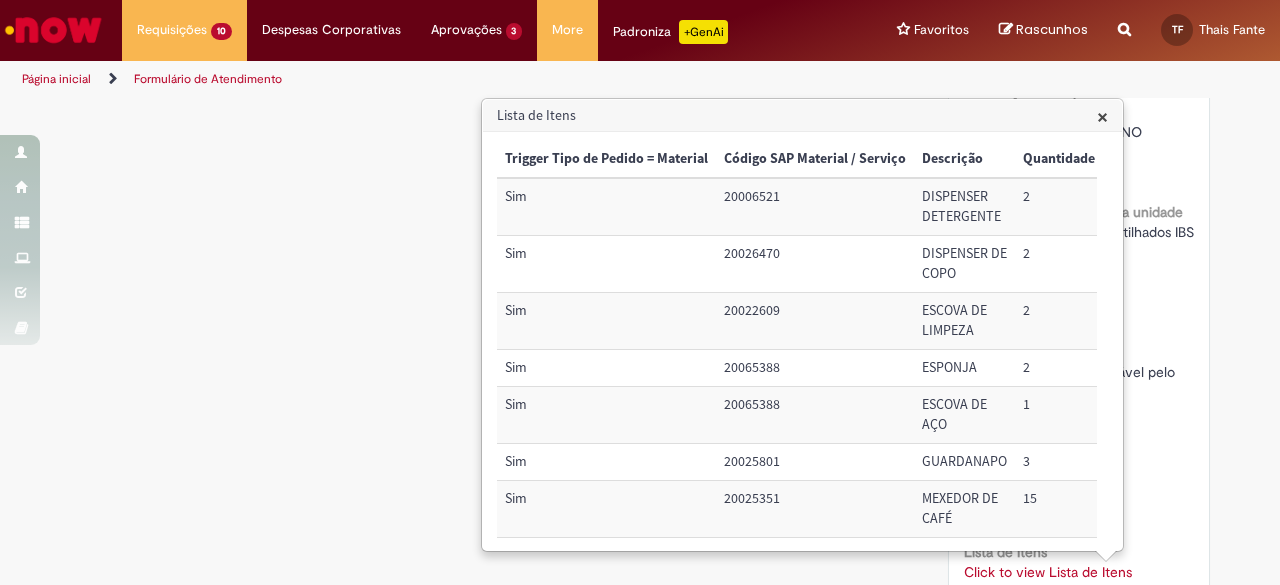 click on "20006521" at bounding box center (815, 206) 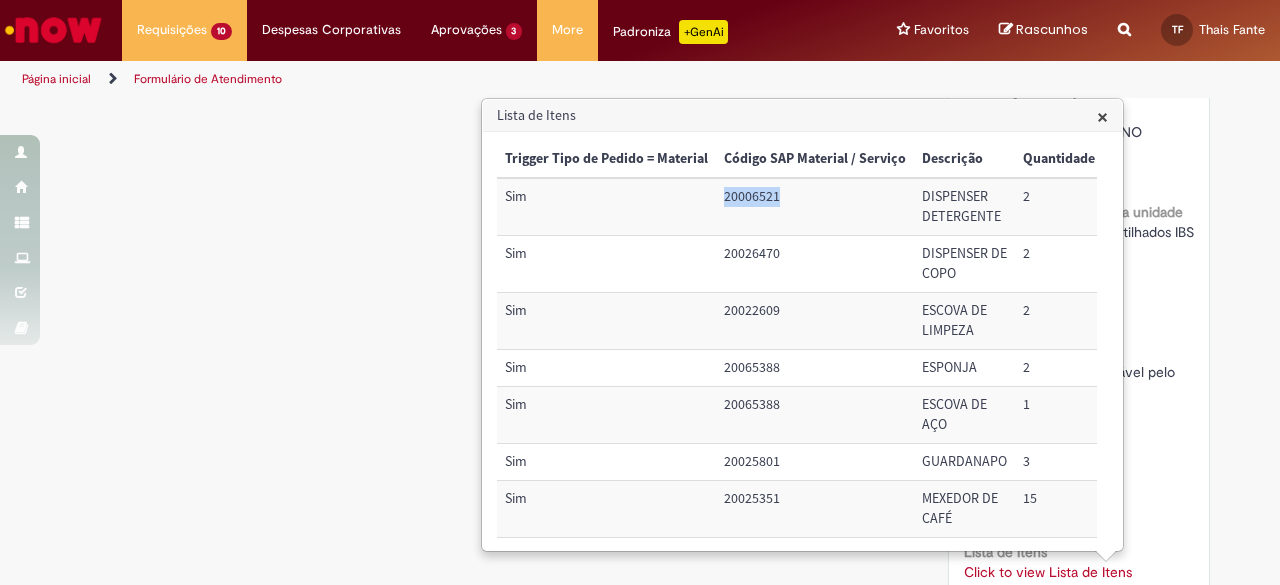 click on "20006521" at bounding box center (815, 206) 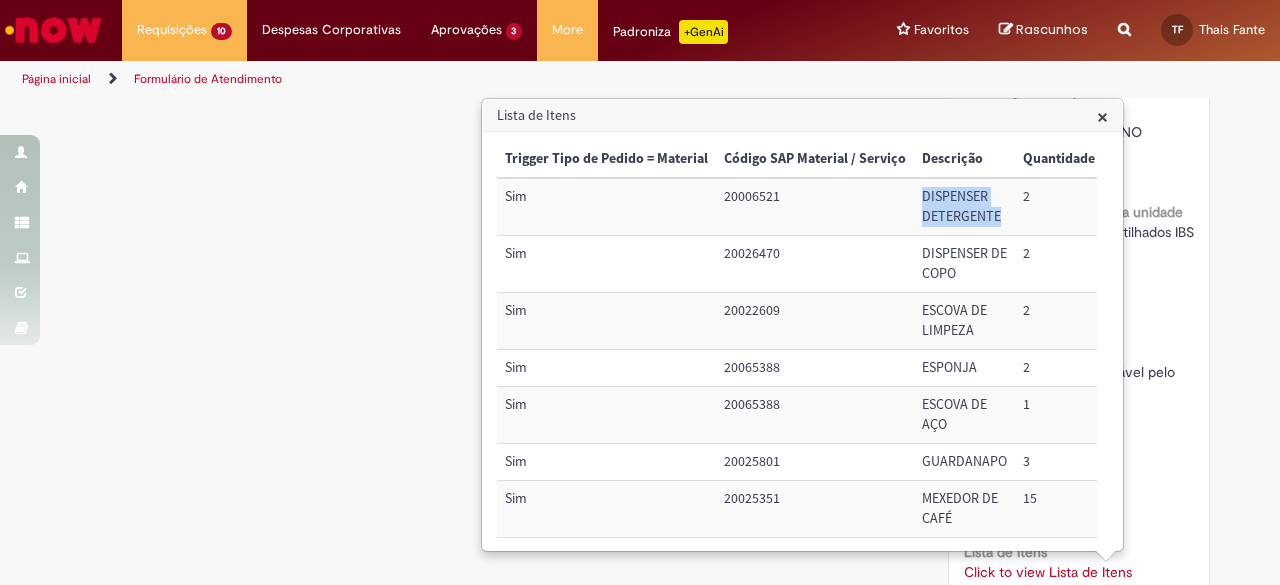 drag, startPoint x: 918, startPoint y: 197, endPoint x: 995, endPoint y: 215, distance: 79.07591 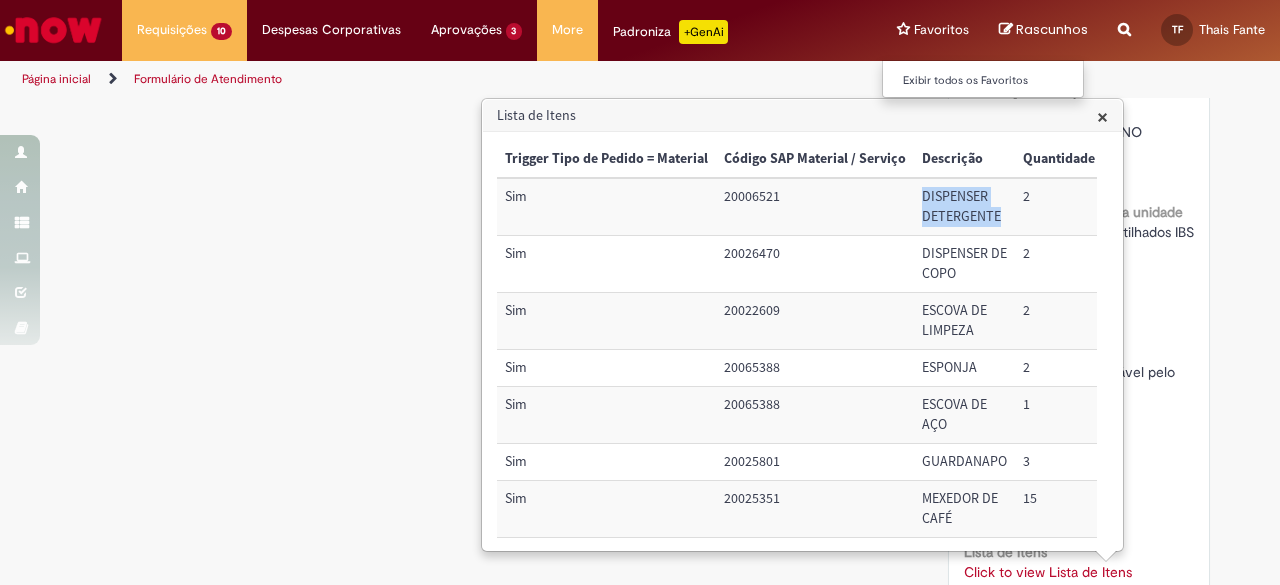 copy on "DISPENSER DETERGENTE" 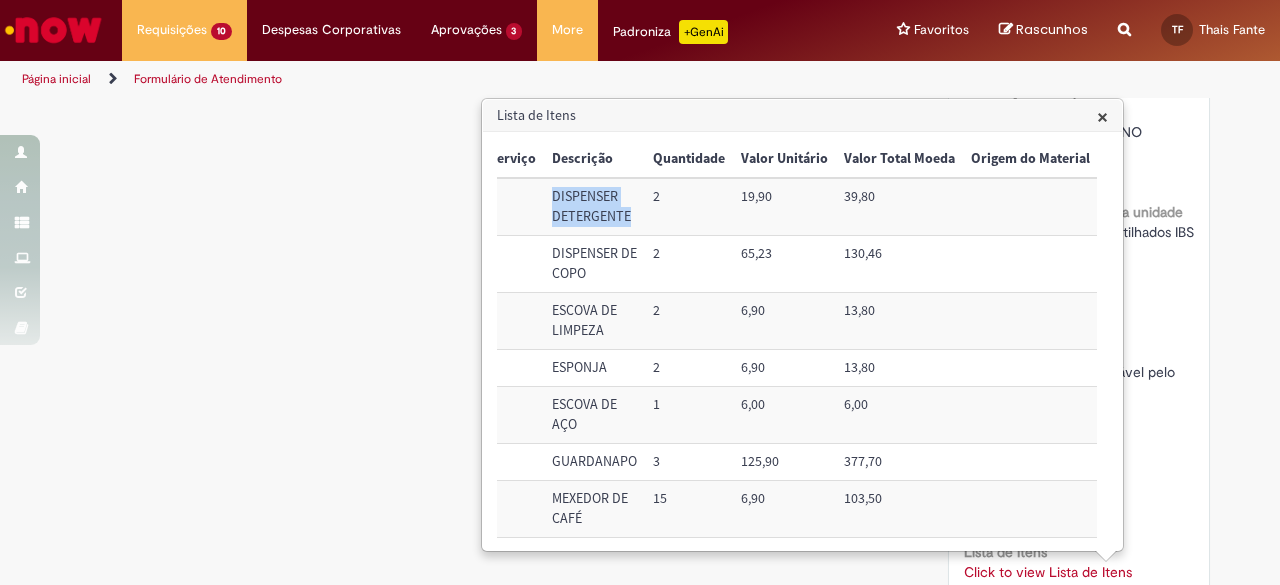 scroll, scrollTop: 0, scrollLeft: 390, axis: horizontal 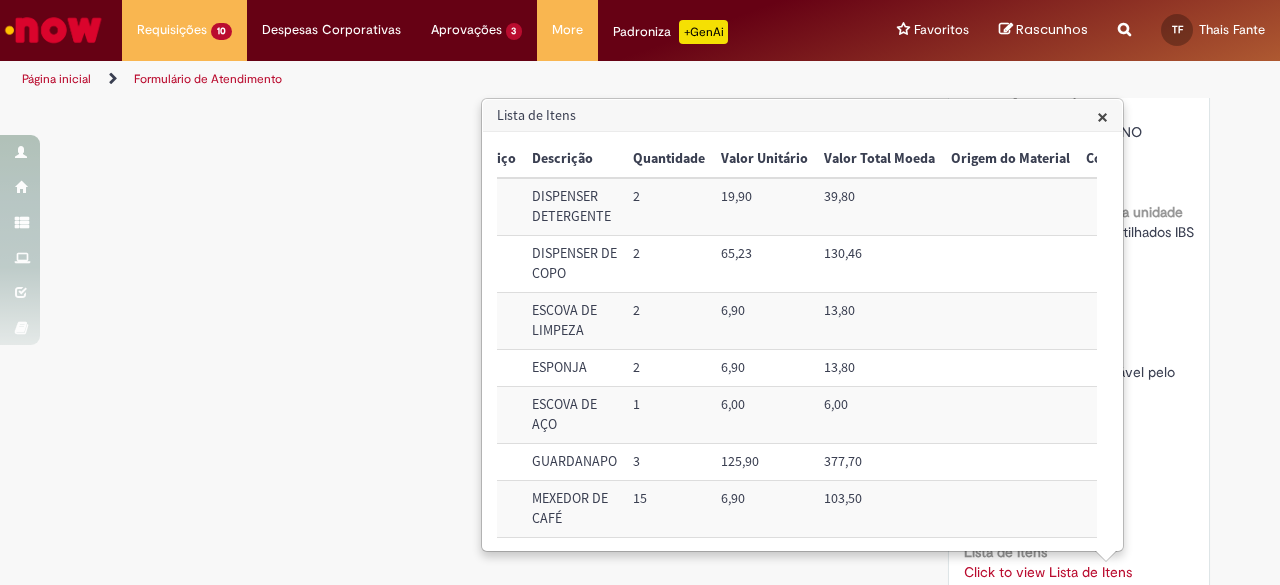 click on "19,90" at bounding box center [764, 206] 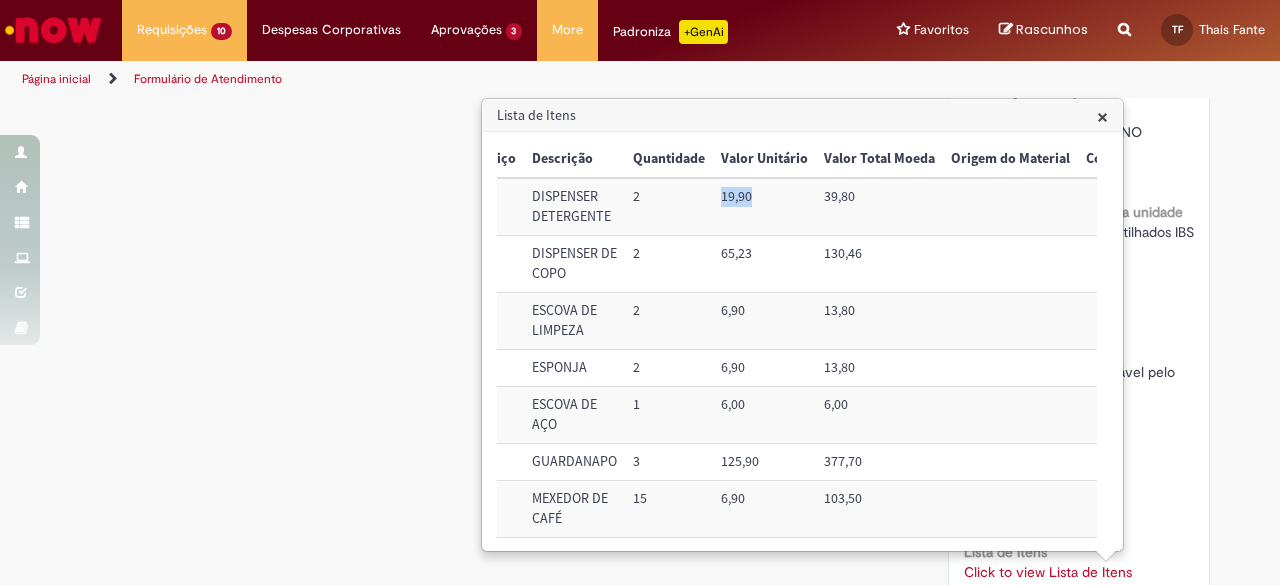 click on "19,90" at bounding box center (764, 206) 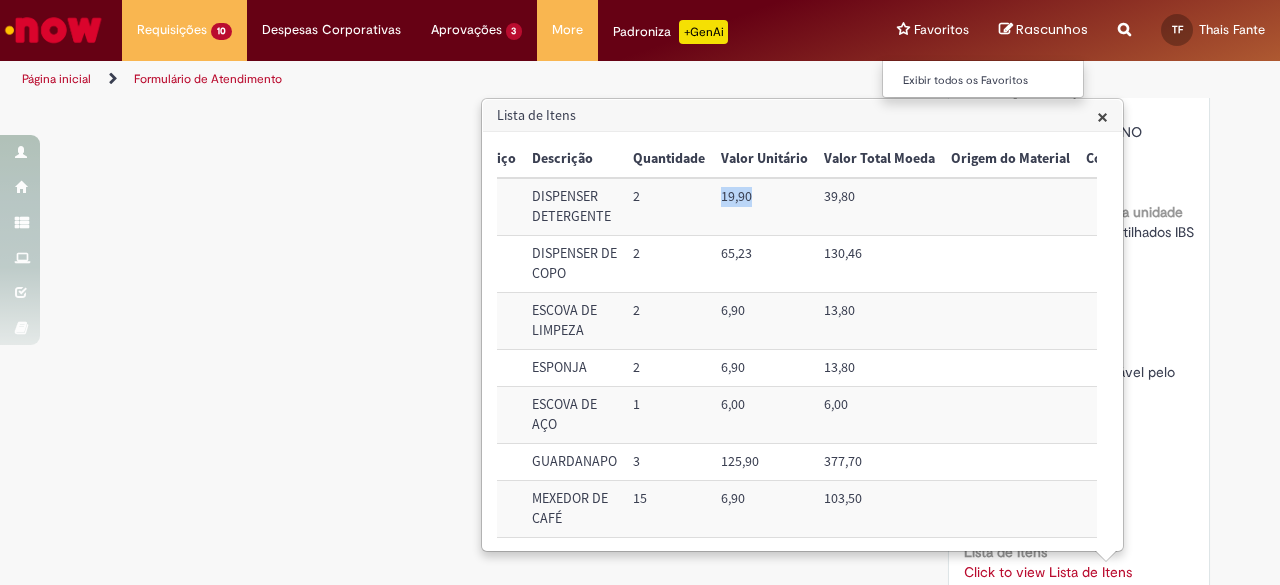 copy on "19,90" 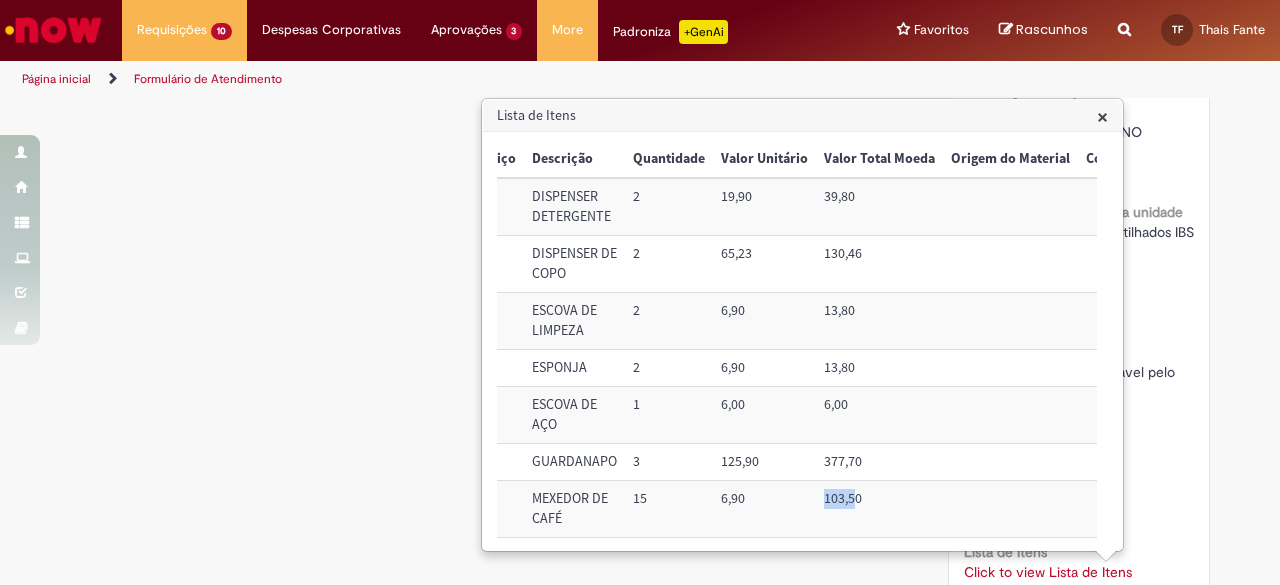 scroll, scrollTop: 2, scrollLeft: 390, axis: both 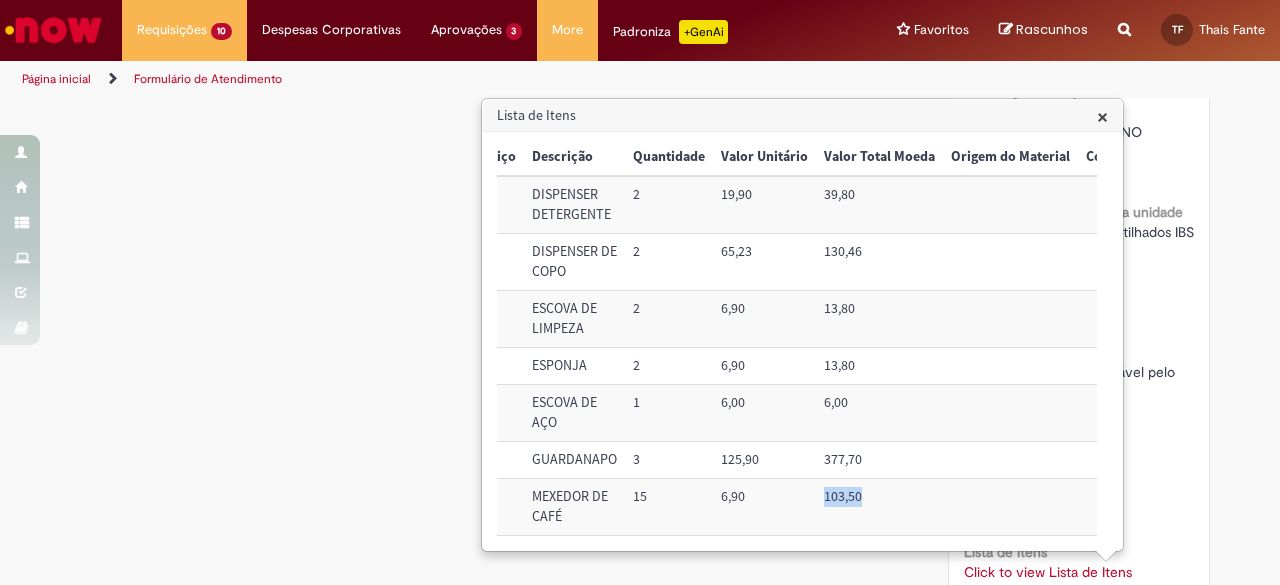 drag, startPoint x: 772, startPoint y: 523, endPoint x: 879, endPoint y: 509, distance: 107.912 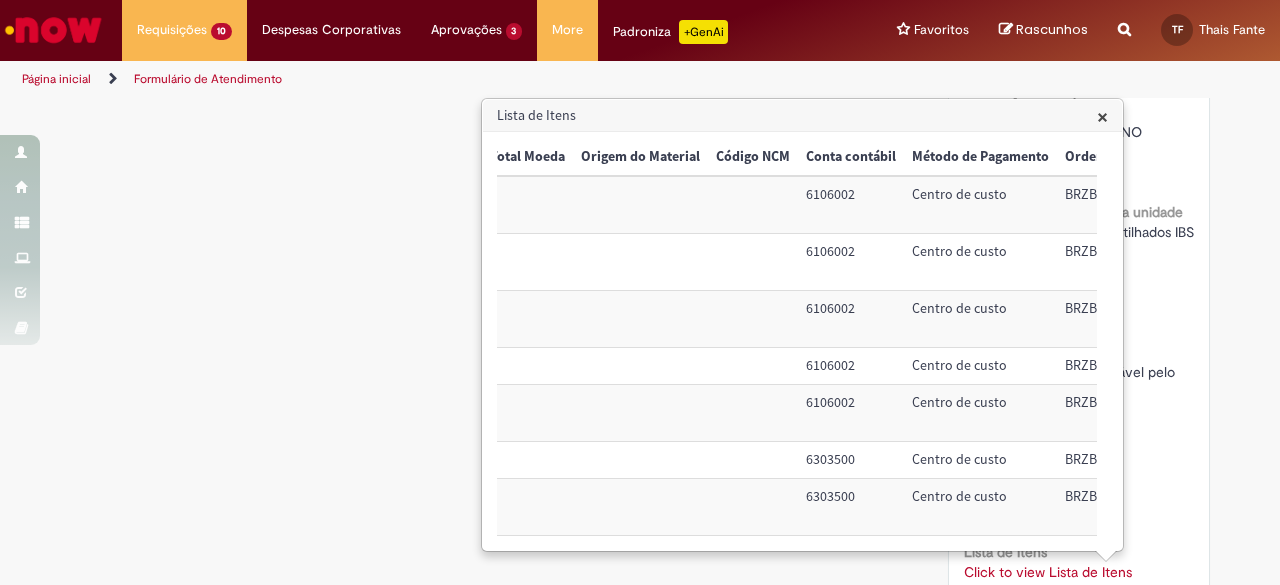 scroll, scrollTop: 2, scrollLeft: 790, axis: both 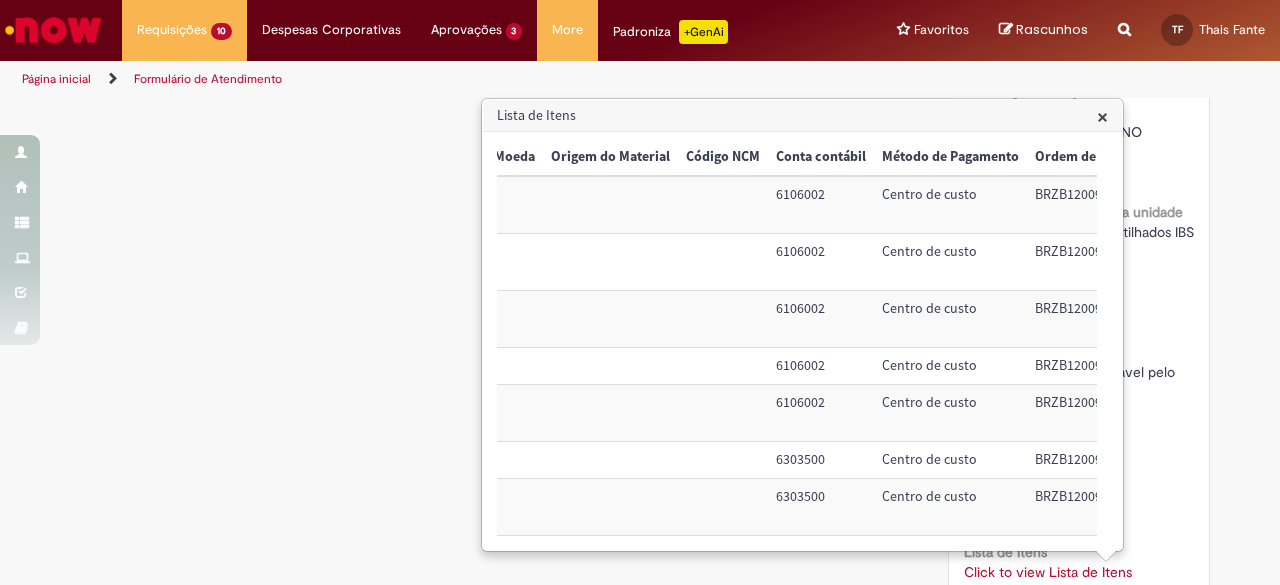 click on "6106002" at bounding box center (821, 204) 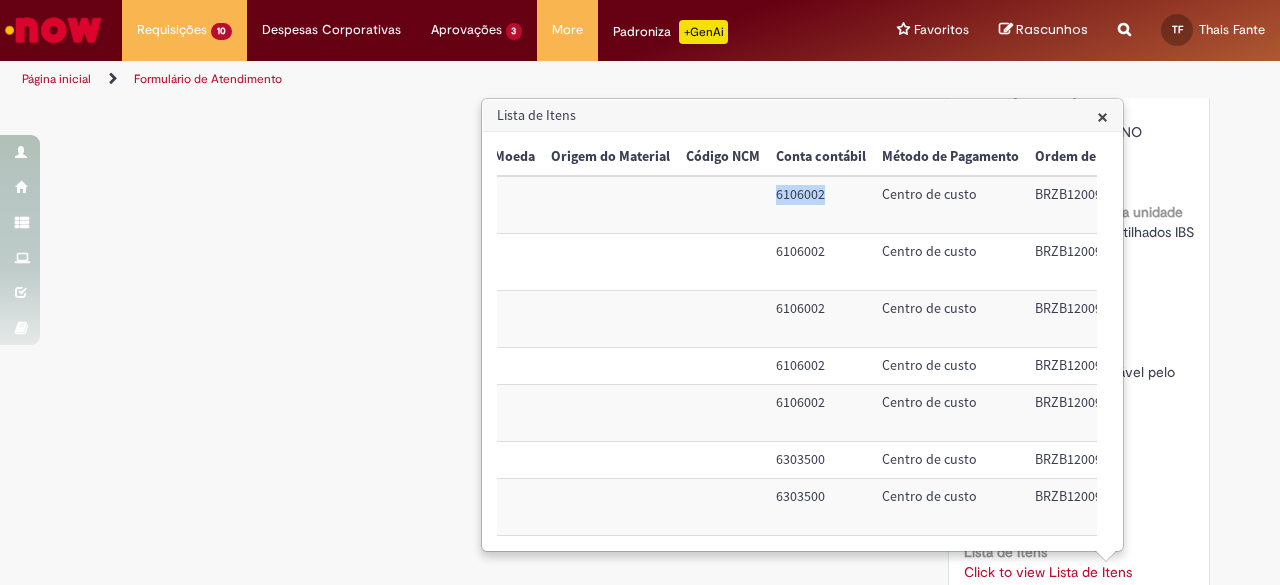 click on "6106002" at bounding box center (821, 204) 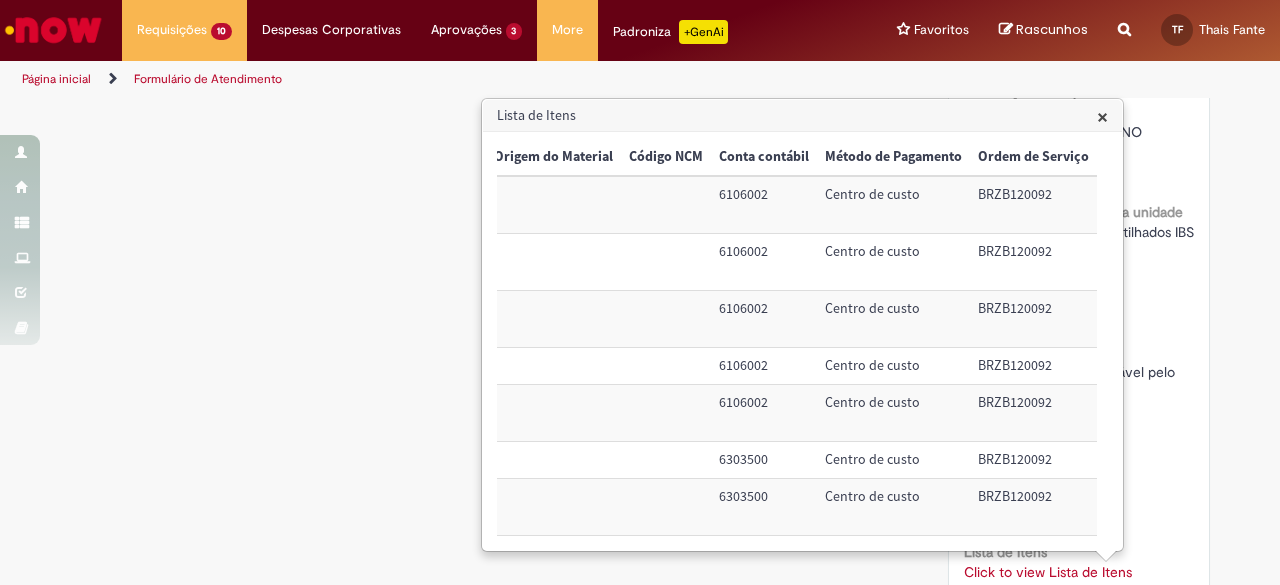 click on "BRZB120092" at bounding box center [1033, 204] 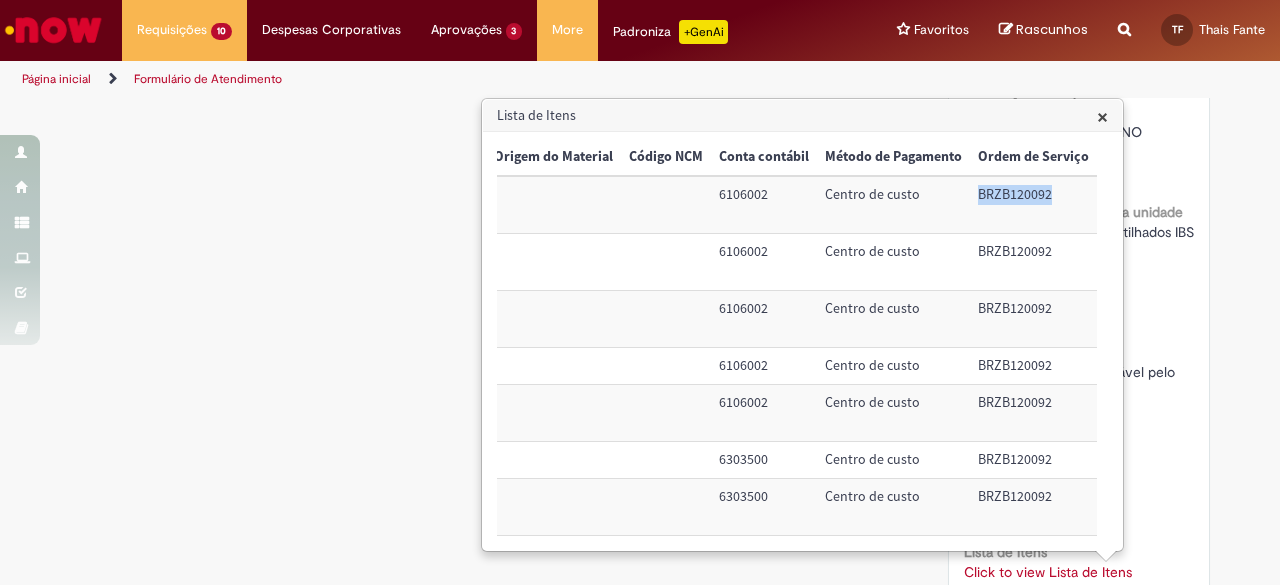 click on "BRZB120092" at bounding box center [1033, 204] 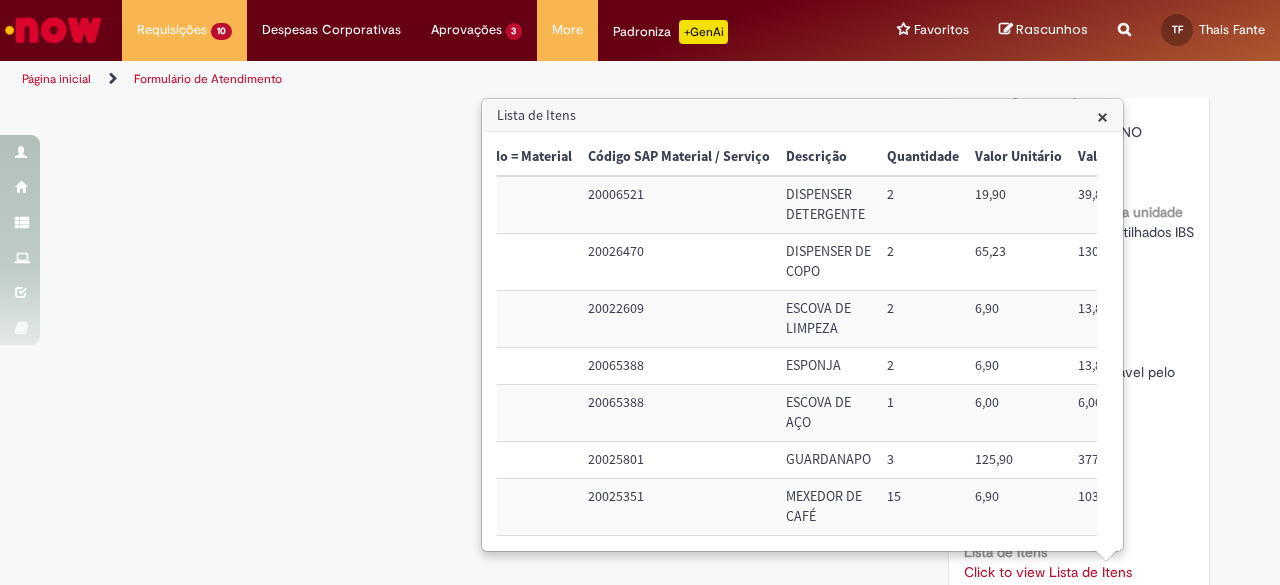scroll, scrollTop: 2, scrollLeft: 129, axis: both 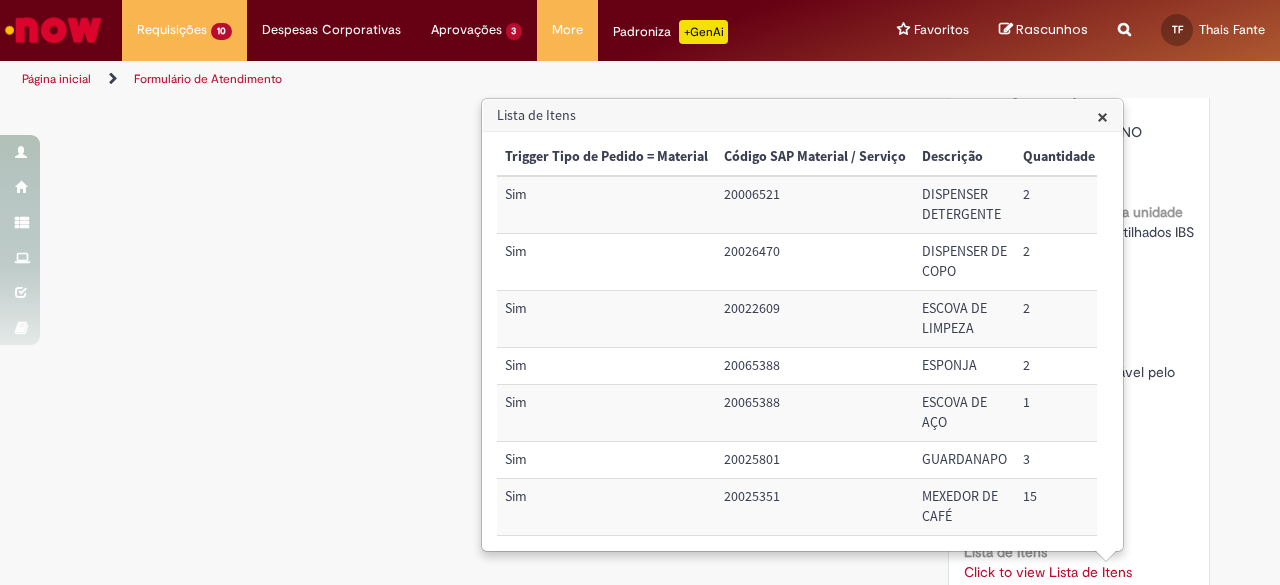 click on "20026470" at bounding box center [815, 262] 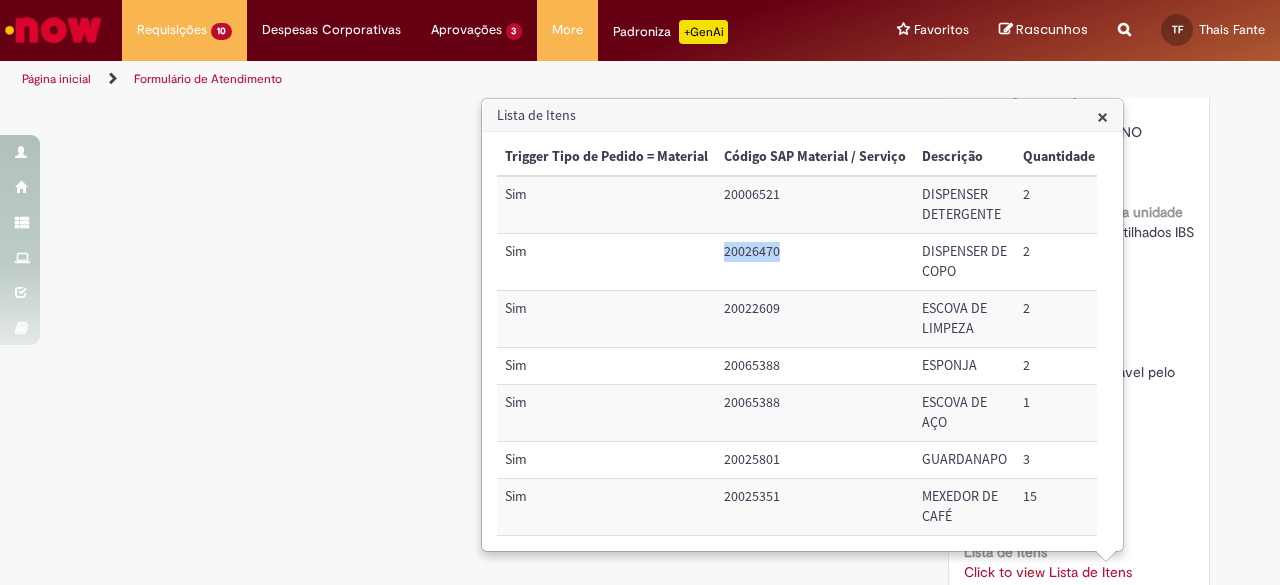 click on "20026470" at bounding box center [815, 262] 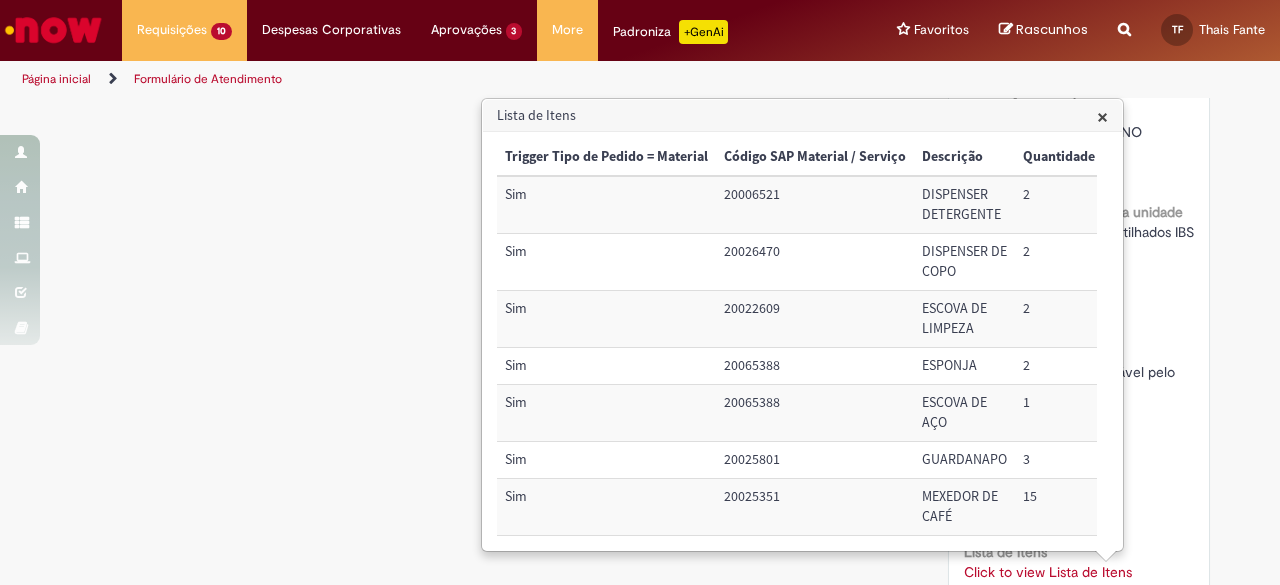click on "DISPENSER DE COPO" at bounding box center [964, 262] 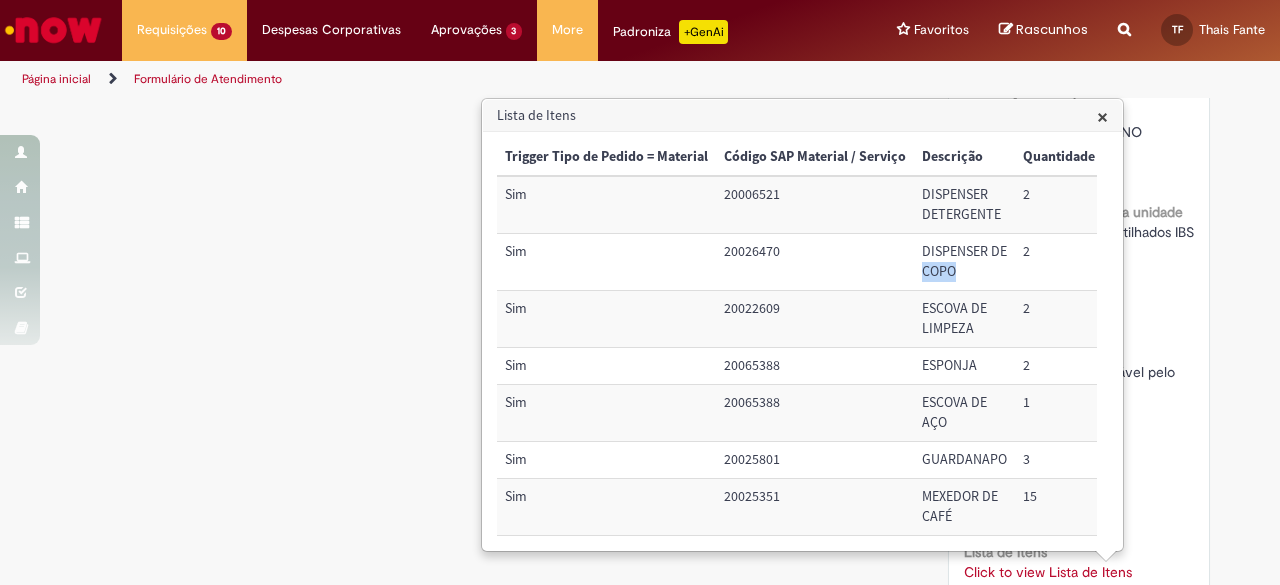 click on "DISPENSER DE COPO" at bounding box center [964, 262] 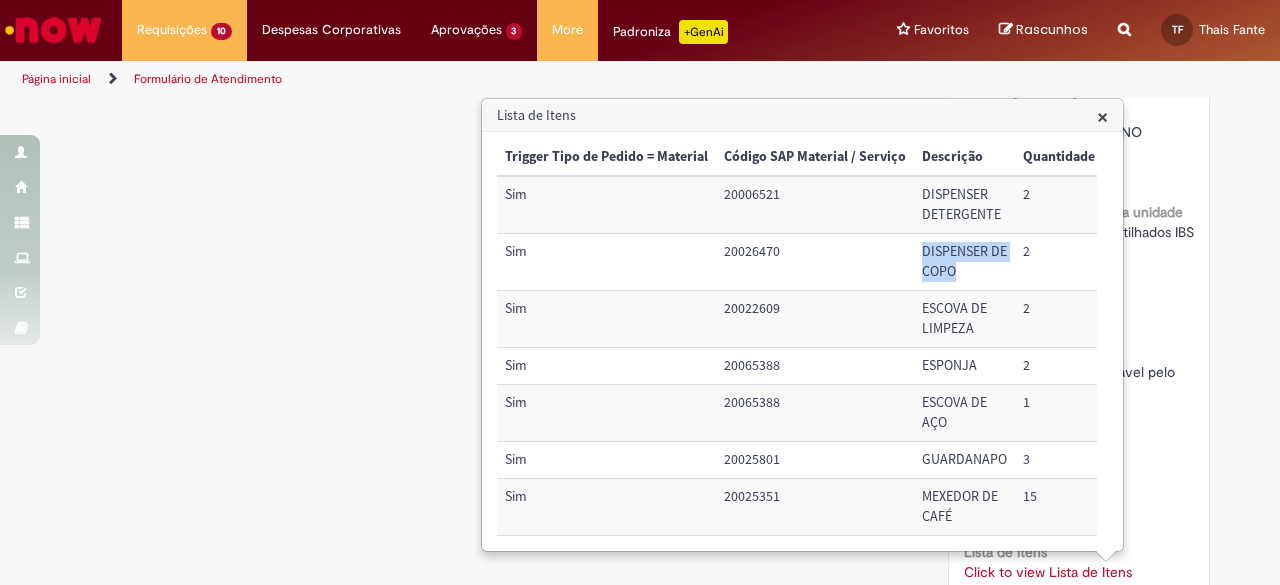 drag, startPoint x: 936, startPoint y: 244, endPoint x: 989, endPoint y: 271, distance: 59.48109 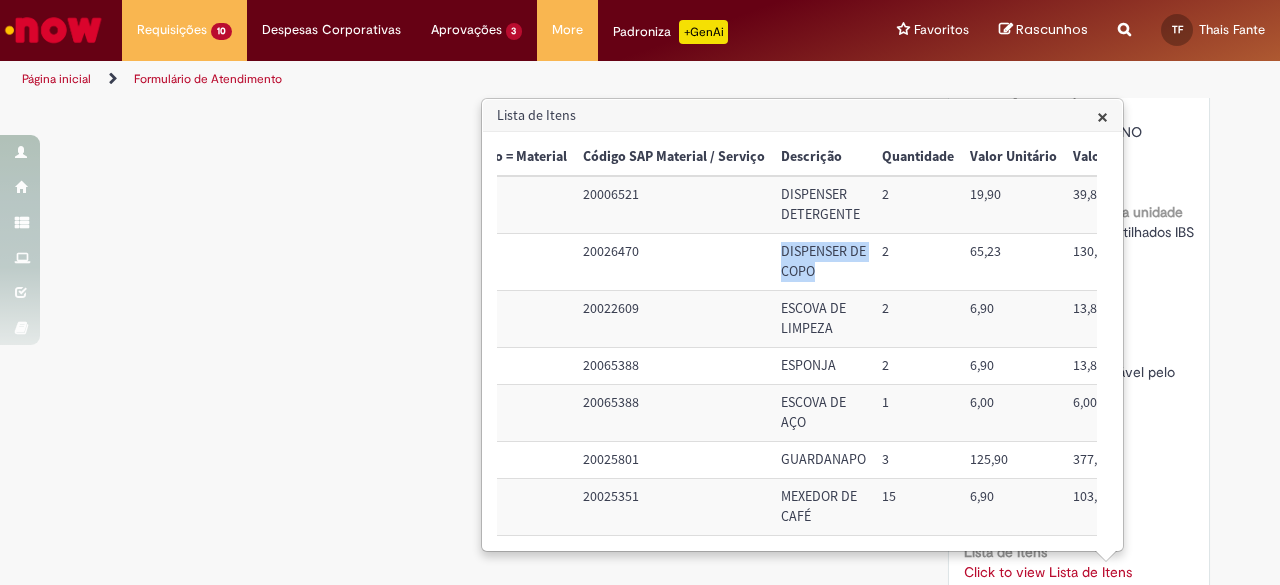 scroll, scrollTop: 2, scrollLeft: 169, axis: both 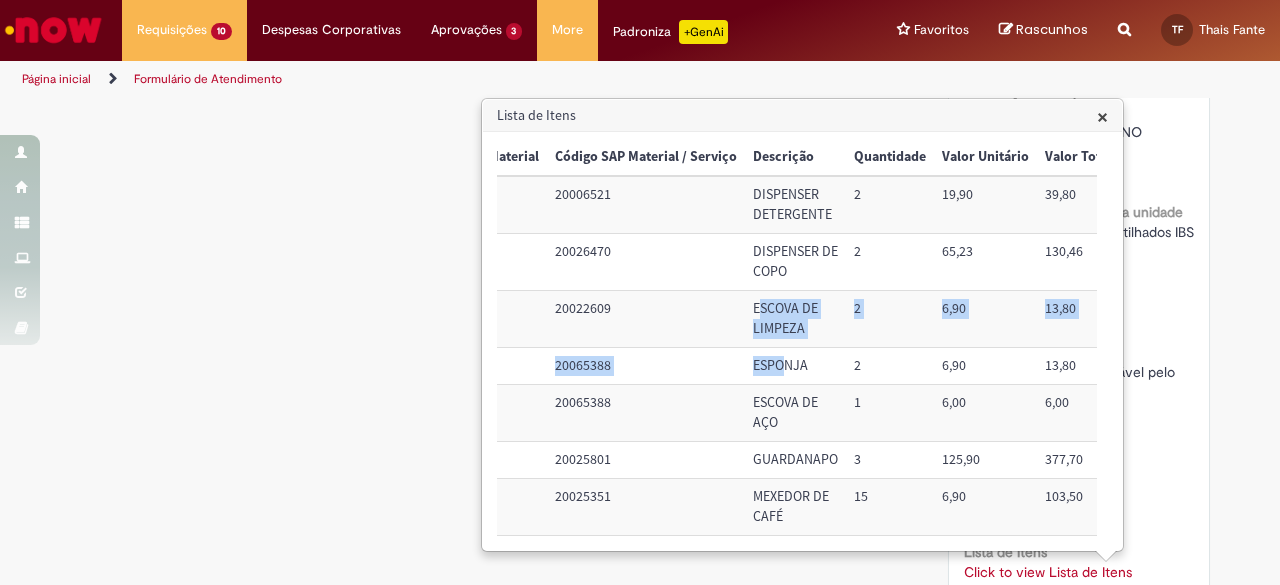 click on "Sim 20006521 DISPENSER DETERGENTE 2 19,90 39,80 6106002 Centro de custo BRZB120092 Sim 20026470 DISPENSER DE COPO 2 65,23 130,46 6106002 Centro de custo BRZB120092 Sim 20022609 ESCOVA DE LIMPEZA 2 6,90 13,80 6106002 Centro de custo BRZB120092 Sim 20065388 ESPONJA  2 6,90 13,80 6106002 Centro de custo BRZB120092 Sim 20065388 ESCOVA DE AÇO 1 6,00 6,00 6106002 Centro de custo BRZB120092 Sim 20025801 GUARDANAPO 3 125,90 377,70 6303500 Centro de custo BRZB120092 Sim 20025351 MEXEDOR DE CAFÉ 15 6,90 103,50 6303500 Centro de custo BRZB120092 Sim 20029081 PORTA GUARDANAPO 10 9,90 99,00 6303500 Centro de custo BRZB120092" at bounding box center (1051, 384) 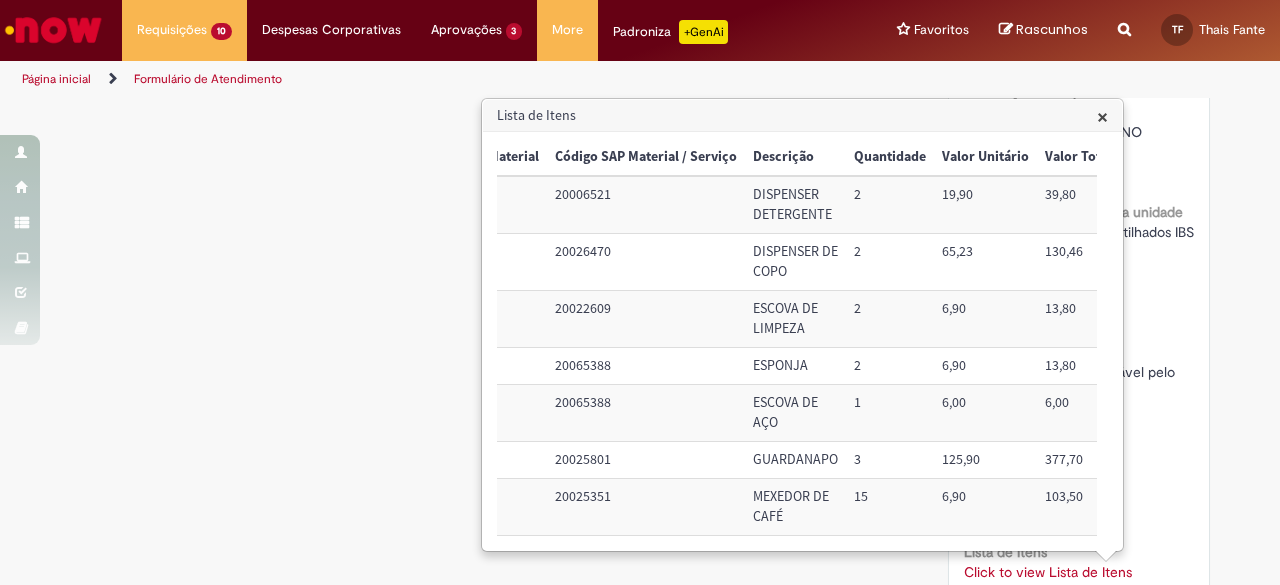 drag, startPoint x: 831, startPoint y: 223, endPoint x: 716, endPoint y: 275, distance: 126.210144 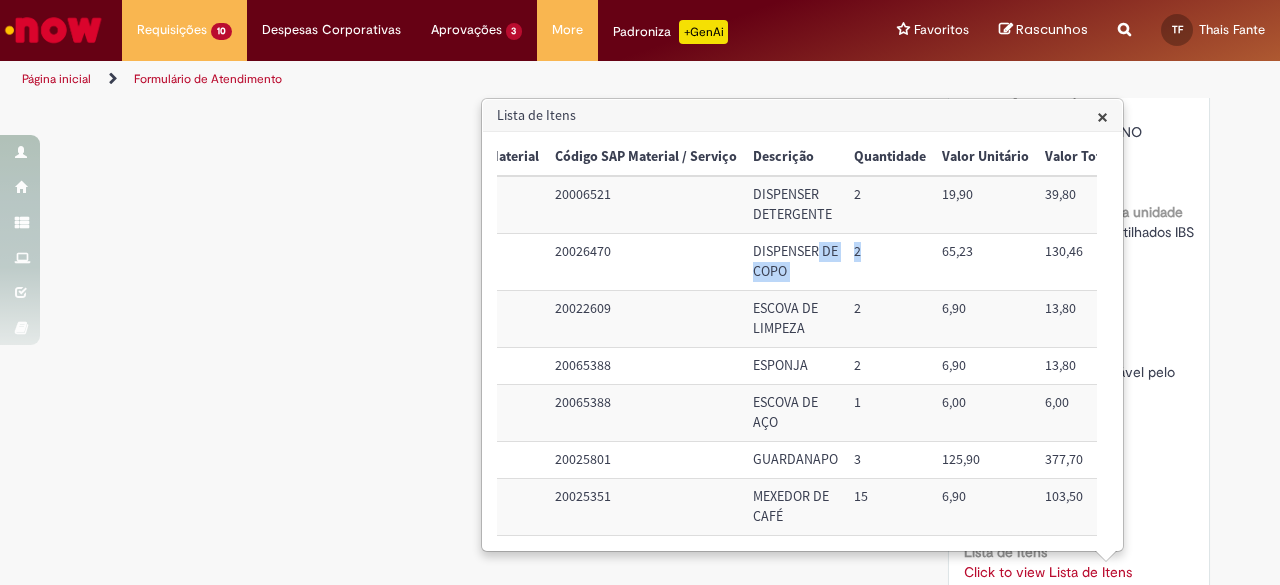 drag, startPoint x: 853, startPoint y: 252, endPoint x: 836, endPoint y: 255, distance: 17.262676 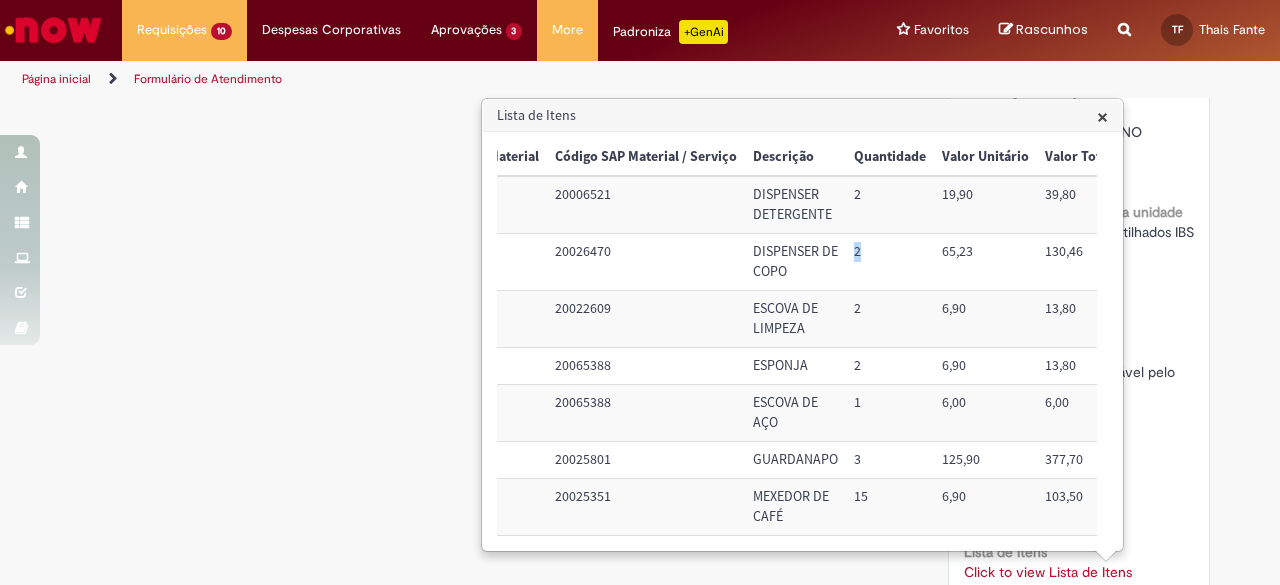 drag, startPoint x: 859, startPoint y: 252, endPoint x: 846, endPoint y: 252, distance: 13 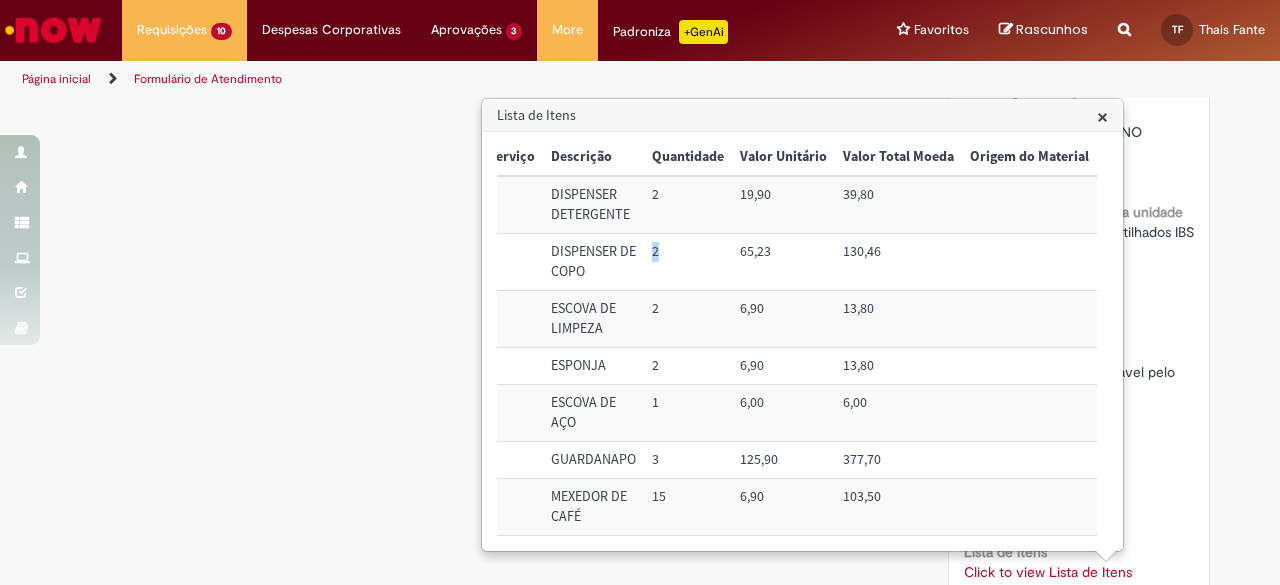 scroll, scrollTop: 2, scrollLeft: 387, axis: both 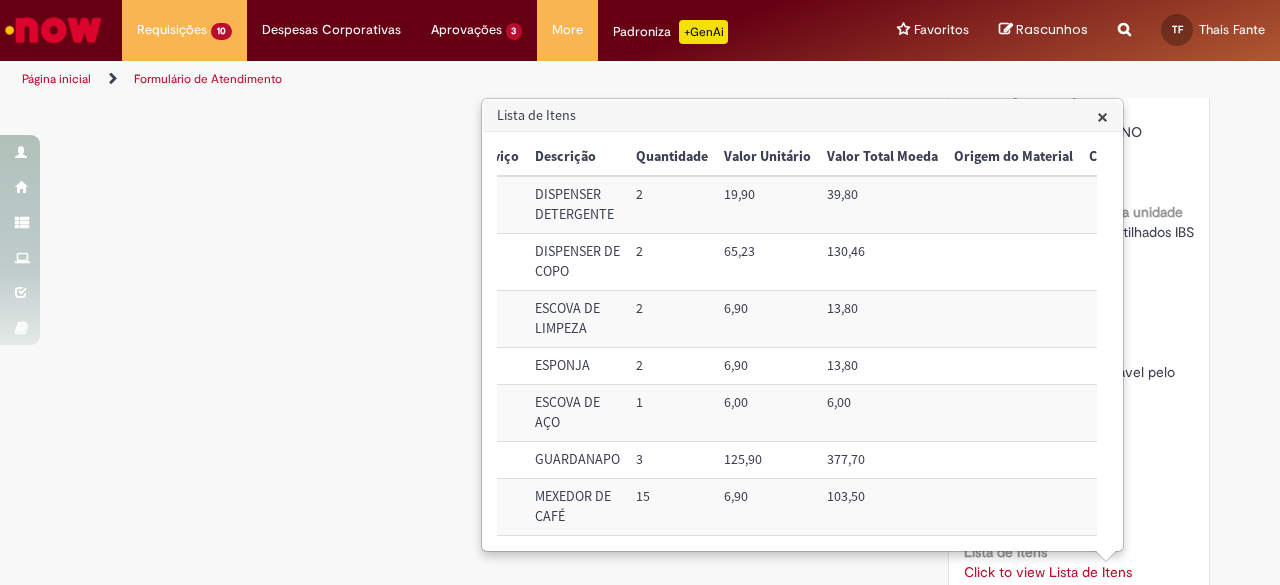click on "65,23" at bounding box center [767, 262] 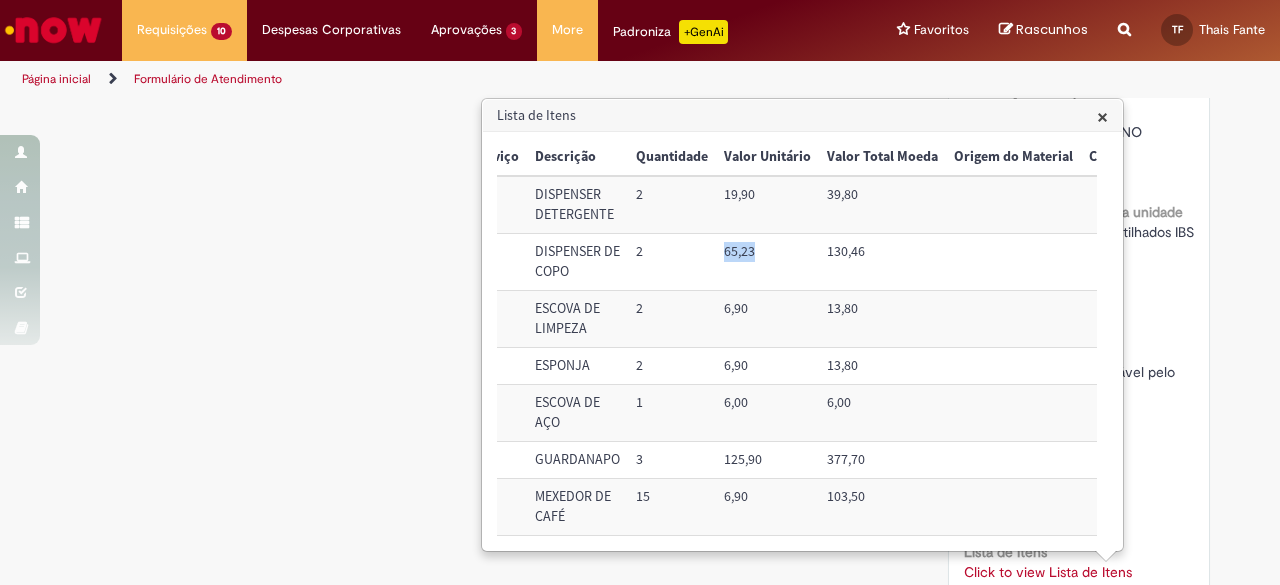 click on "65,23" at bounding box center (767, 262) 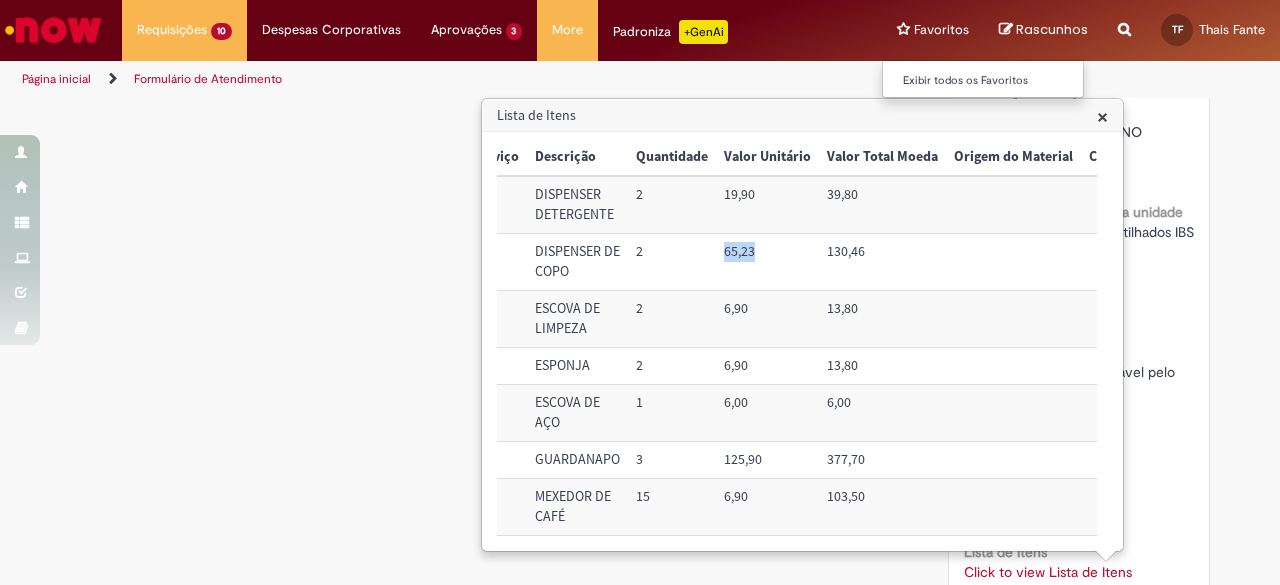 copy on "65,23" 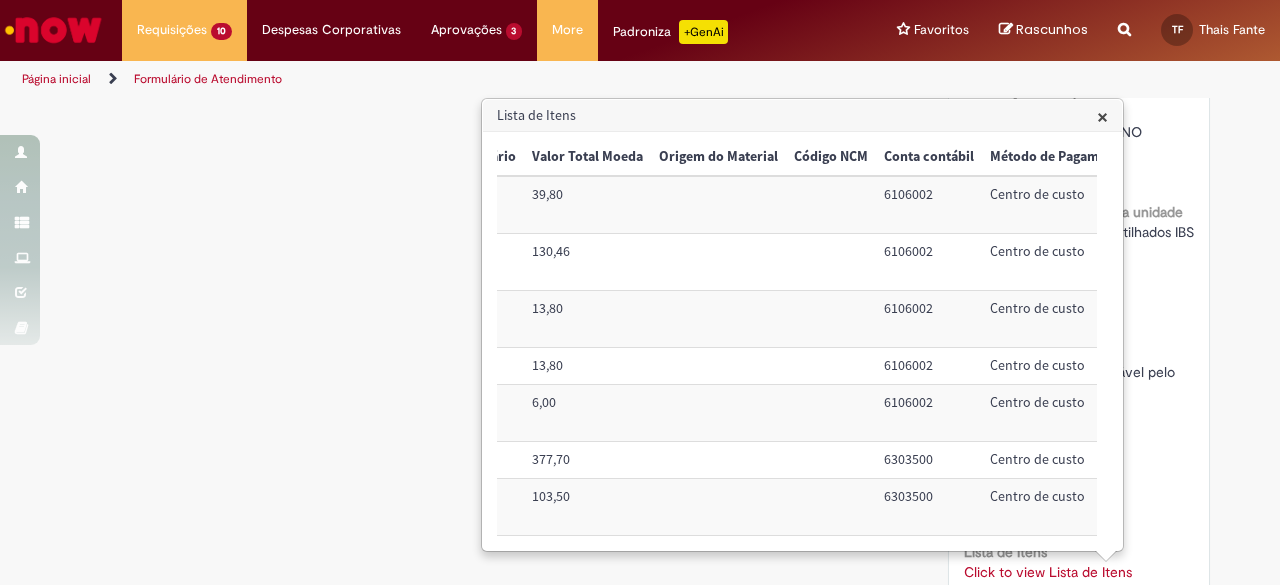 scroll, scrollTop: 2, scrollLeft: 851, axis: both 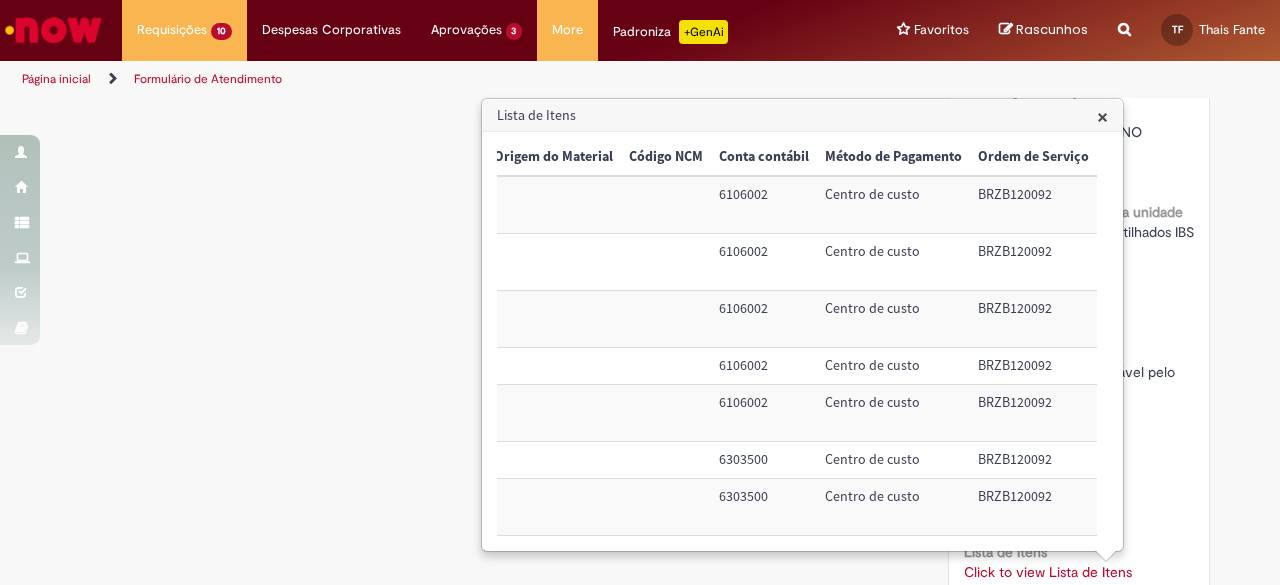 click on "6106002" at bounding box center [764, 262] 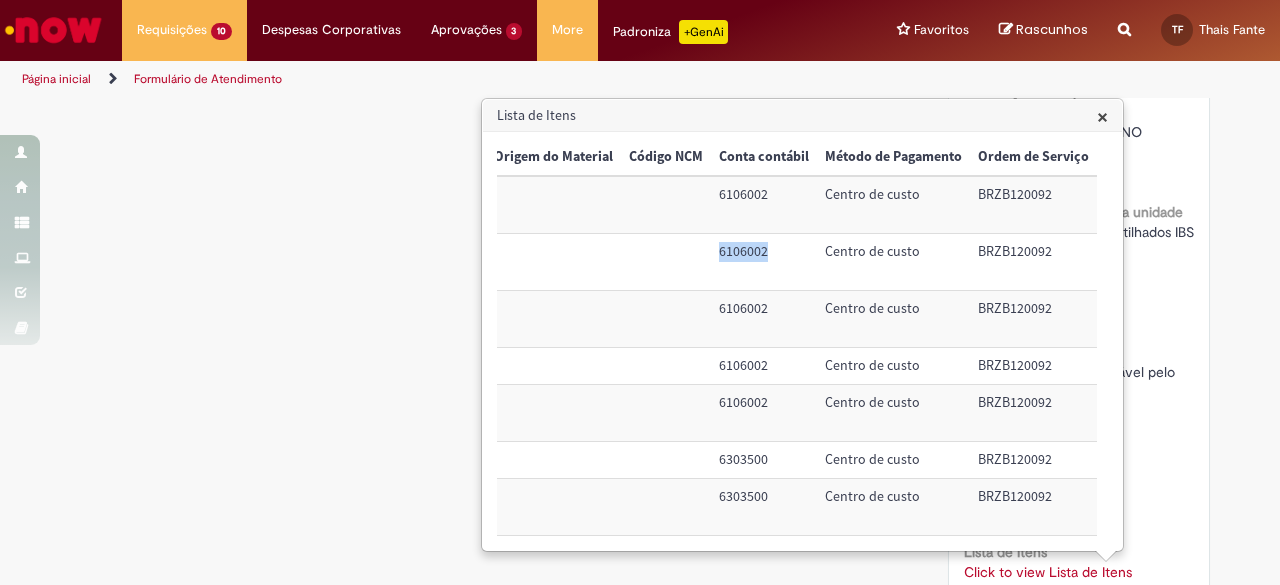 click on "6106002" at bounding box center [764, 262] 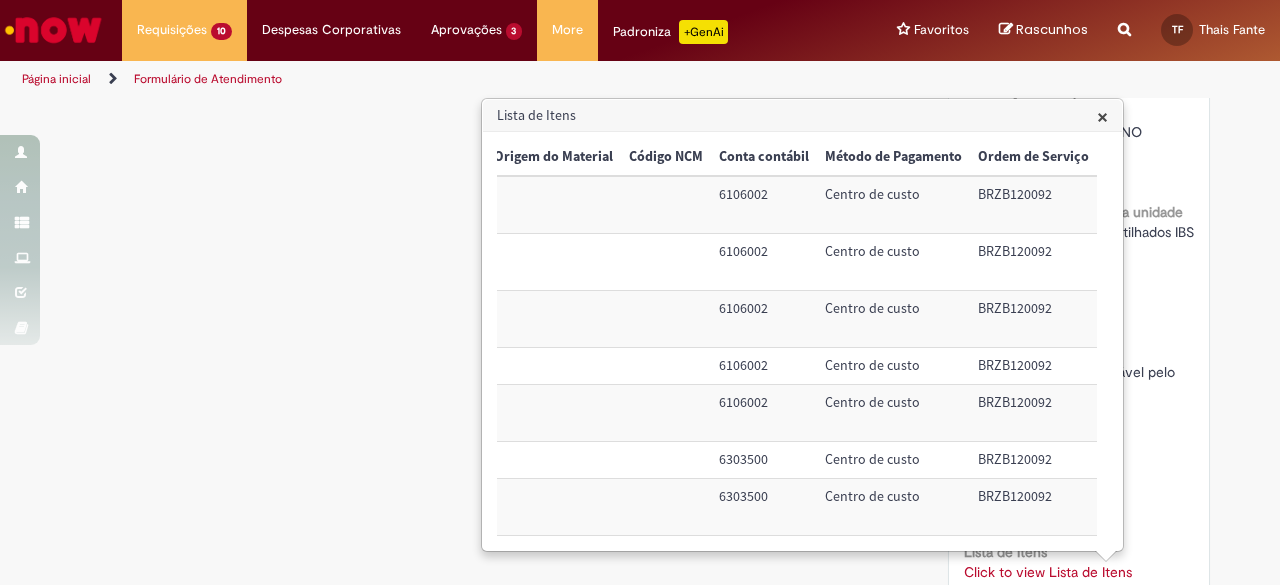 click on "BRZB120092" at bounding box center [1033, 262] 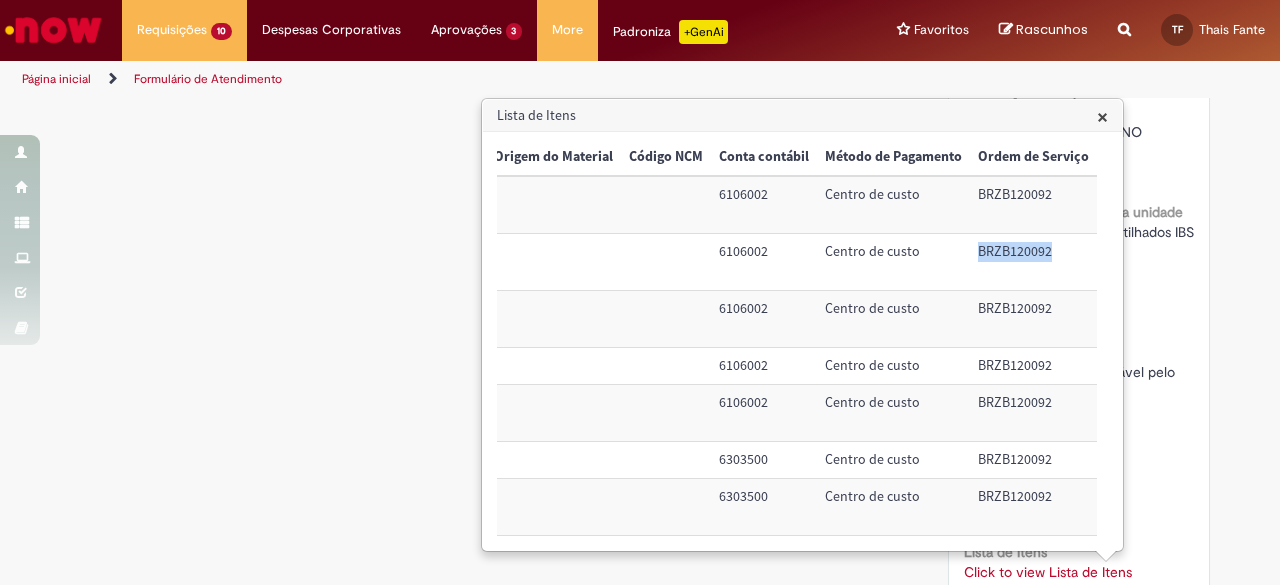 click on "BRZB120092" at bounding box center (1033, 262) 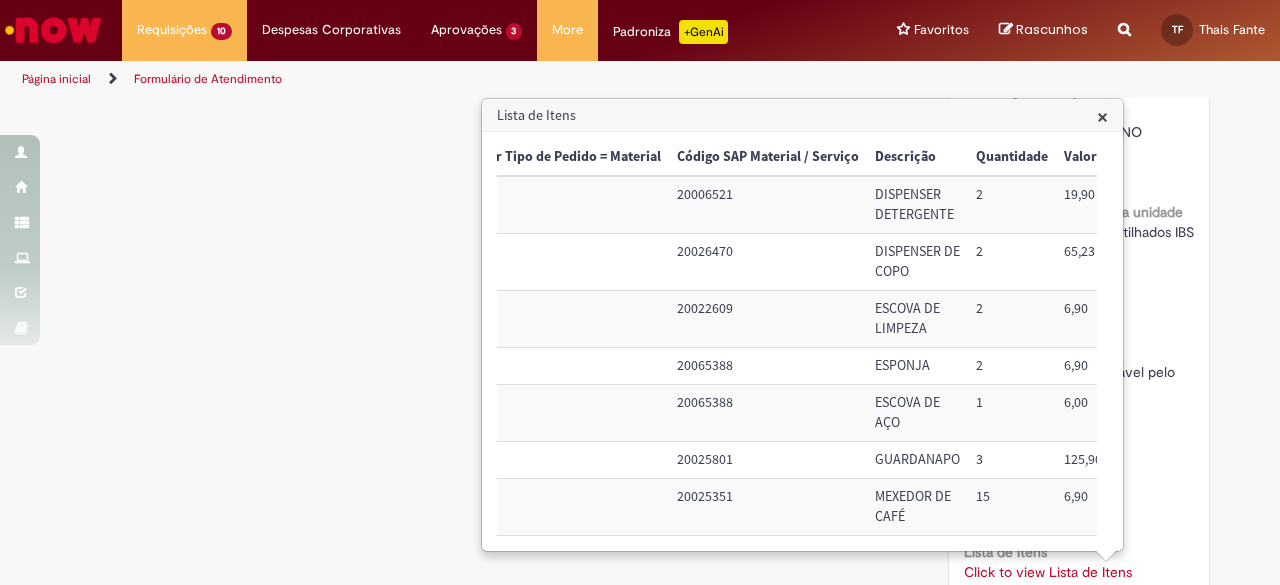 scroll, scrollTop: 2, scrollLeft: 0, axis: vertical 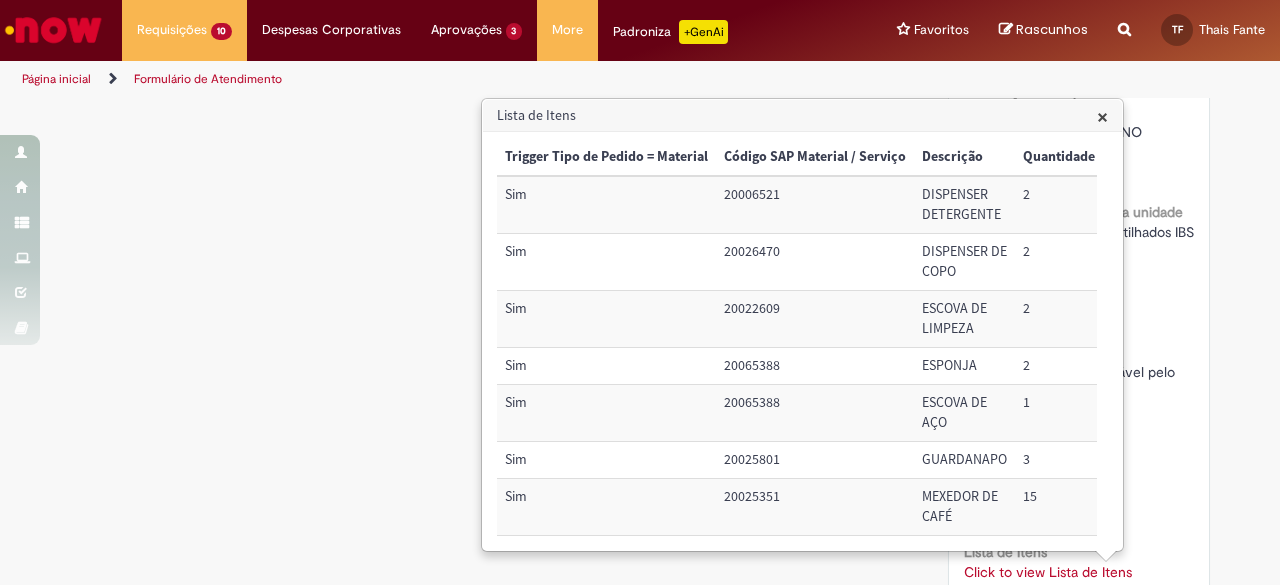 click on "20022609" at bounding box center [815, 319] 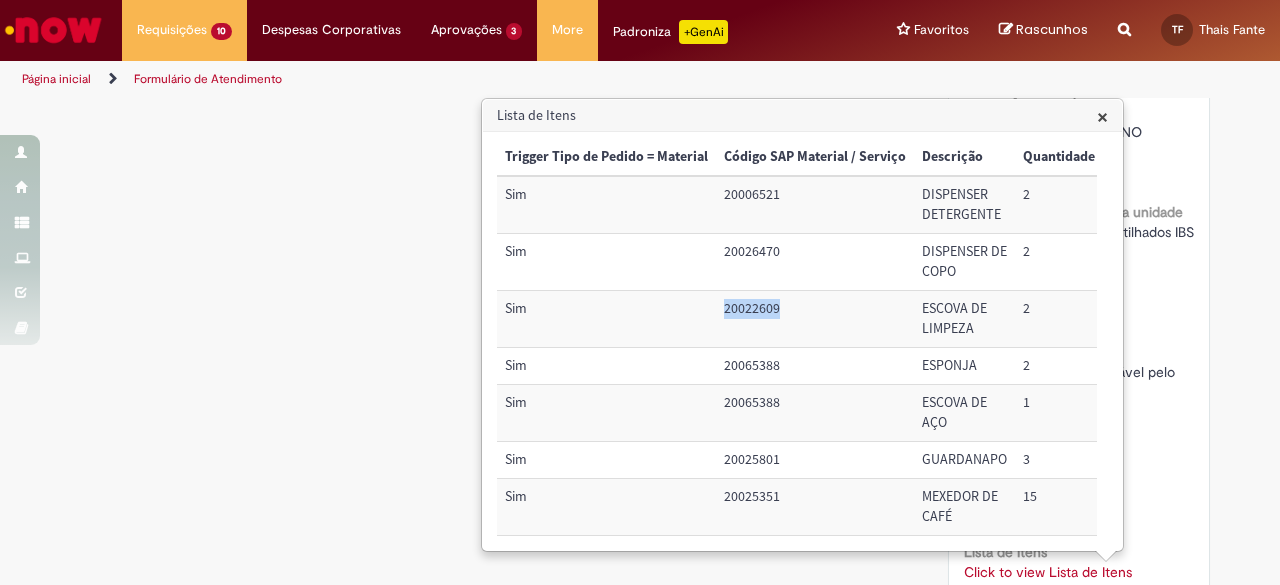 click on "20022609" at bounding box center [815, 319] 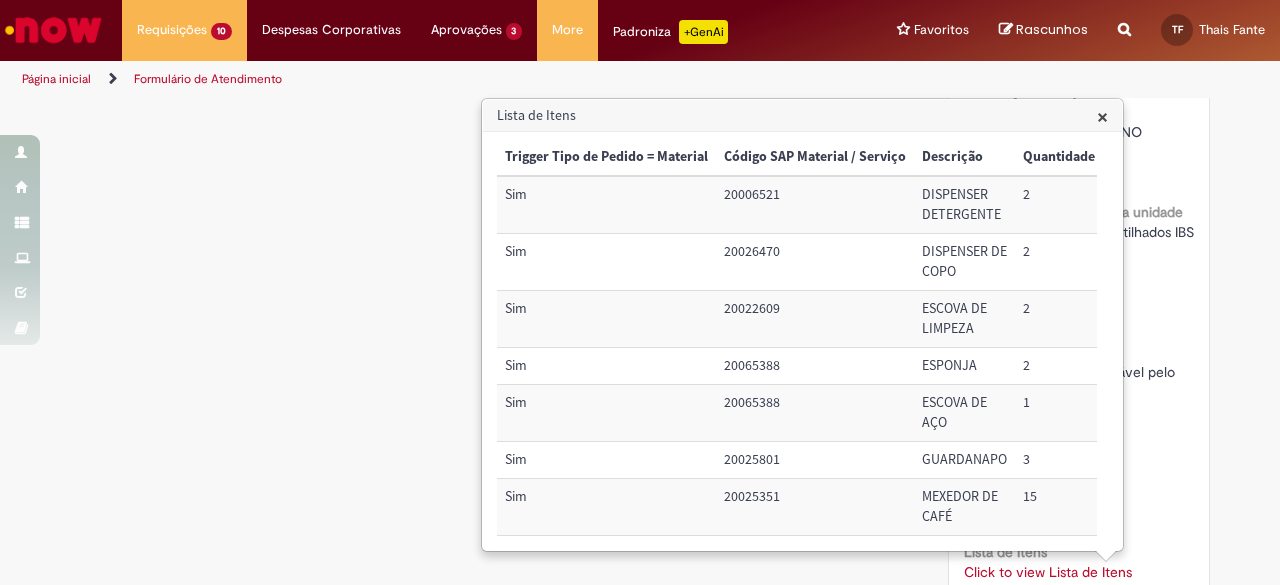 click on "ESCOVA DE LIMPEZA" at bounding box center (964, 319) 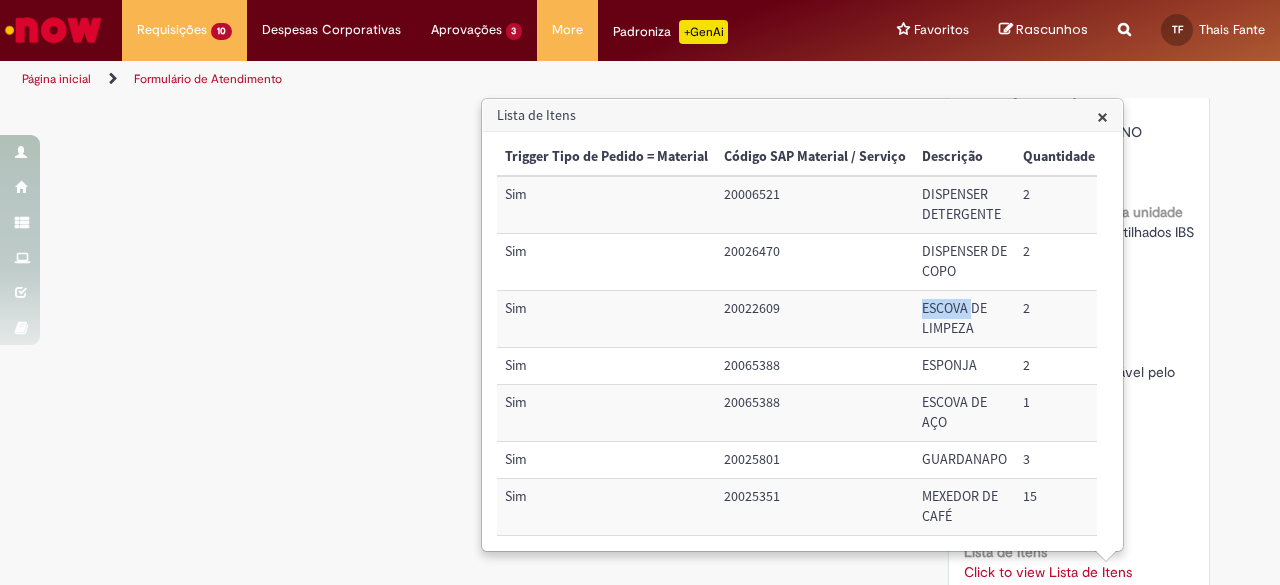 click on "ESCOVA DE LIMPEZA" at bounding box center (964, 319) 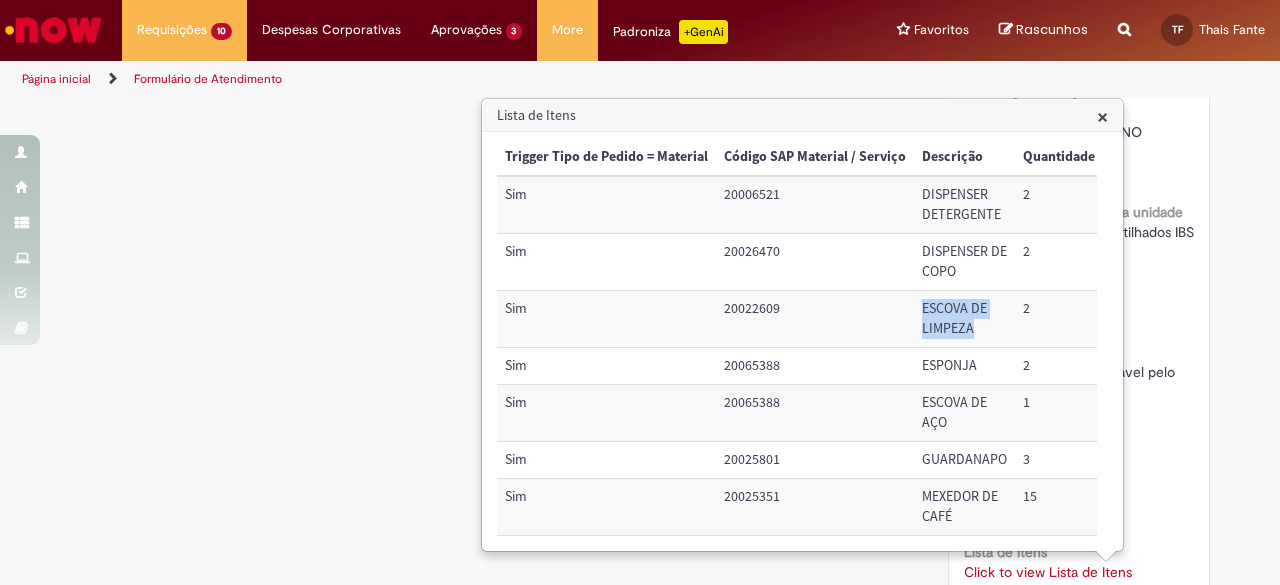 drag, startPoint x: 976, startPoint y: 324, endPoint x: 916, endPoint y: 300, distance: 64.62198 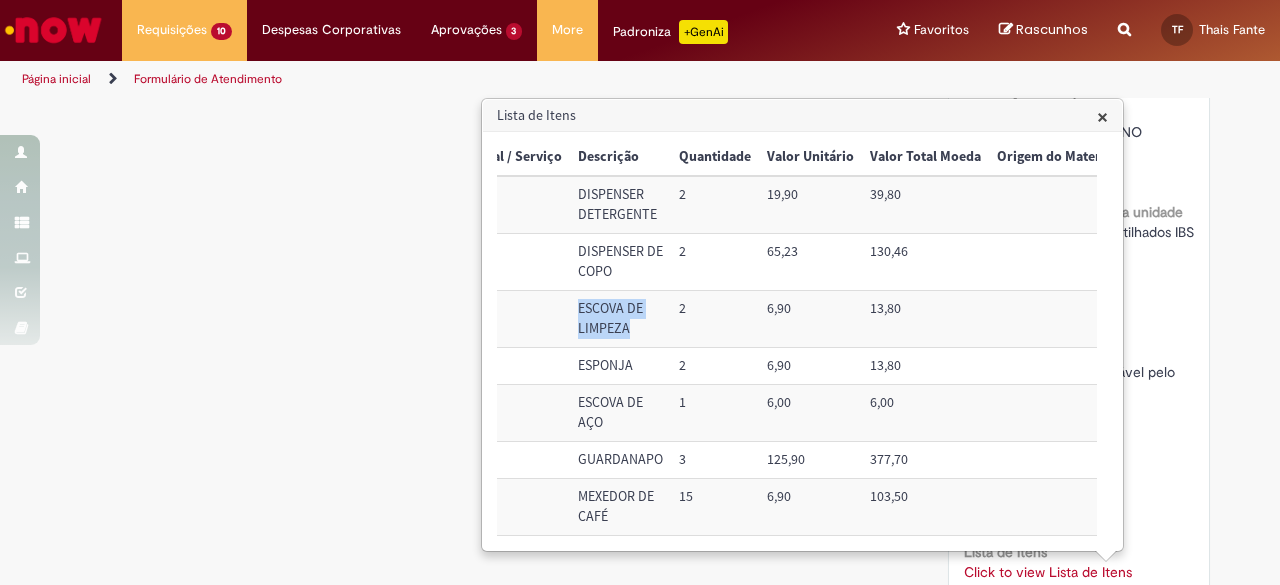scroll, scrollTop: 2, scrollLeft: 370, axis: both 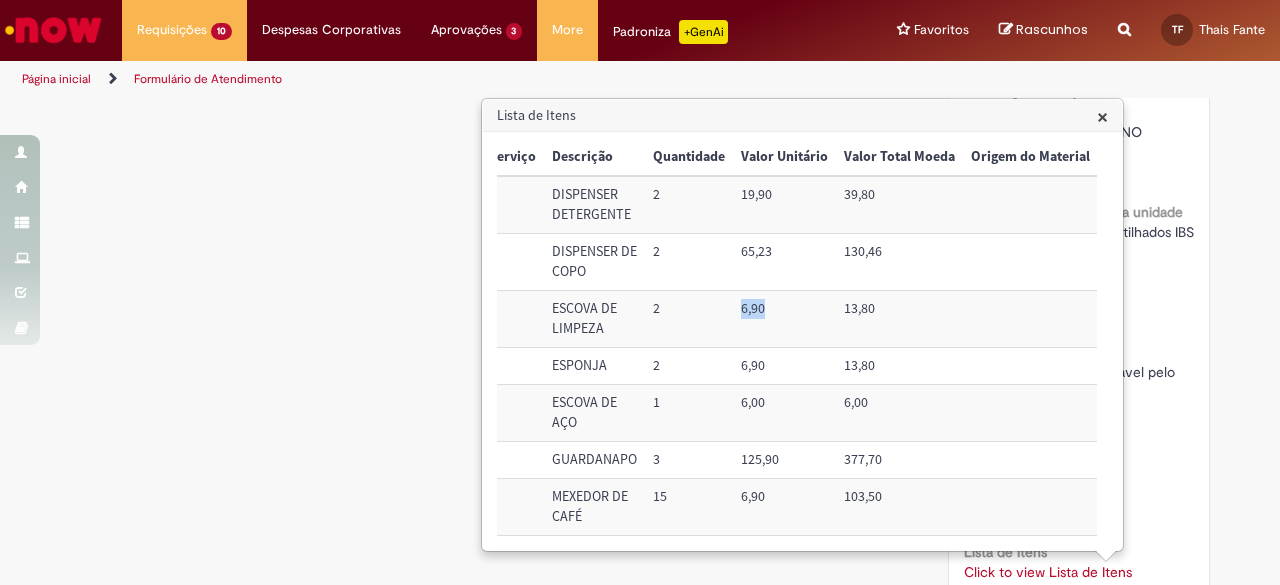 drag, startPoint x: 762, startPoint y: 309, endPoint x: 727, endPoint y: 306, distance: 35.128338 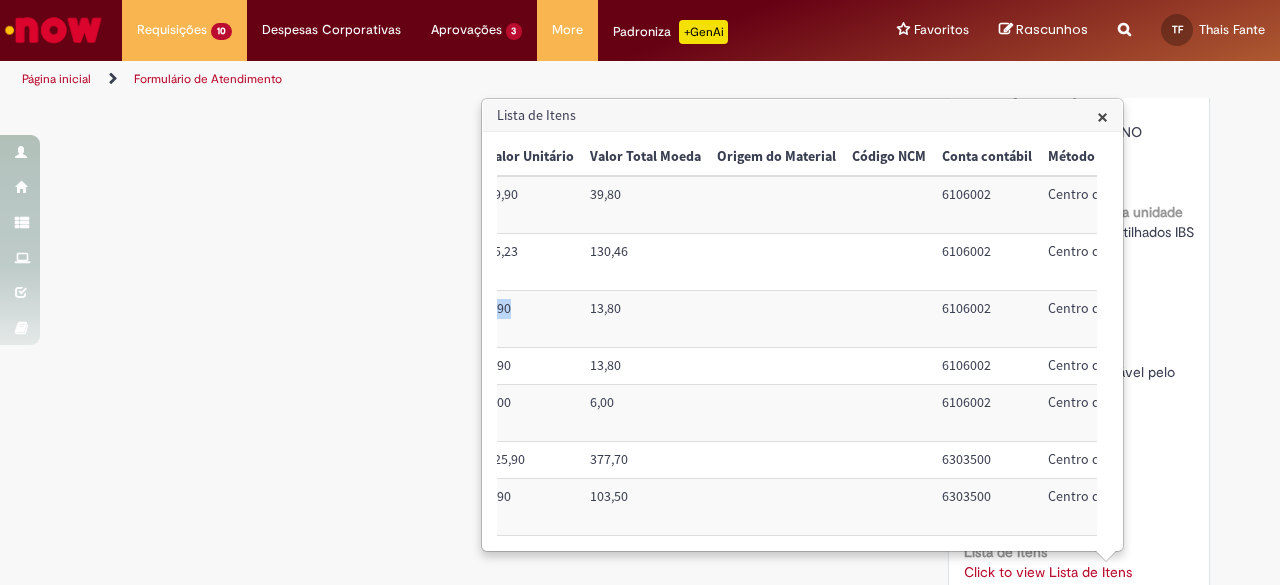 scroll, scrollTop: 2, scrollLeft: 772, axis: both 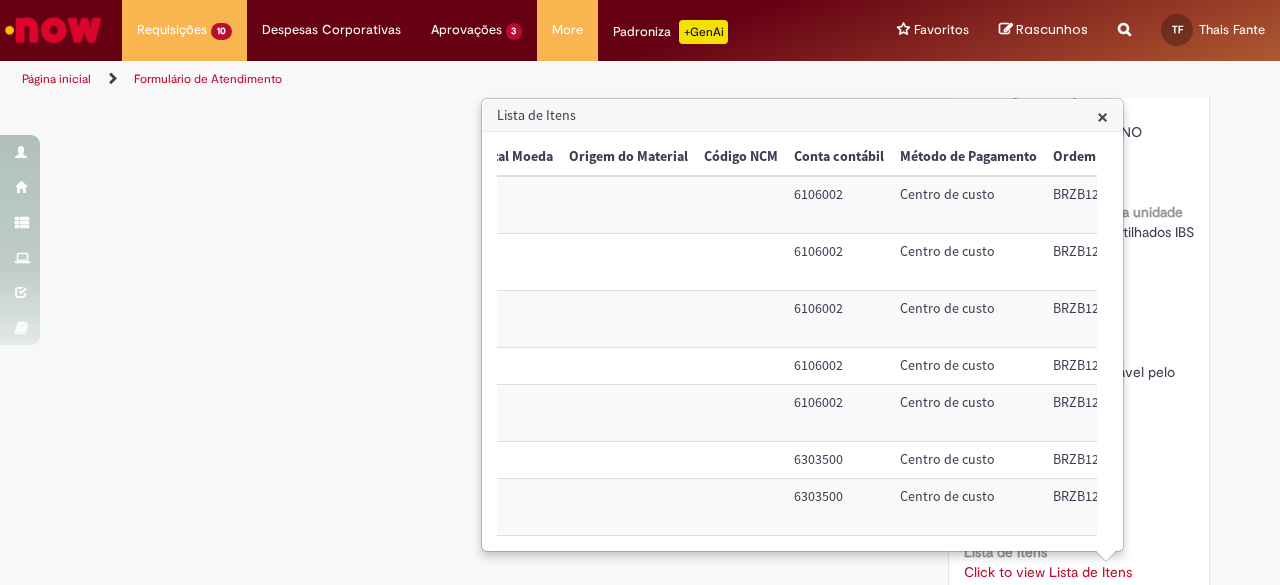 click on "6106002" at bounding box center [839, 319] 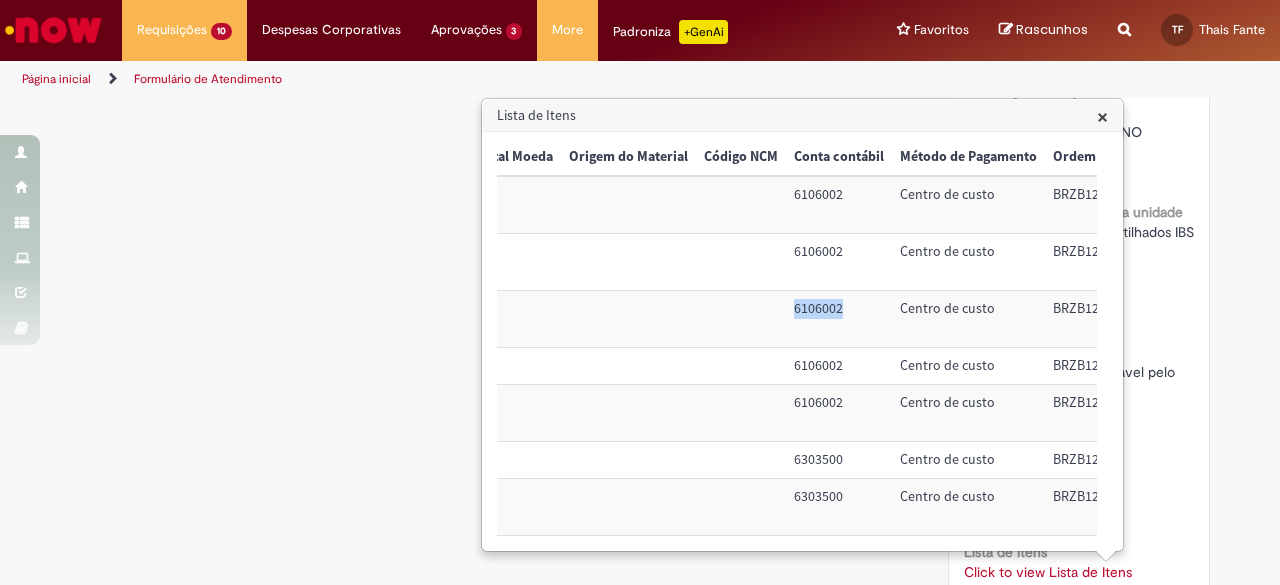 click on "6106002" at bounding box center [839, 319] 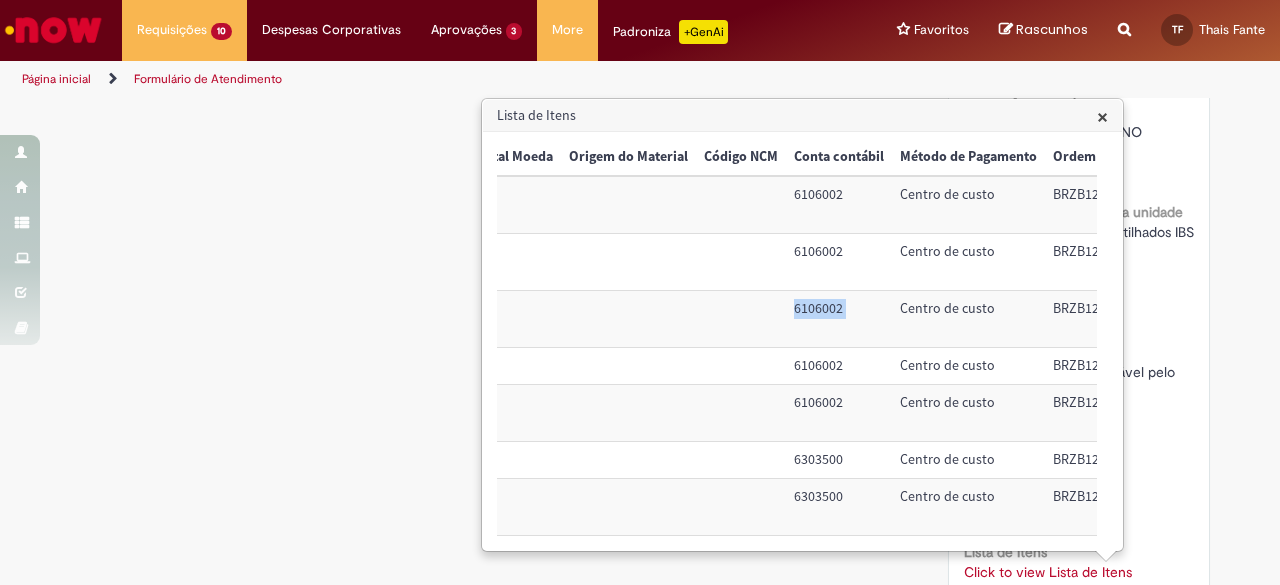 click on "6106002" at bounding box center (839, 319) 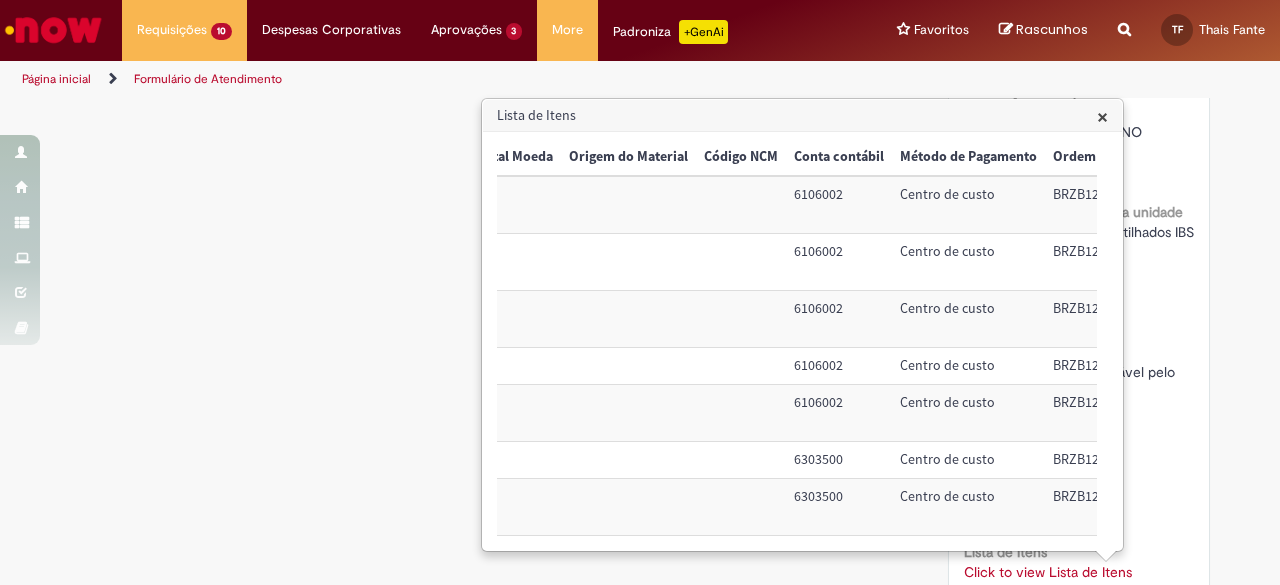 click on "BRZB120092" at bounding box center (1108, 319) 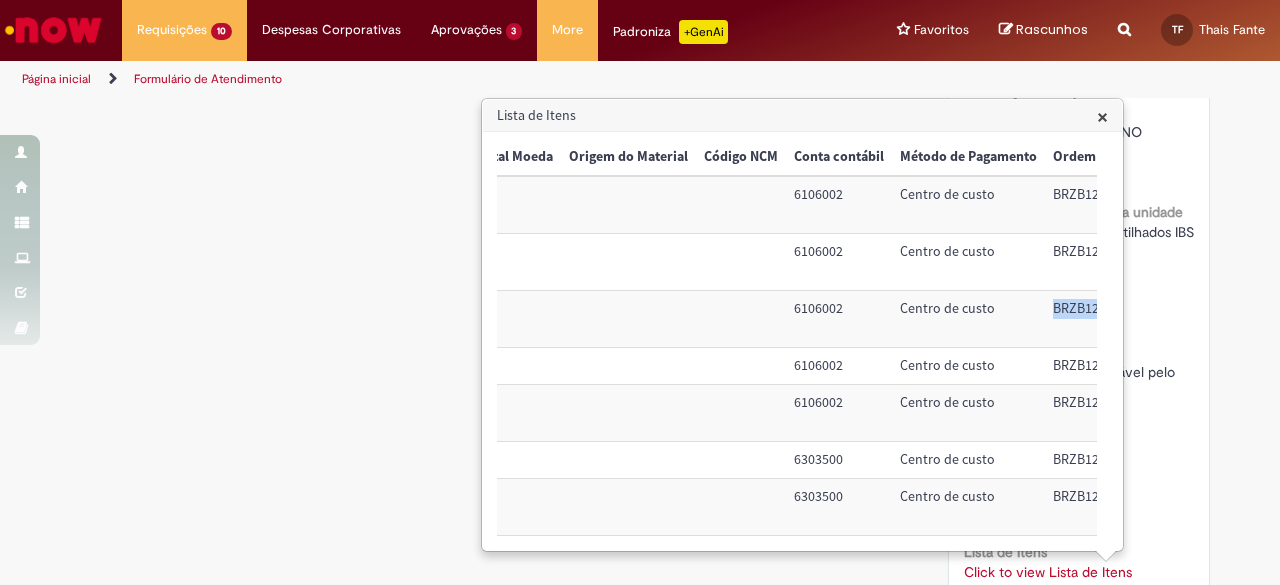 click on "BRZB120092" at bounding box center [1108, 319] 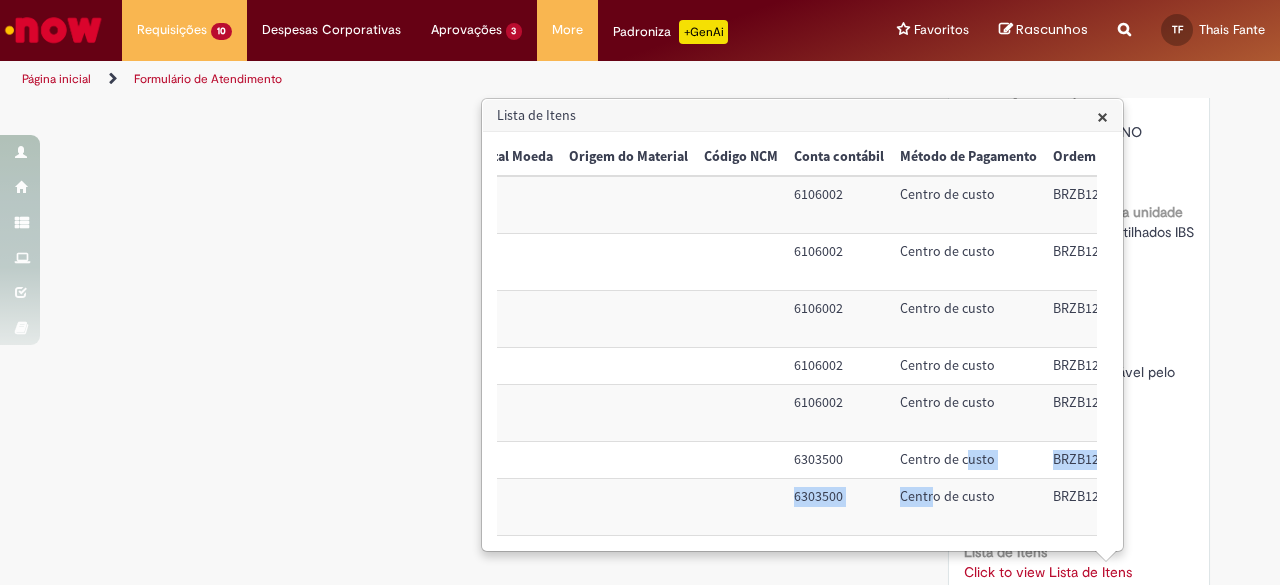drag, startPoint x: 922, startPoint y: 512, endPoint x: 922, endPoint y: 531, distance: 19 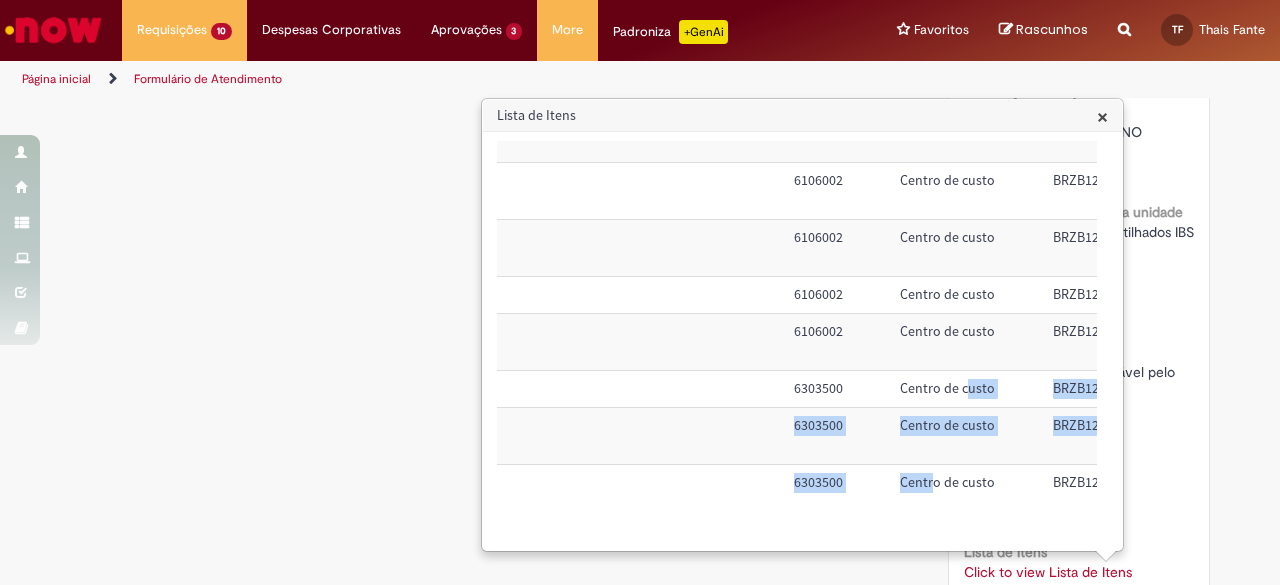 click at bounding box center (628, 436) 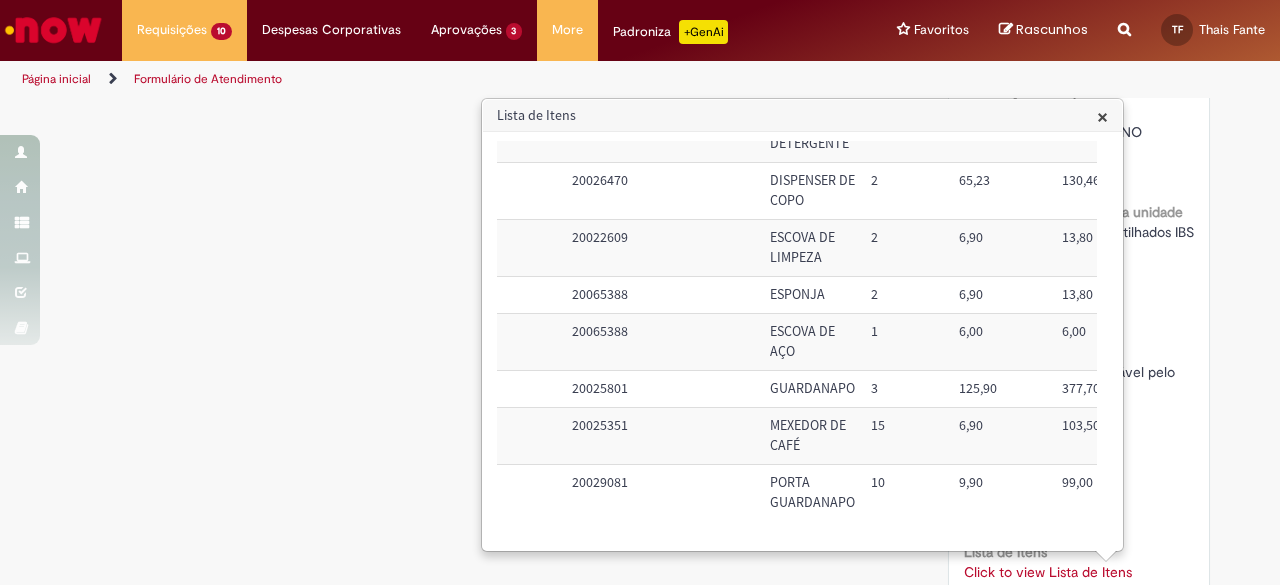 scroll, scrollTop: 76, scrollLeft: 0, axis: vertical 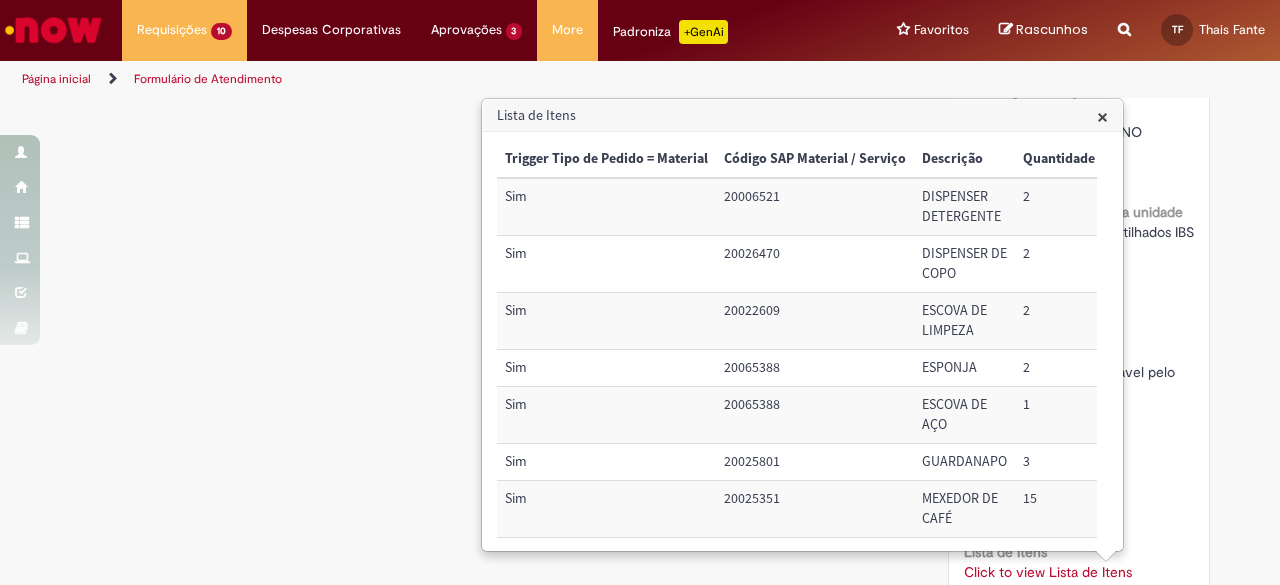 click on "20065388" at bounding box center [815, 368] 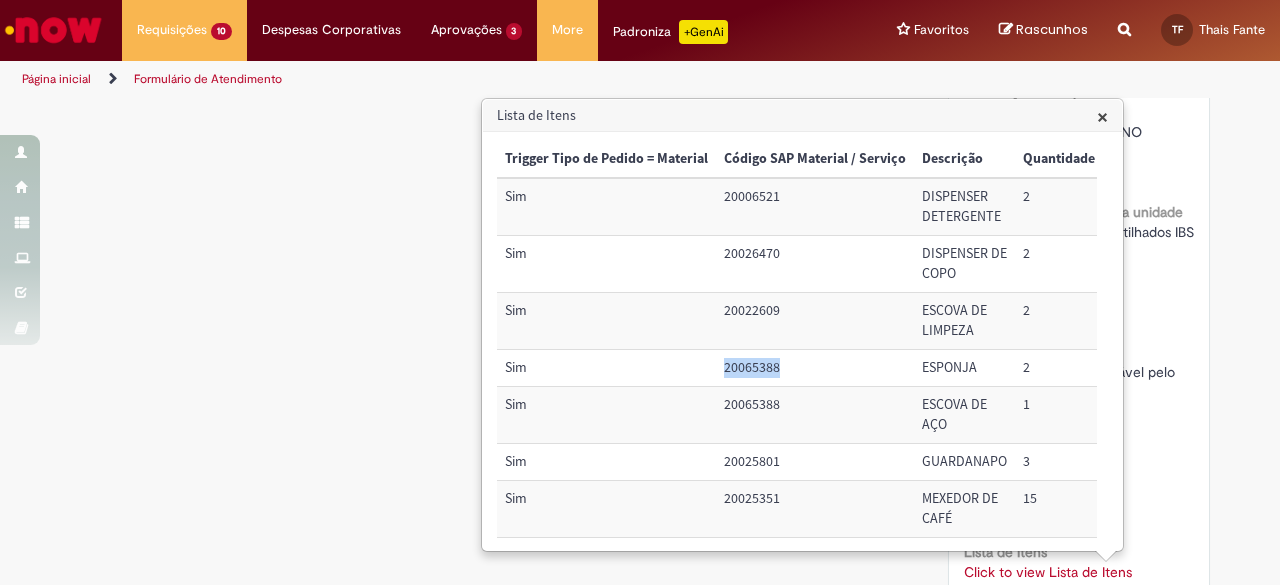 click on "20065388" at bounding box center [815, 368] 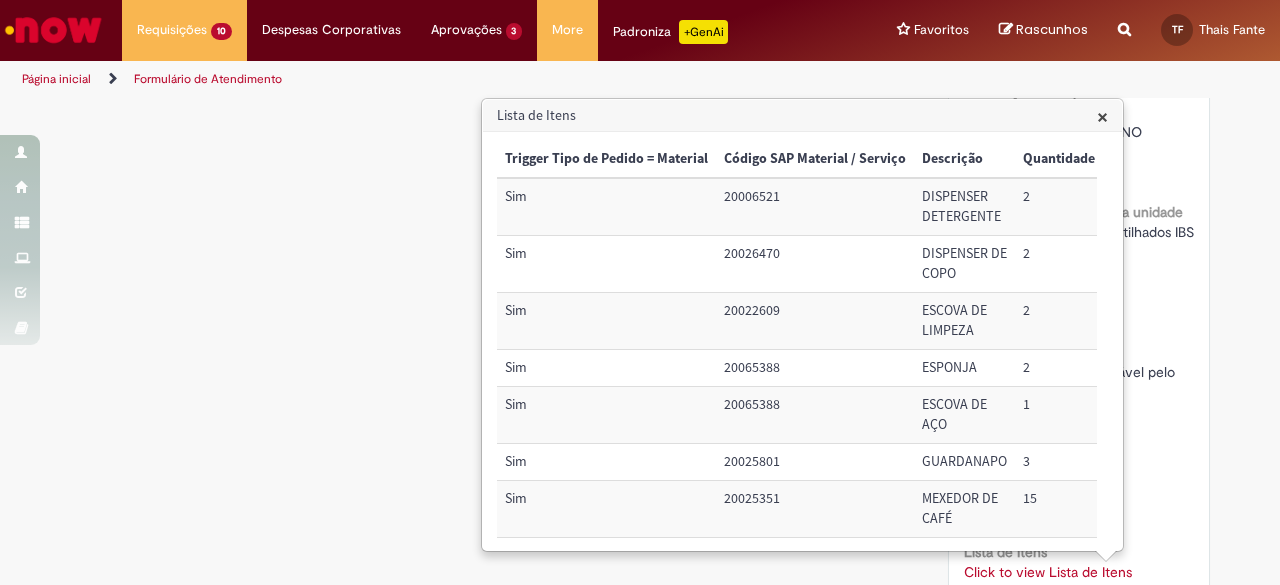 click on "ESPONJA" at bounding box center (964, 368) 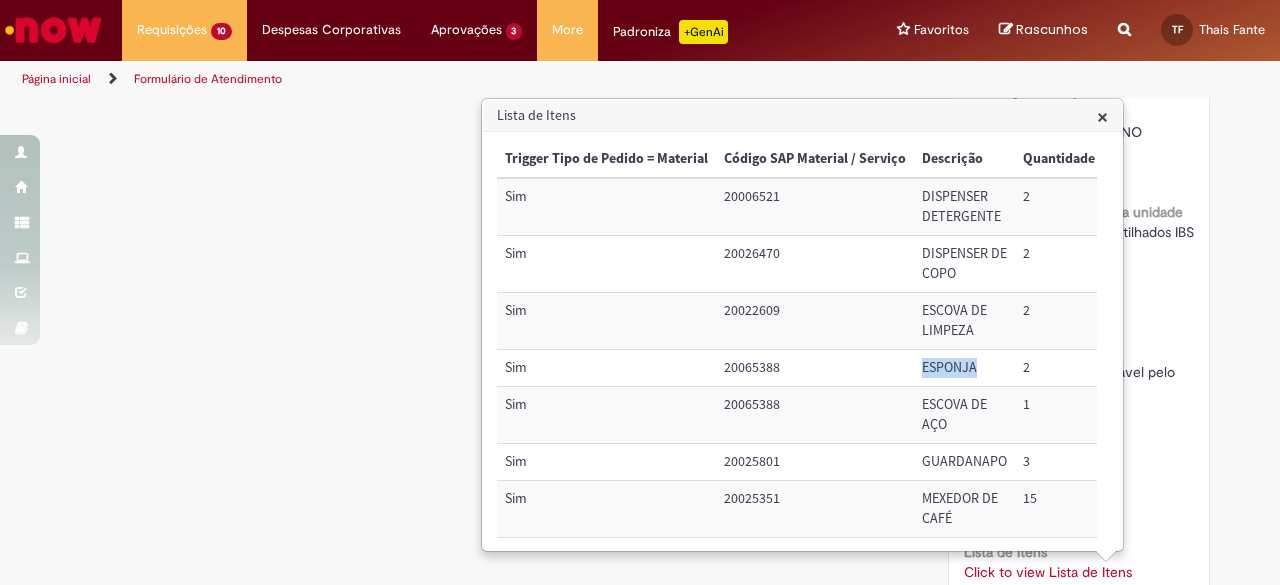 click on "ESPONJA" at bounding box center [964, 368] 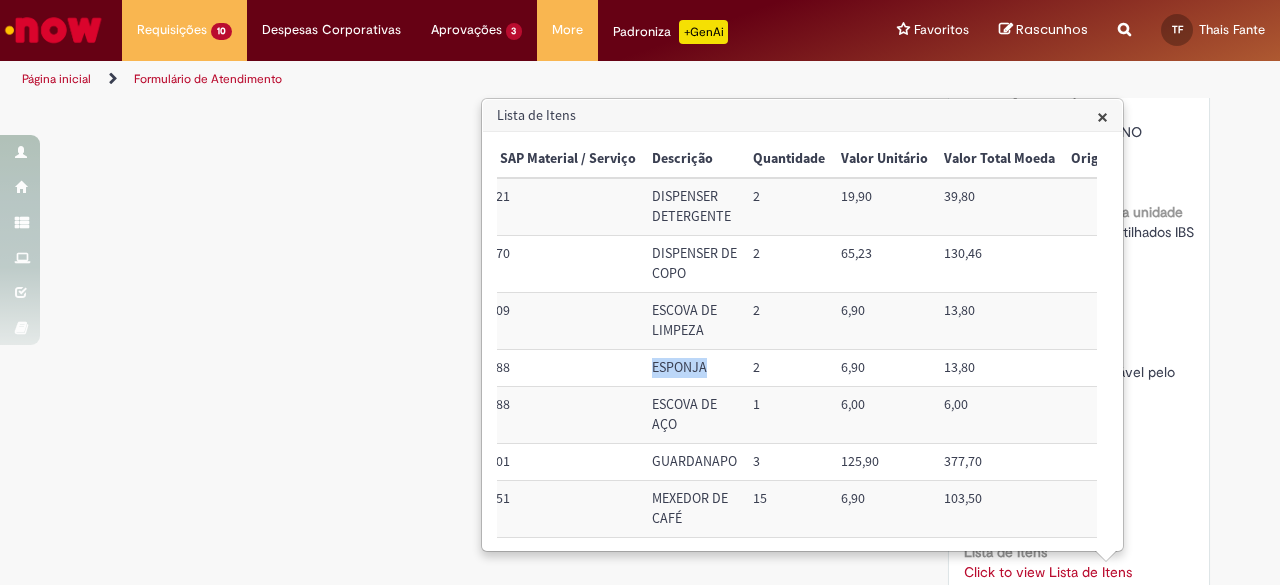 scroll, scrollTop: 0, scrollLeft: 450, axis: horizontal 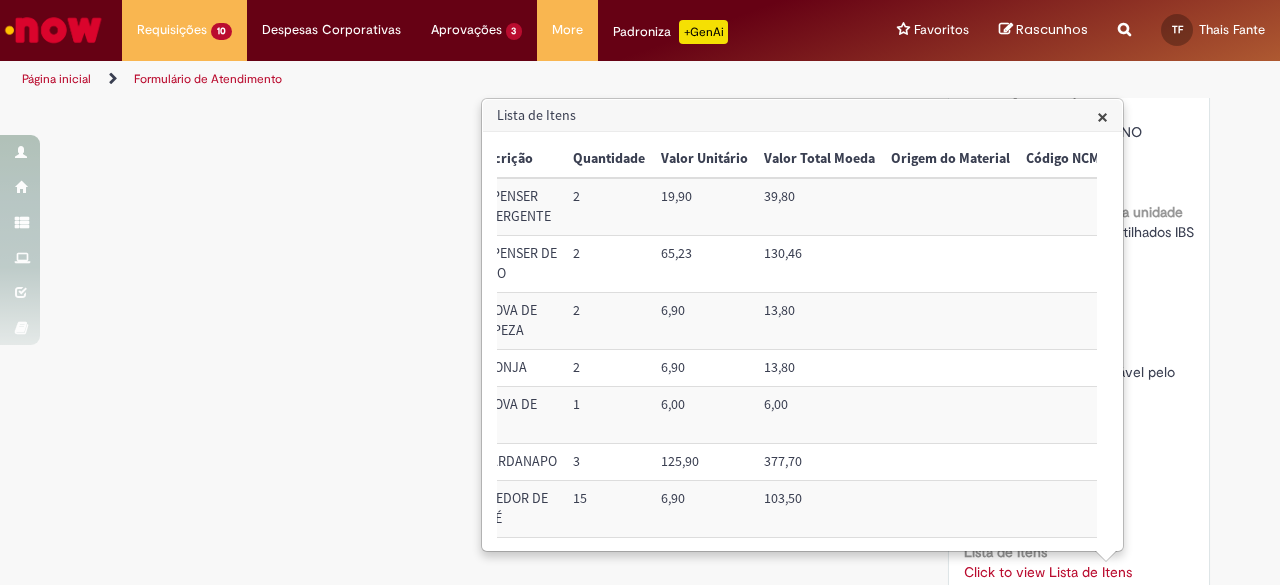 click on "6,90" at bounding box center (704, 368) 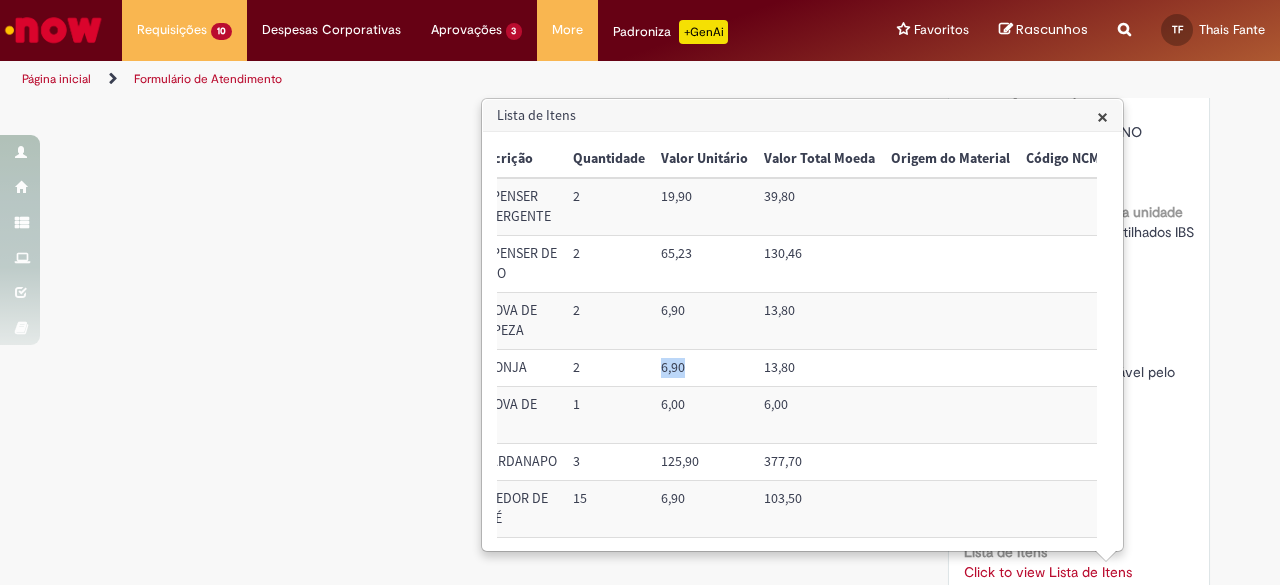 click on "6,90" at bounding box center (704, 368) 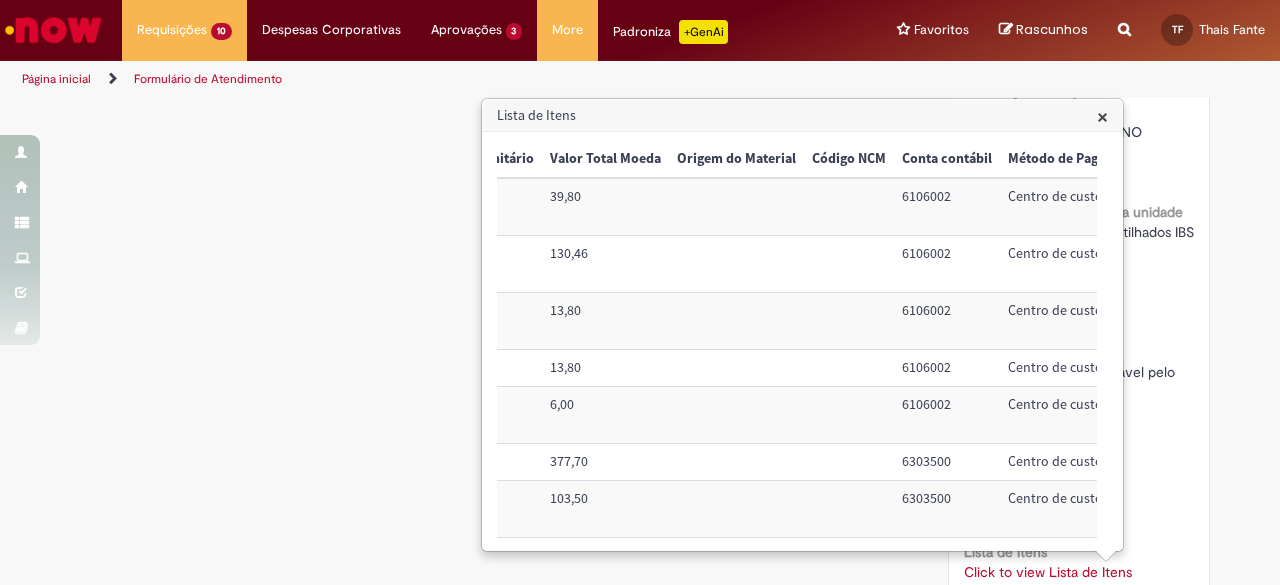 scroll, scrollTop: 0, scrollLeft: 673, axis: horizontal 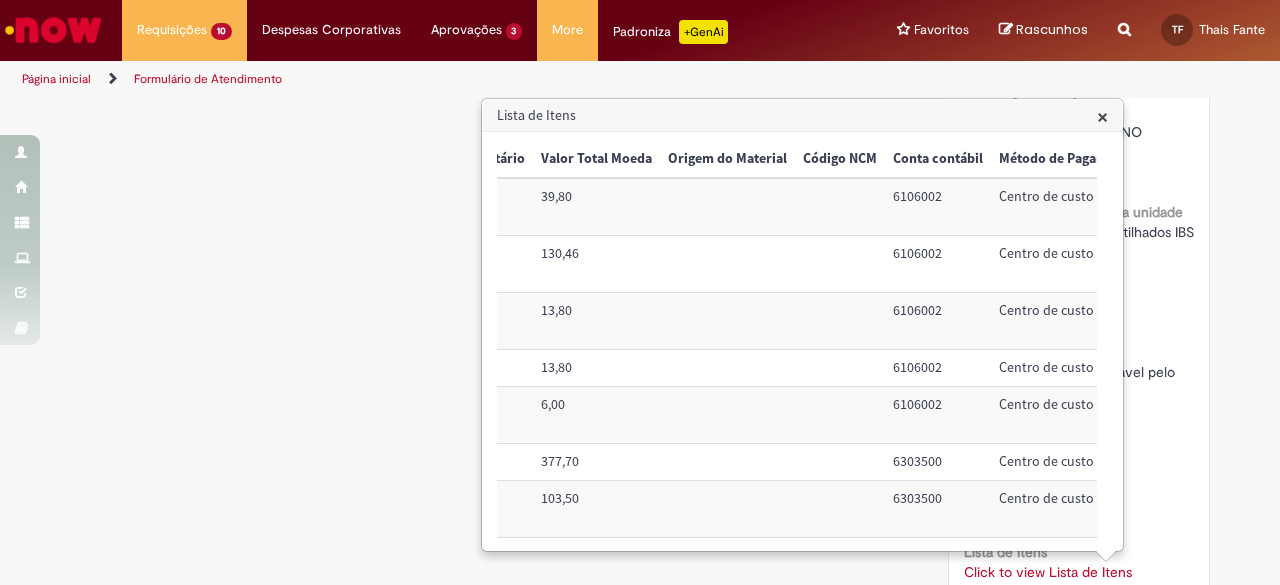 click on "6106002" at bounding box center [938, 368] 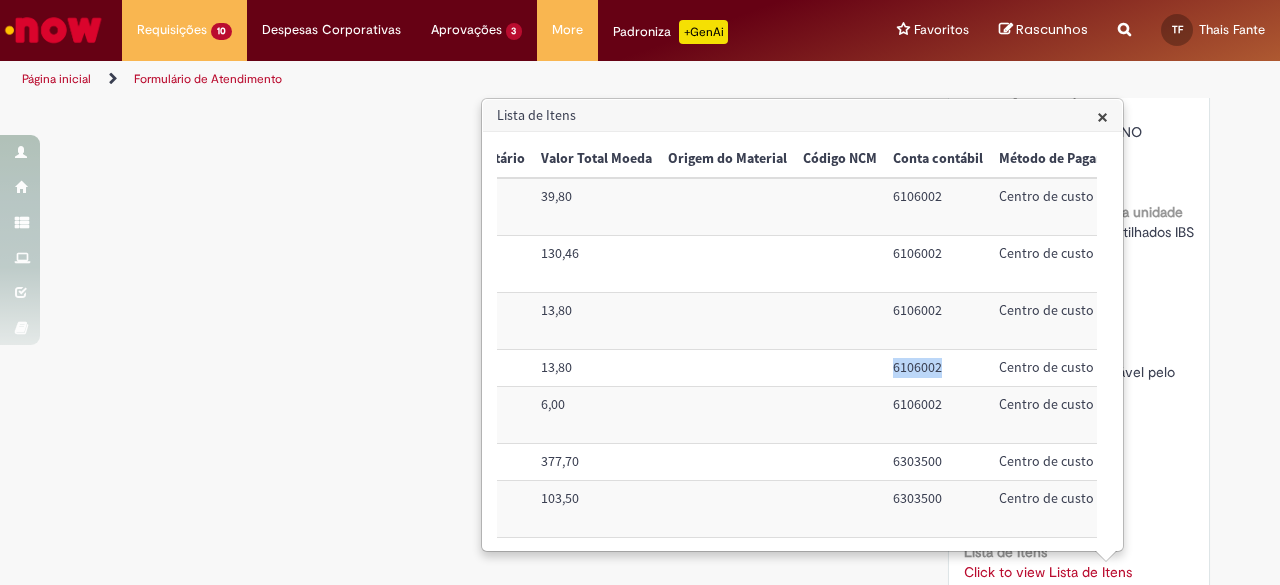 click on "6106002" at bounding box center (938, 368) 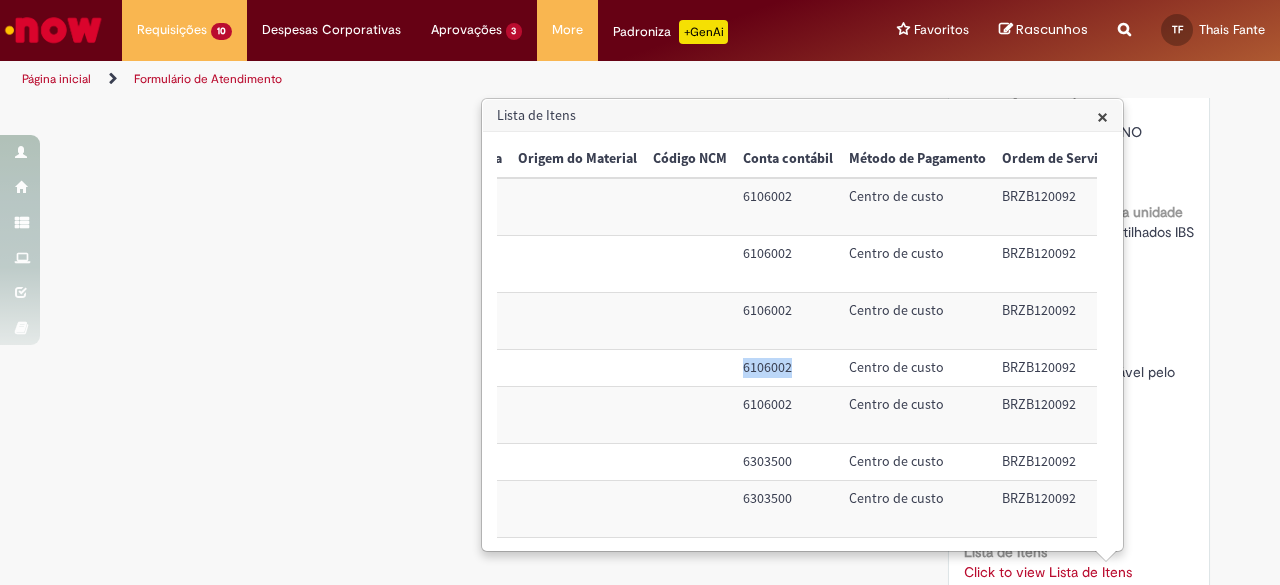 scroll, scrollTop: 0, scrollLeft: 851, axis: horizontal 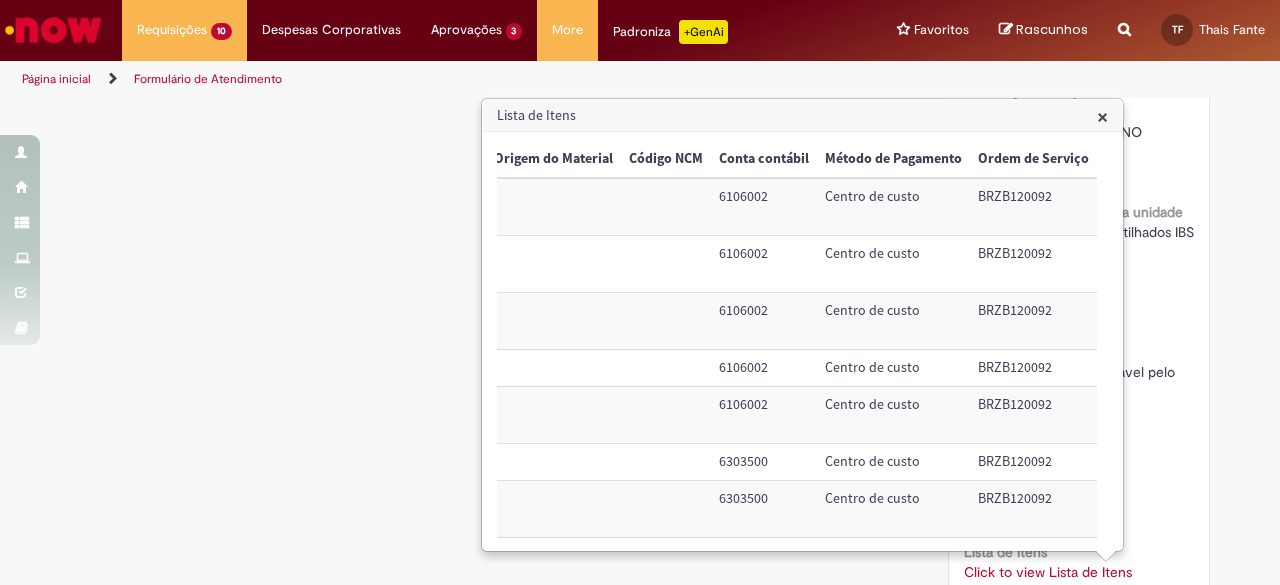 click on "BRZB120092" at bounding box center (1033, 368) 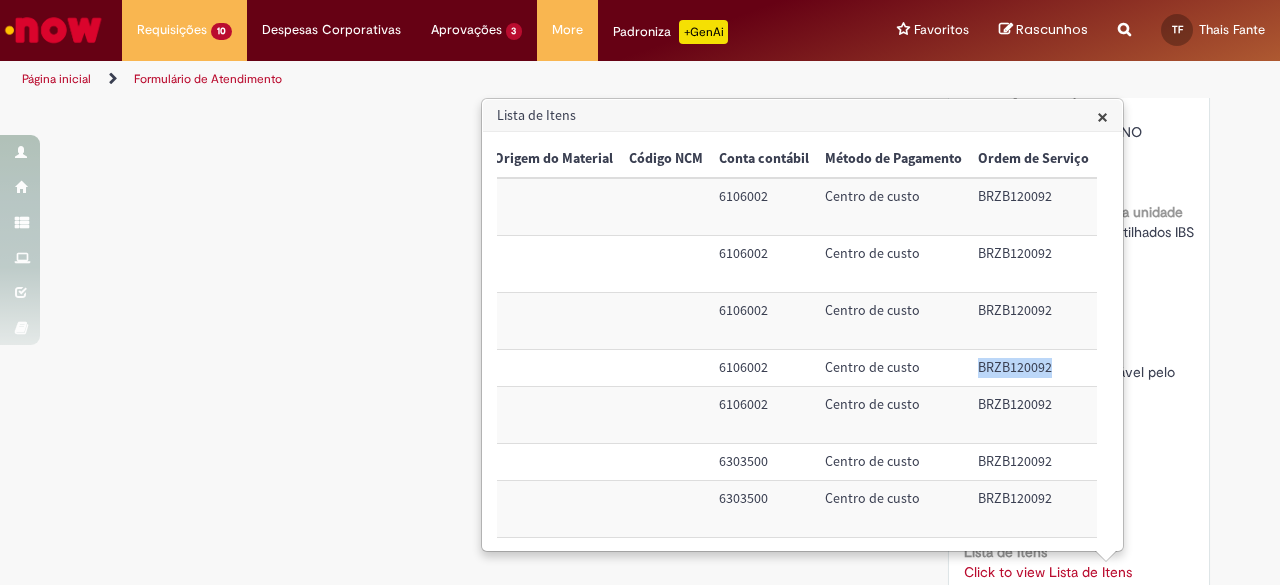 click on "BRZB120092" at bounding box center [1033, 368] 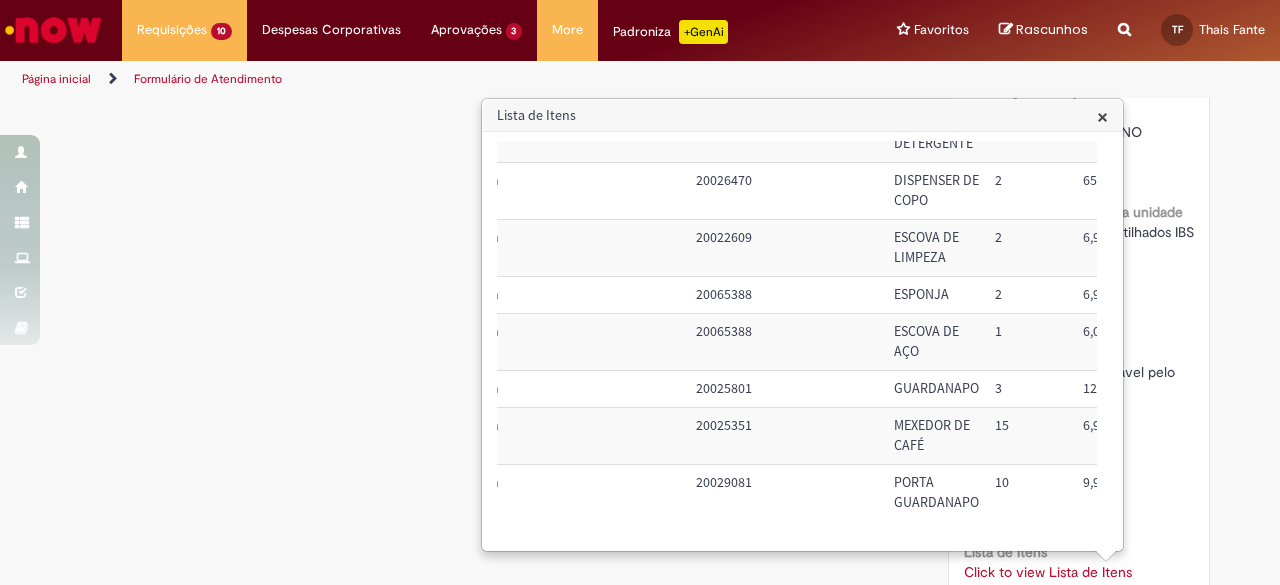 scroll, scrollTop: 86, scrollLeft: 0, axis: vertical 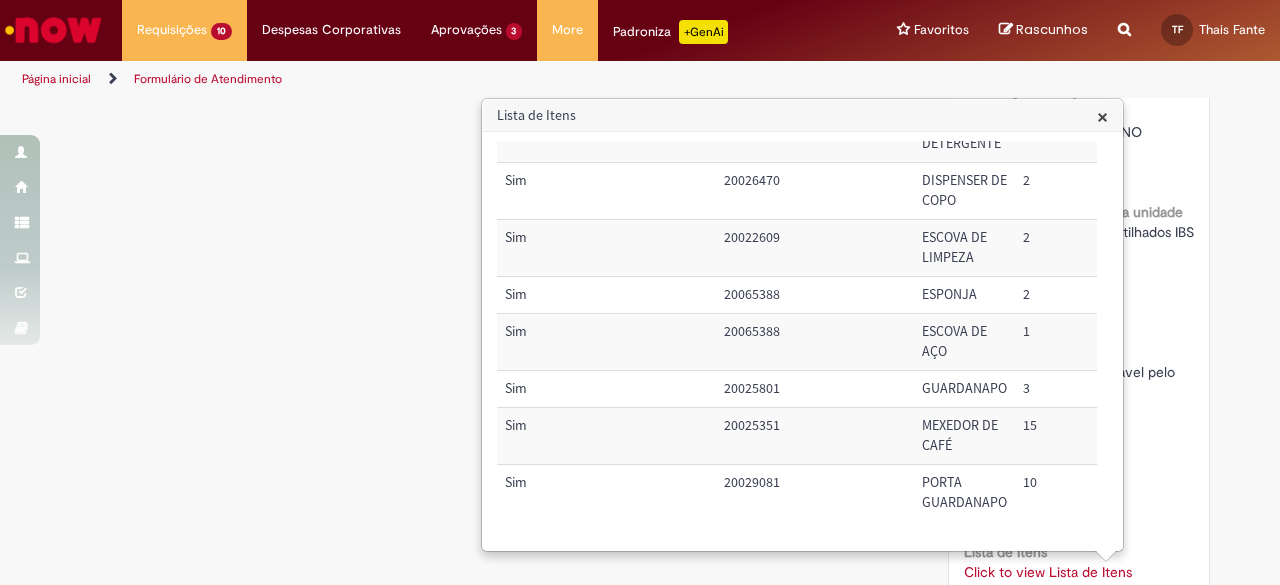 click on "20065388" at bounding box center (815, 342) 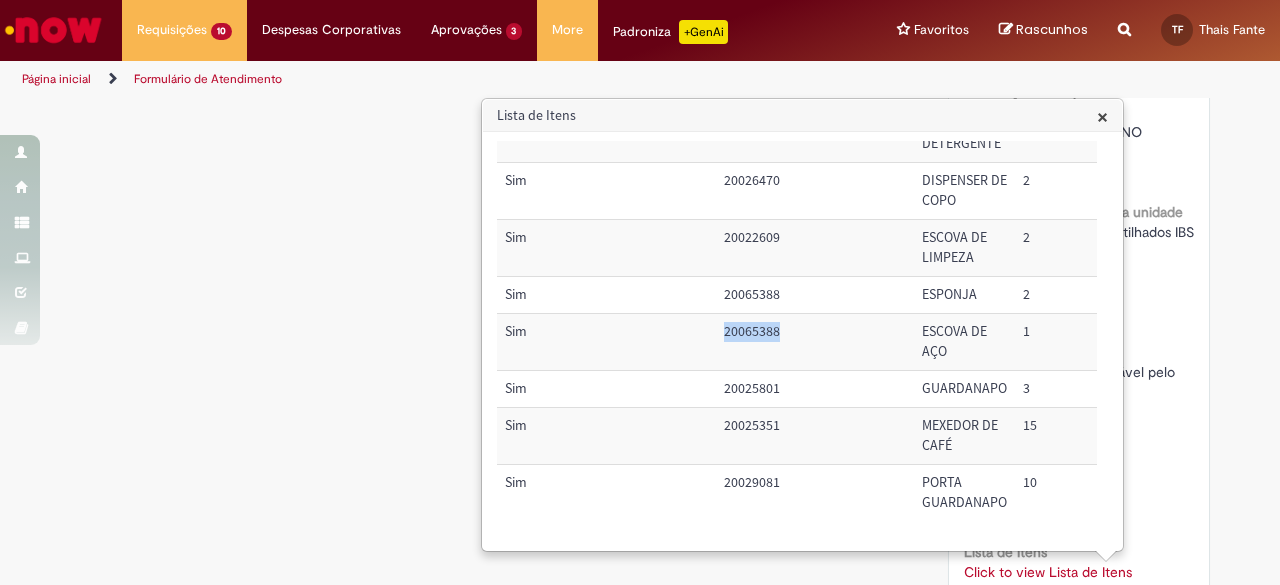 click on "20065388" at bounding box center [815, 342] 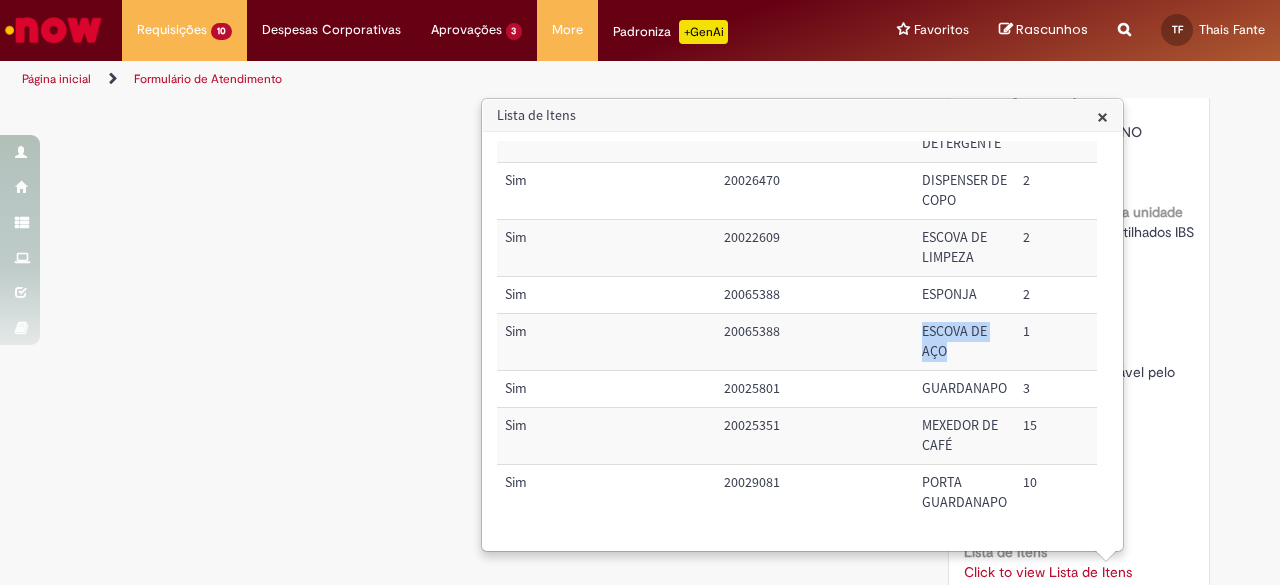 drag, startPoint x: 940, startPoint y: 341, endPoint x: 916, endPoint y: 308, distance: 40.804413 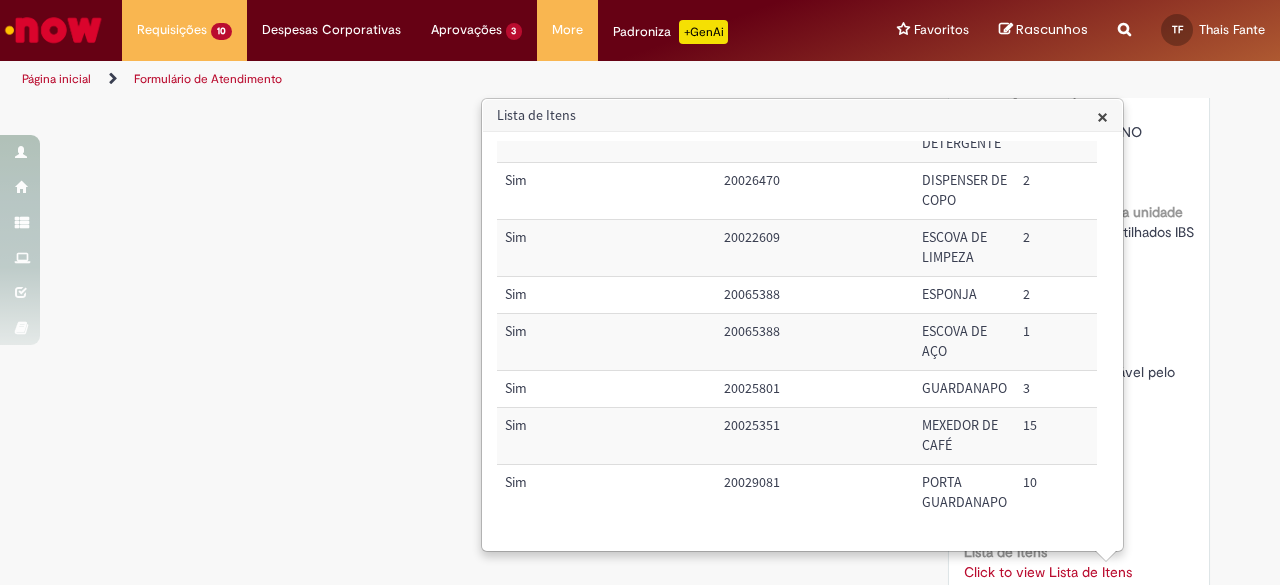 click on "PORTA GUARDANAPO" at bounding box center [964, 493] 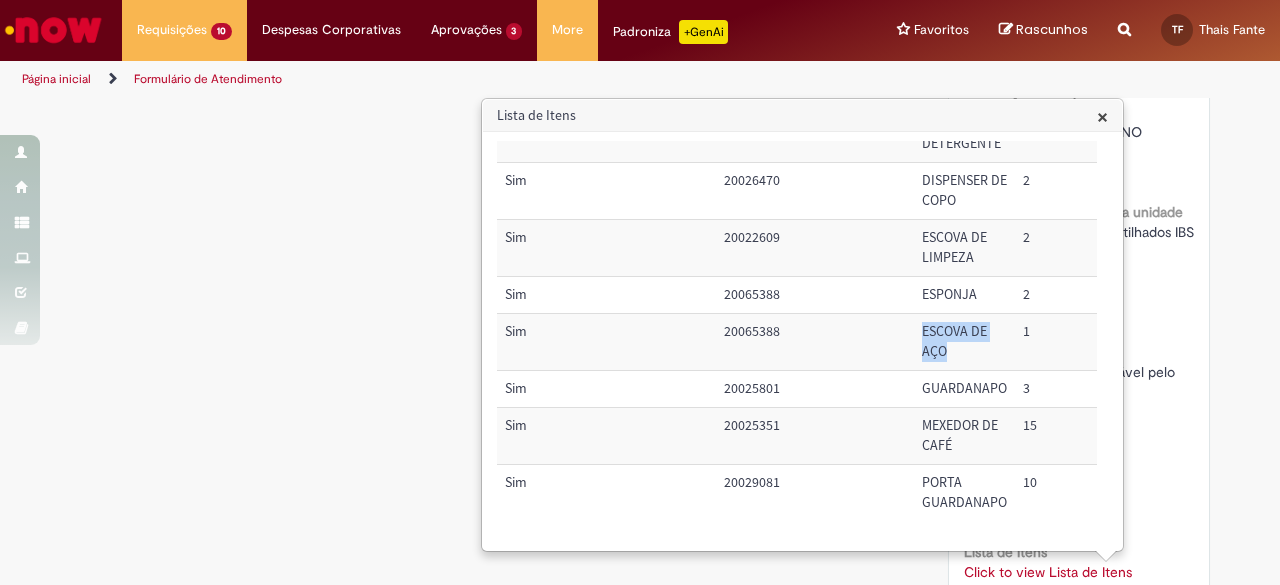 drag, startPoint x: 957, startPoint y: 334, endPoint x: 915, endPoint y: 313, distance: 46.957428 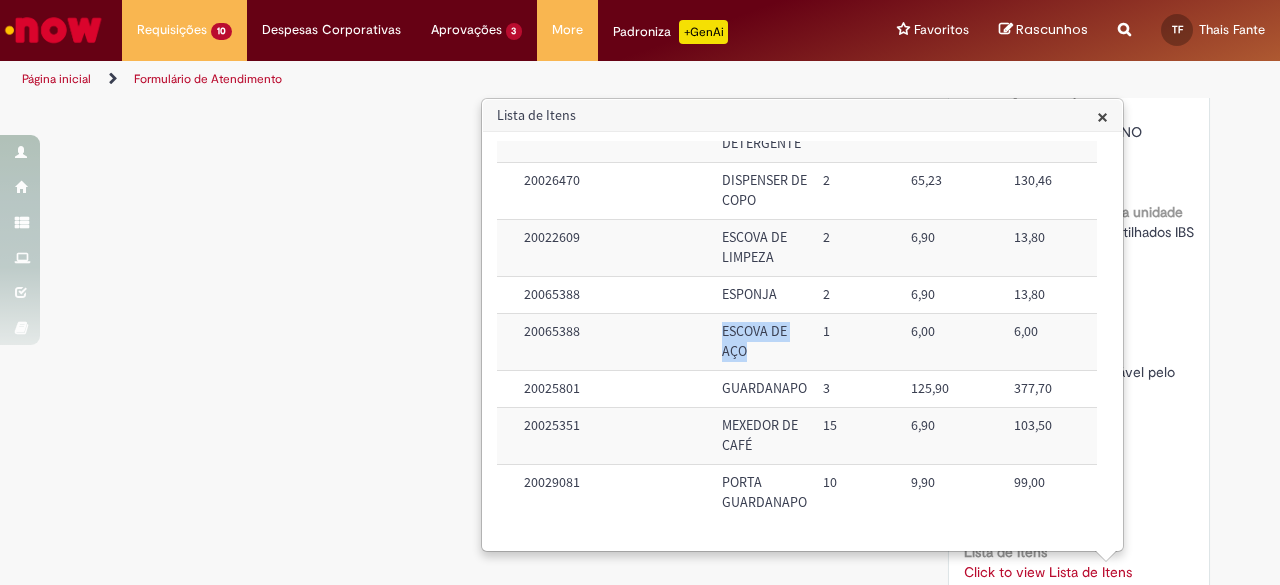 scroll, scrollTop: 86, scrollLeft: 324, axis: both 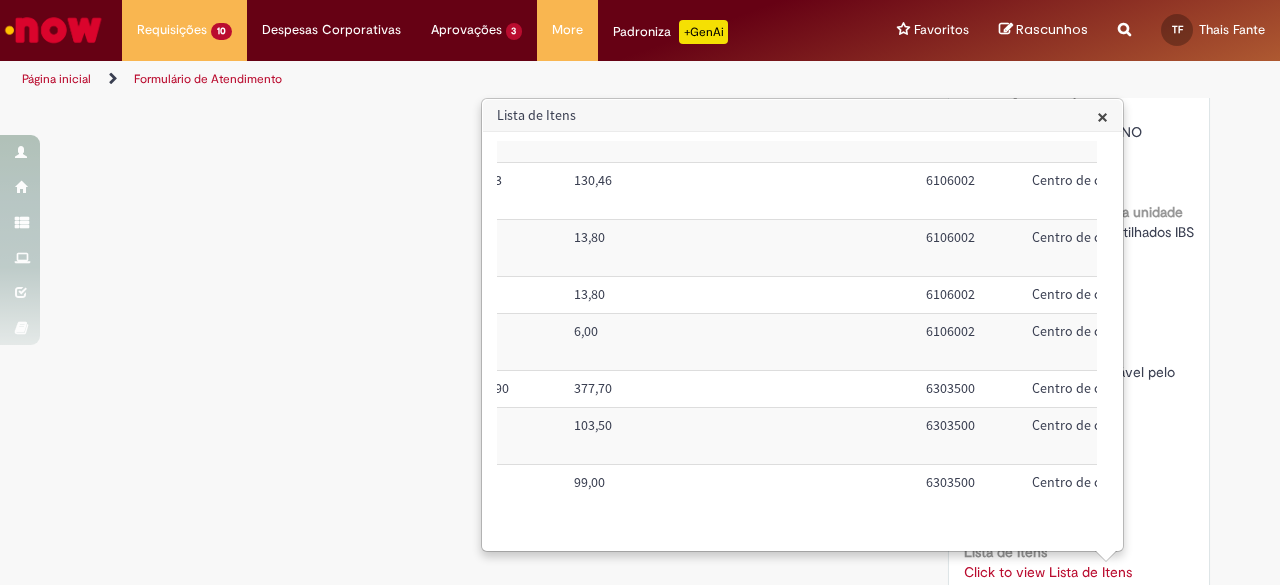 click on "6106002" at bounding box center [971, 342] 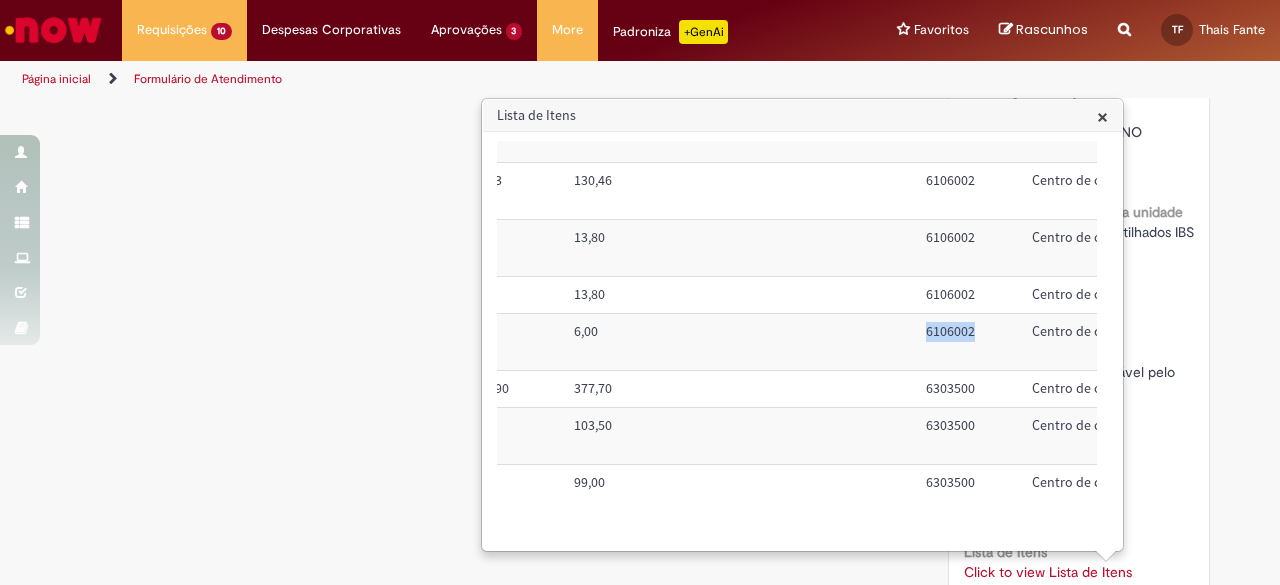 click on "6106002" at bounding box center (971, 342) 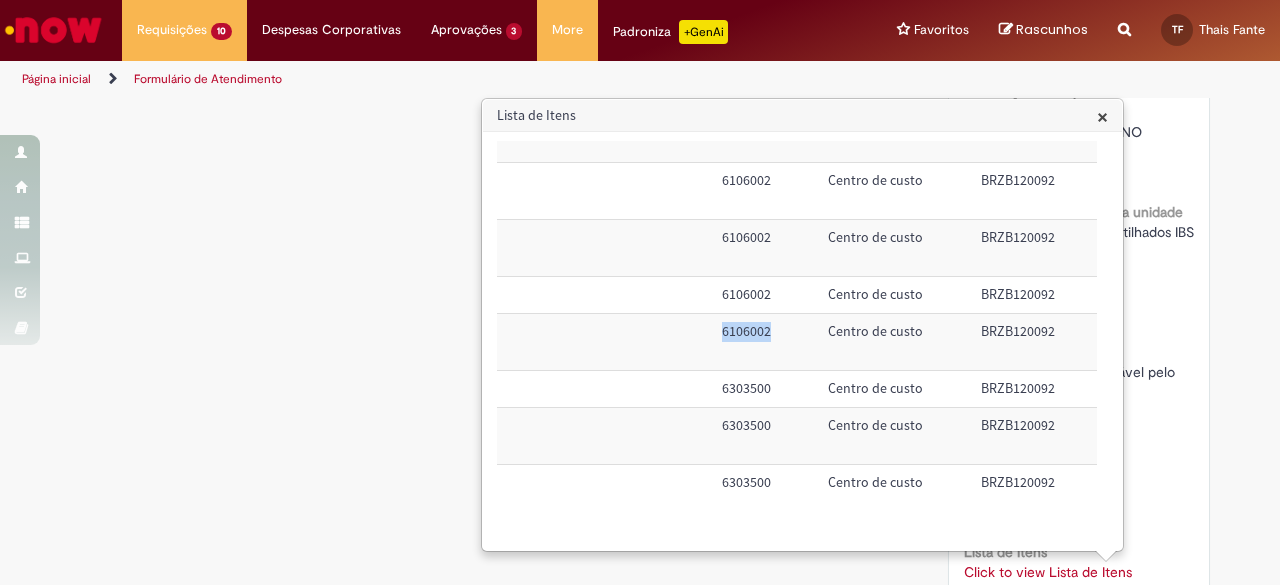 scroll, scrollTop: 86, scrollLeft: 851, axis: both 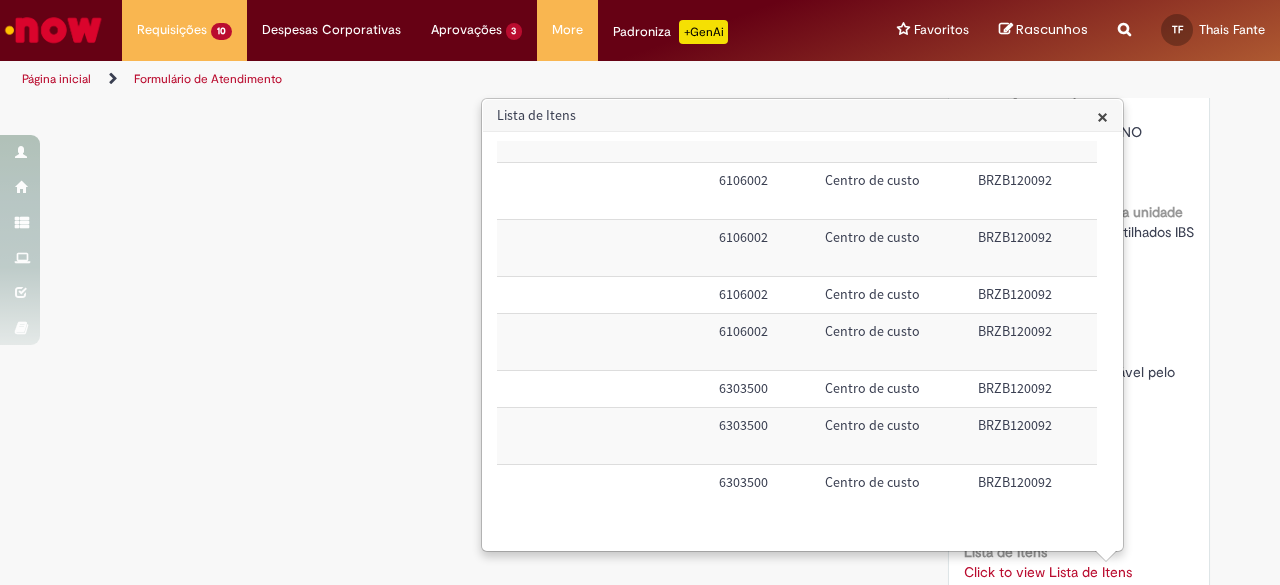 click on "BRZB120092" at bounding box center [1033, 342] 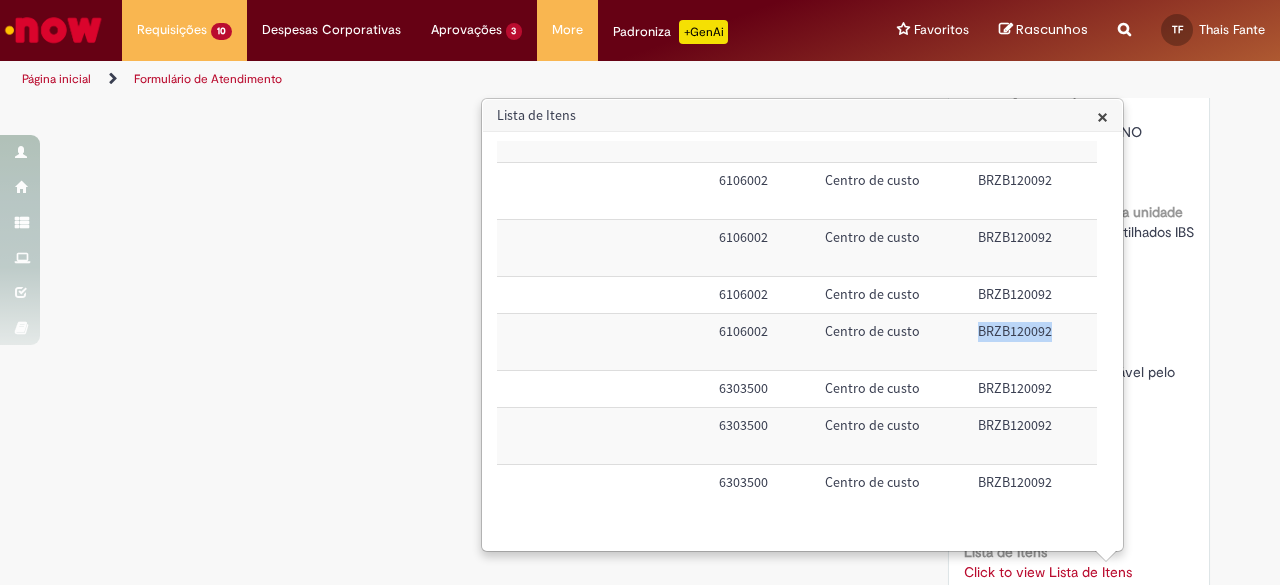 click on "BRZB120092" at bounding box center [1033, 342] 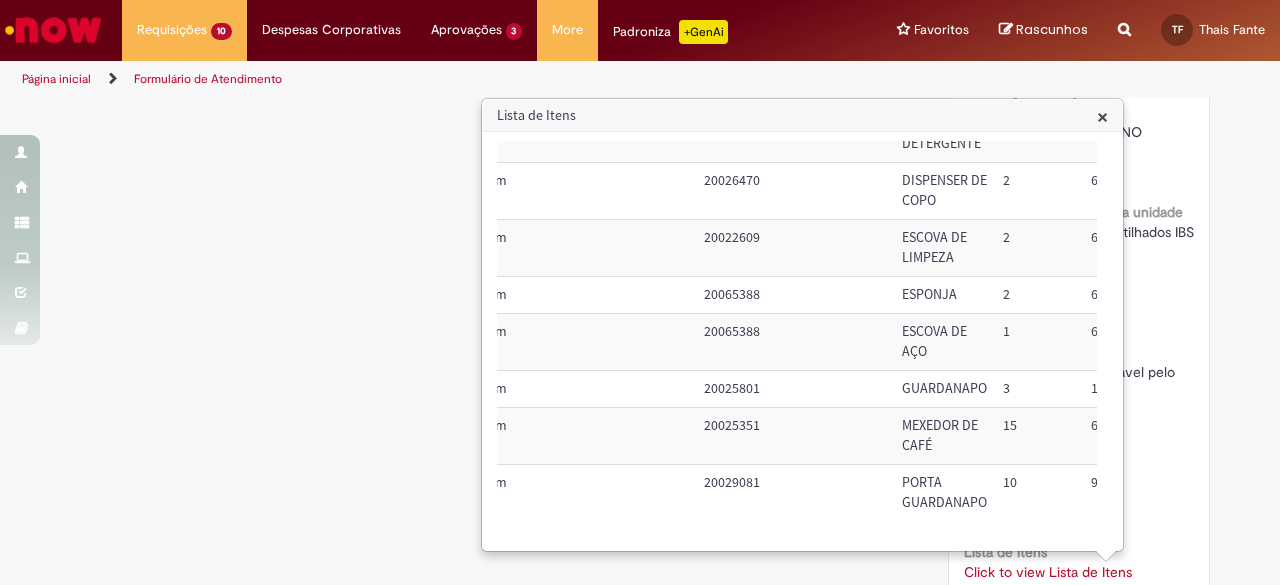 scroll, scrollTop: 86, scrollLeft: 0, axis: vertical 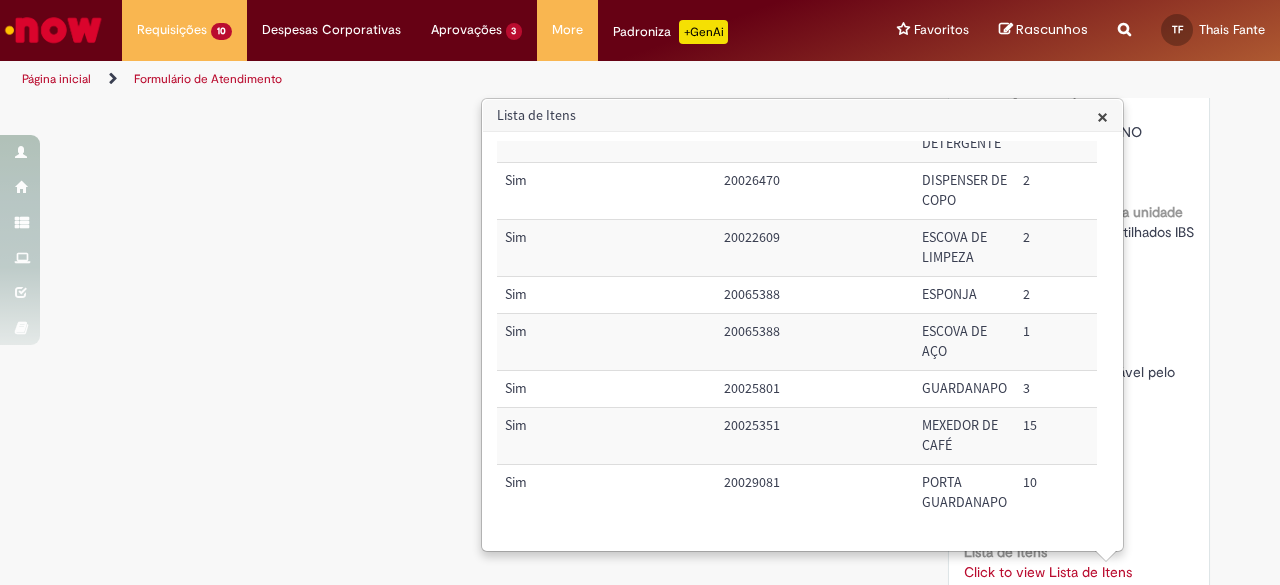 click on "20025801" at bounding box center (815, 389) 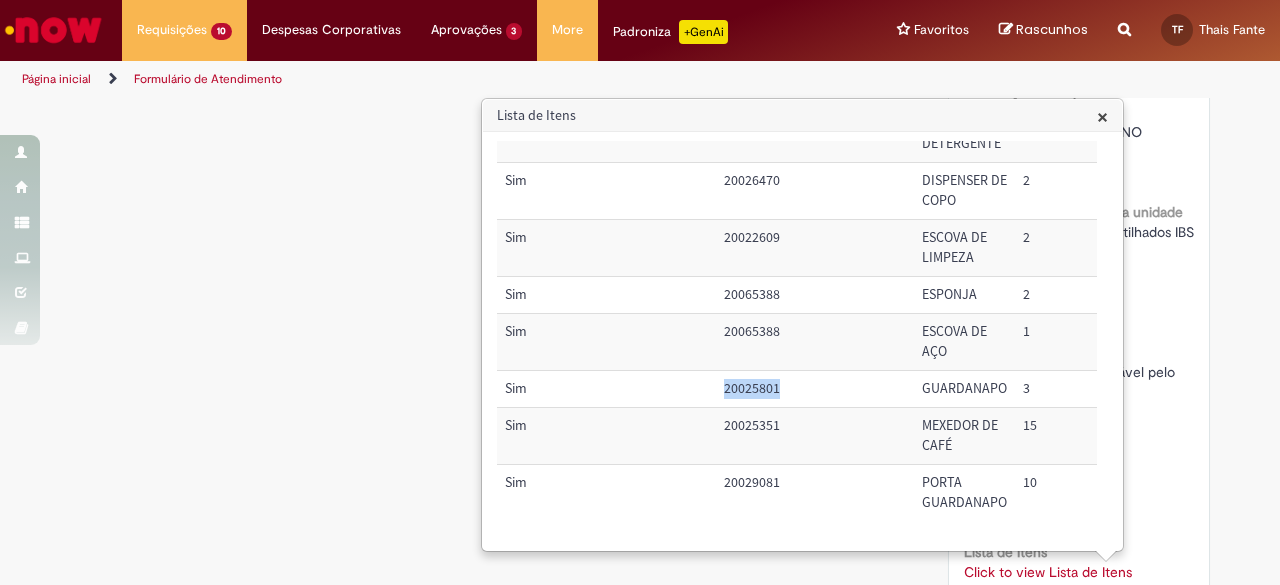 click on "20025801" at bounding box center [815, 389] 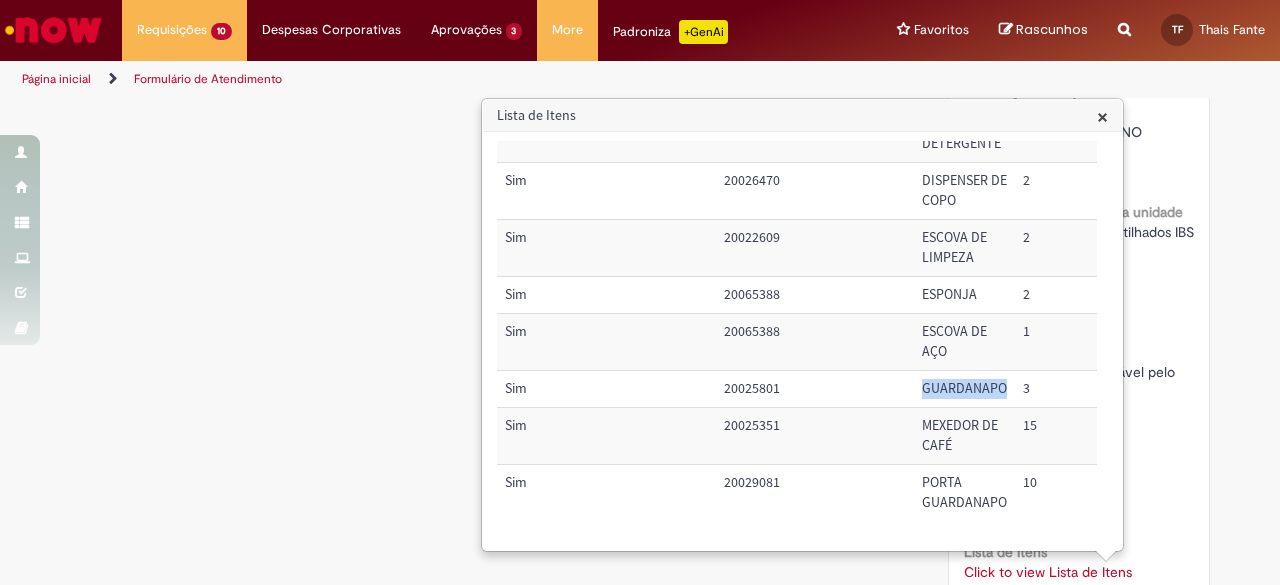 drag, startPoint x: 1004, startPoint y: 373, endPoint x: 914, endPoint y: 373, distance: 90 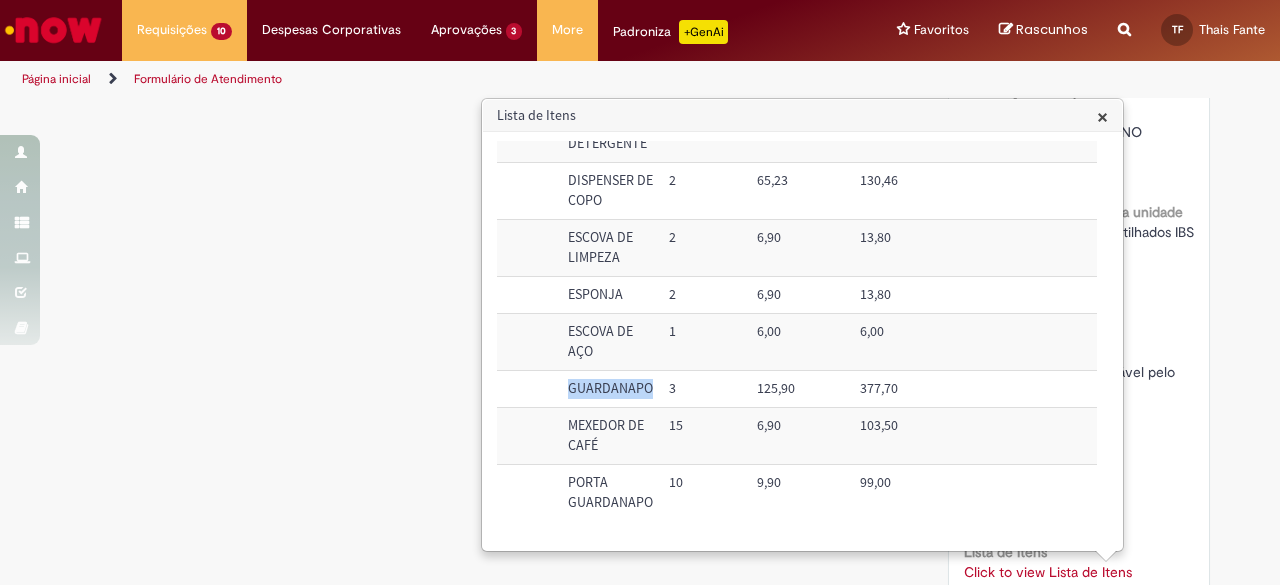 scroll, scrollTop: 86, scrollLeft: 371, axis: both 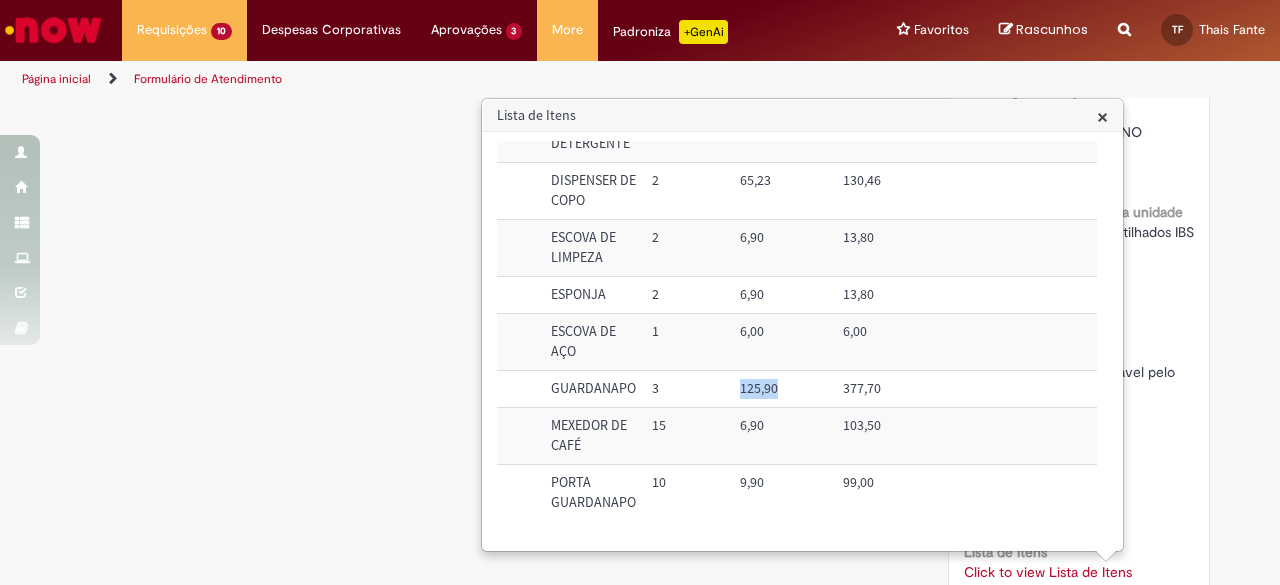 drag, startPoint x: 780, startPoint y: 371, endPoint x: 734, endPoint y: 368, distance: 46.09772 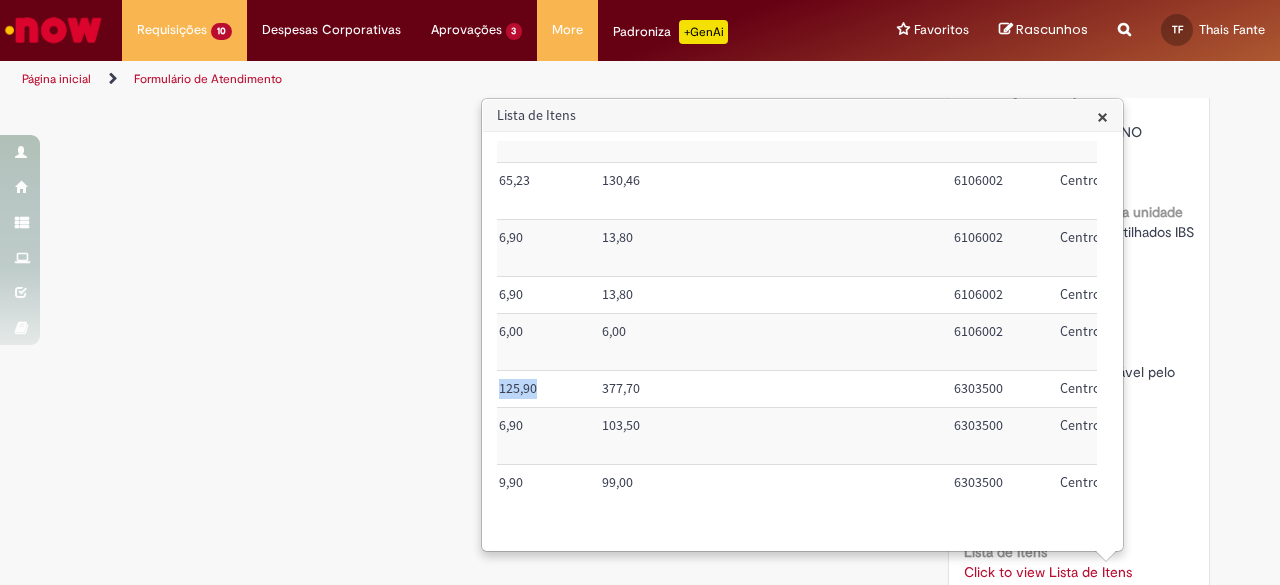 scroll, scrollTop: 86, scrollLeft: 638, axis: both 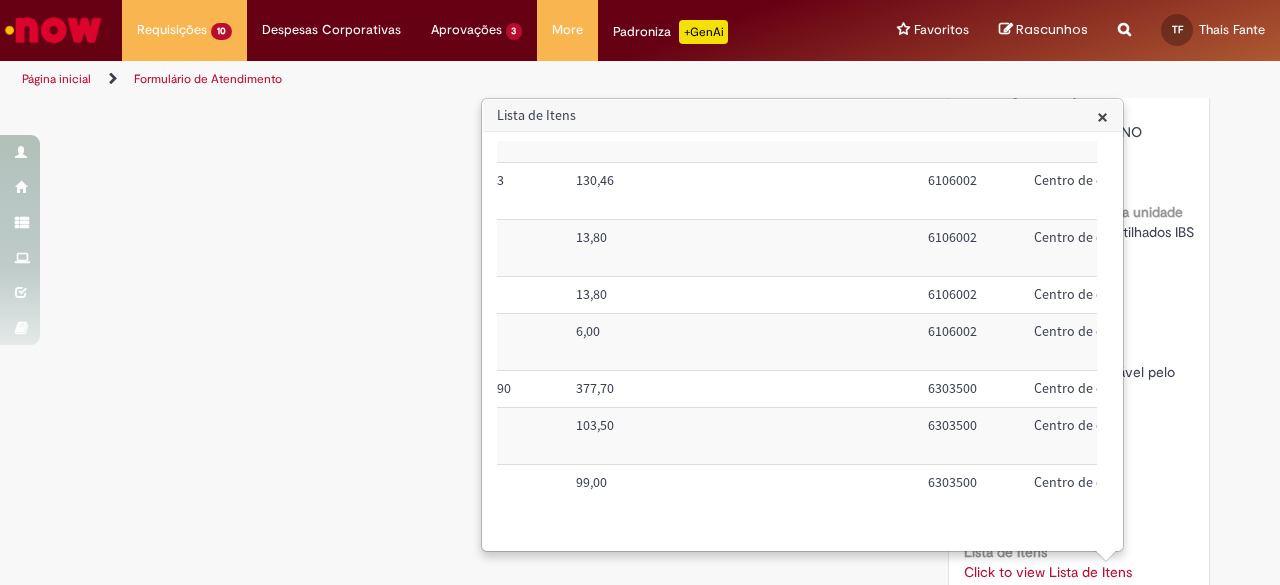 click on "6303500" at bounding box center (973, 389) 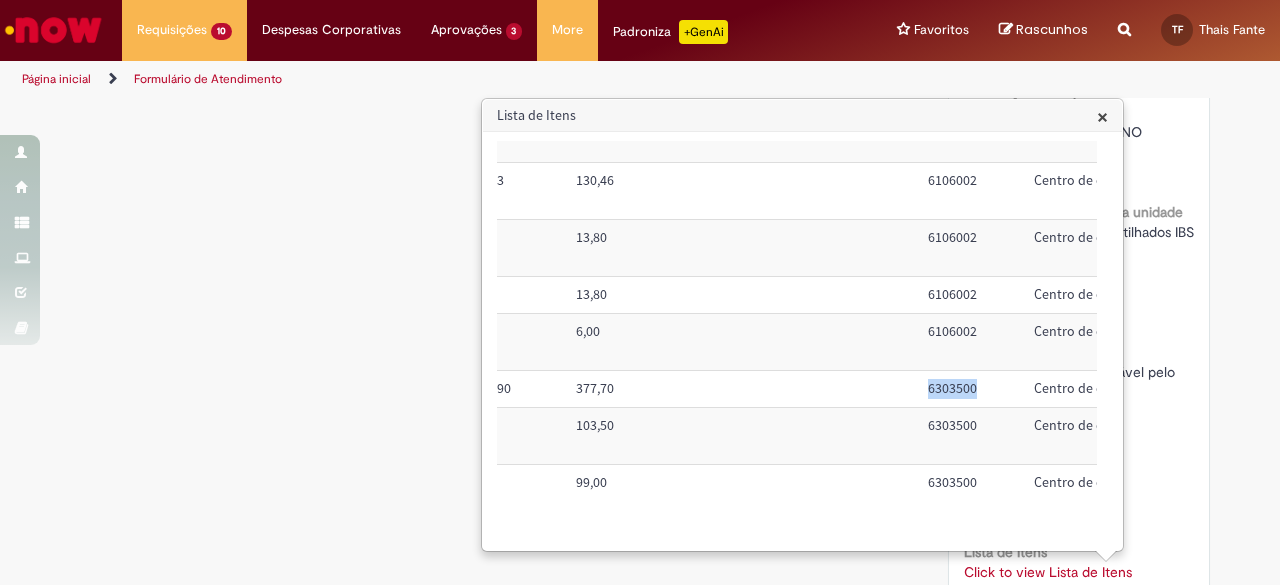 click on "6303500" at bounding box center [973, 389] 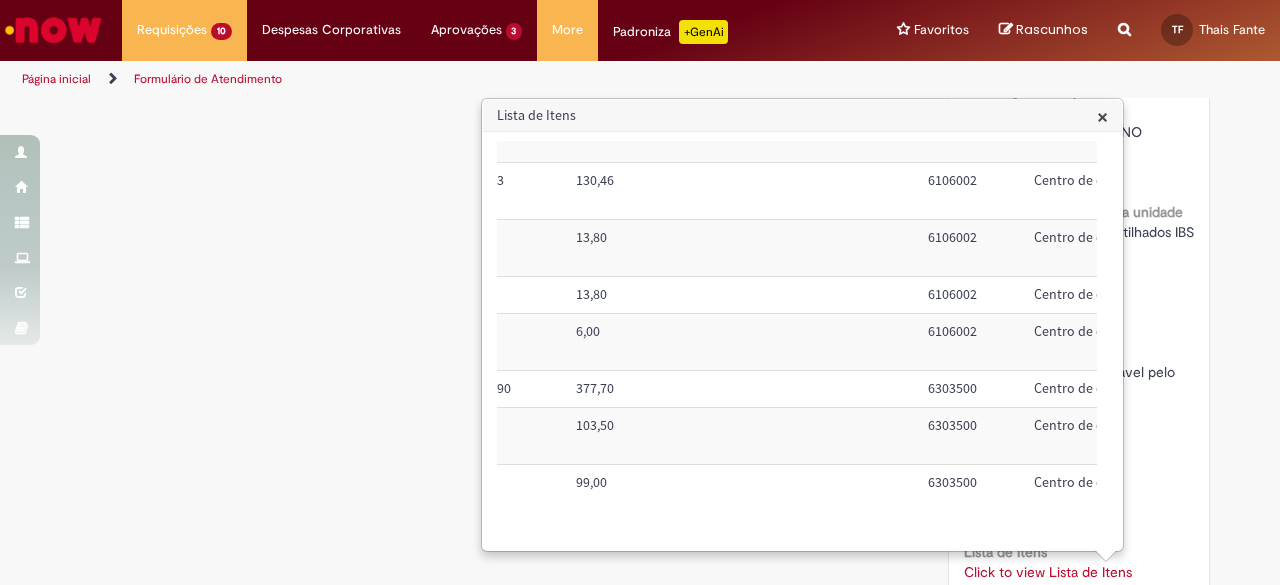 click on "× Trigger Tipo de Pedido = Material Código SAP Material / Serviço Descrição Quantidade Valor Unitário Valor Total Moeda Origem do Material Código NCM Conta contábil Método de Pagamento Ordem de Serviço Sim 20006521 DISPENSER DETERGENTE 2 19,90 39,80 6106002 Centro de custo BRZB120092 Sim 20026470 DISPENSER DE COPO 2 65,23 130,46 6106002 Centro de custo BRZB120092 Sim 20022609 ESCOVA DE LIMPEZA 2 6,90 13,80 6106002 Centro de custo BRZB120092 Sim 20065388 ESPONJA  2 6,90 13,80 6106002 Centro de custo BRZB120092 Sim 20065388 ESCOVA DE AÇO 1 6,00 6,00 6106002 Centro de custo BRZB120092 Sim 20025801 GUARDANAPO 3 125,90 377,70 6303500 Centro de custo BRZB120092 Sim 20025351 MEXEDOR DE CAFÉ 15 6,90 103,50 6303500 Centro de custo BRZB120092 Sim 20029081 PORTA GUARDANAPO 10 9,90 99,00 6303500 Centro de custo BRZB120092" at bounding box center (802, 341) 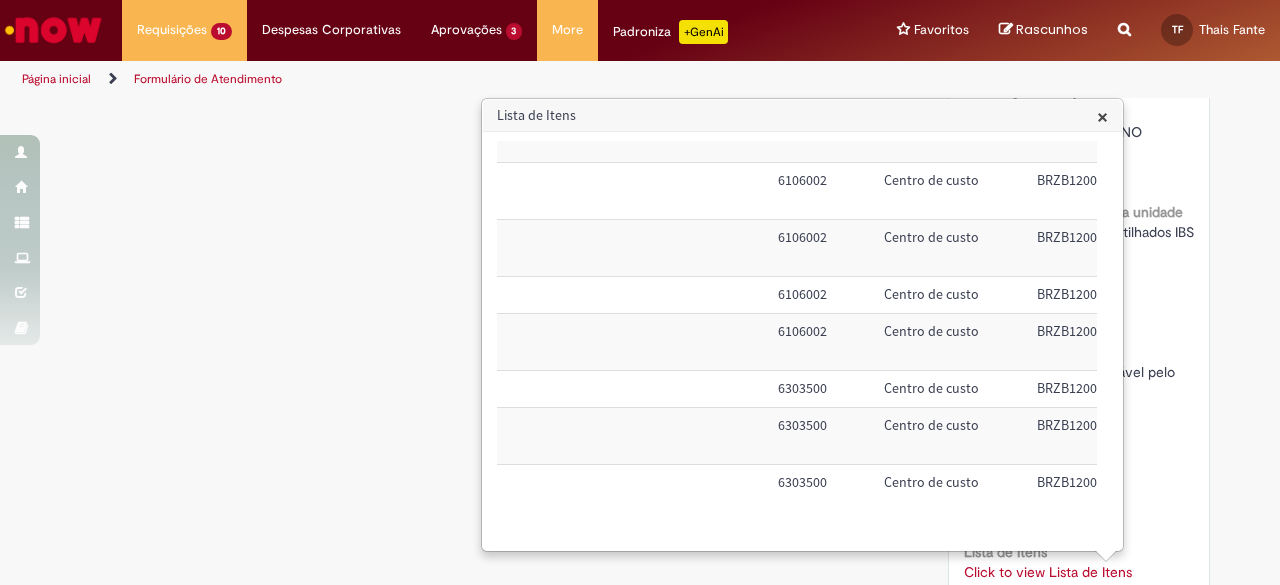 scroll, scrollTop: 86, scrollLeft: 851, axis: both 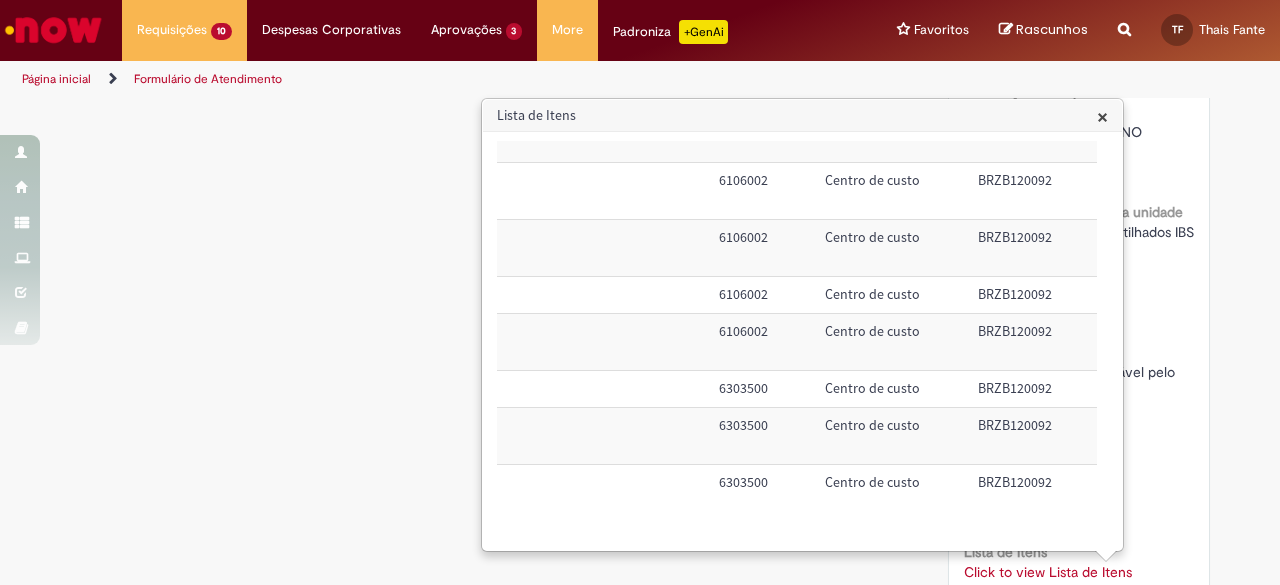 click on "BRZB120092" at bounding box center (1033, 389) 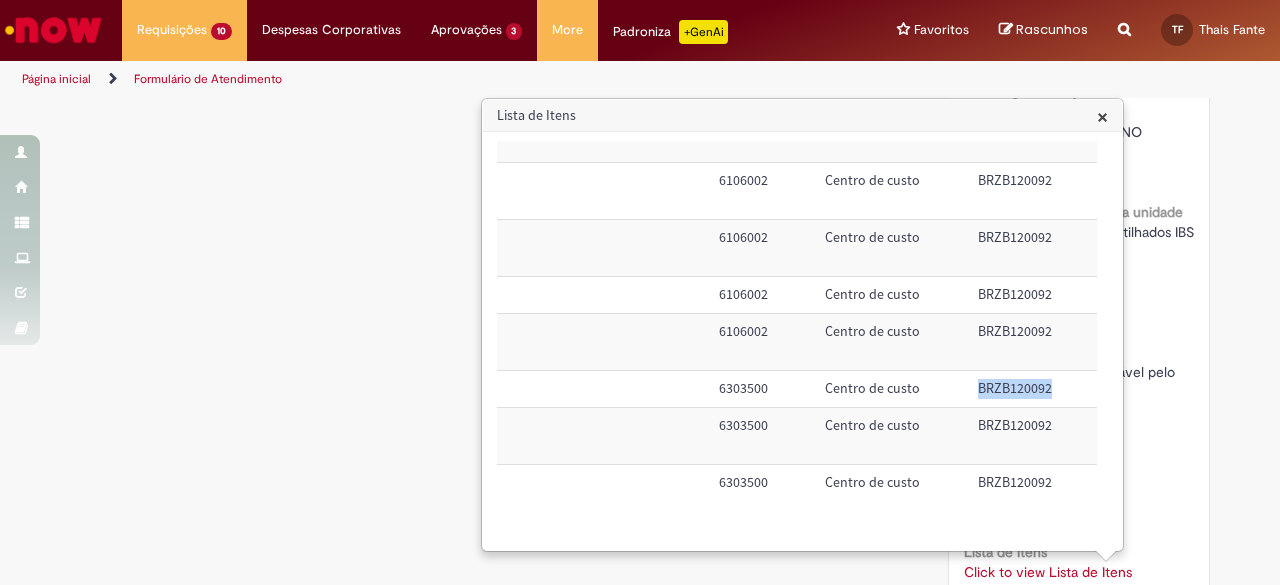 click on "BRZB120092" at bounding box center [1033, 389] 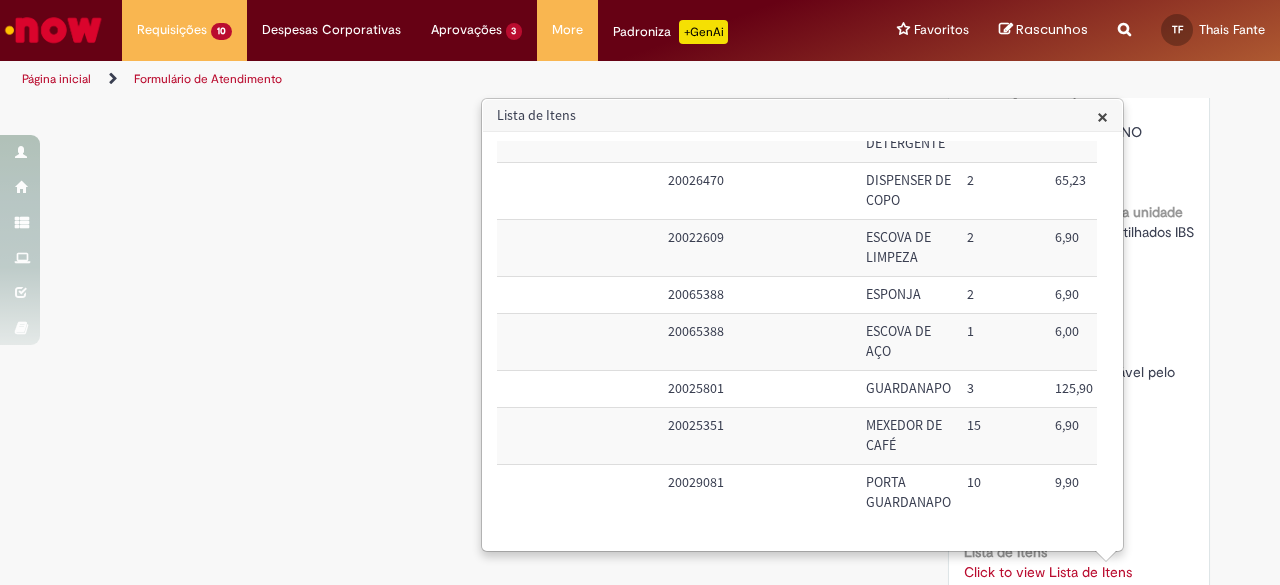 scroll, scrollTop: 86, scrollLeft: 0, axis: vertical 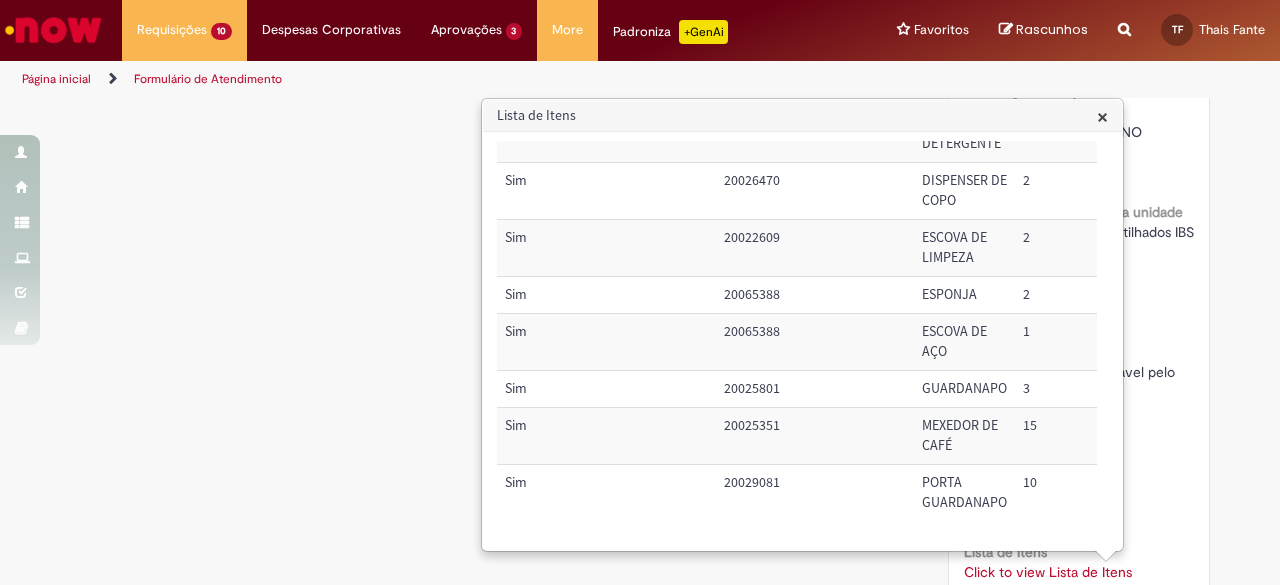 click on "20025351" at bounding box center [815, 436] 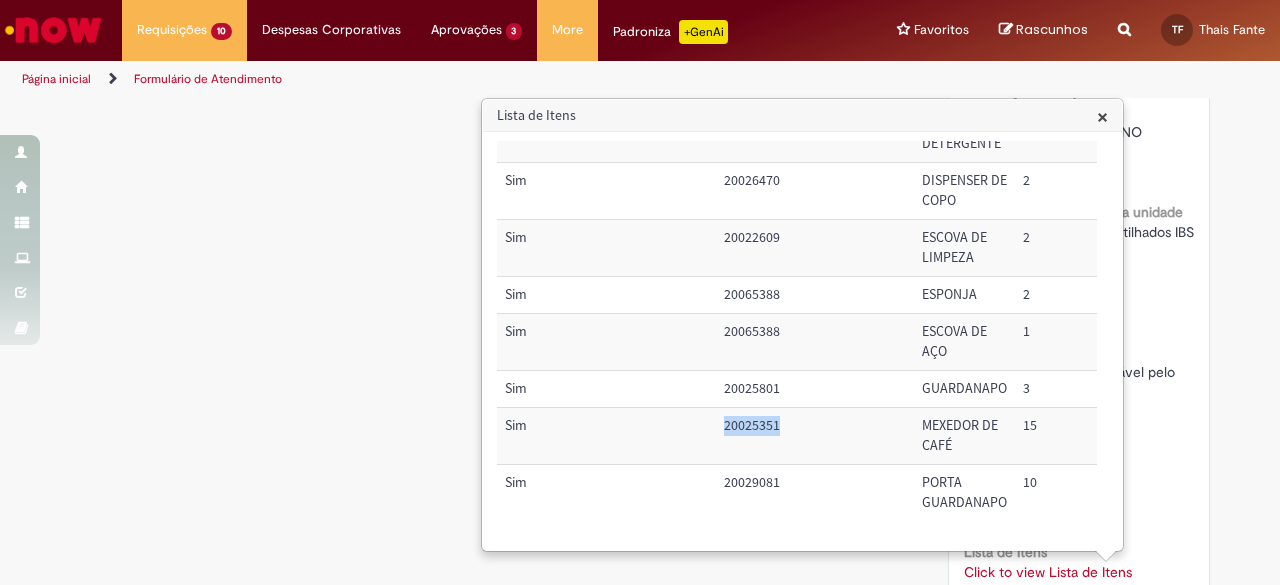 click on "20025351" at bounding box center [815, 436] 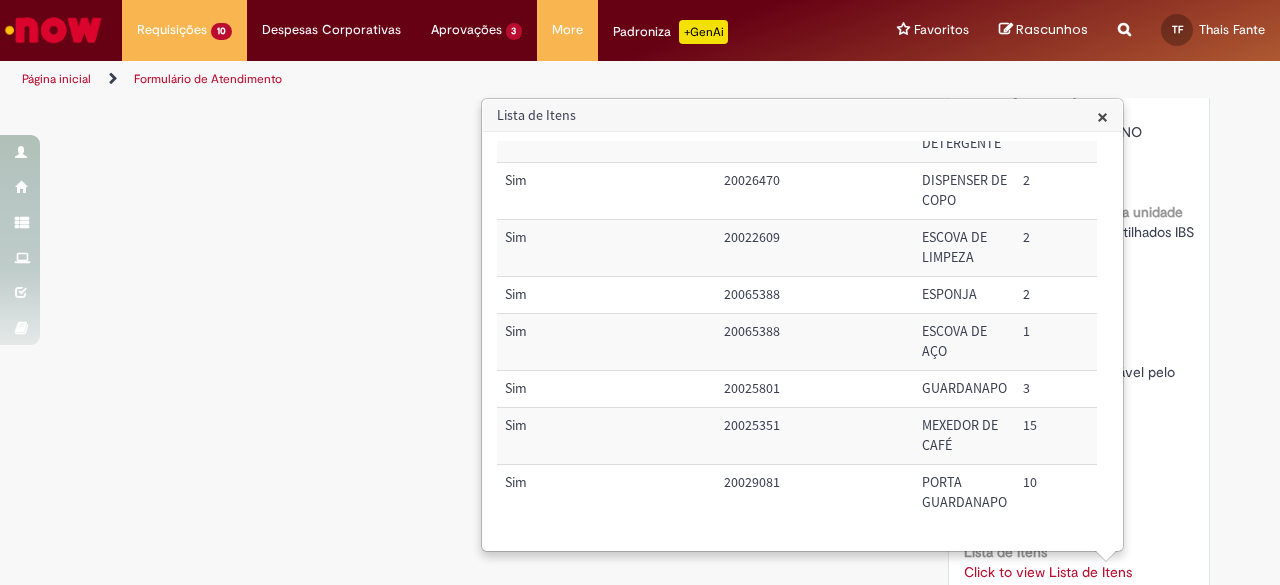 drag, startPoint x: 836, startPoint y: 350, endPoint x: 830, endPoint y: 181, distance: 169.10648 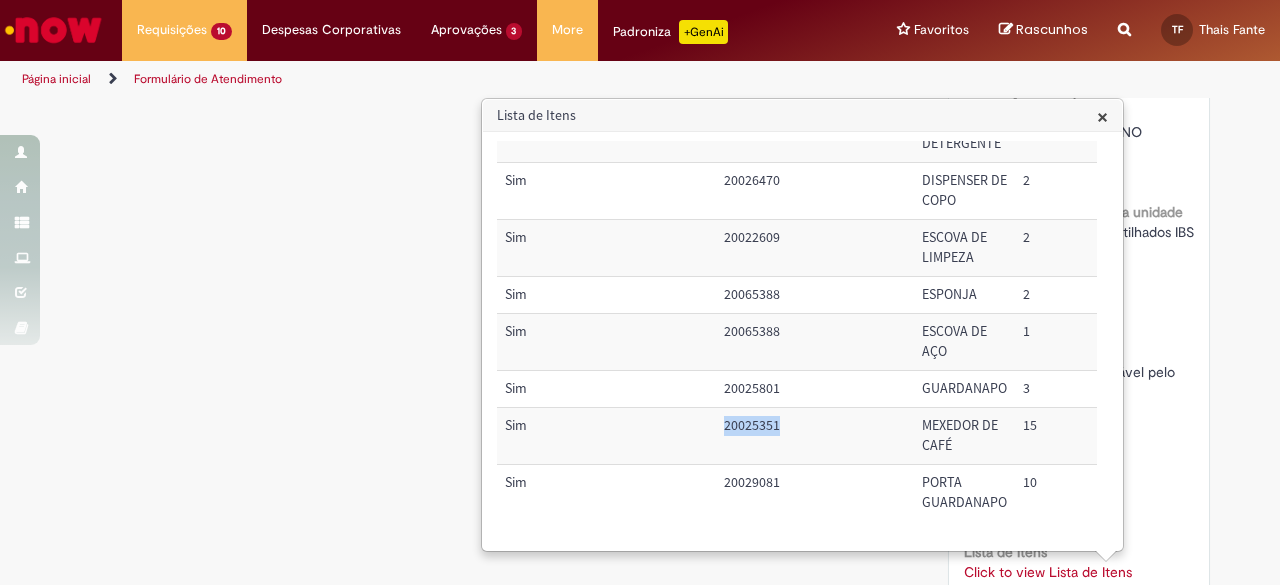 click on "20025351" at bounding box center [815, 436] 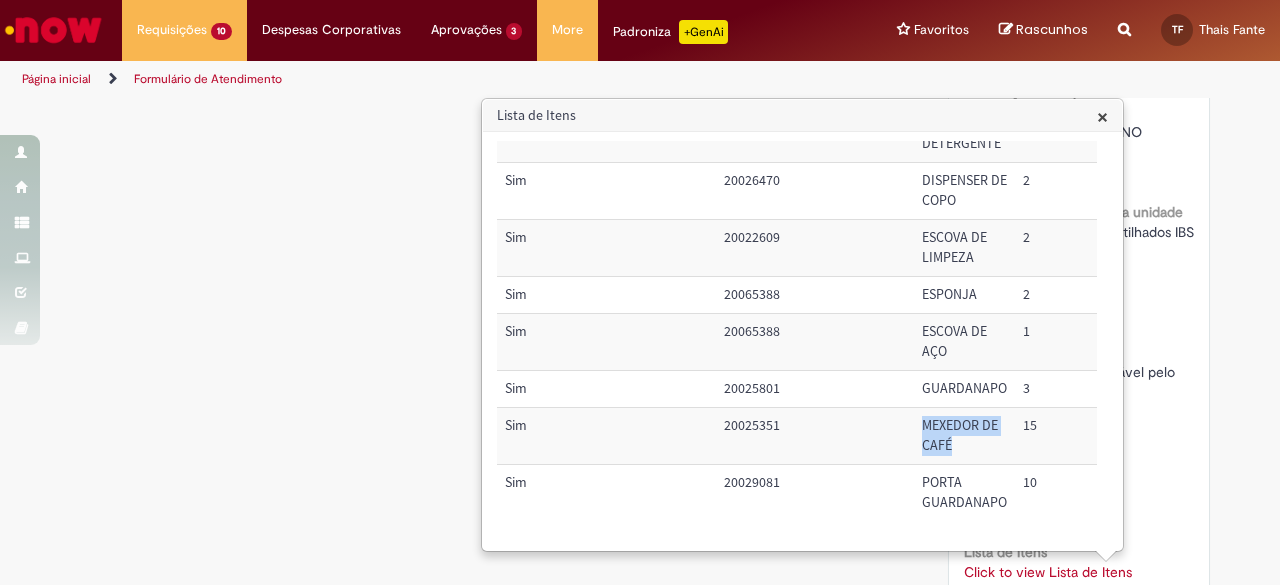 drag, startPoint x: 955, startPoint y: 429, endPoint x: 914, endPoint y: 404, distance: 48.02083 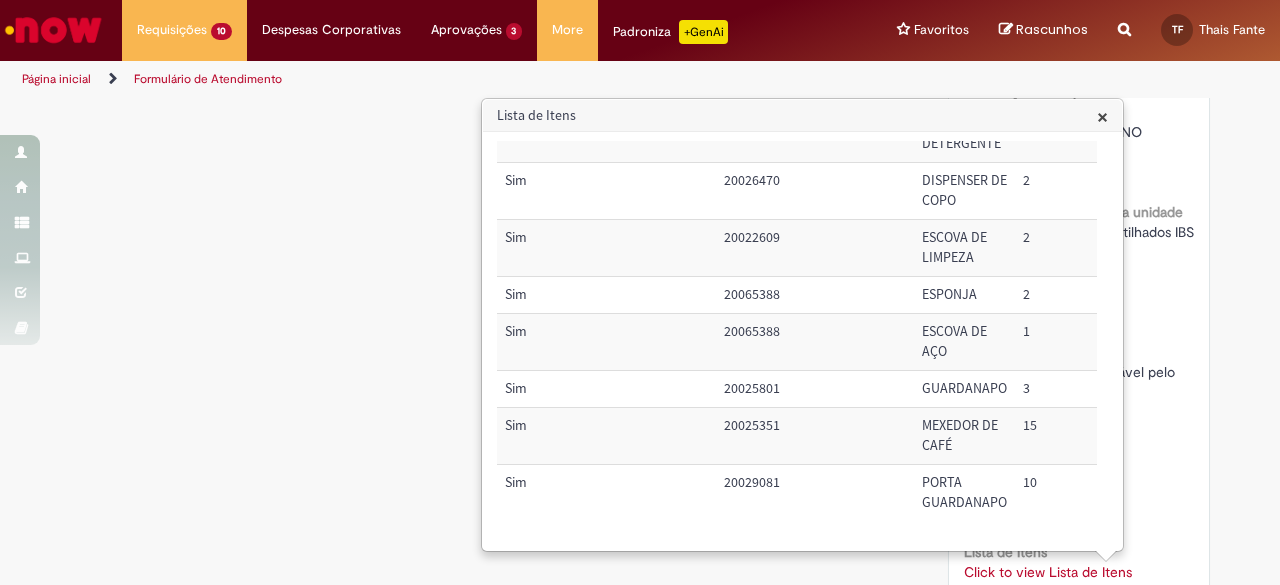 click on "15" at bounding box center (1059, 436) 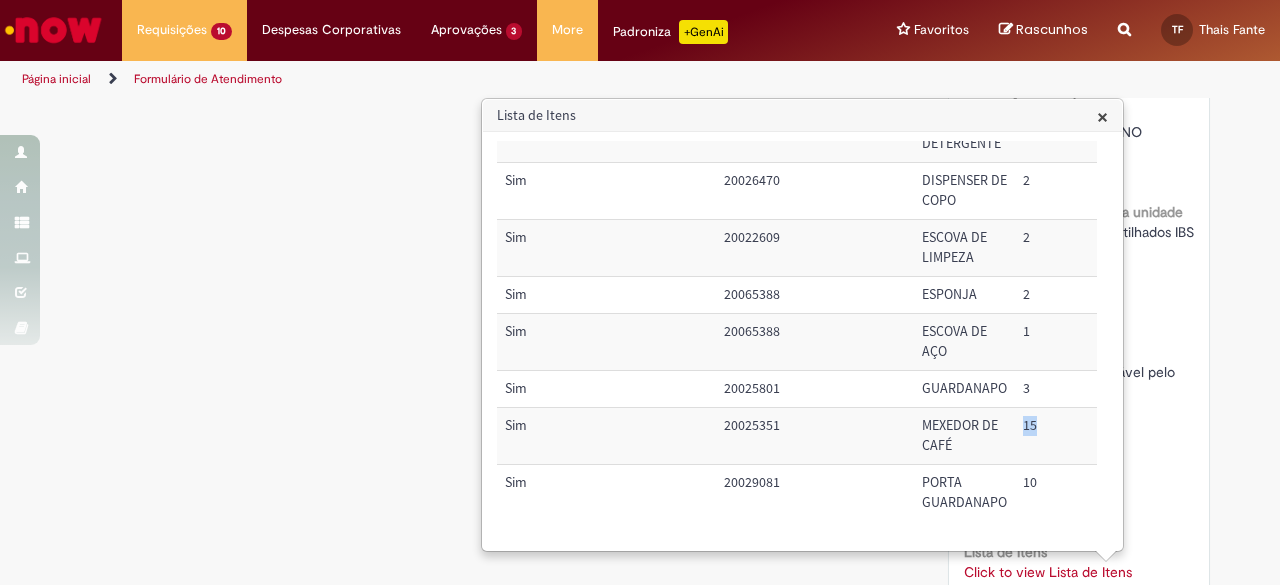 click on "15" at bounding box center (1059, 436) 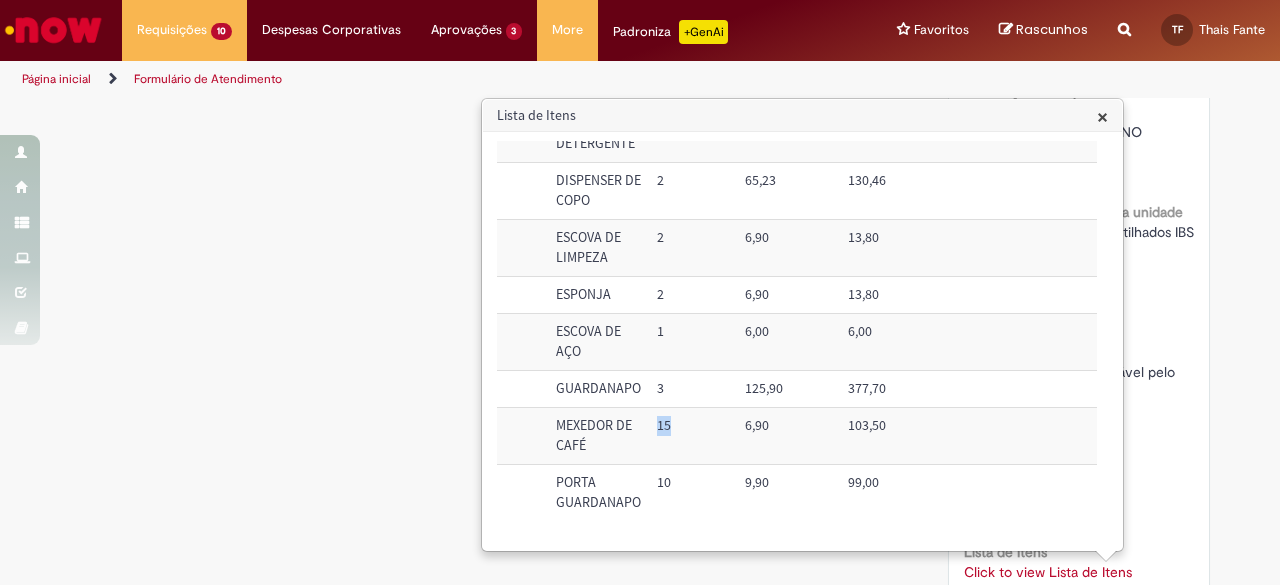 scroll, scrollTop: 86, scrollLeft: 368, axis: both 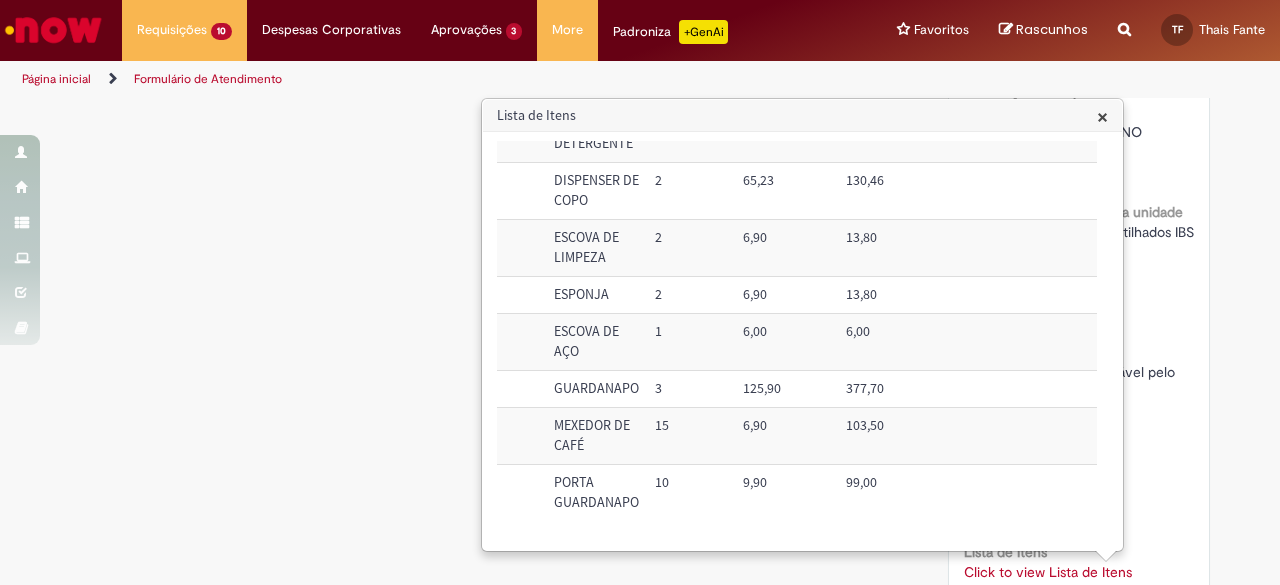 click on "6,90" at bounding box center (786, 436) 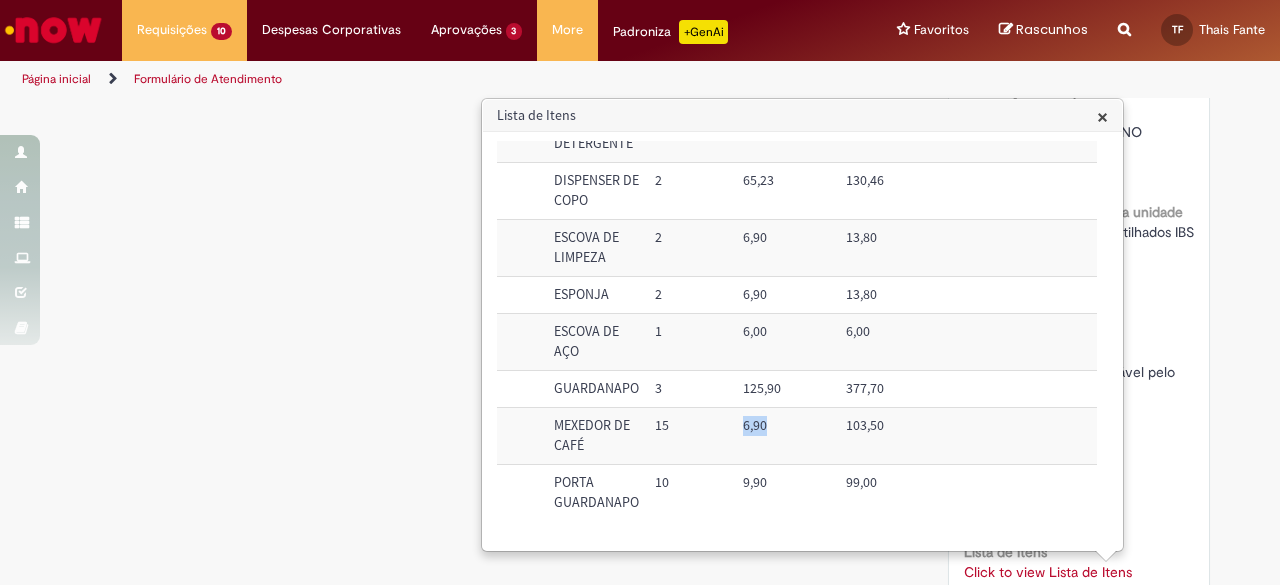 click on "6,90" at bounding box center (786, 436) 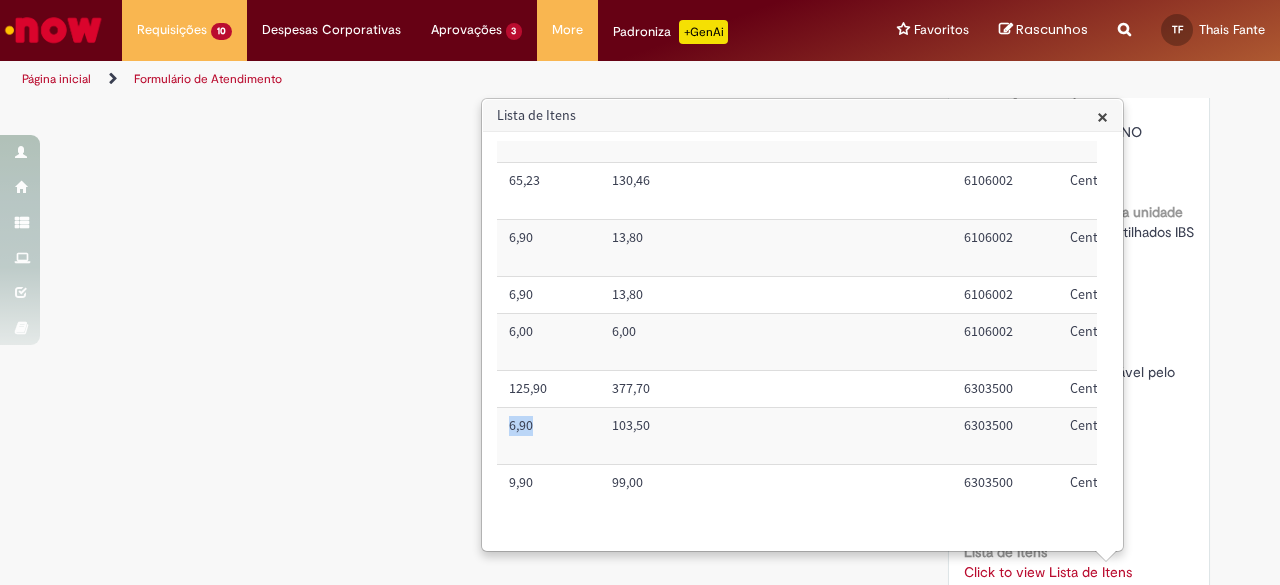 scroll, scrollTop: 86, scrollLeft: 694, axis: both 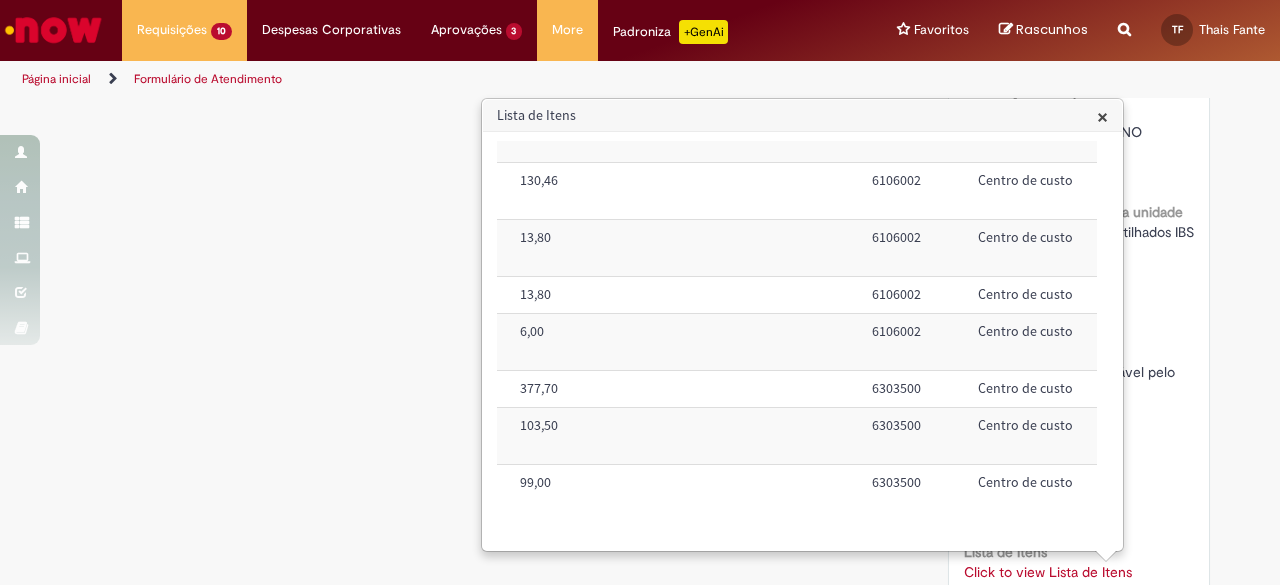 click on "6303500" at bounding box center (917, 436) 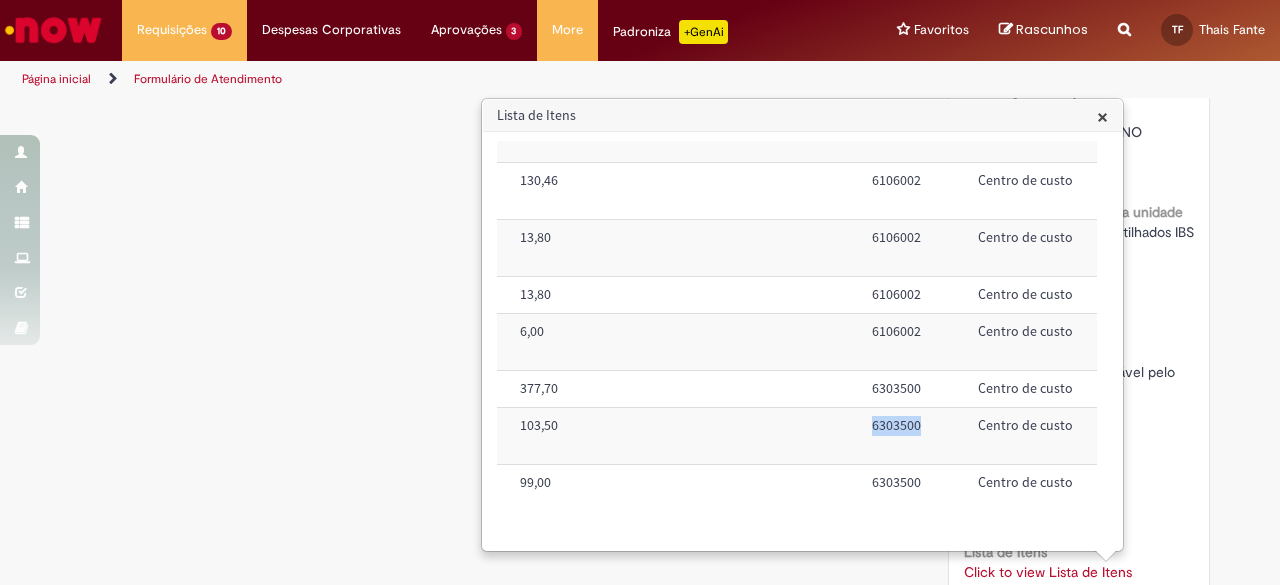 click on "6303500" at bounding box center [917, 436] 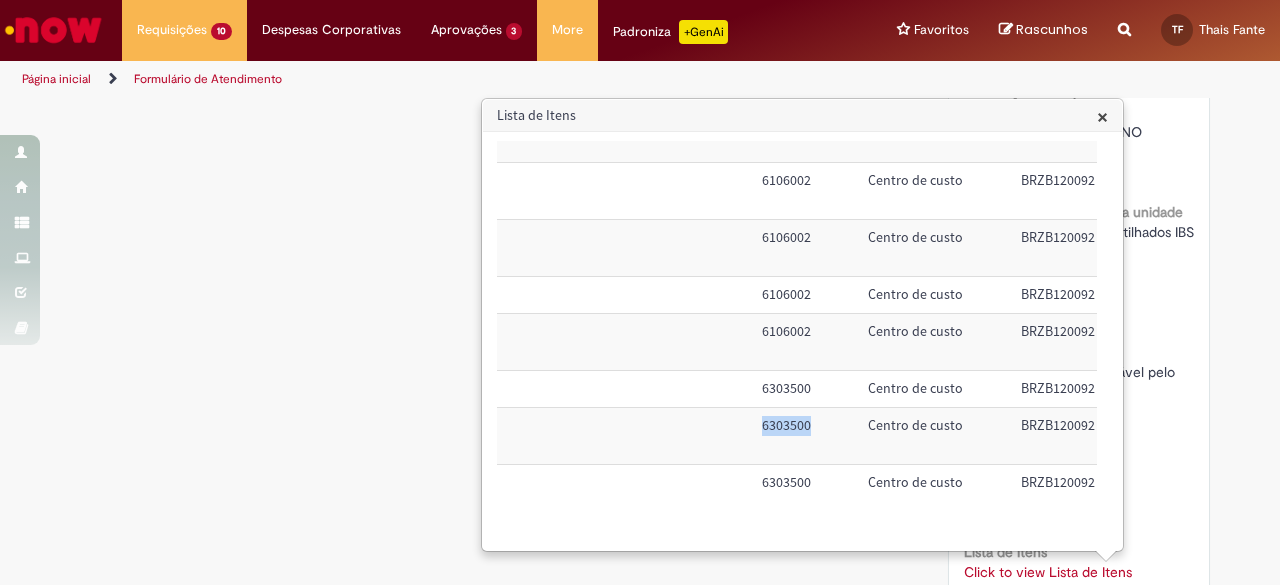 scroll, scrollTop: 86, scrollLeft: 851, axis: both 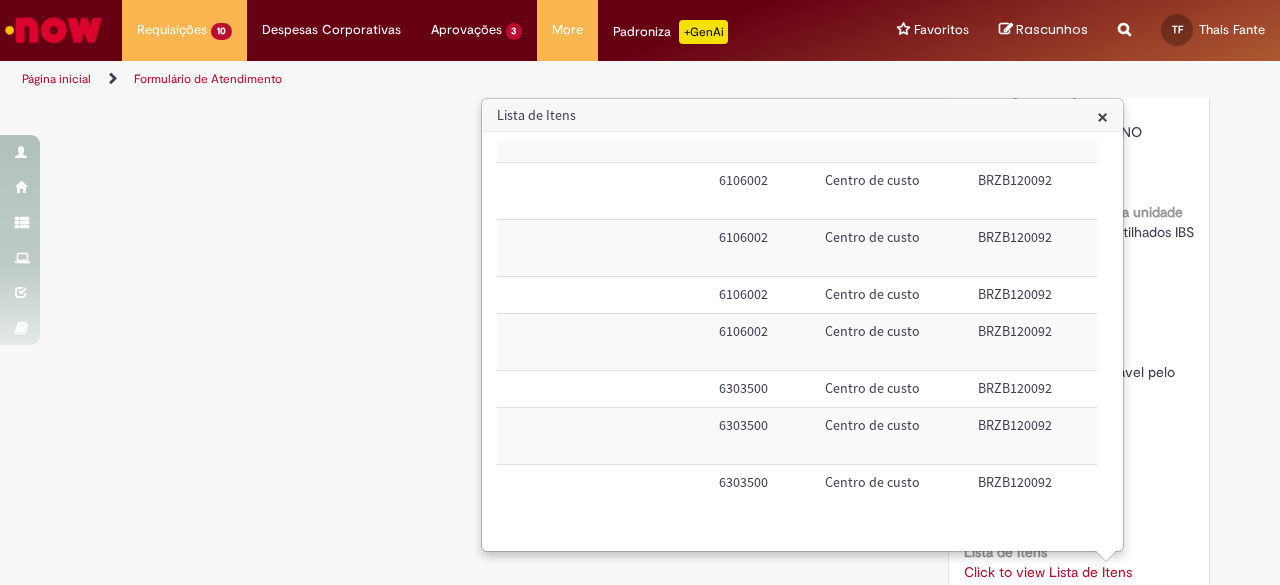 click on "BRZB120092" at bounding box center [1033, 436] 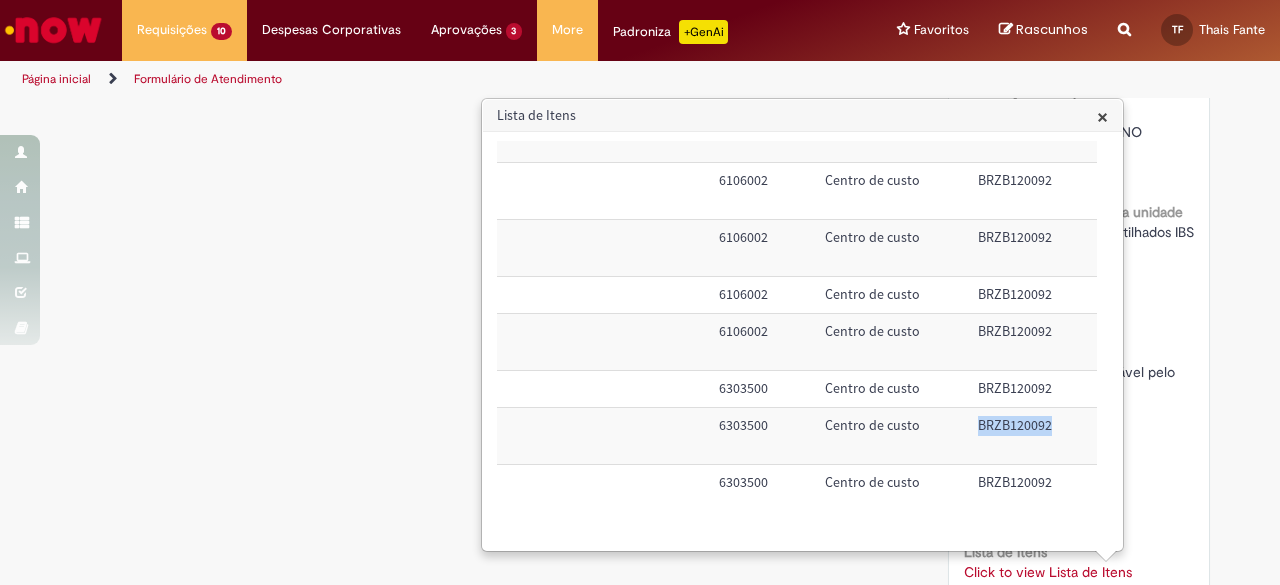 click on "BRZB120092" at bounding box center [1033, 436] 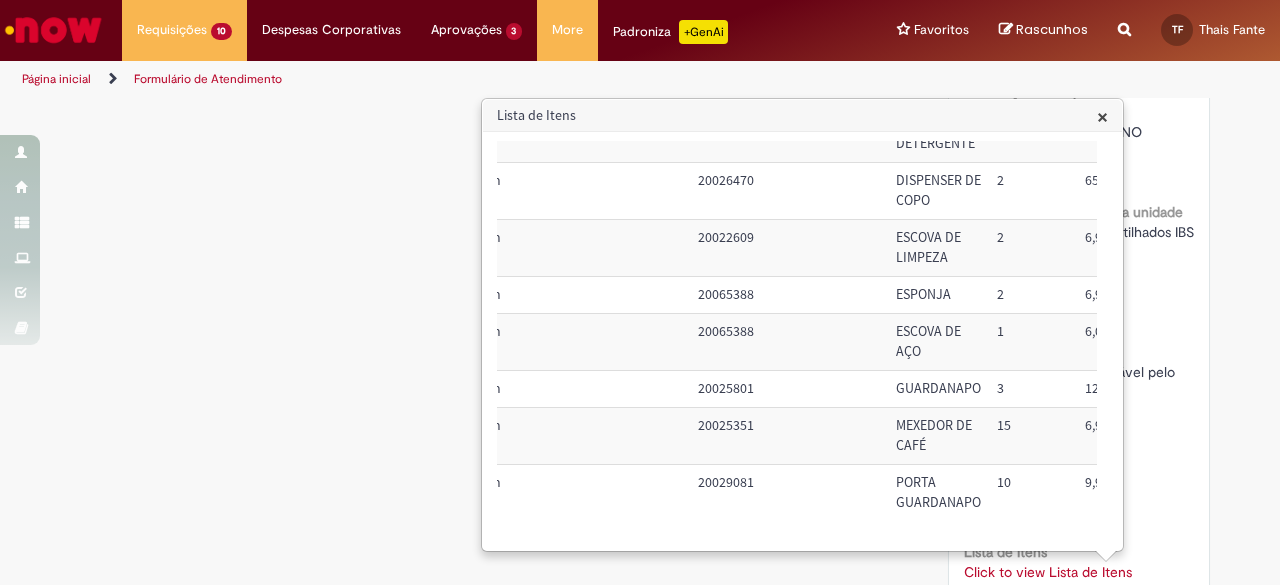 scroll, scrollTop: 86, scrollLeft: 0, axis: vertical 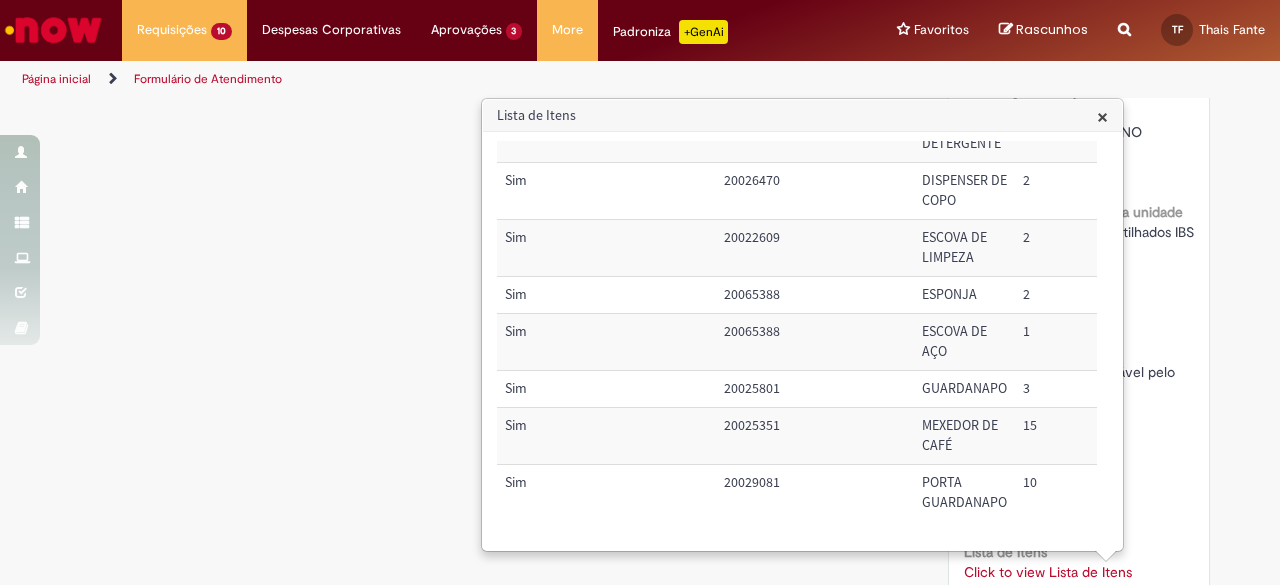 click on "20029081" at bounding box center [815, 493] 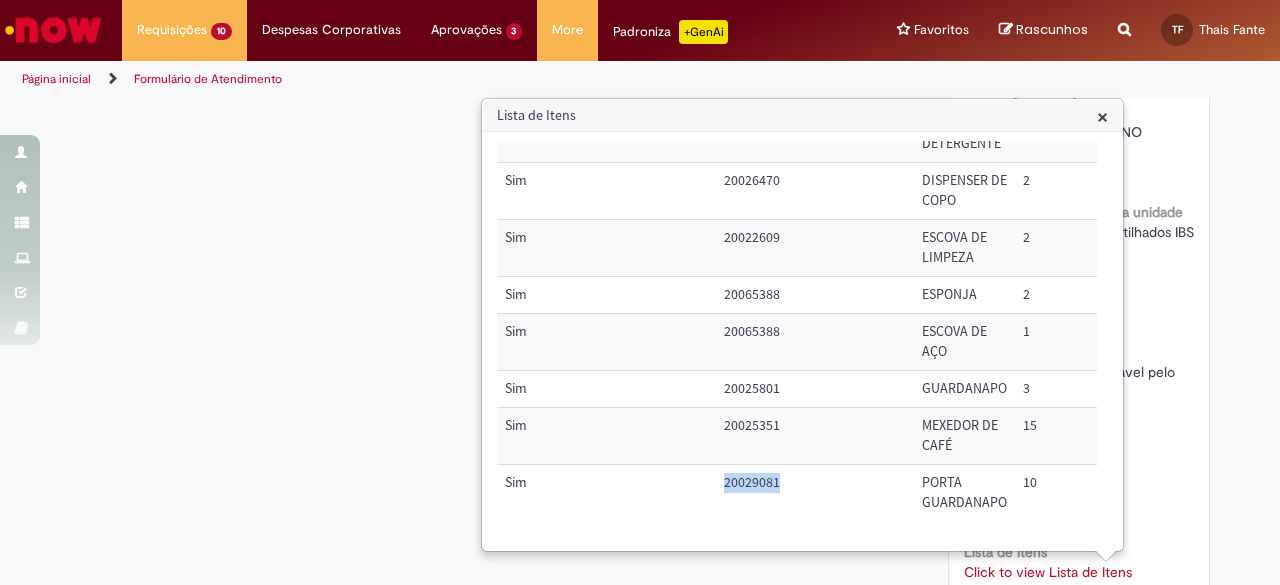 click on "20029081" at bounding box center [815, 493] 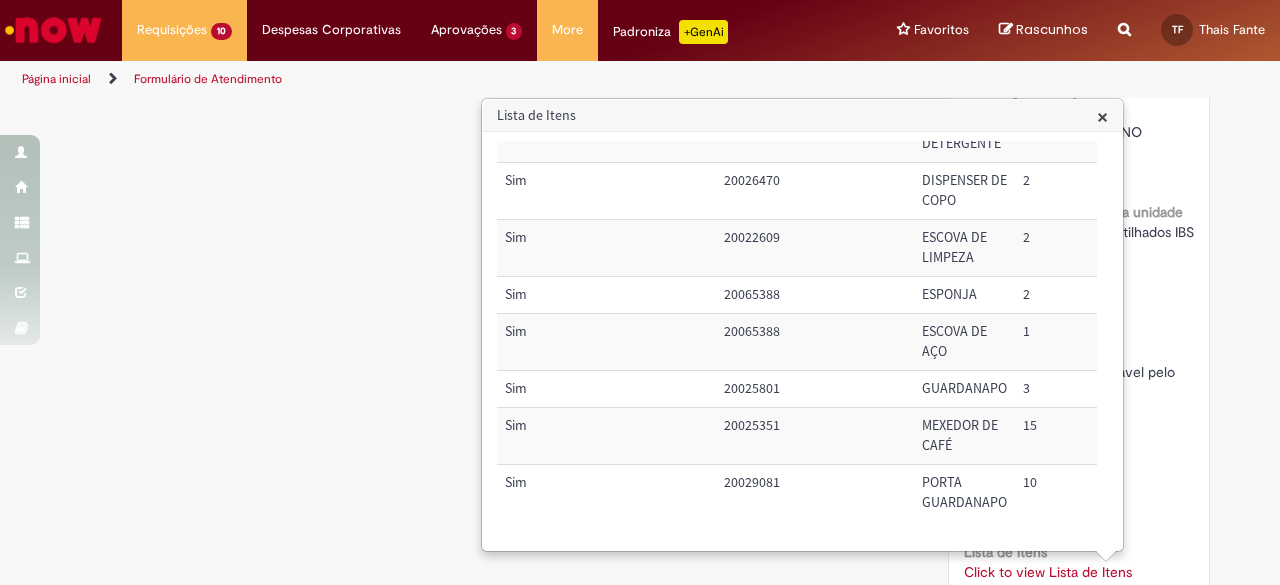 click on "PORTA GUARDANAPO" at bounding box center [964, 493] 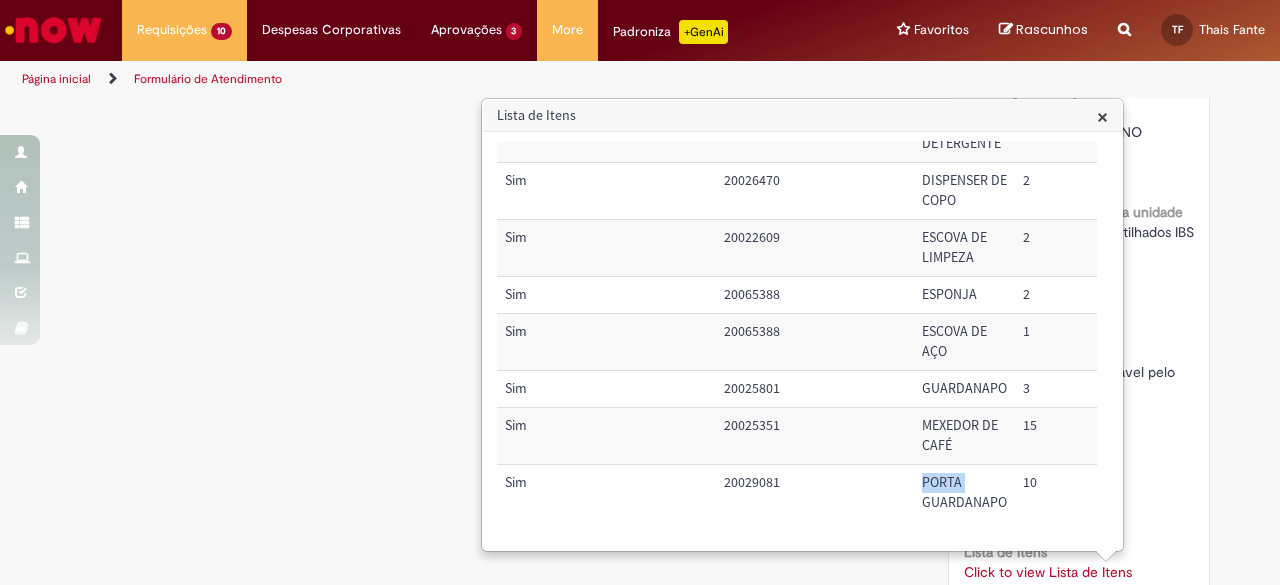 click on "PORTA GUARDANAPO" at bounding box center [964, 493] 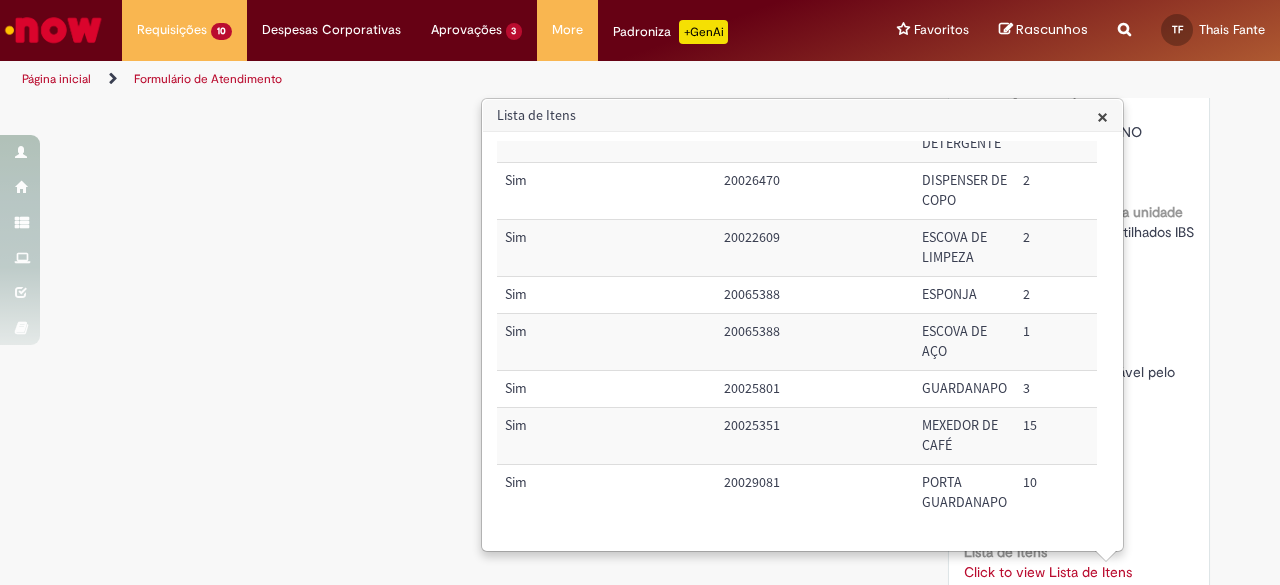 click on "PORTA GUARDANAPO" at bounding box center (964, 493) 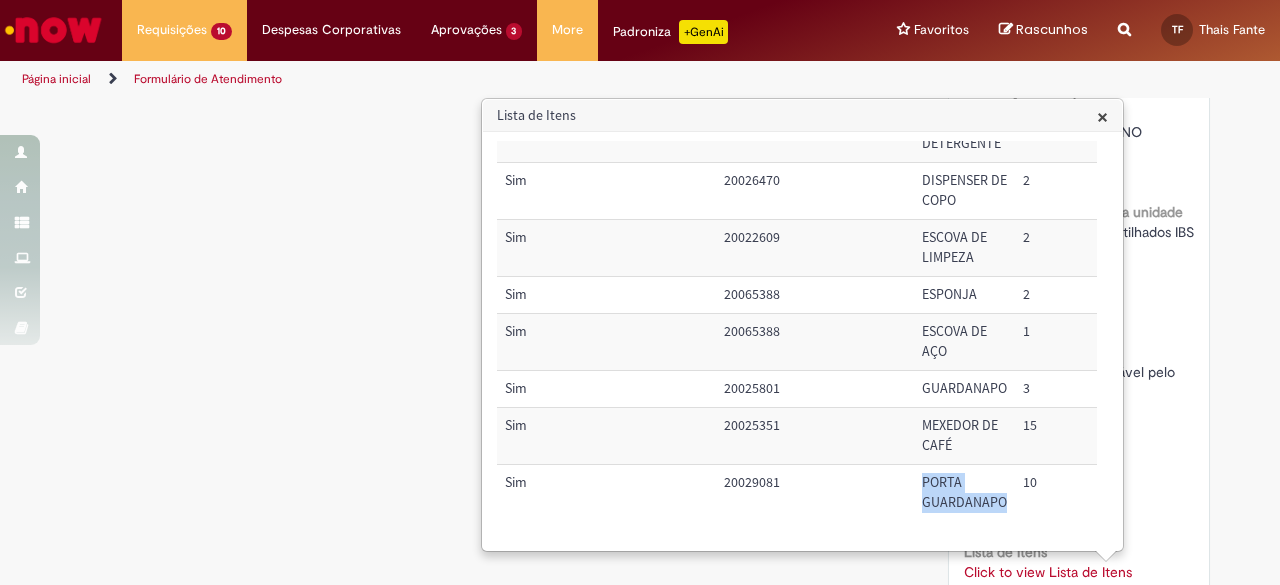 drag, startPoint x: 1000, startPoint y: 489, endPoint x: 895, endPoint y: 469, distance: 106.887794 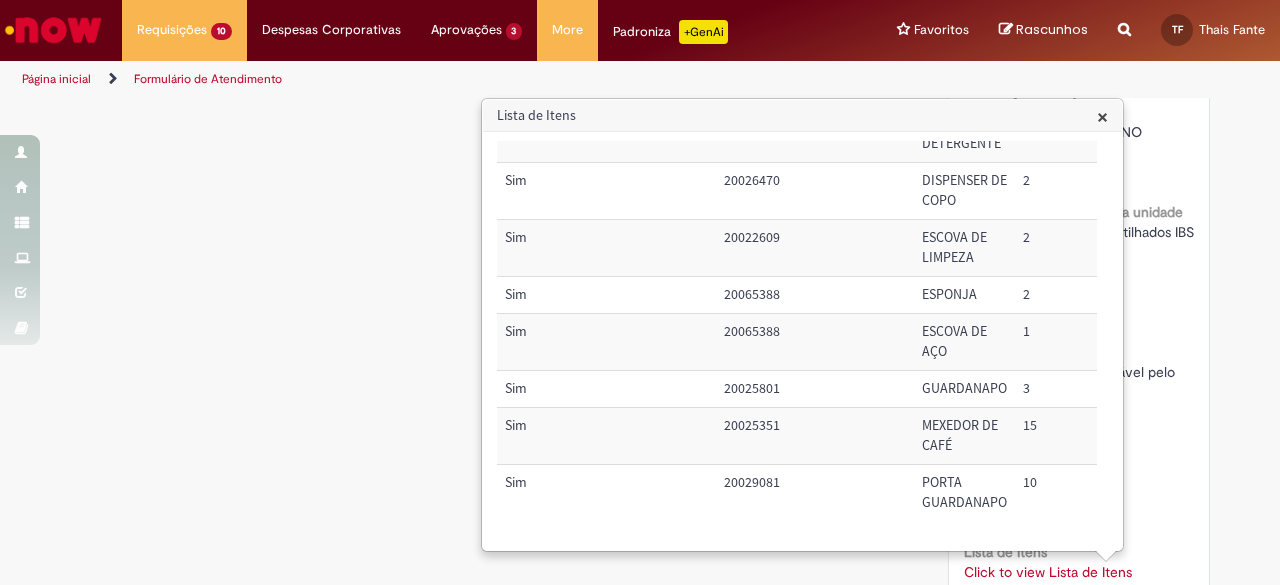 click on "10" at bounding box center [1059, 493] 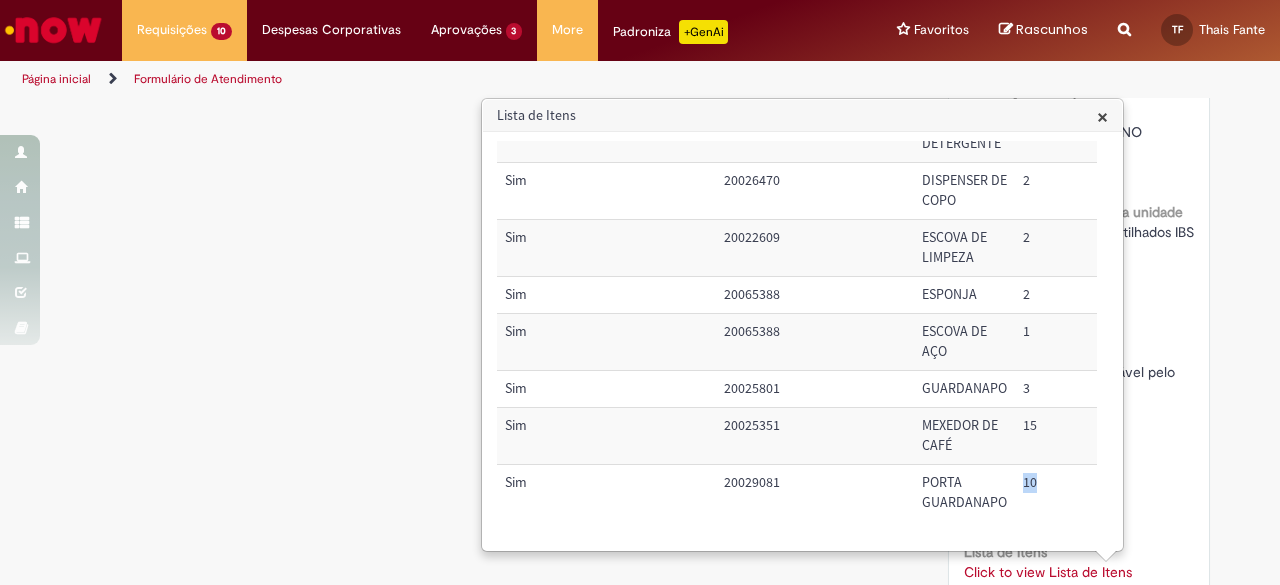 click on "10" at bounding box center (1059, 493) 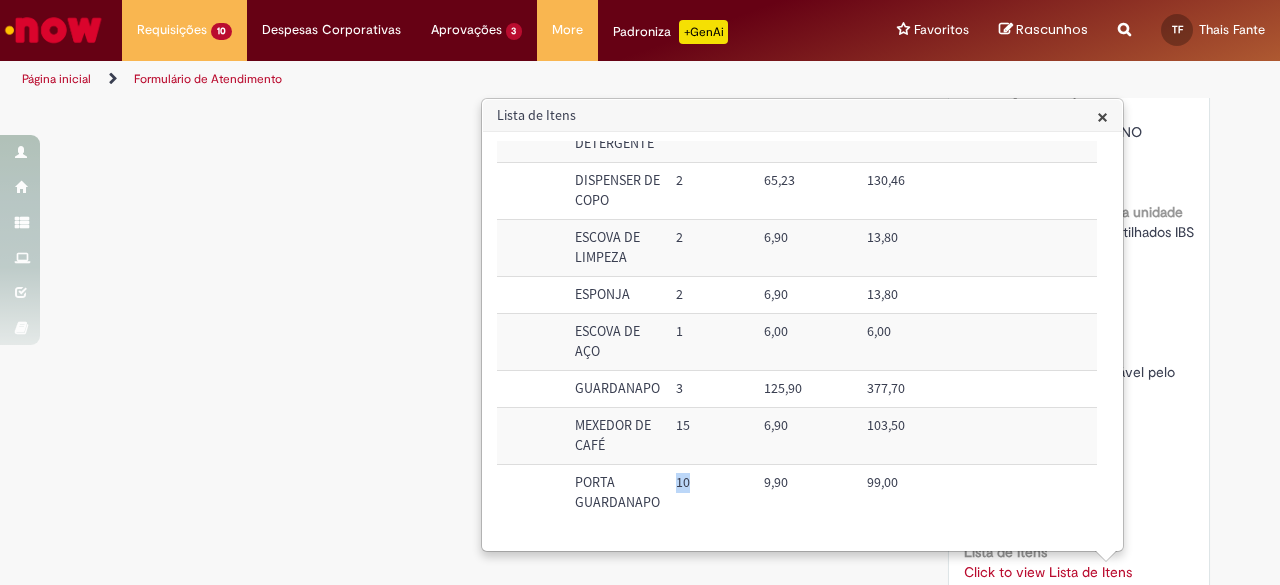 scroll, scrollTop: 86, scrollLeft: 357, axis: both 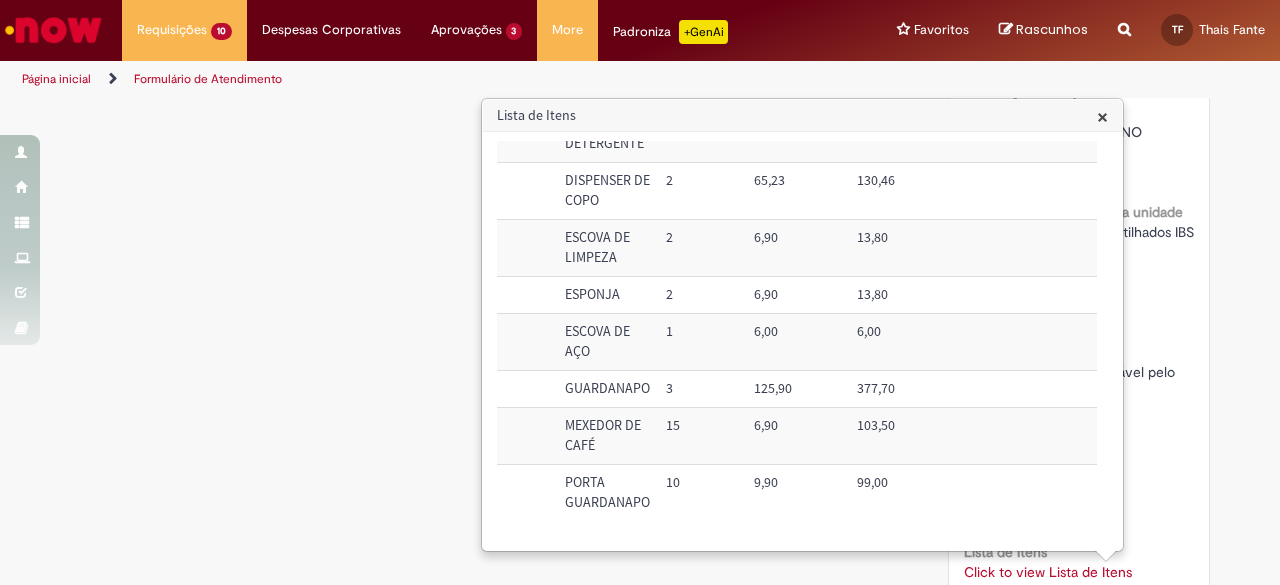 click on "9,90" at bounding box center [797, 493] 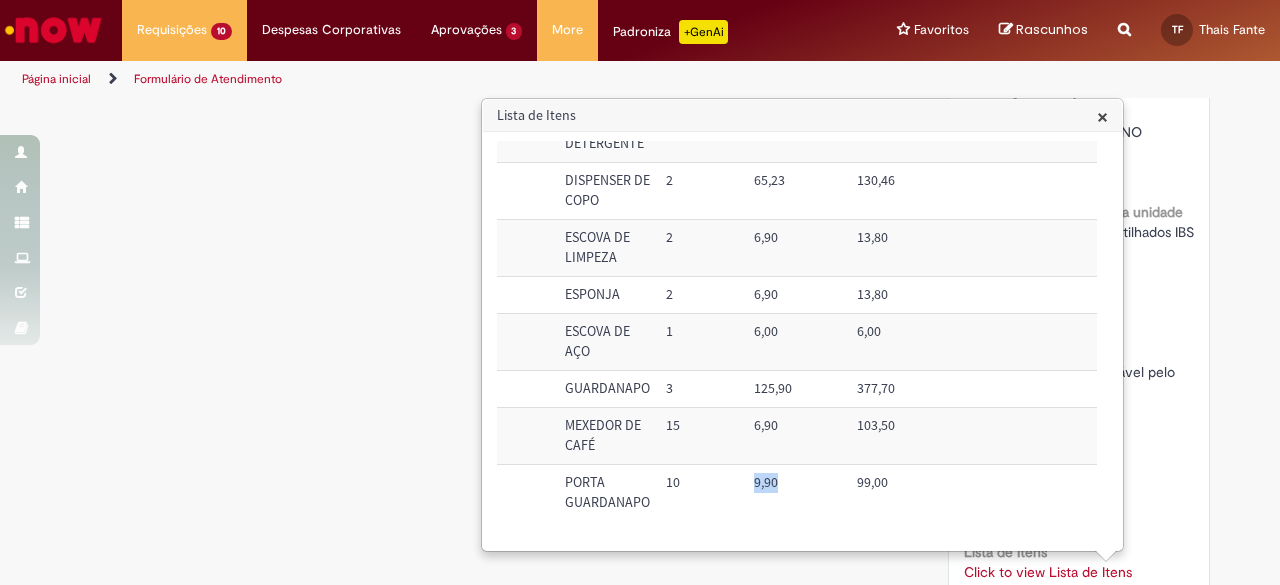 click on "9,90" at bounding box center [797, 493] 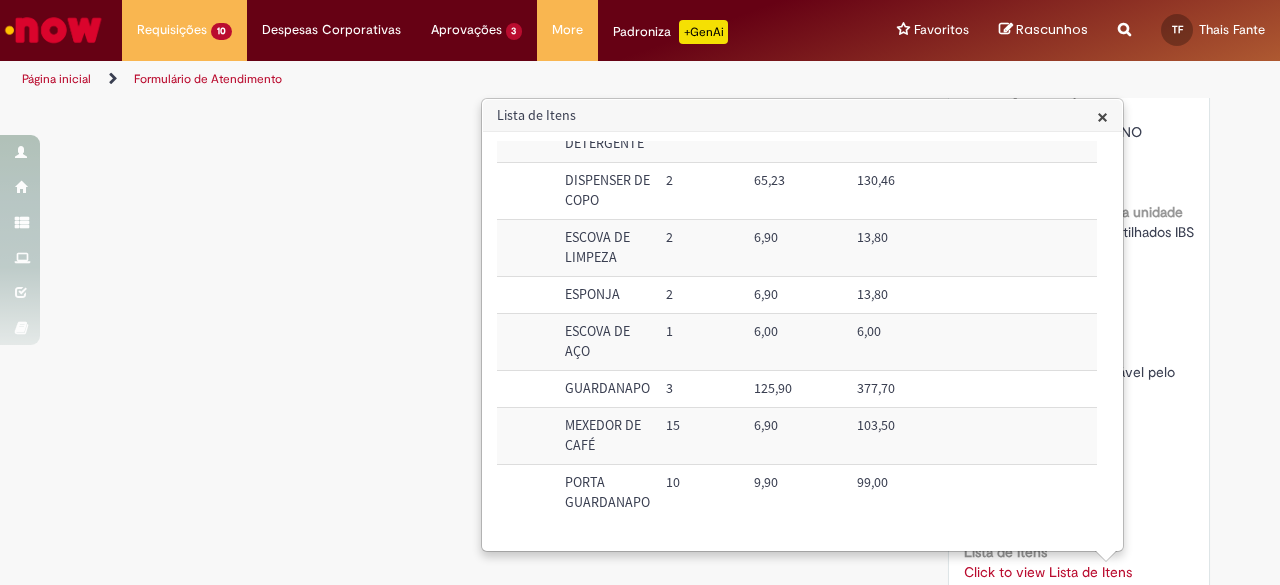 drag, startPoint x: 814, startPoint y: 543, endPoint x: 877, endPoint y: 531, distance: 64.132675 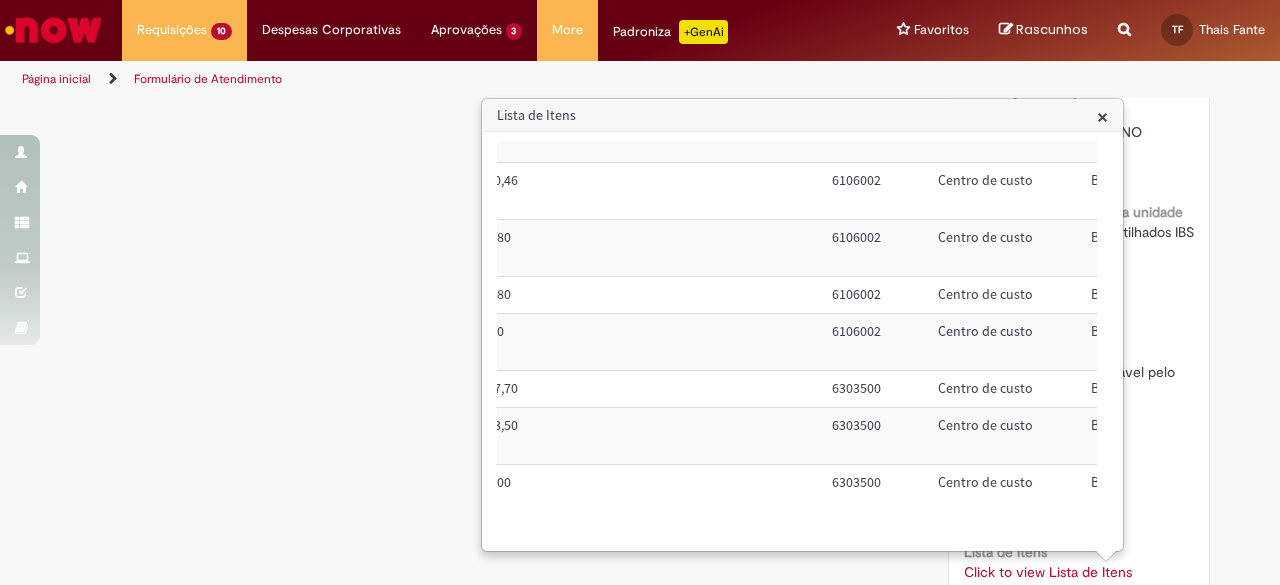 scroll, scrollTop: 86, scrollLeft: 736, axis: both 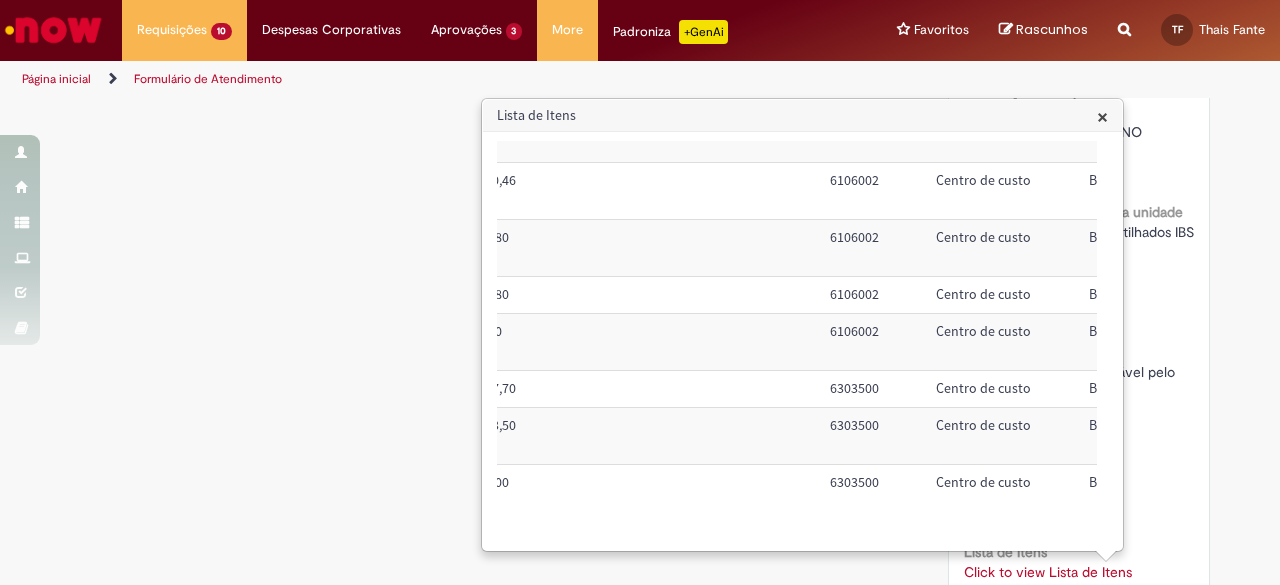 click on "6303500" at bounding box center (875, 493) 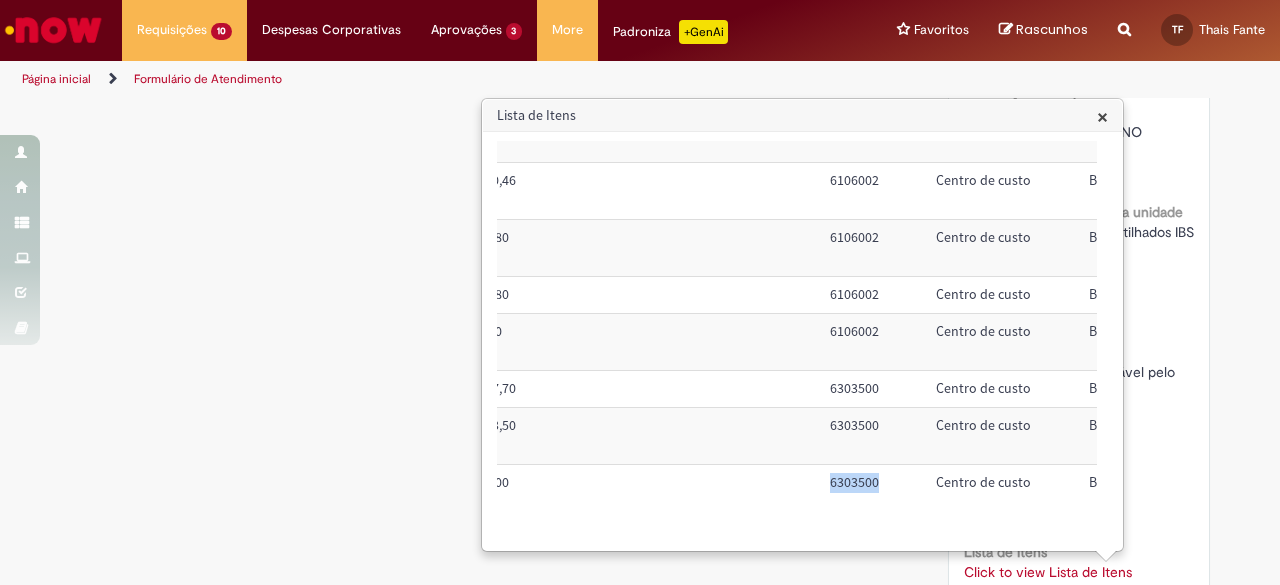 click on "6303500" at bounding box center [875, 493] 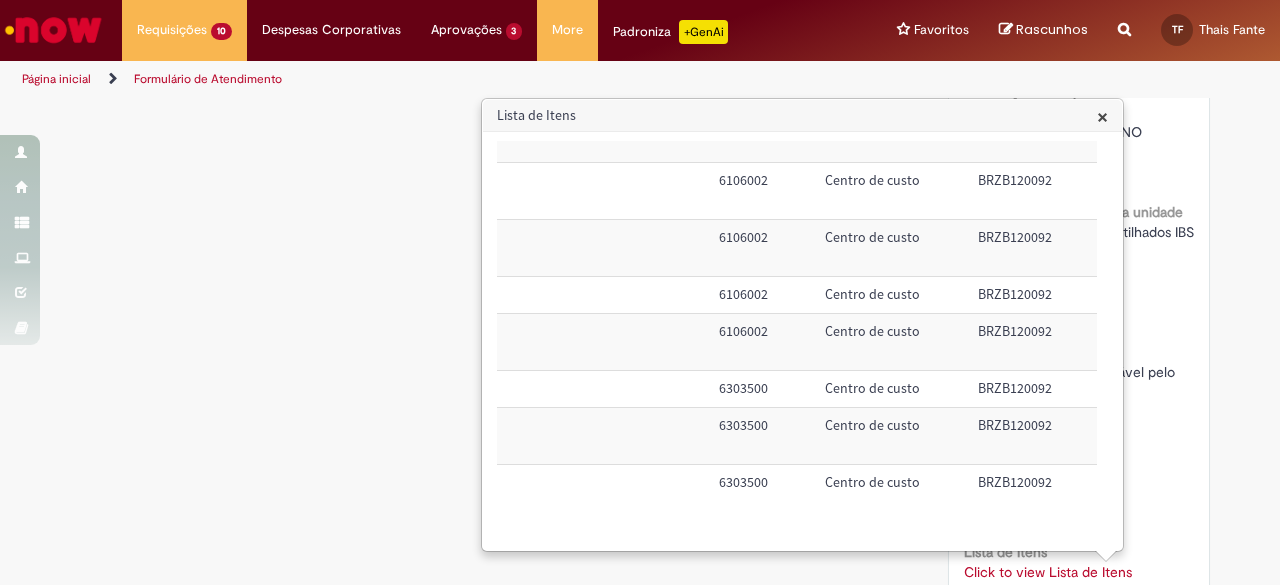 click on "BRZB120092" at bounding box center [1033, 493] 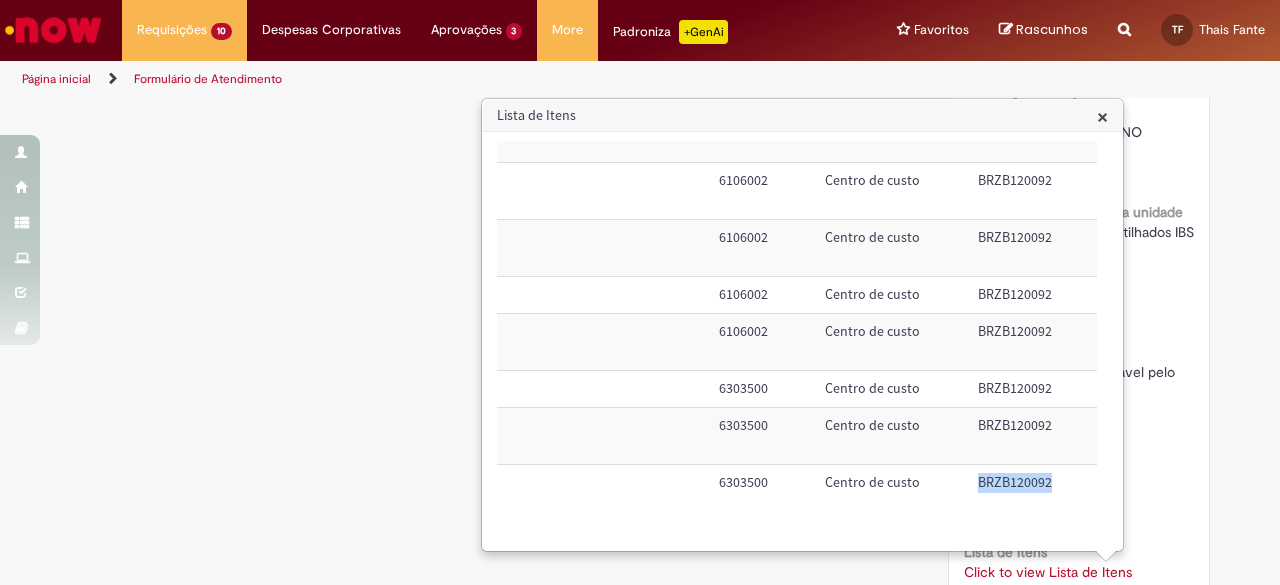 click on "BRZB120092" at bounding box center [1033, 493] 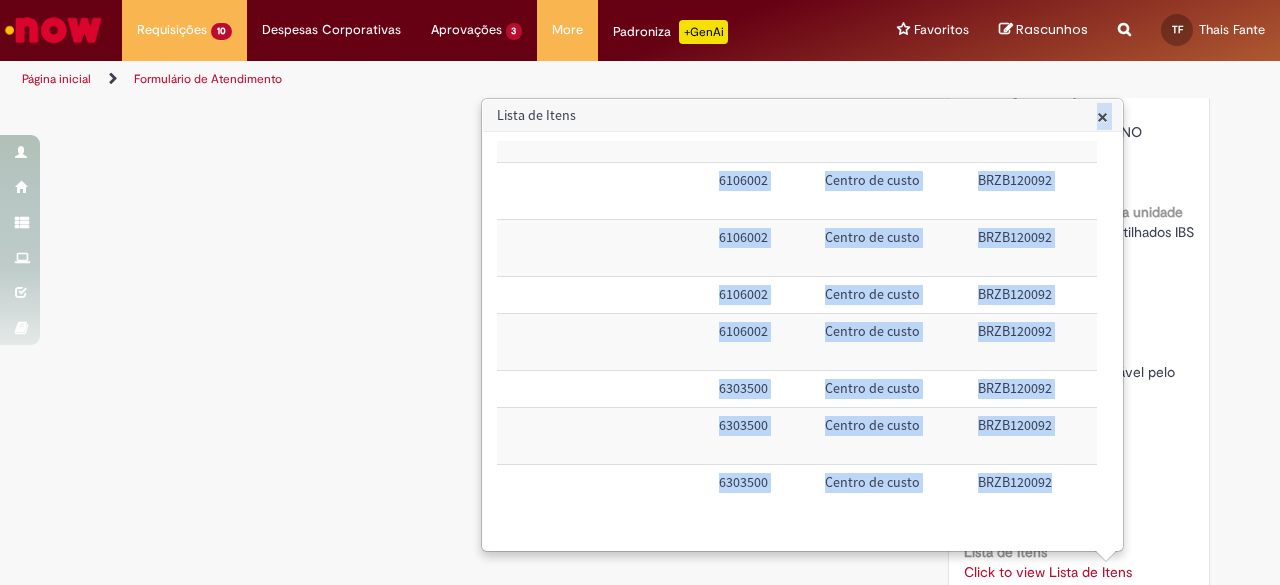 scroll, scrollTop: 0, scrollLeft: 851, axis: horizontal 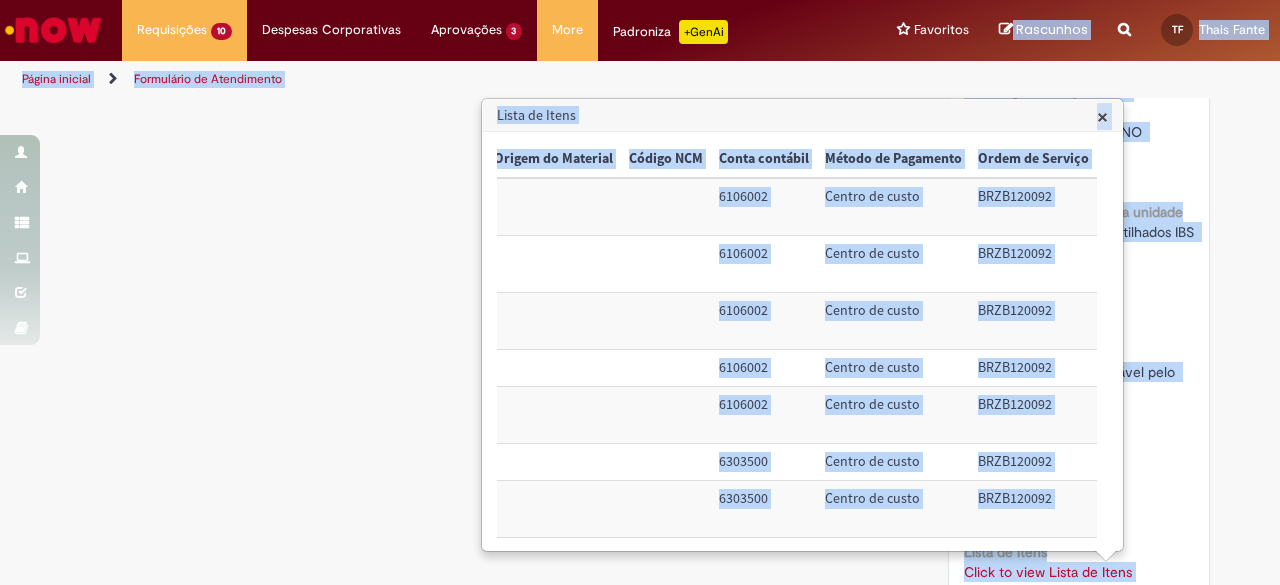 drag, startPoint x: 1012, startPoint y: 461, endPoint x: 992, endPoint y: -85, distance: 546.36615 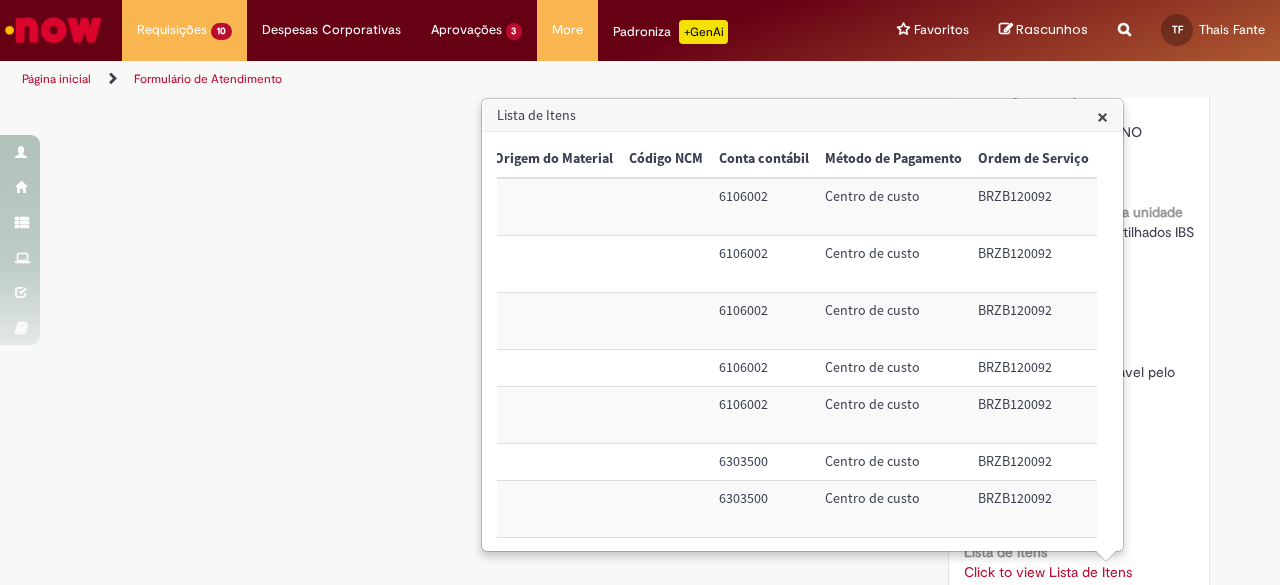 click on "BRZB120092" at bounding box center (1033, 509) 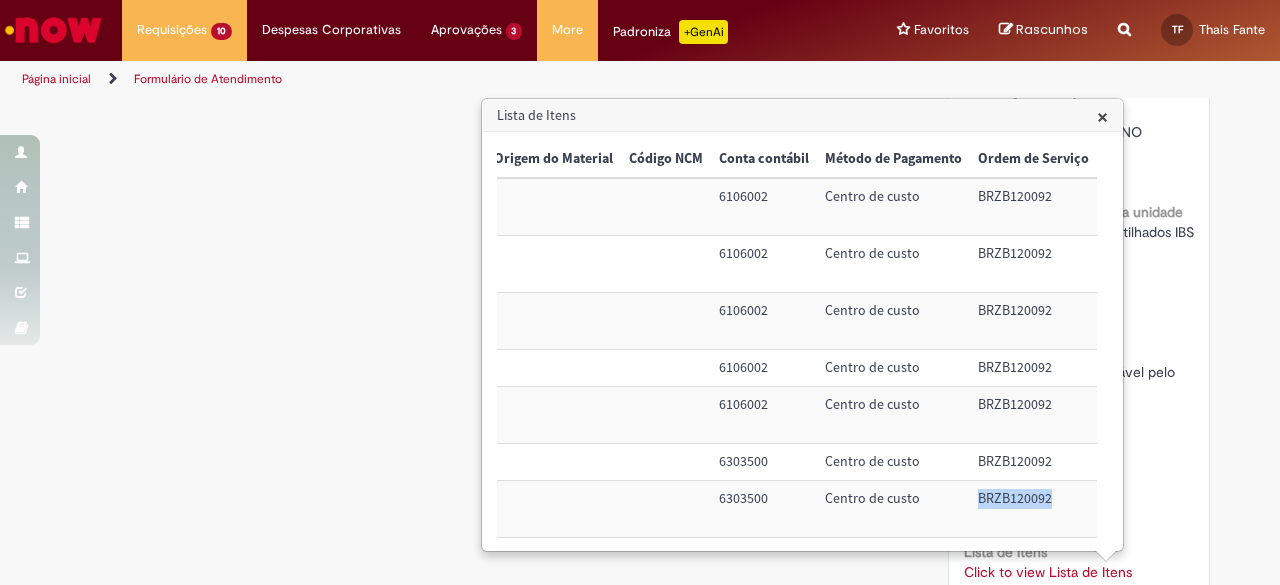 click on "BRZB120092" at bounding box center [1033, 509] 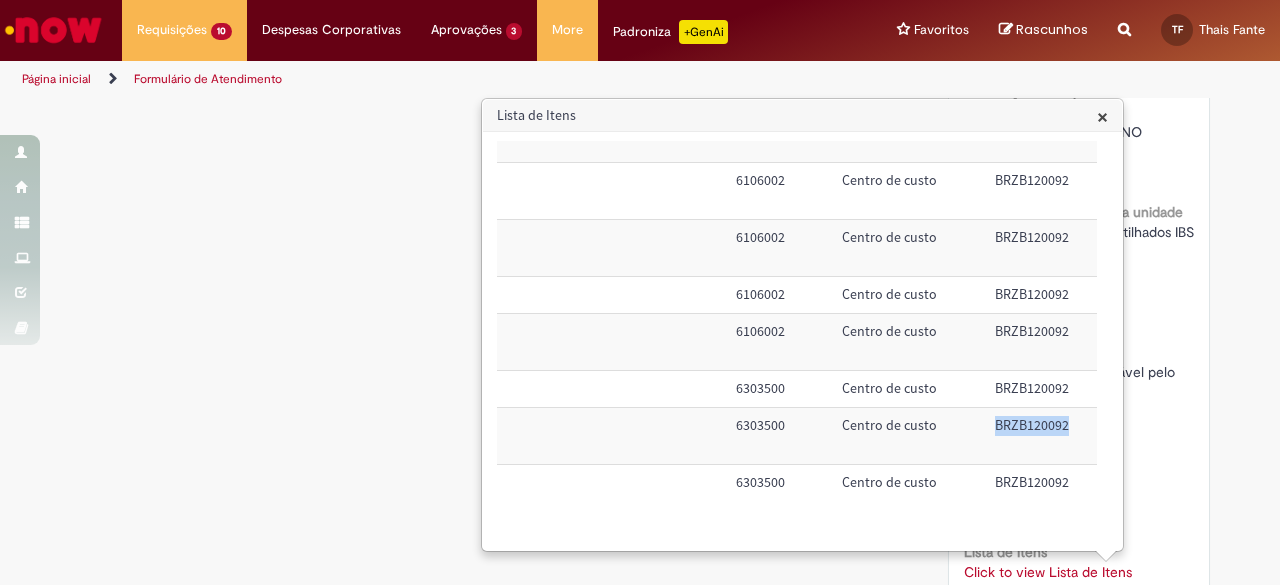 scroll, scrollTop: 86, scrollLeft: 851, axis: both 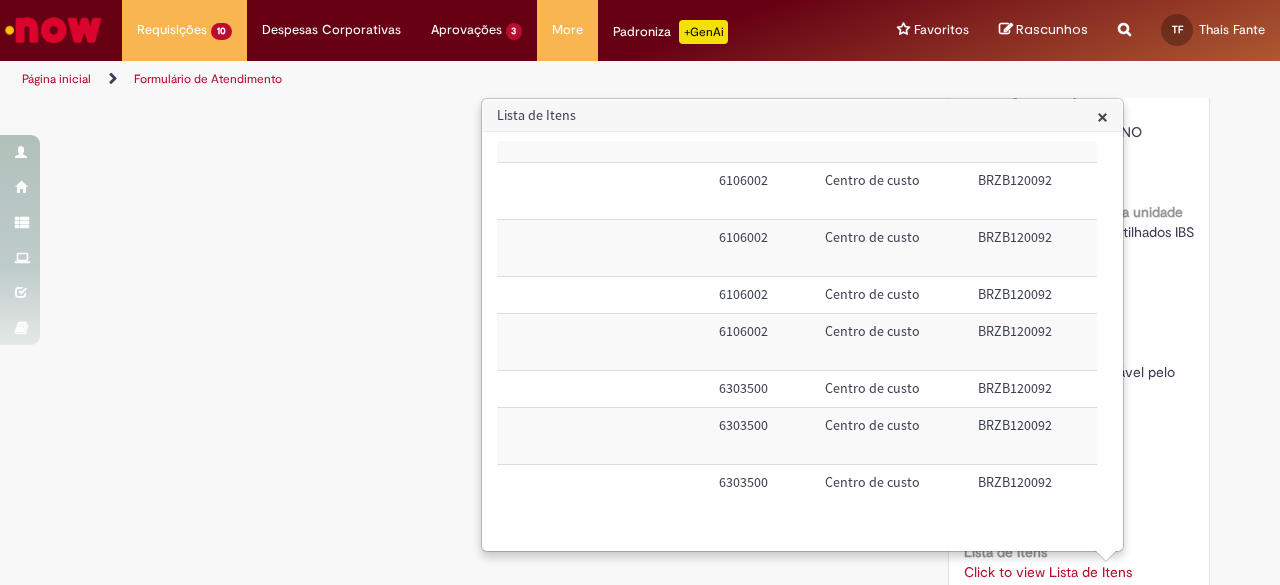 click on "BRZB120092" at bounding box center [1033, 493] 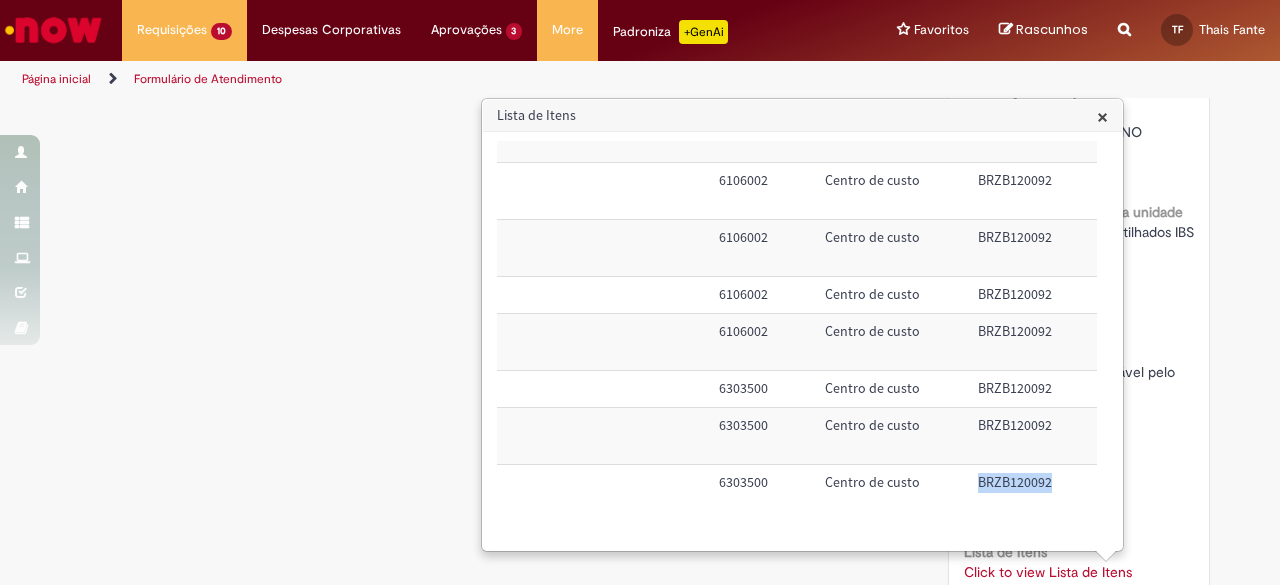 click on "BRZB120092" at bounding box center [1033, 493] 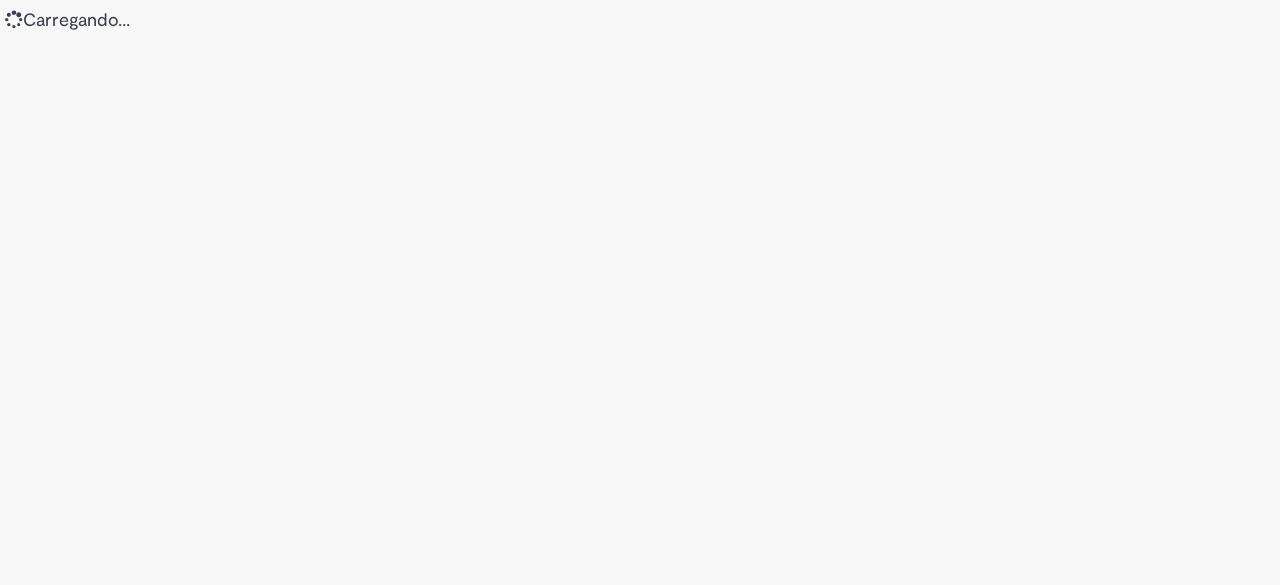 scroll, scrollTop: 0, scrollLeft: 0, axis: both 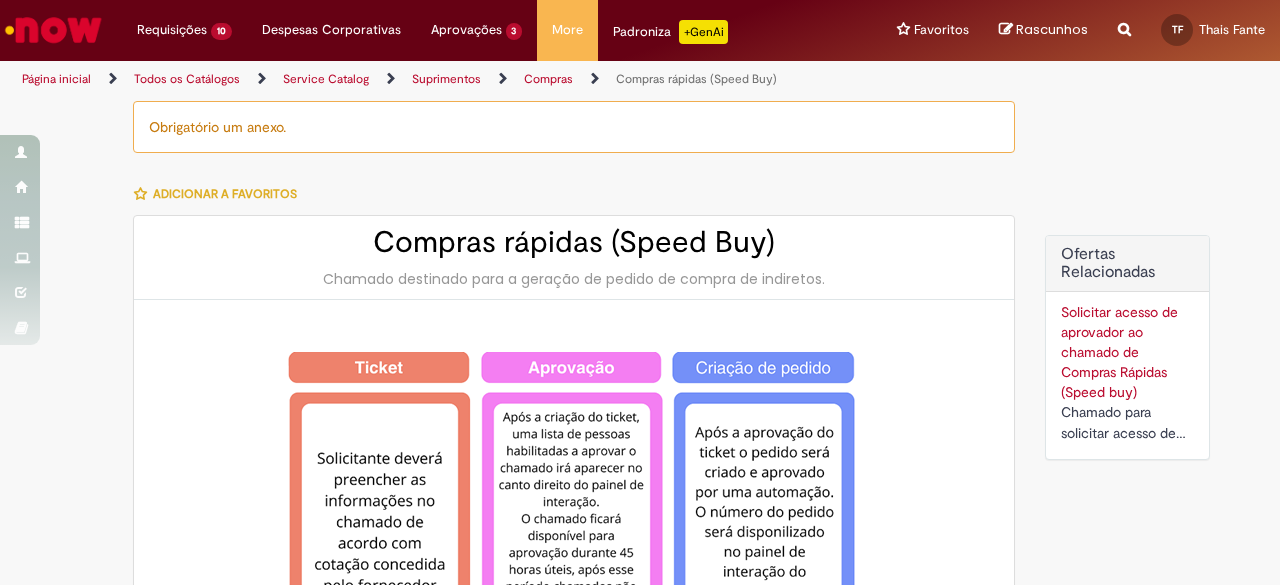 type on "**********" 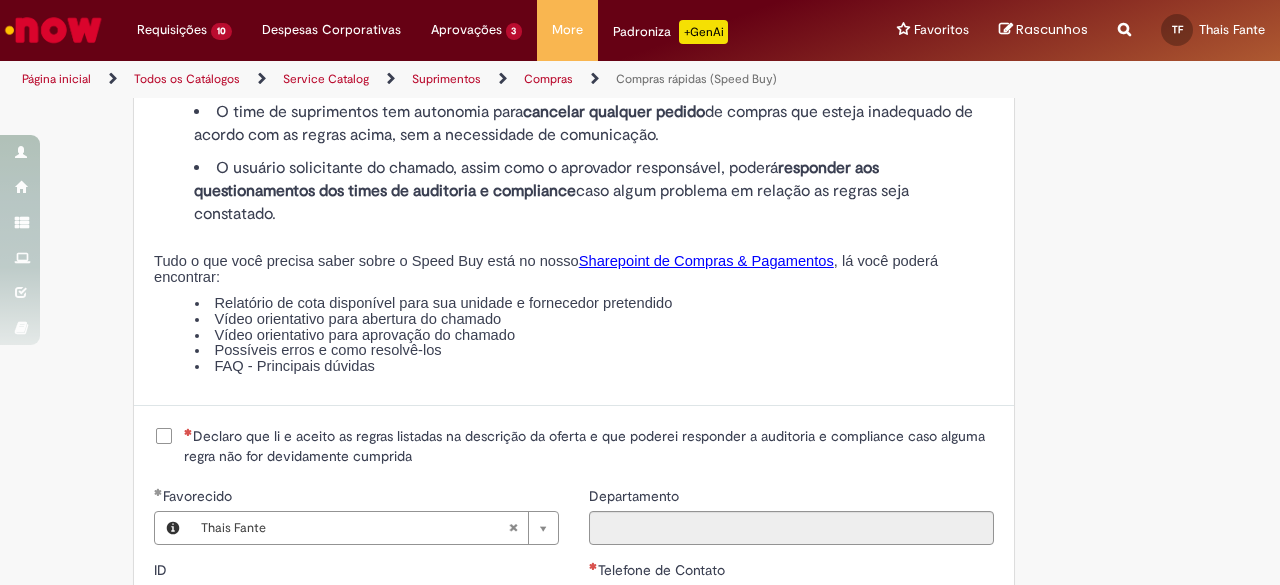 scroll, scrollTop: 2200, scrollLeft: 0, axis: vertical 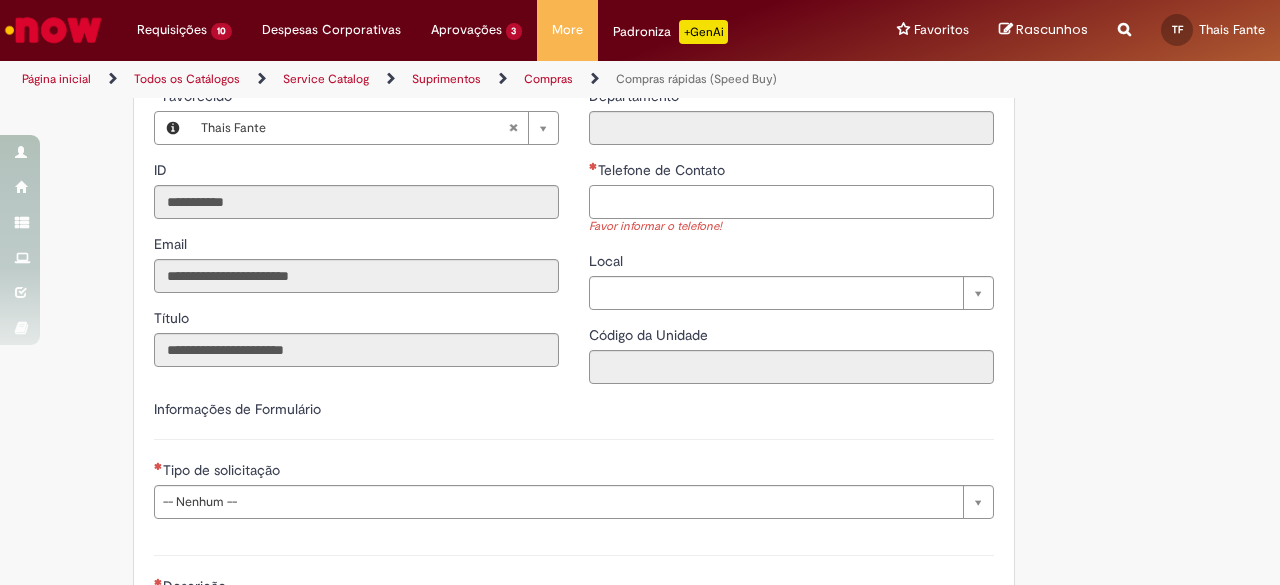 click on "Telefone de Contato" at bounding box center (791, 202) 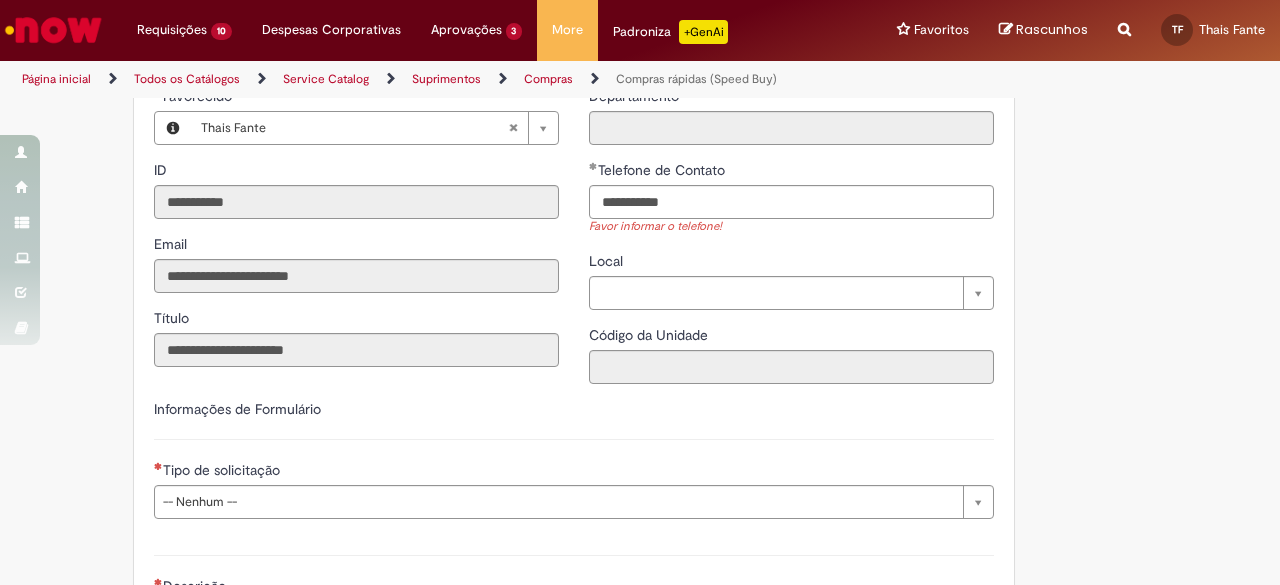 click on "Obrigatório um anexo.
Adicionar a Favoritos
Compras rápidas (Speed Buy)
Chamado destinado para a geração de pedido de compra de indiretos.
O Speed buy é a ferramenta oficial para a geração de pedidos de compra que atenda aos seguintes requisitos:
Compras de material e serviço indiretos
Compras inferiores a R$13.000 *
Compras com fornecedores nacionais
Compras de material sem contrato ativo no SAP para o centro solicitado
* Essa cota é referente ao tipo de solicitação padrão de Speed buy. Os chamados com cotas especiais podem possuir valores divergentes.
Regras de Utilização
No campo “Tipo de Solicitação” selecionar a opção correspondente a sua unidade de negócio.
Solicitação Padrão de Speed buy:
Fábricas, centros de Excelência e de Distribuição:  habilitado para todos usuários ambev
Ativos   de TI:" at bounding box center (640, -762) 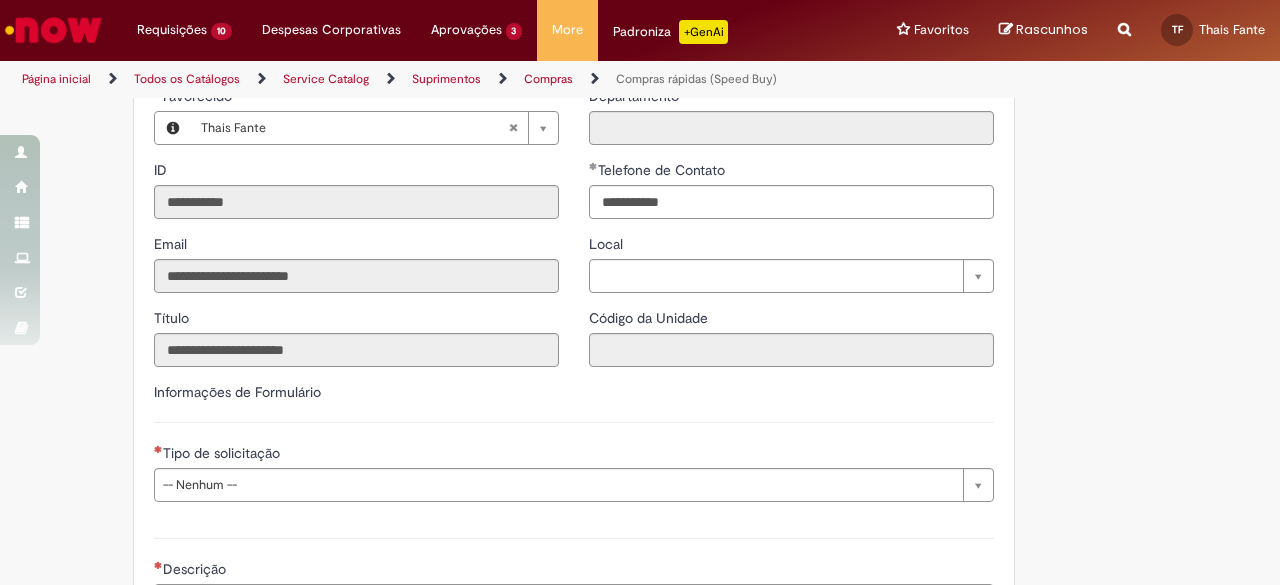 type on "**********" 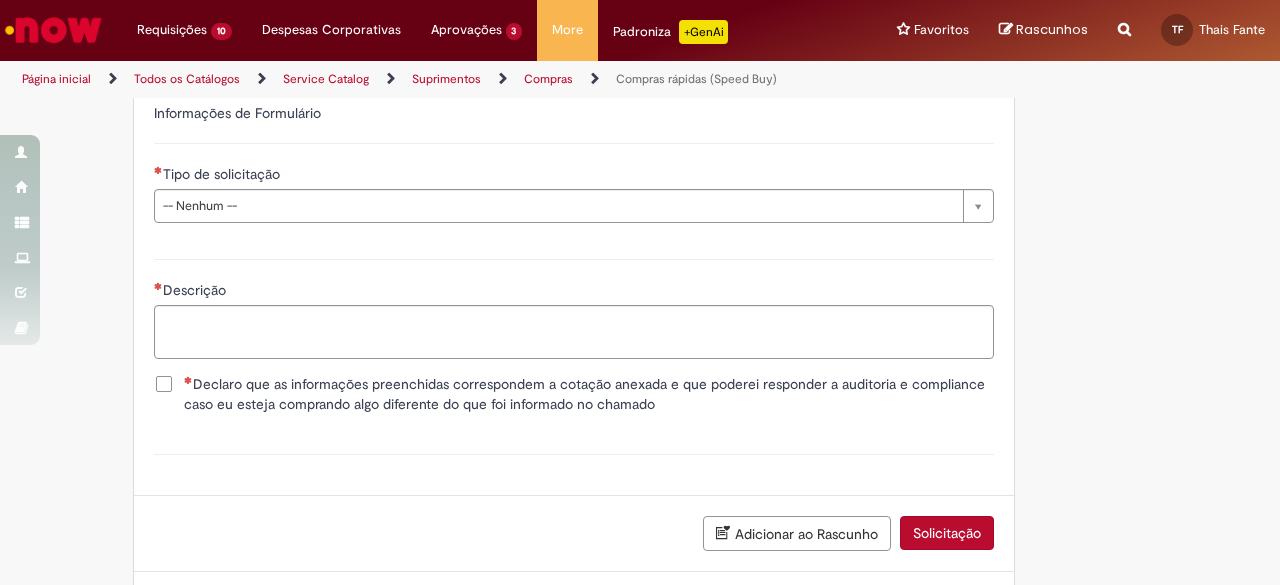 scroll, scrollTop: 2978, scrollLeft: 0, axis: vertical 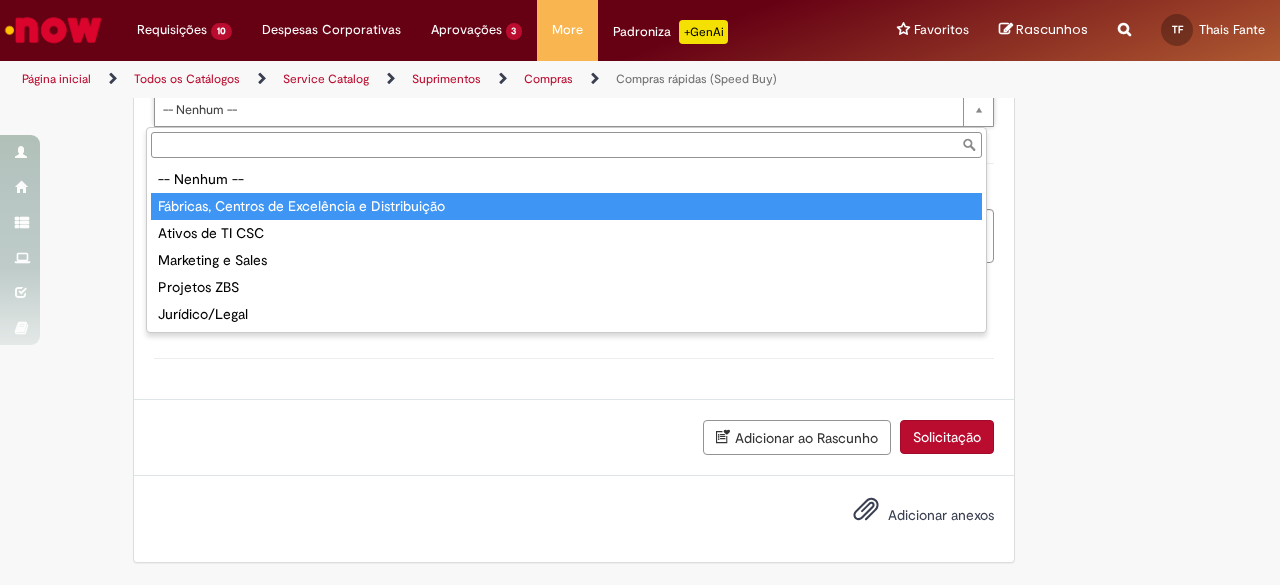 type on "**********" 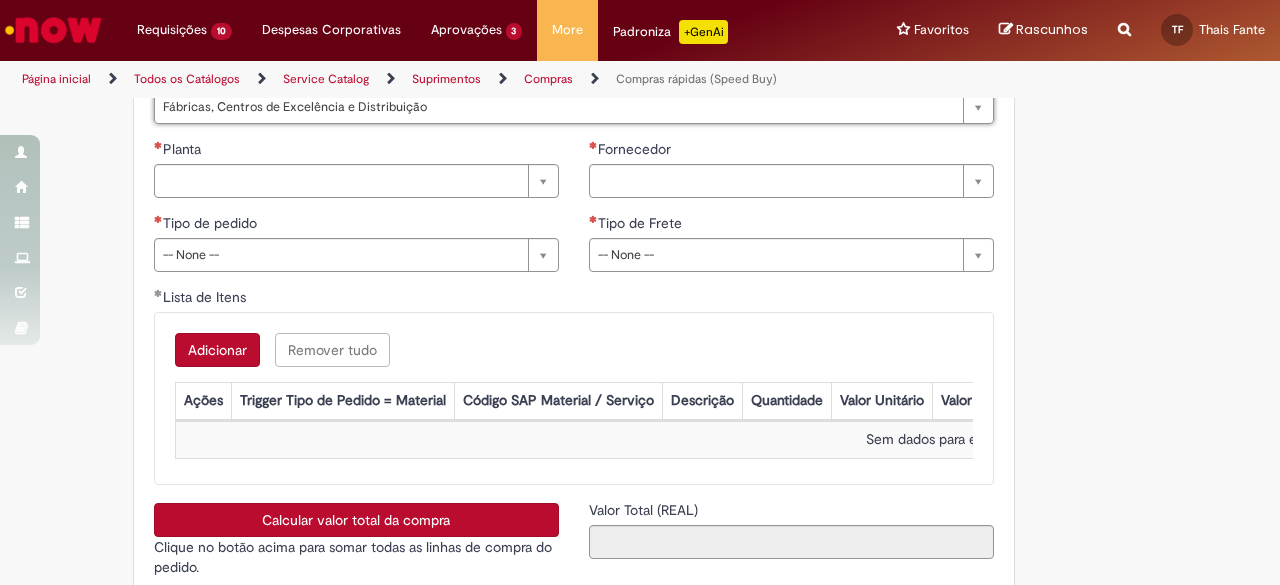 scroll, scrollTop: 2734, scrollLeft: 0, axis: vertical 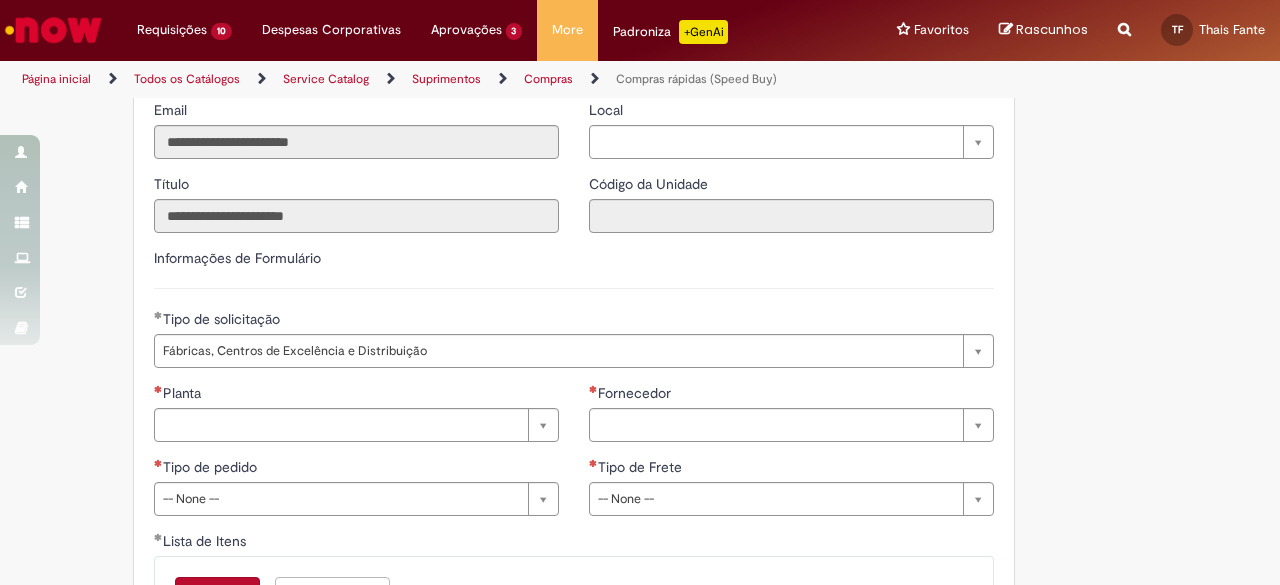 click on "Obrigatório um anexo.
Adicionar a Favoritos
Compras rápidas (Speed Buy)
Chamado destinado para a geração de pedido de compra de indiretos.
O Speed buy é a ferramenta oficial para a geração de pedidos de compra que atenda aos seguintes requisitos:
Compras de material e serviço indiretos
Compras inferiores a R$13.000 *
Compras com fornecedores nacionais
Compras de material sem contrato ativo no SAP para o centro solicitado
* Essa cota é referente ao tipo de solicitação padrão de Speed buy. Os chamados com cotas especiais podem possuir valores divergentes.
Regras de Utilização
No campo “Tipo de Solicitação” selecionar a opção correspondente a sua unidade de negócio.
Solicitação Padrão de Speed buy:
Fábricas, centros de Excelência e de Distribuição:  habilitado para todos usuários ambev
Cotas especiais de Speed buy:" at bounding box center (542, -679) 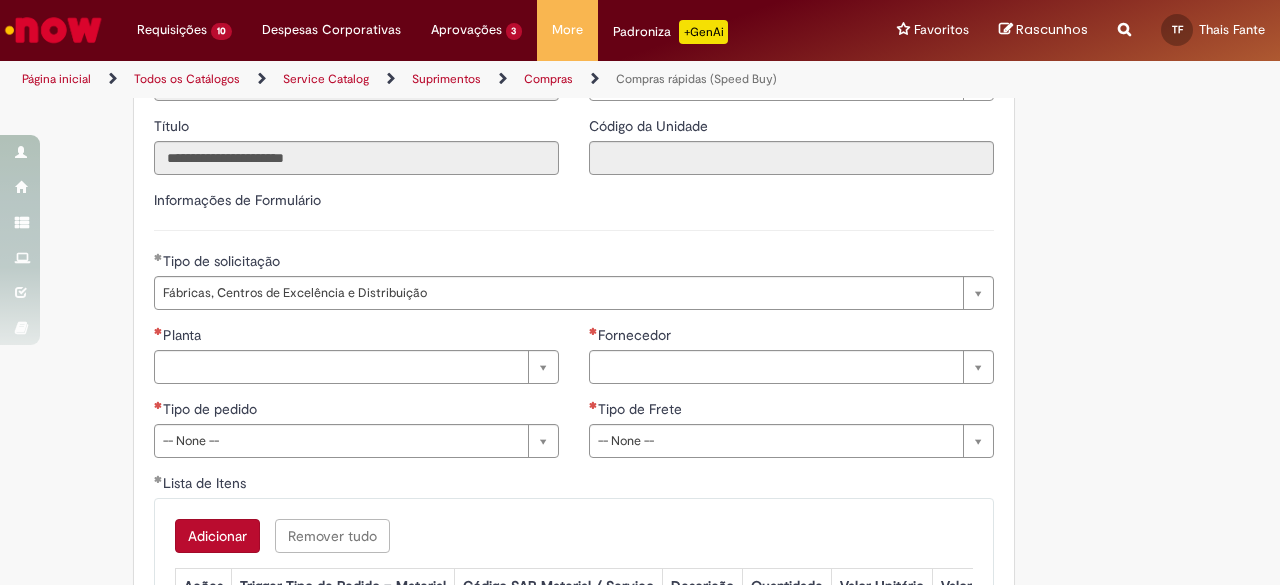 scroll, scrollTop: 2834, scrollLeft: 0, axis: vertical 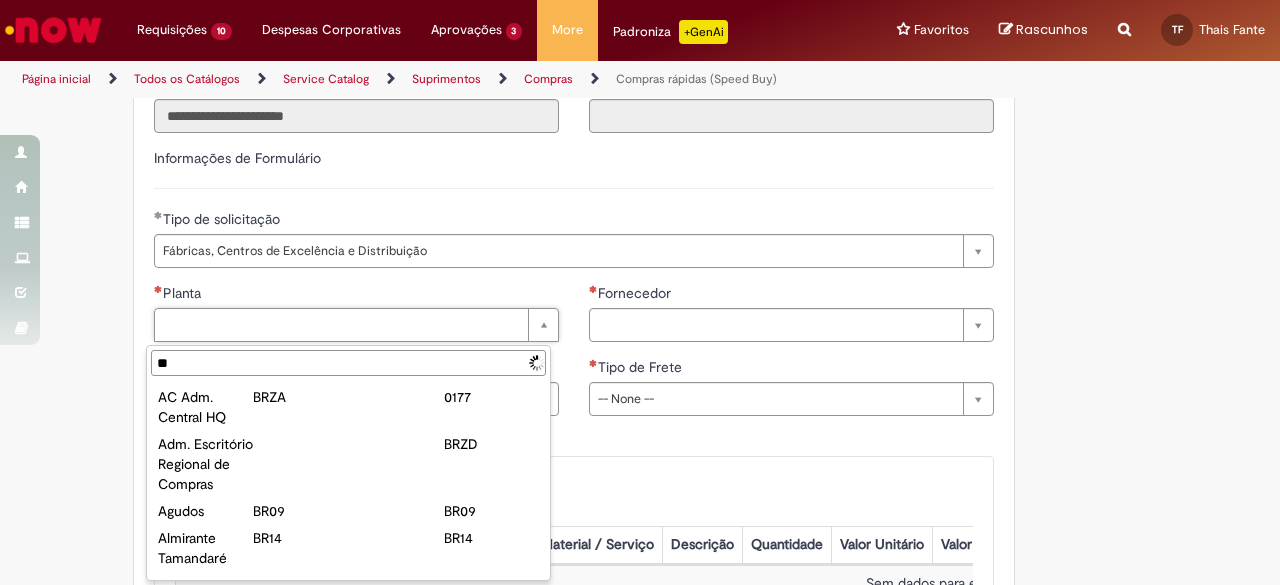 type on "***" 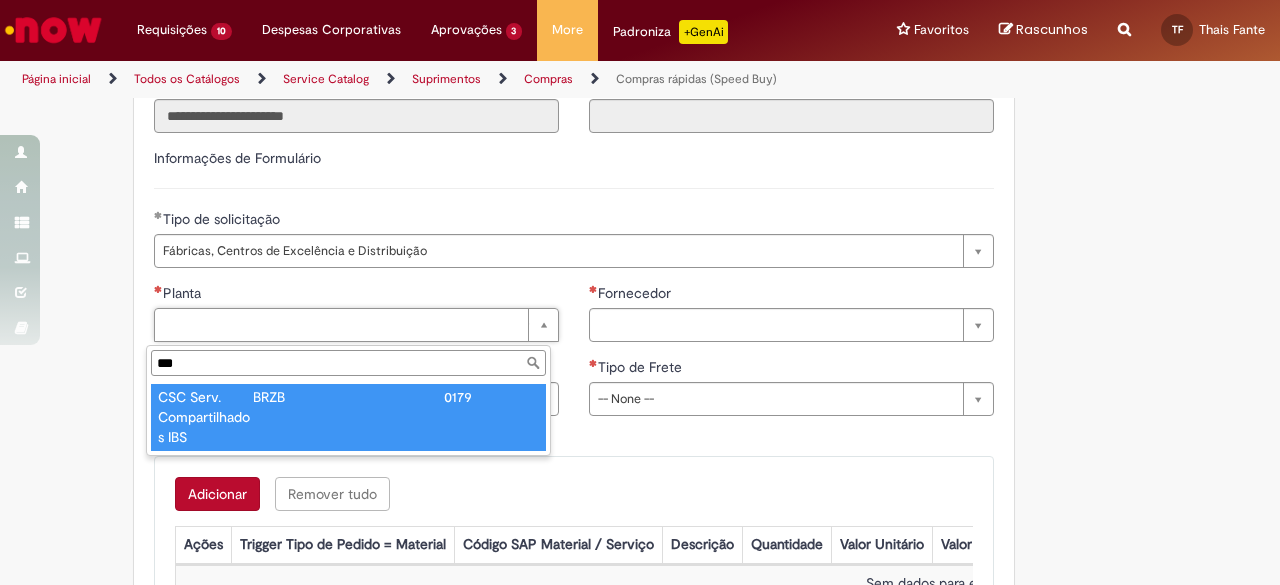 type on "**********" 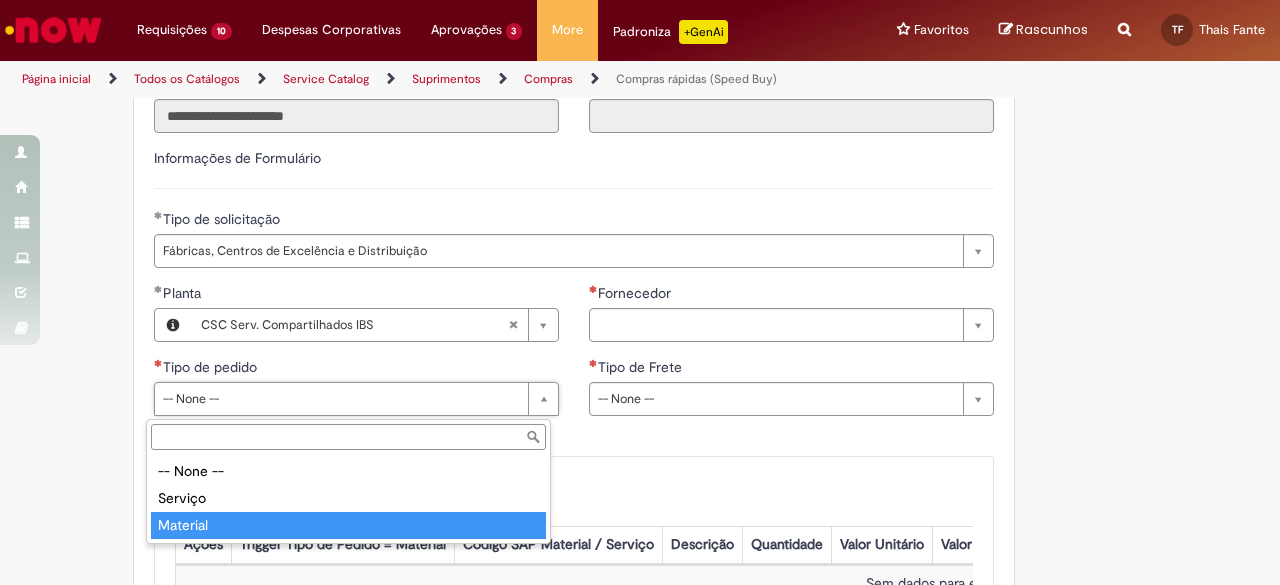 type on "********" 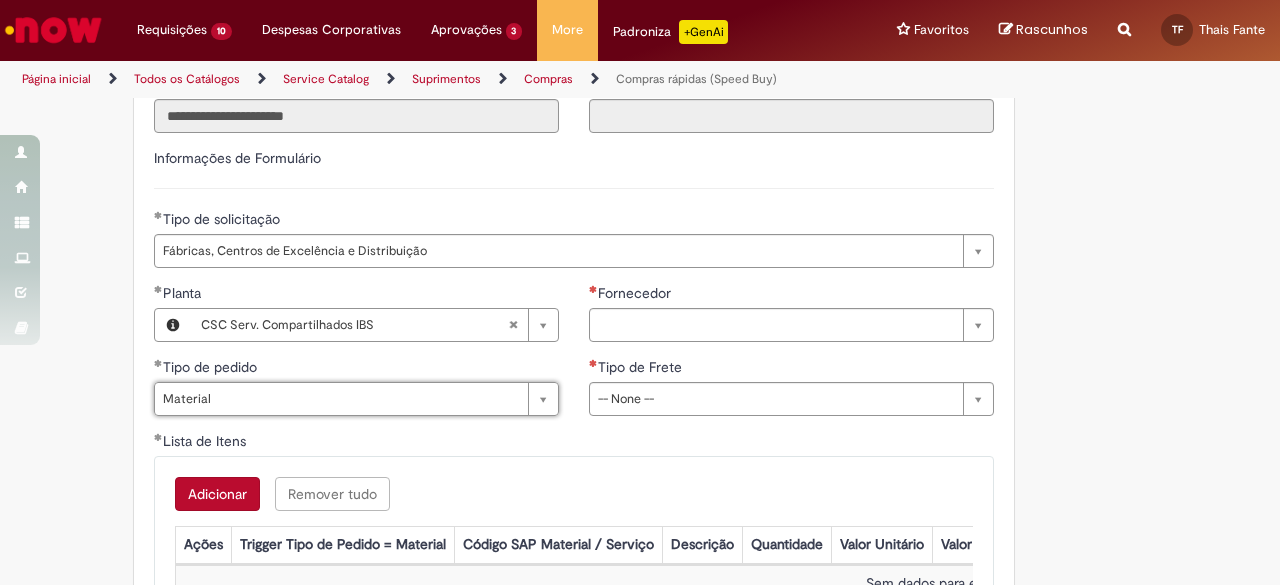 click on "Obrigatório um anexo.
Adicionar a Favoritos
Compras rápidas (Speed Buy)
Chamado destinado para a geração de pedido de compra de indiretos.
O Speed buy é a ferramenta oficial para a geração de pedidos de compra que atenda aos seguintes requisitos:
Compras de material e serviço indiretos
Compras inferiores a R$13.000 *
Compras com fornecedores nacionais
Compras de material sem contrato ativo no SAP para o centro solicitado
* Essa cota é referente ao tipo de solicitação padrão de Speed buy. Os chamados com cotas especiais podem possuir valores divergentes.
Regras de Utilização
No campo “Tipo de Solicitação” selecionar a opção correspondente a sua unidade de negócio.
Solicitação Padrão de Speed buy:
Fábricas, centros de Excelência e de Distribuição:  habilitado para todos usuários ambev
Cotas especiais de Speed buy:" at bounding box center [542, -779] 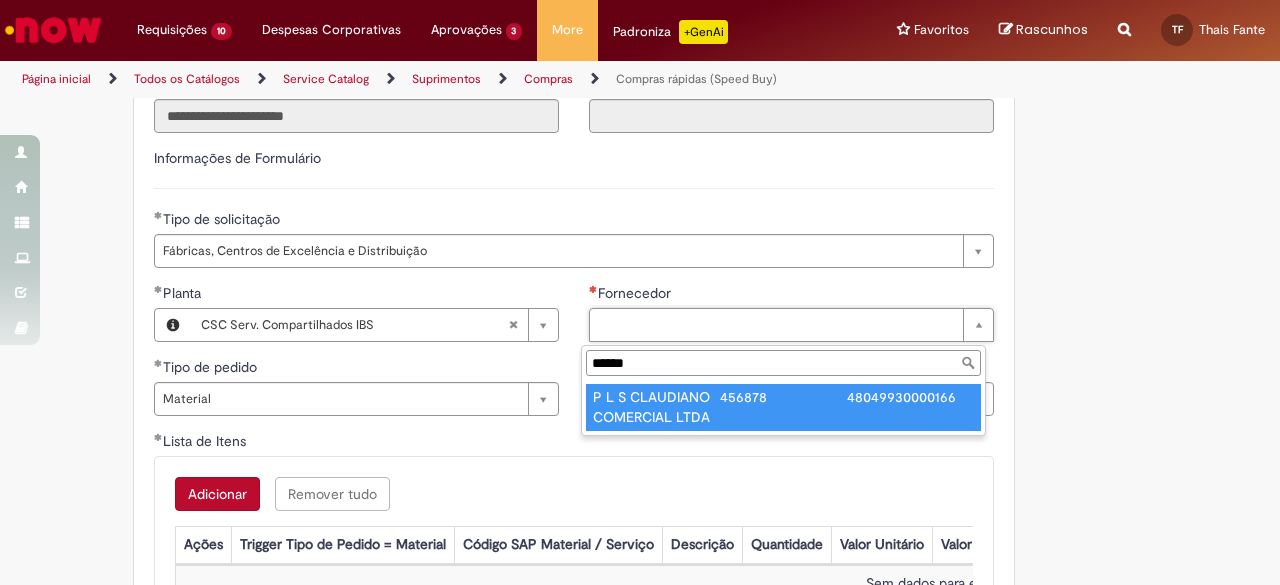 type on "******" 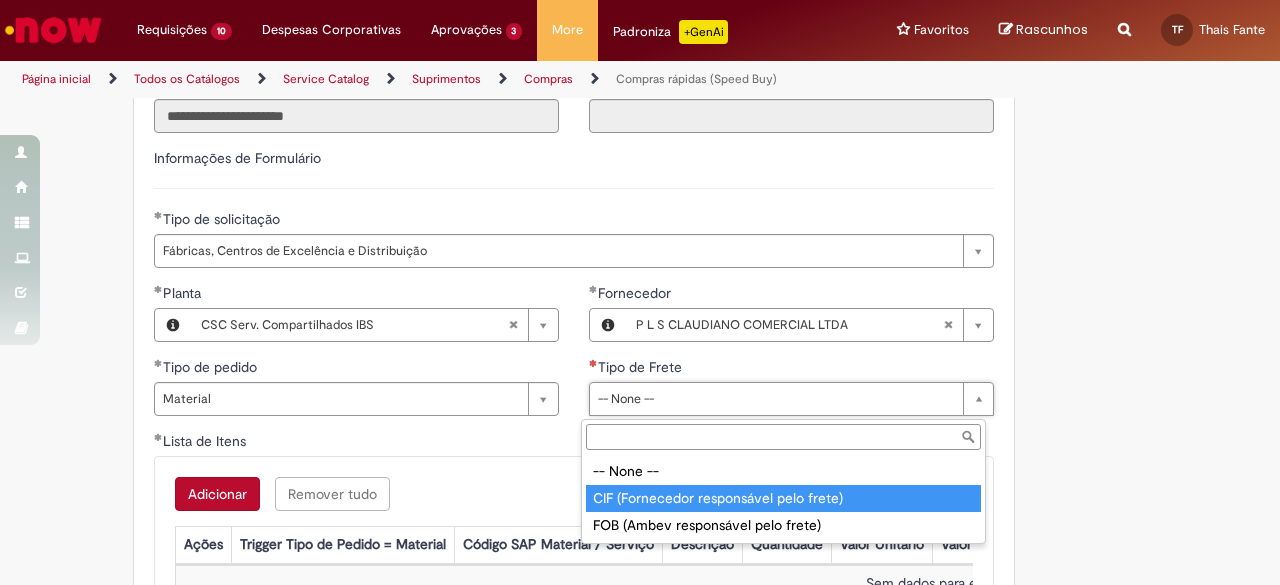 type on "**********" 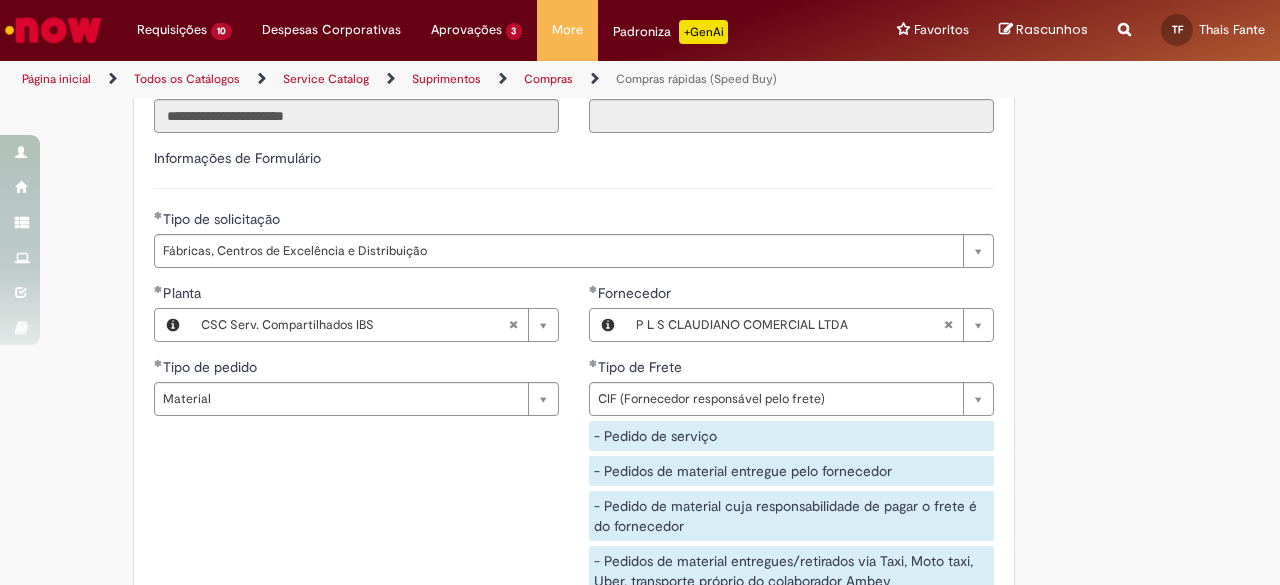 click on "Obrigatório um anexo.
Adicionar a Favoritos
Compras rápidas (Speed Buy)
Chamado destinado para a geração de pedido de compra de indiretos.
O Speed buy é a ferramenta oficial para a geração de pedidos de compra que atenda aos seguintes requisitos:
Compras de material e serviço indiretos
Compras inferiores a R$13.000 *
Compras com fornecedores nacionais
Compras de material sem contrato ativo no SAP para o centro solicitado
* Essa cota é referente ao tipo de solicitação padrão de Speed buy. Os chamados com cotas especiais podem possuir valores divergentes.
Regras de Utilização
No campo “Tipo de Solicitação” selecionar a opção correspondente a sua unidade de negócio.
Solicitação Padrão de Speed buy:
Fábricas, centros de Excelência e de Distribuição:  habilitado para todos usuários ambev
Ativos   de TI:" at bounding box center [640, -689] 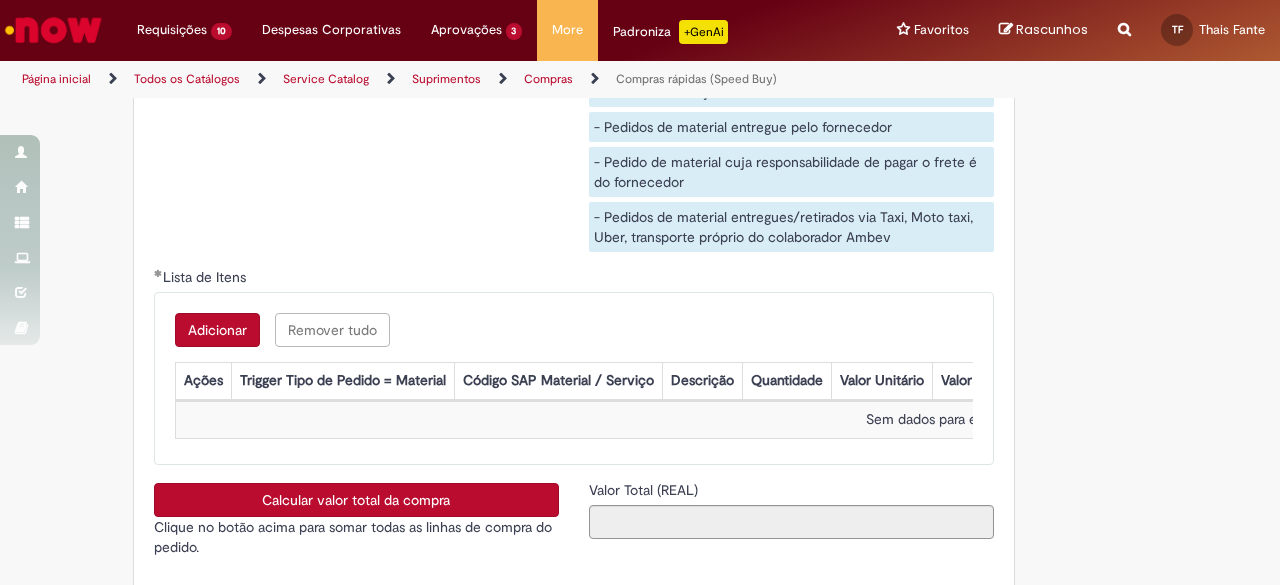 scroll, scrollTop: 3234, scrollLeft: 0, axis: vertical 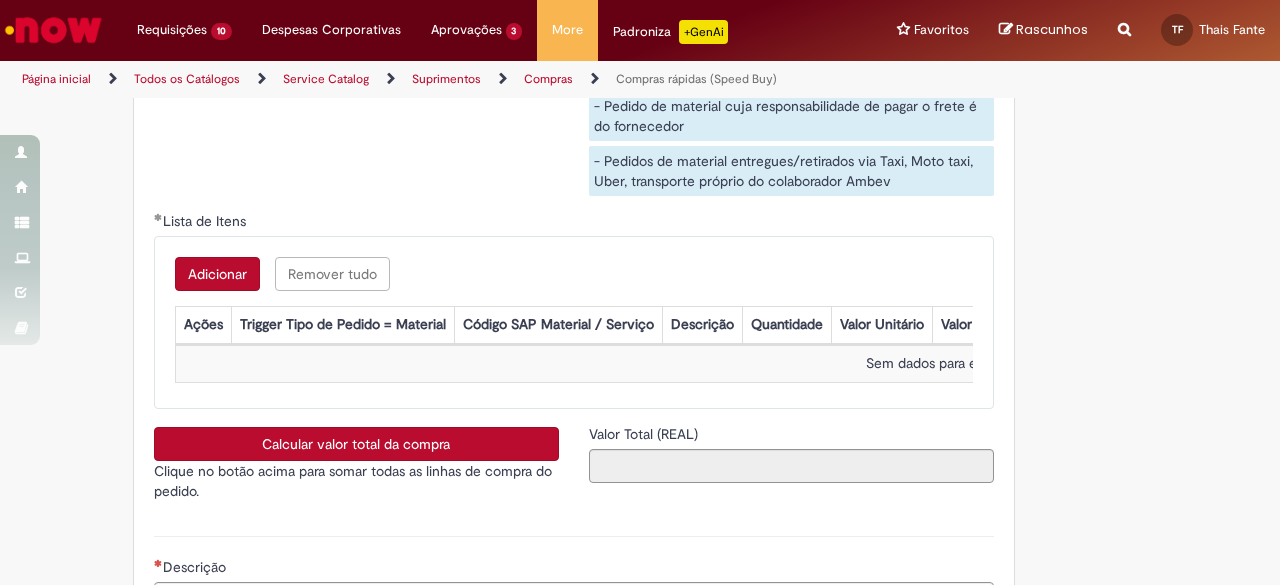 click on "Adicionar" at bounding box center [217, 274] 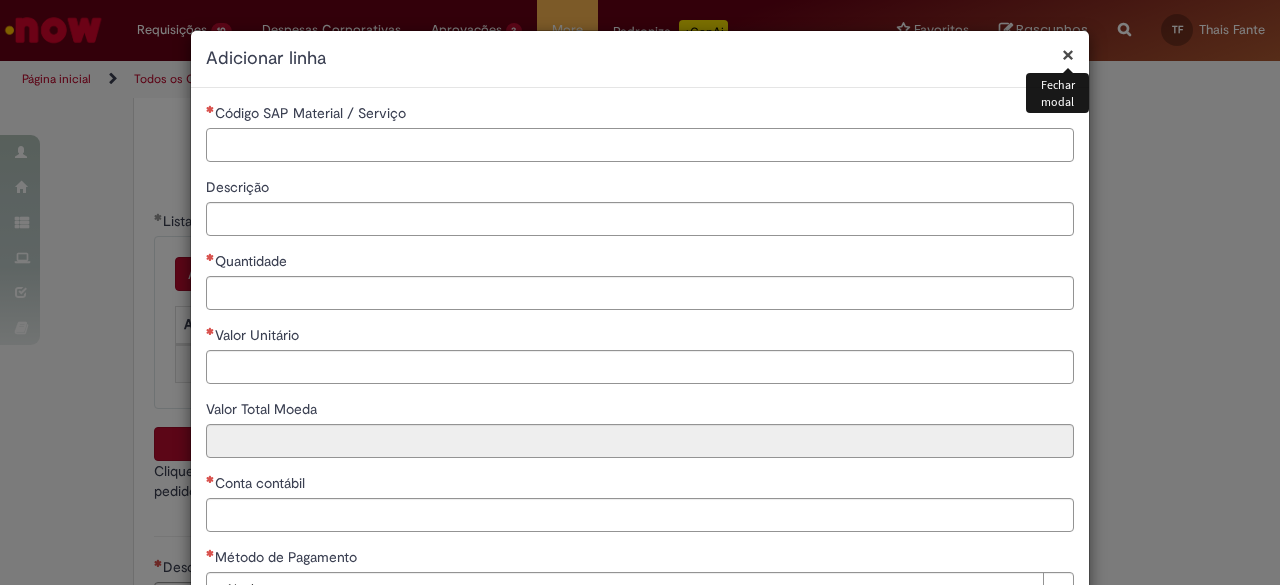 click on "Código SAP Material / Serviço" at bounding box center [640, 145] 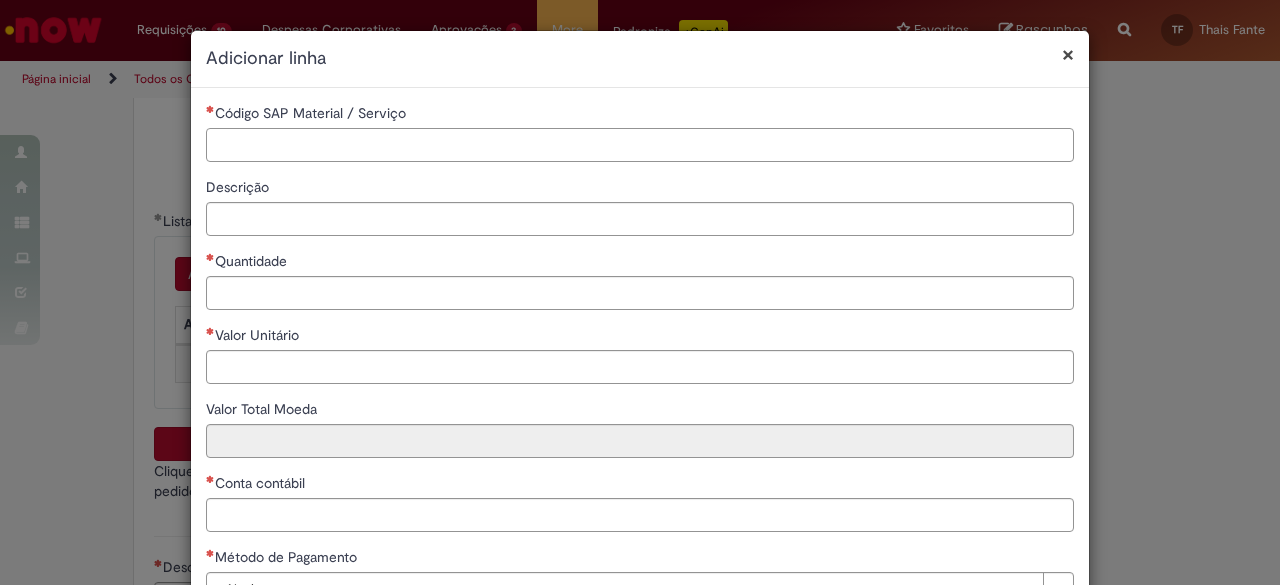 paste on "********" 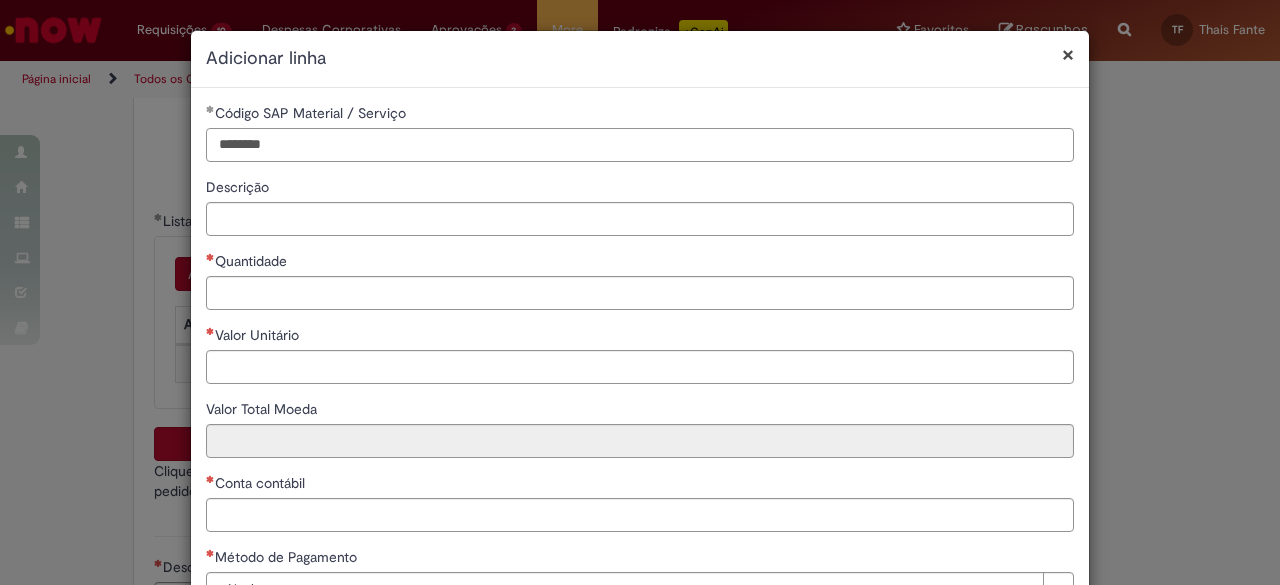 type on "********" 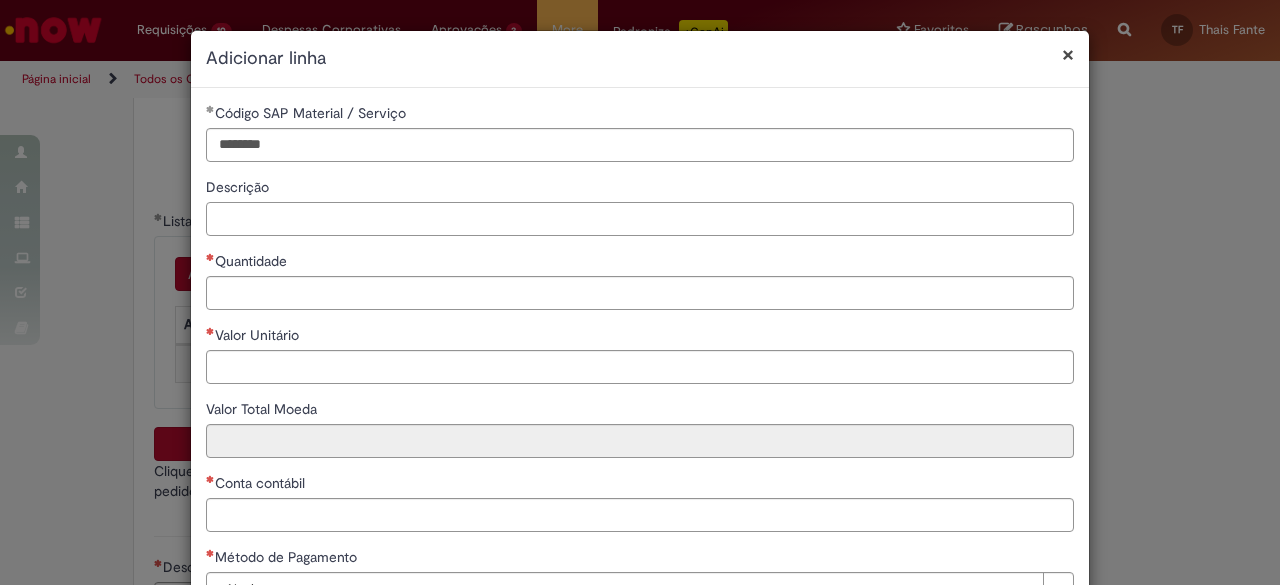 click on "Descrição" at bounding box center (640, 219) 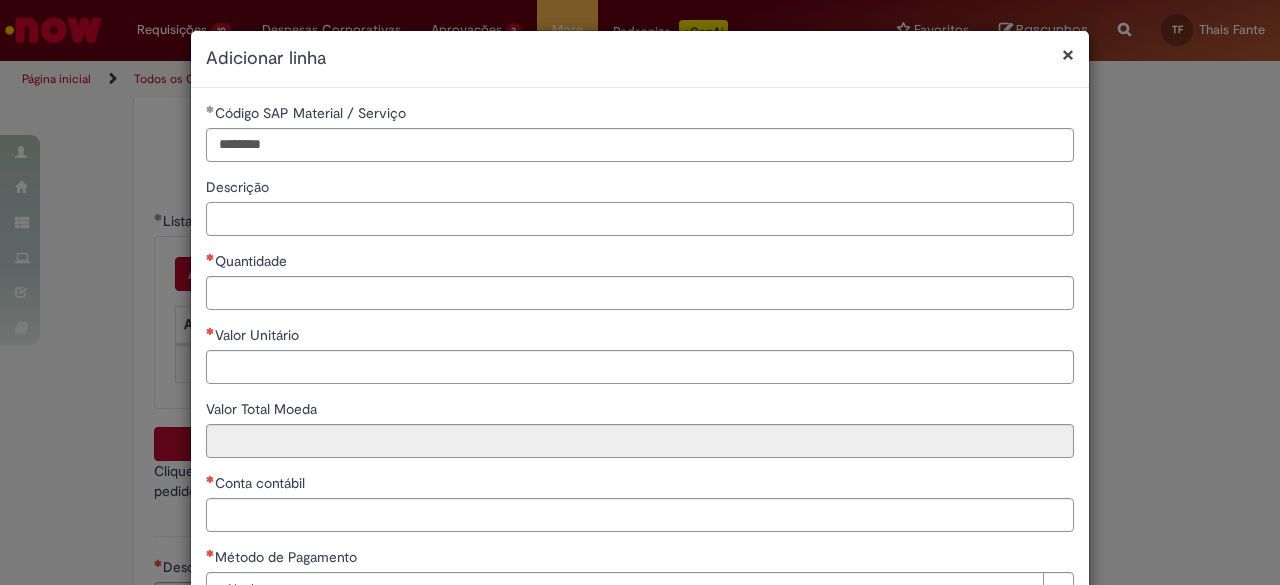 paste on "**********" 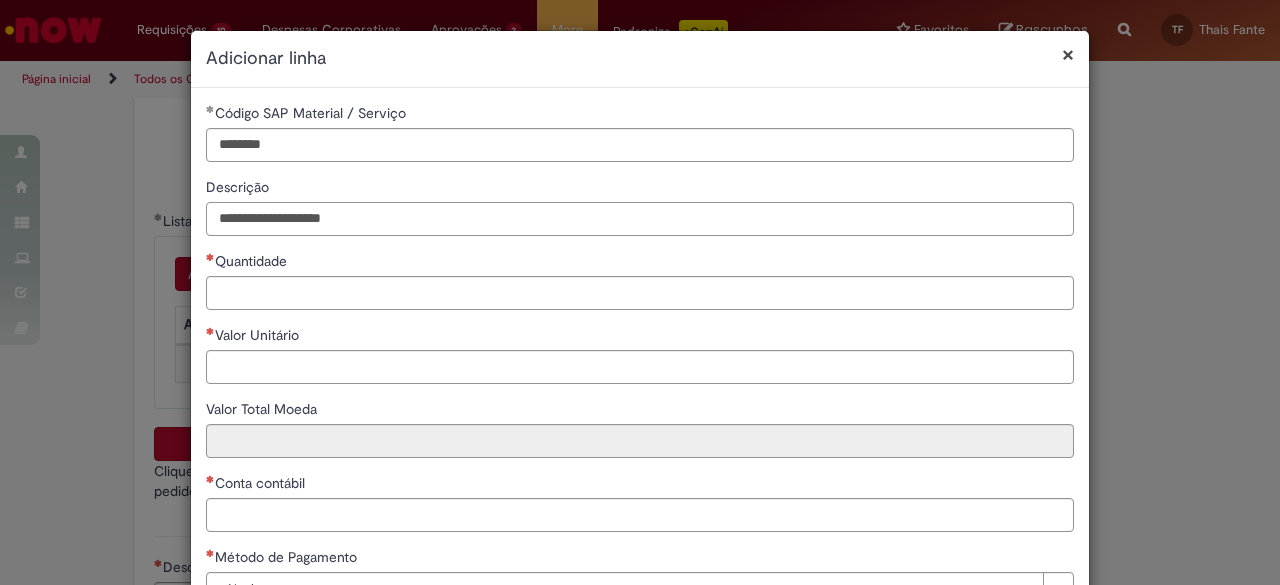 type on "**********" 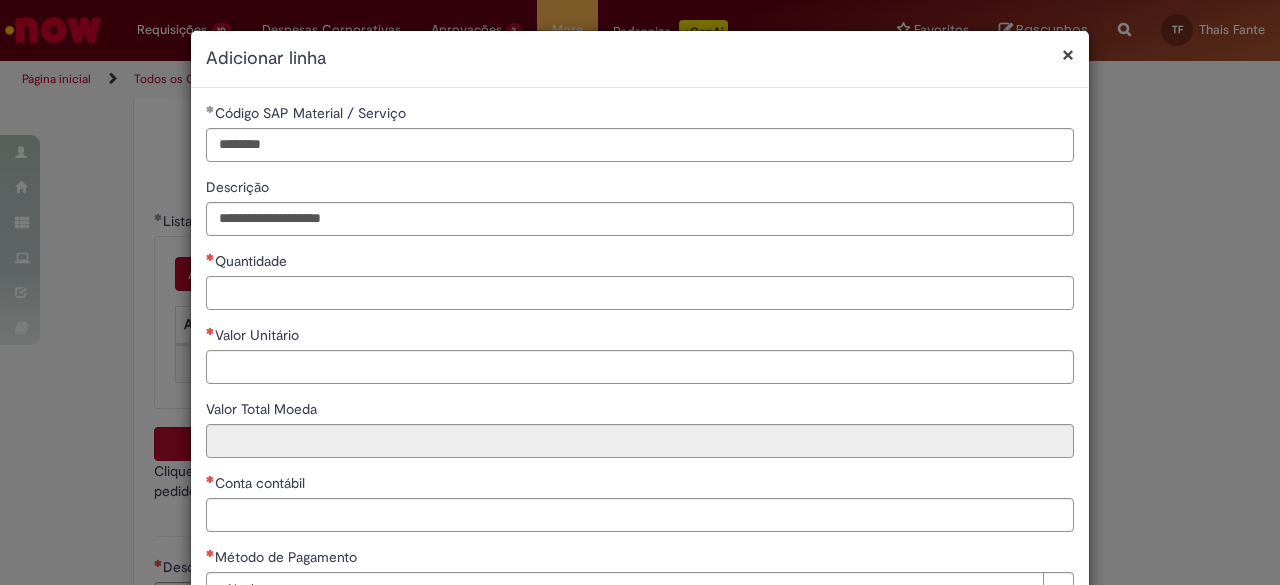 click on "Quantidade" at bounding box center [640, 293] 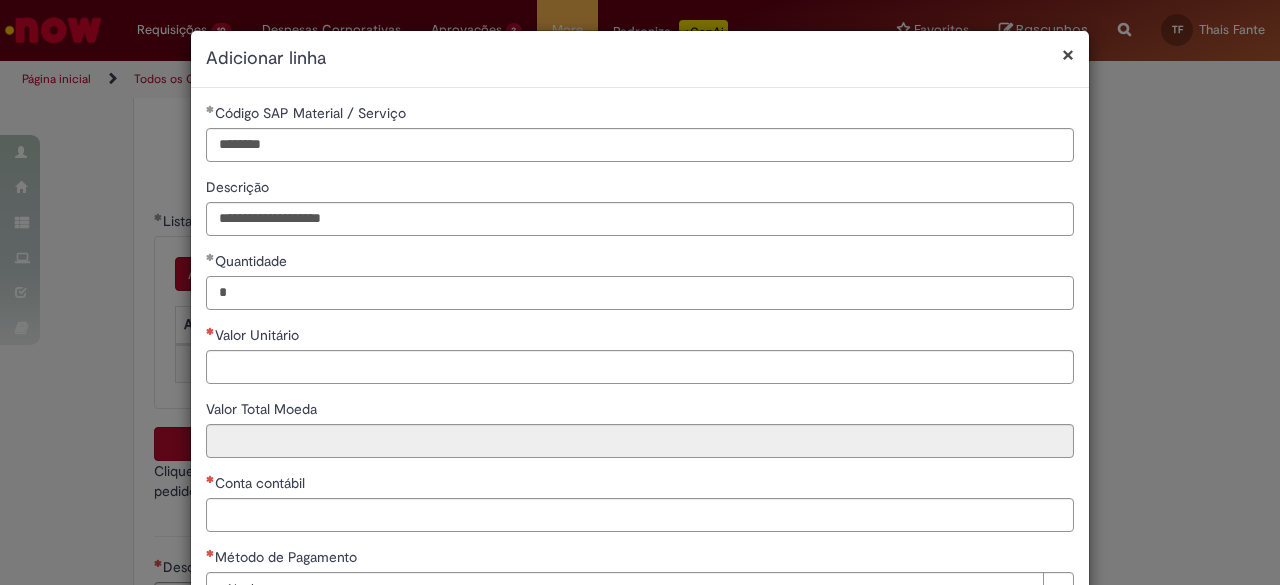 type on "*" 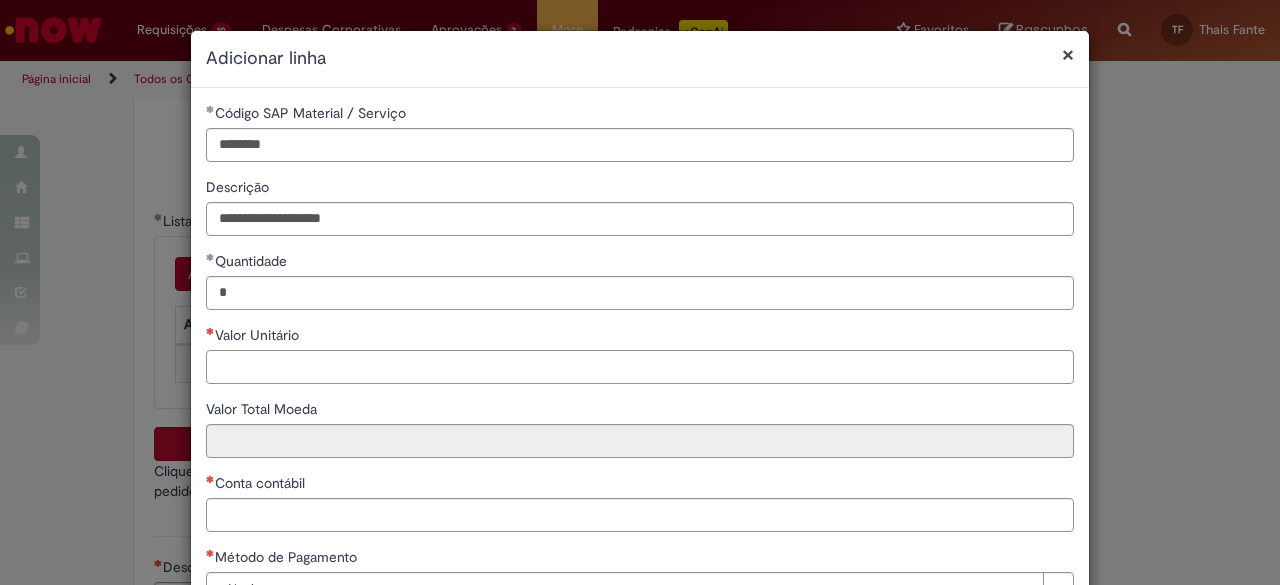 click on "Valor Unitário" at bounding box center [640, 367] 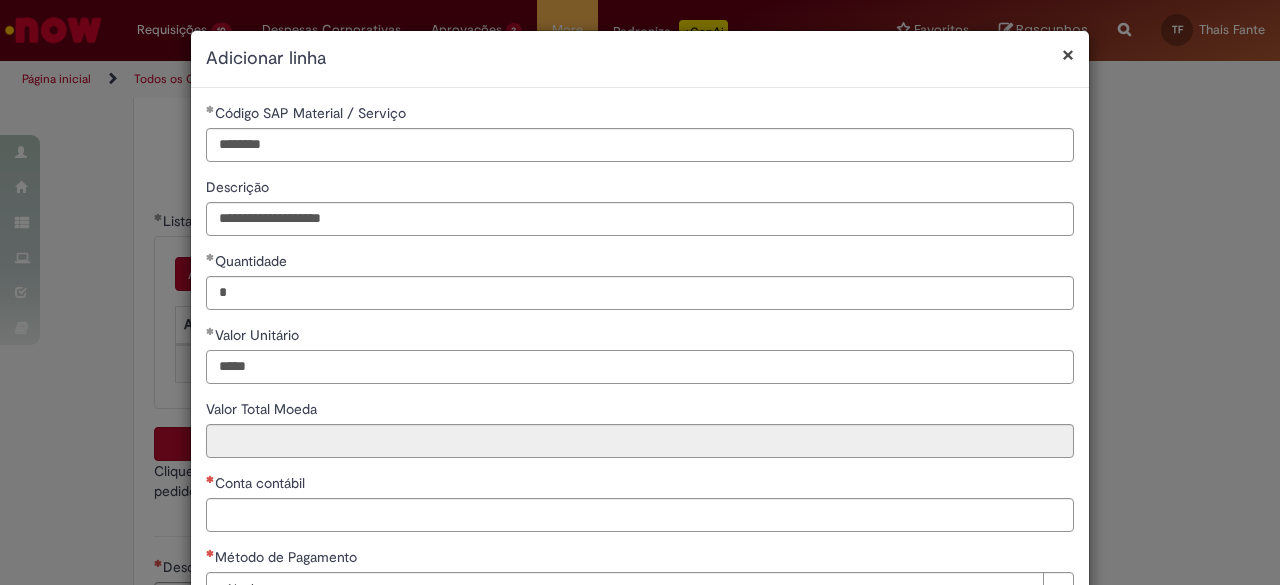 type on "*****" 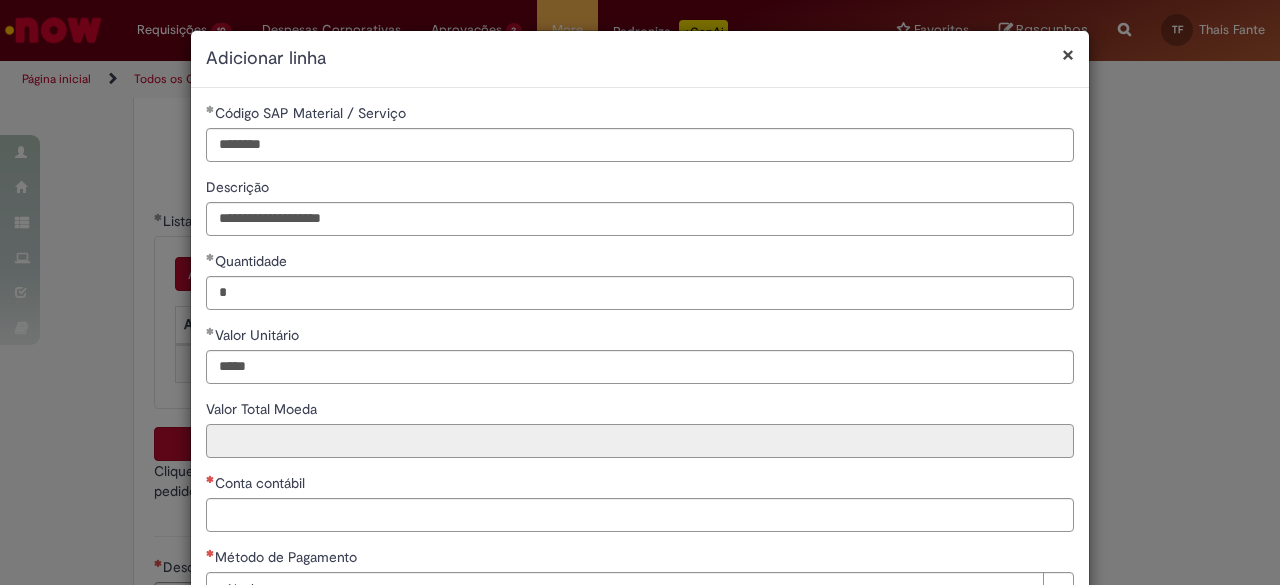 type on "*****" 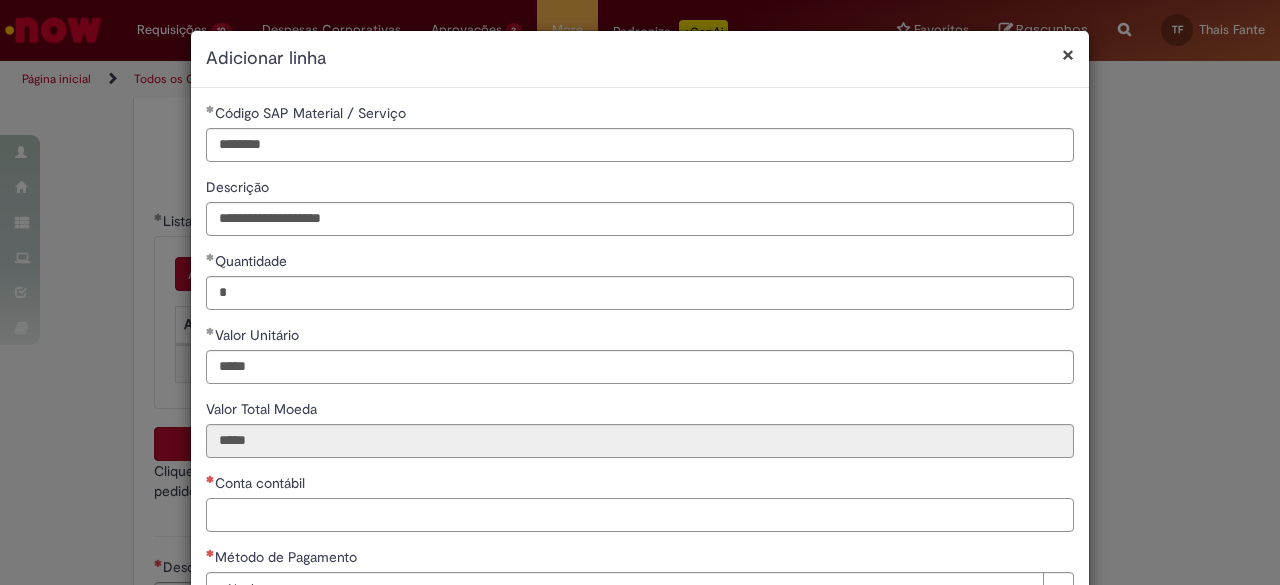 paste on "*******" 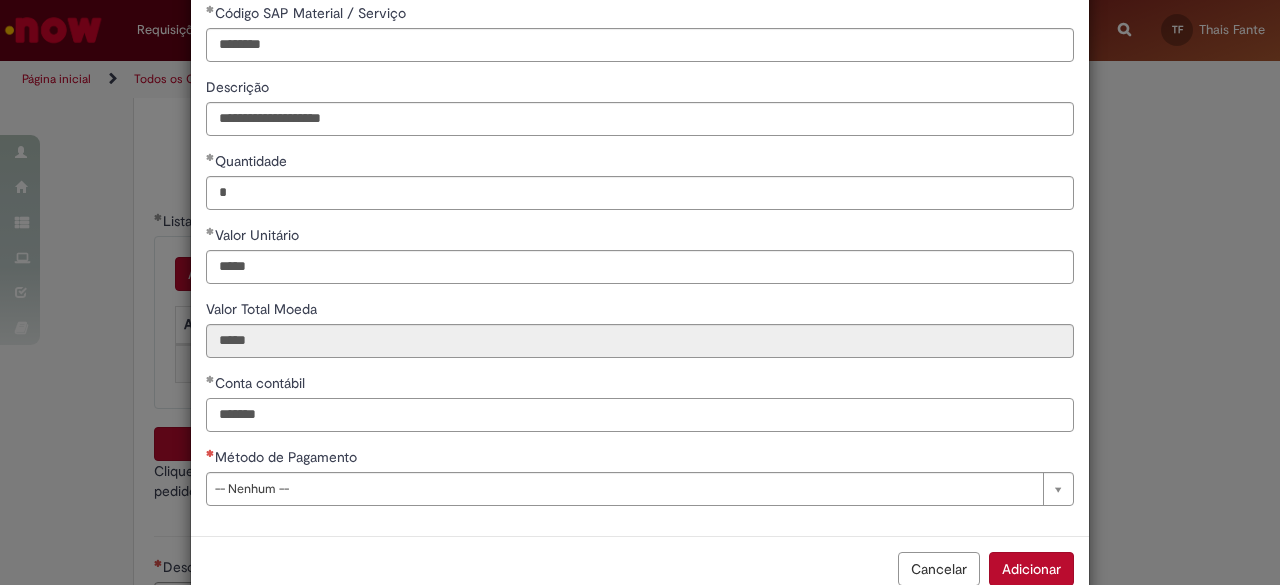 scroll, scrollTop: 144, scrollLeft: 0, axis: vertical 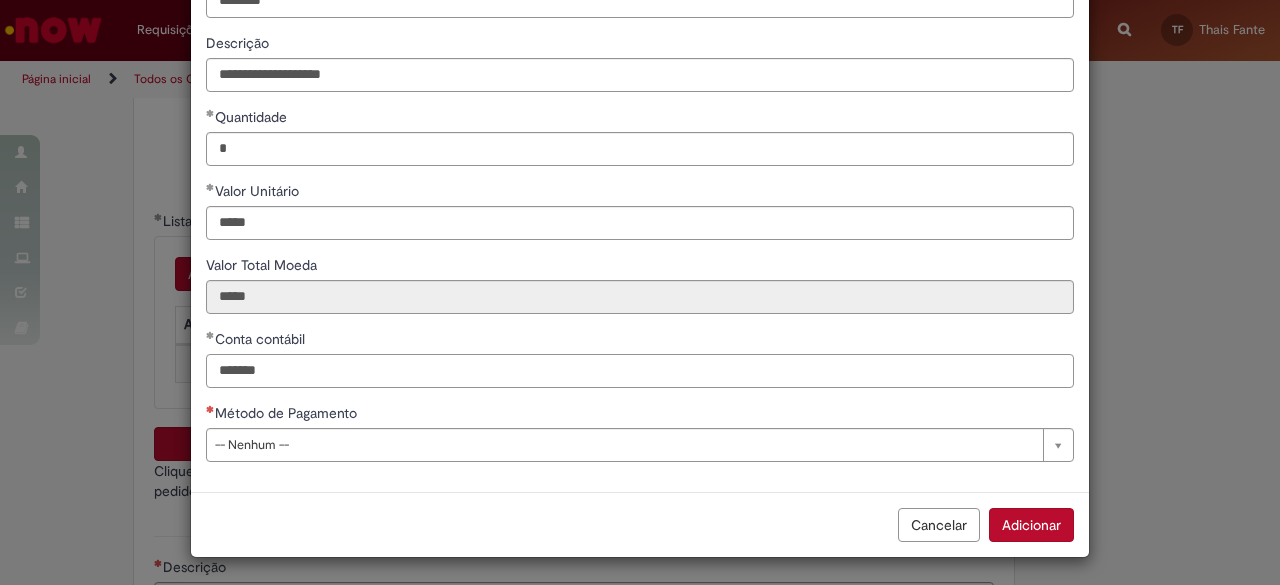 type on "*******" 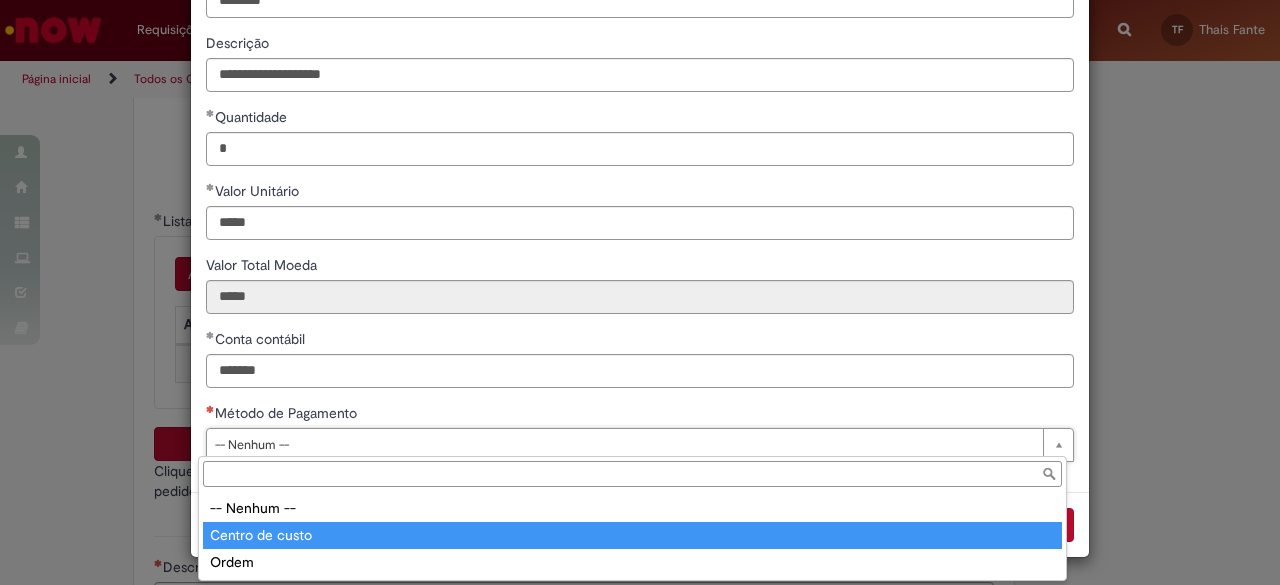 type on "**********" 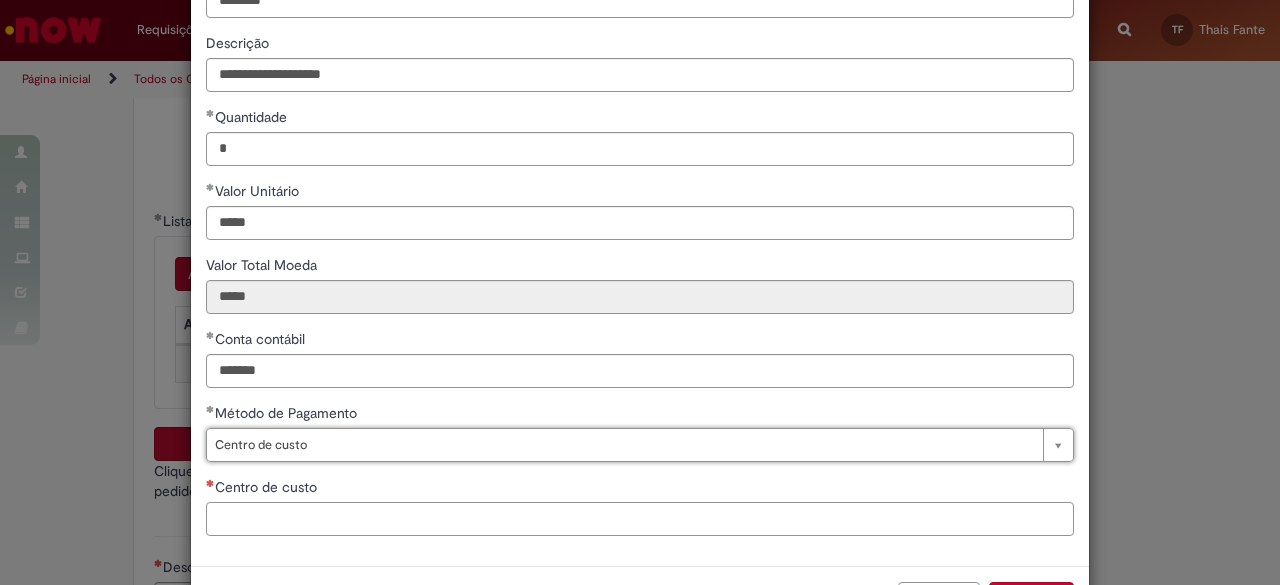 drag, startPoint x: 412, startPoint y: 507, endPoint x: 453, endPoint y: 503, distance: 41.19466 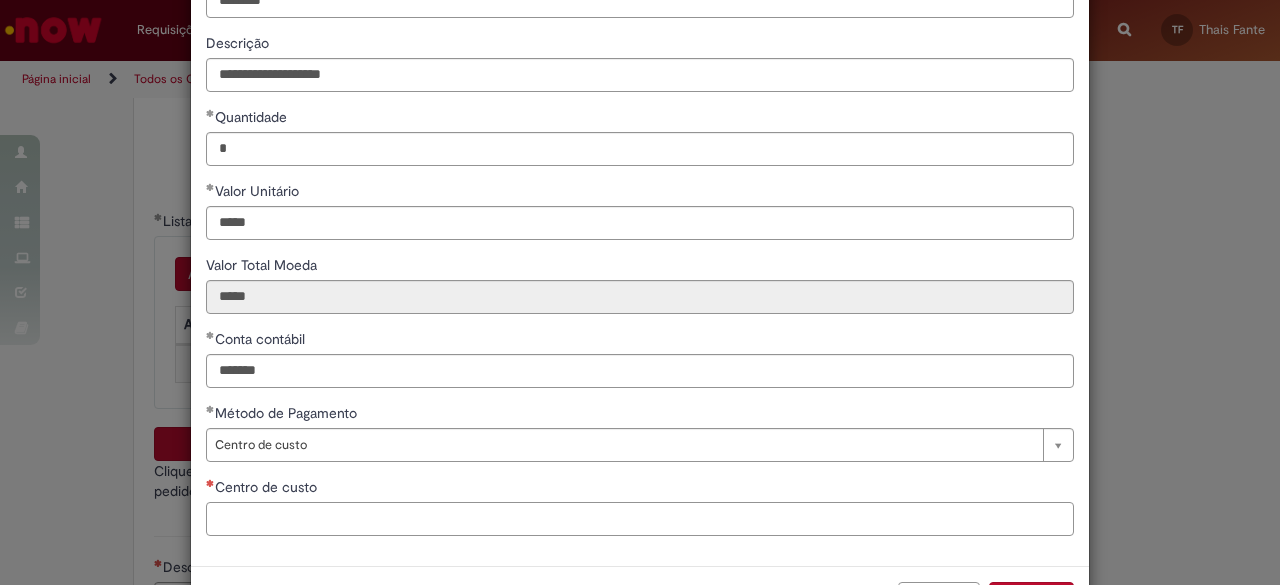 paste on "**********" 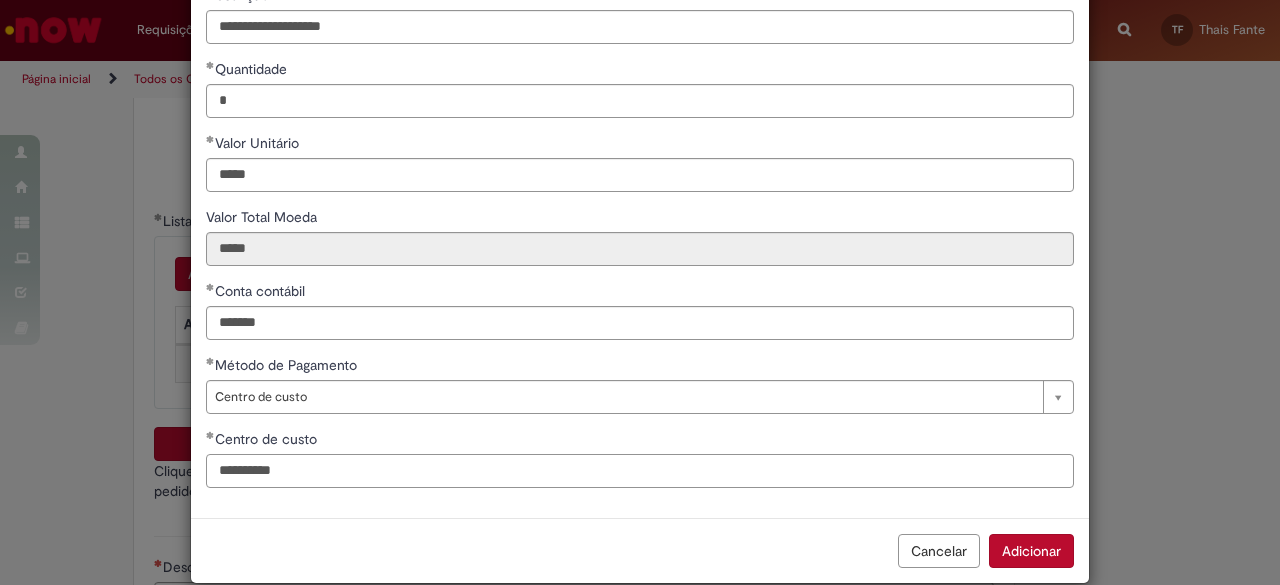 scroll, scrollTop: 218, scrollLeft: 0, axis: vertical 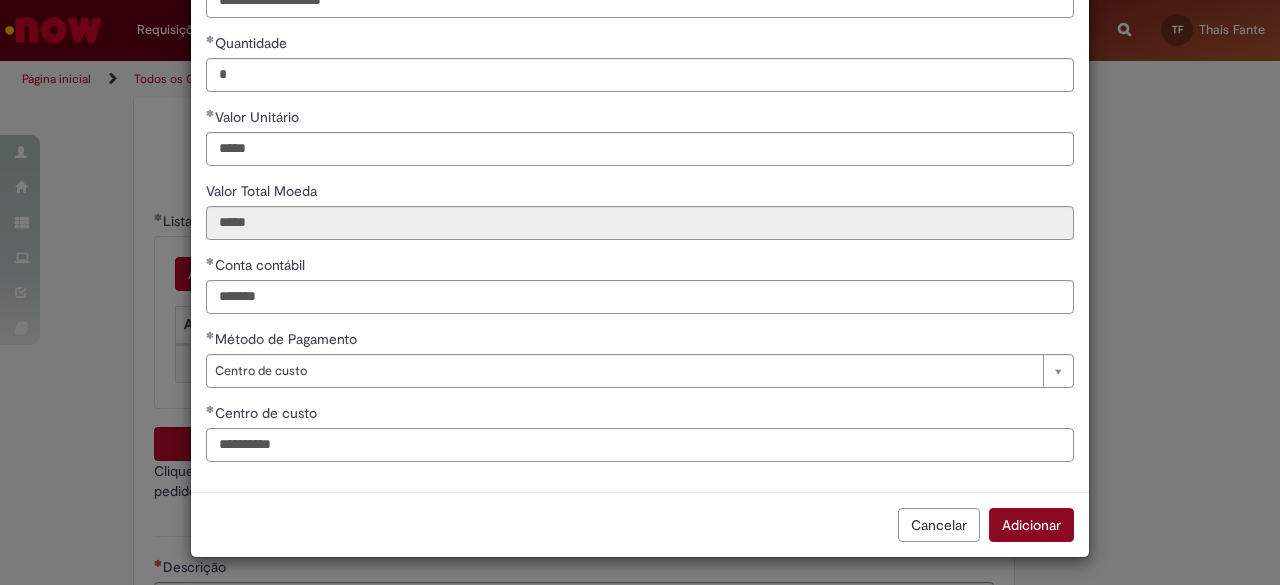 type on "**********" 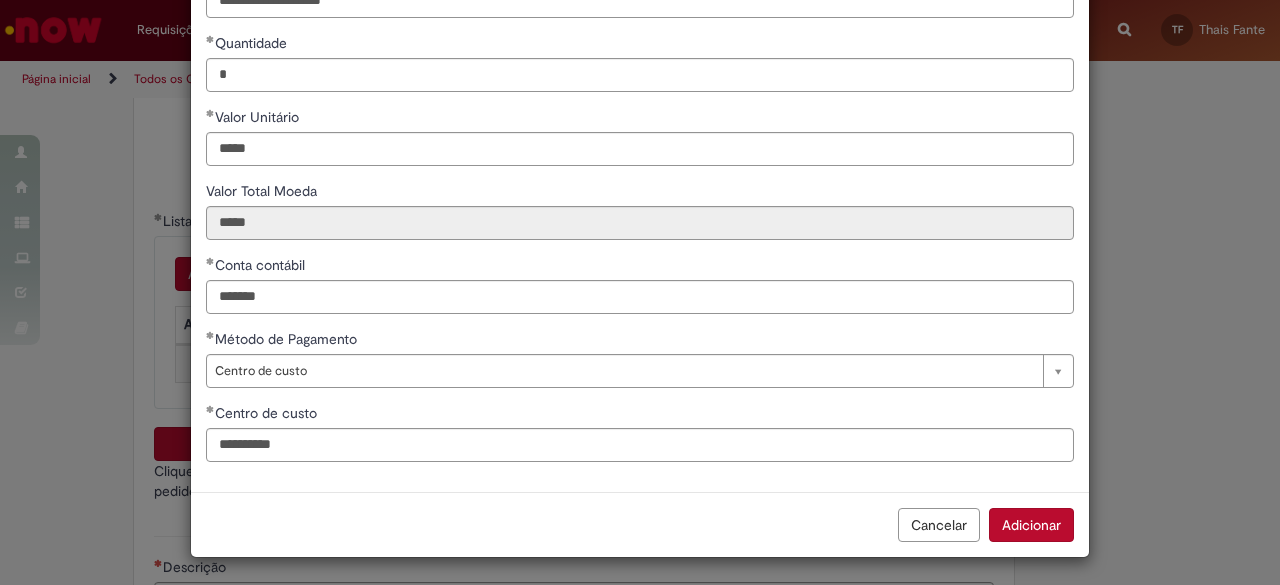 click on "Adicionar" at bounding box center (1031, 525) 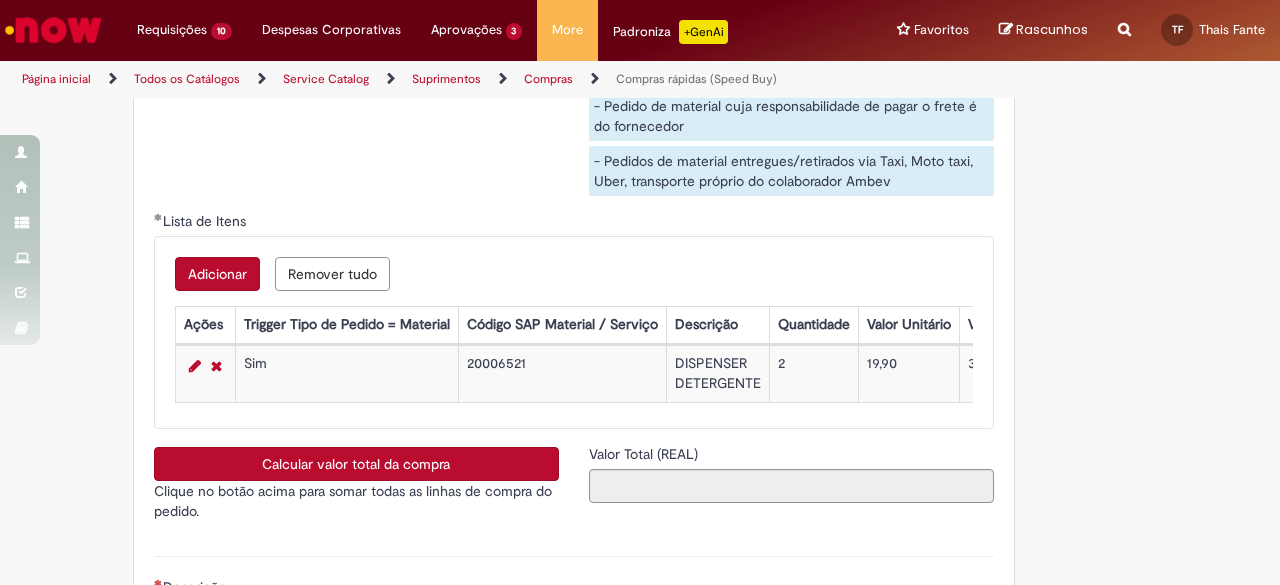 click on "Adicionar" at bounding box center (217, 274) 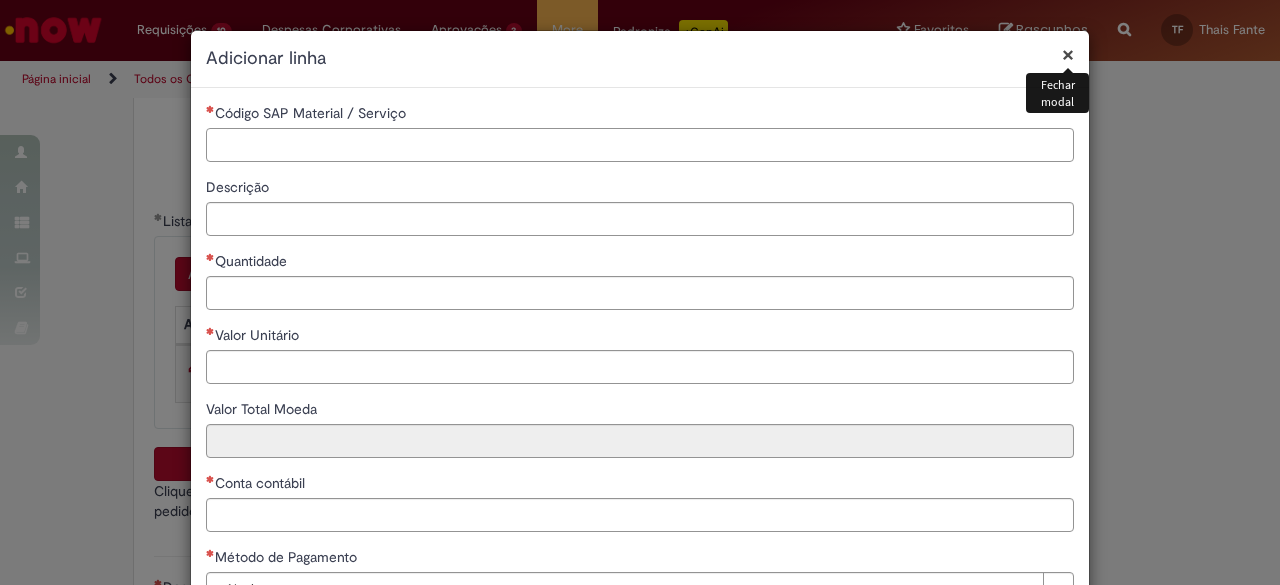 click on "Código SAP Material / Serviço" at bounding box center (640, 145) 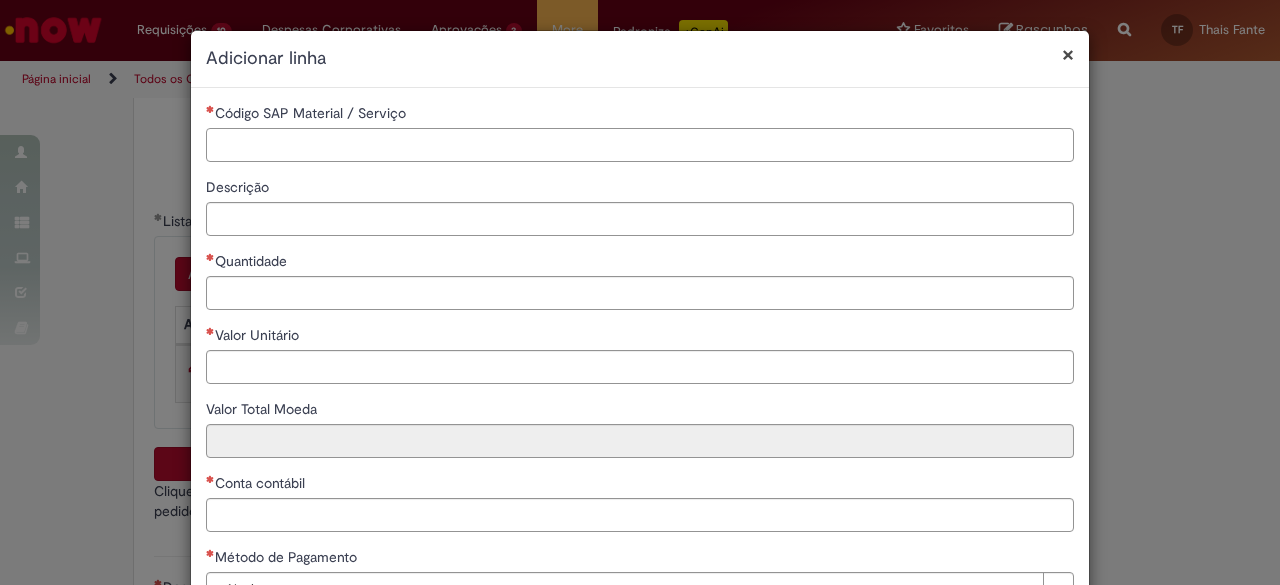paste on "********" 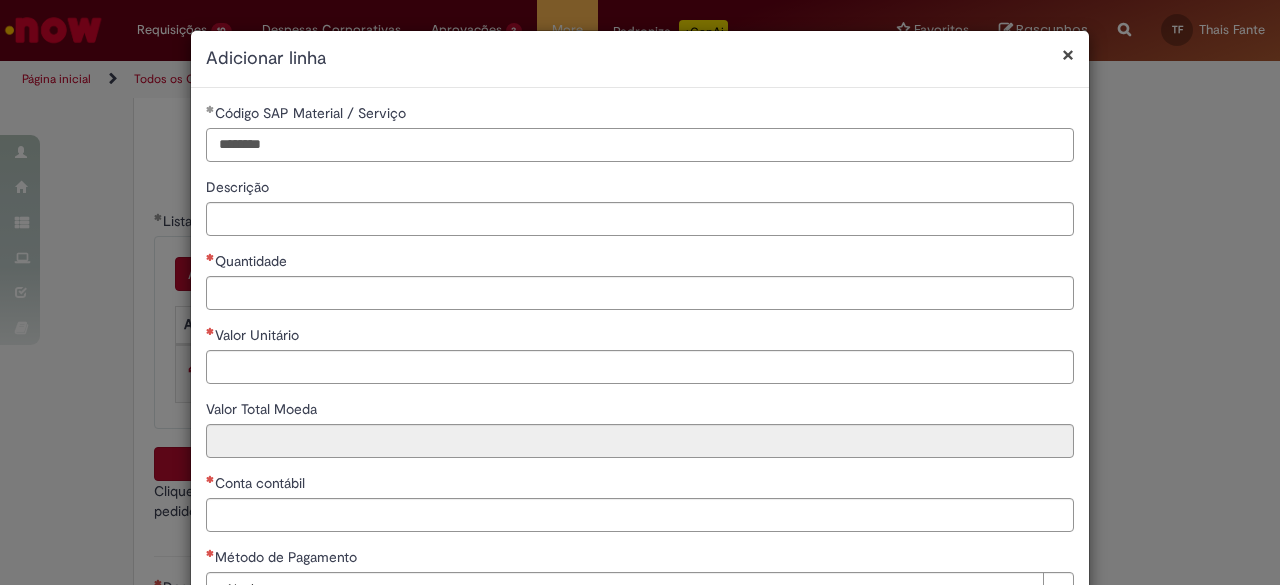 type on "********" 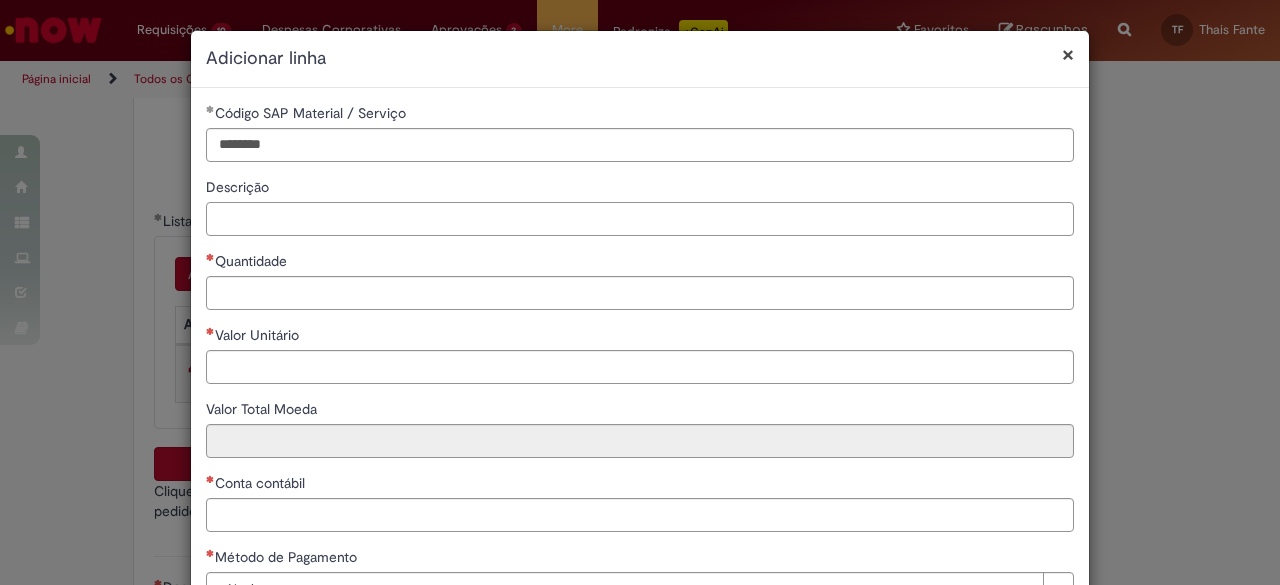 click on "Descrição" at bounding box center [640, 219] 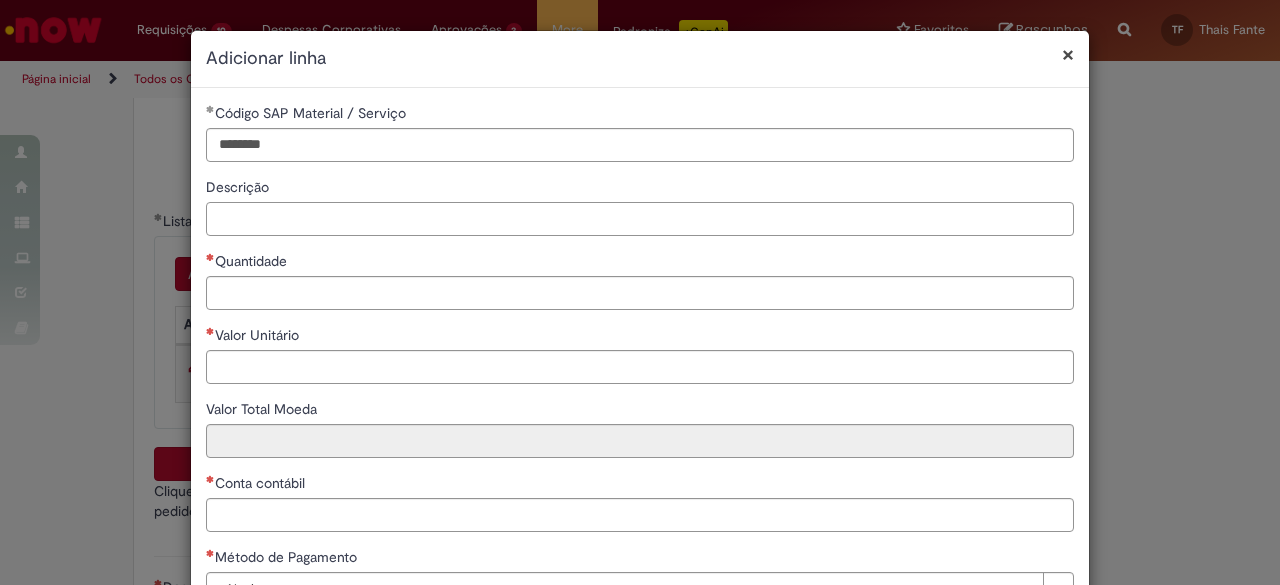 paste on "**********" 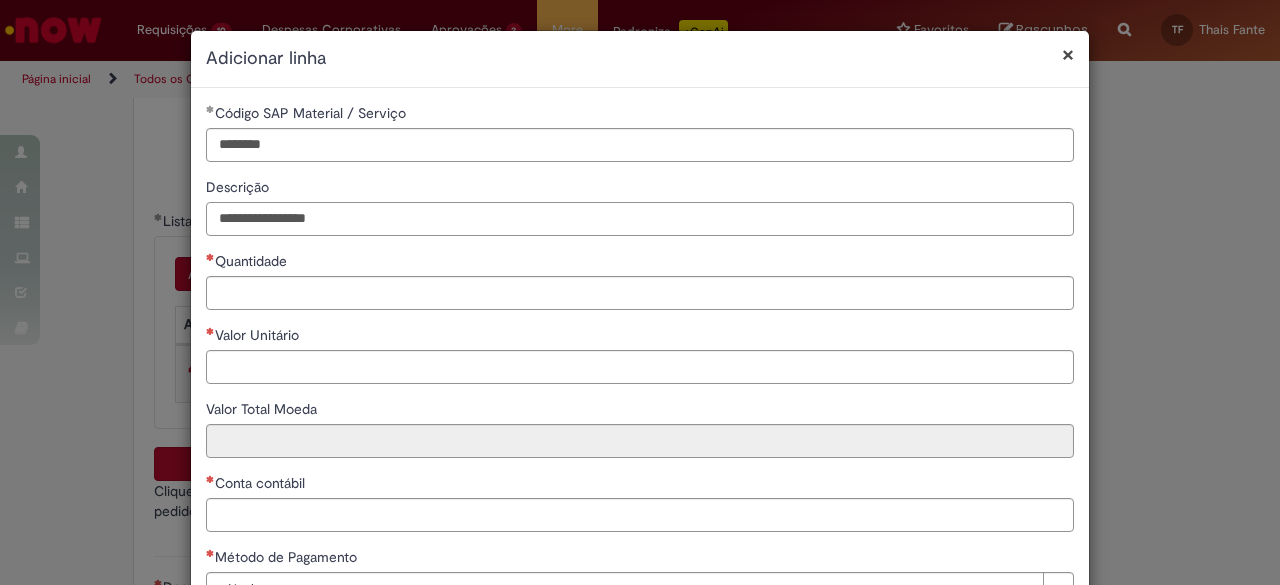 type on "**********" 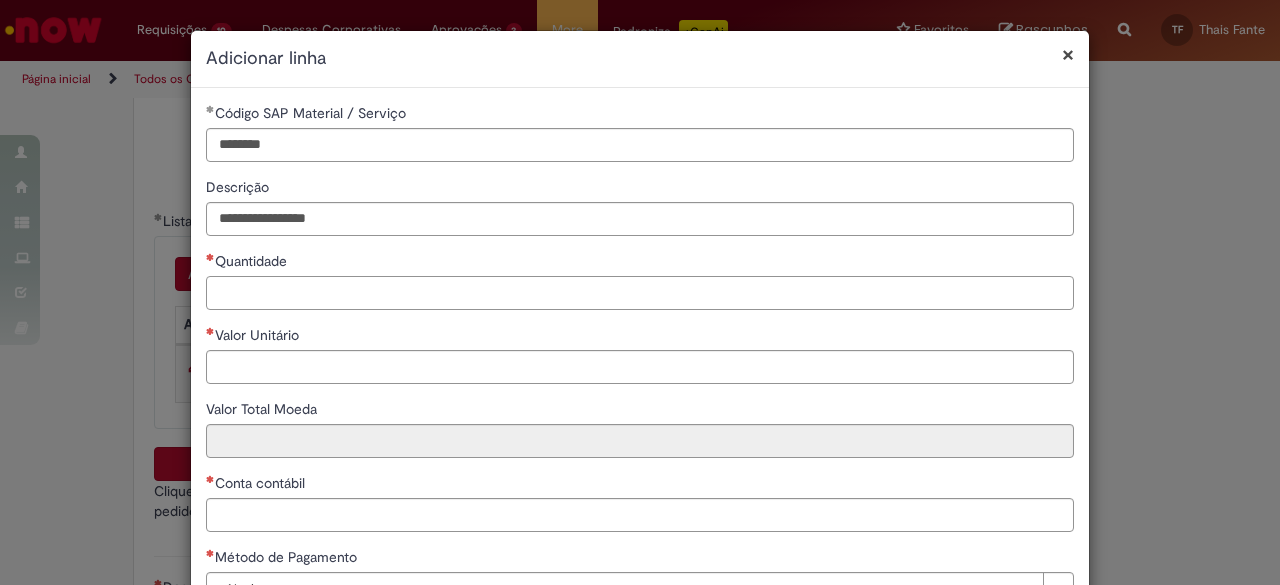drag, startPoint x: 213, startPoint y: 283, endPoint x: 266, endPoint y: 229, distance: 75.66373 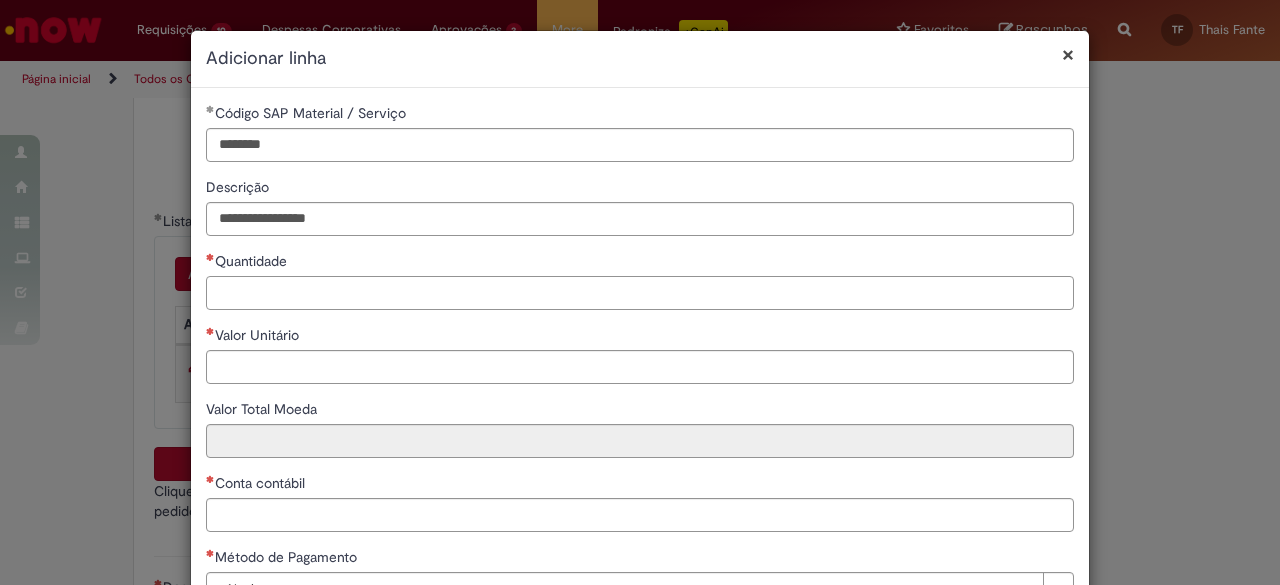 paste on "*" 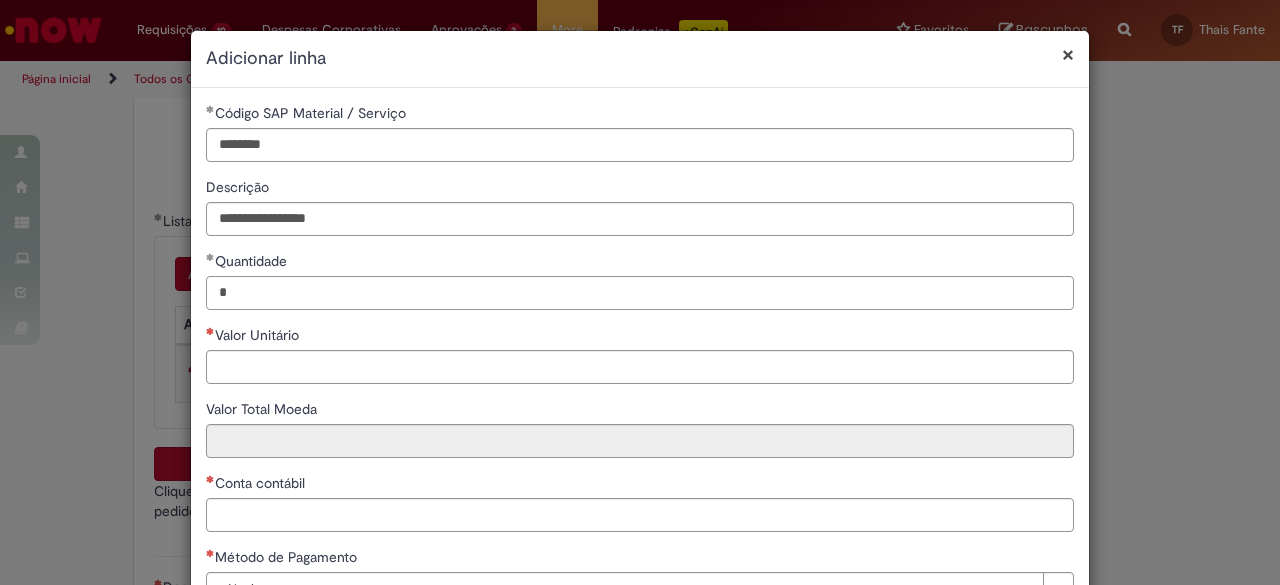 type on "*" 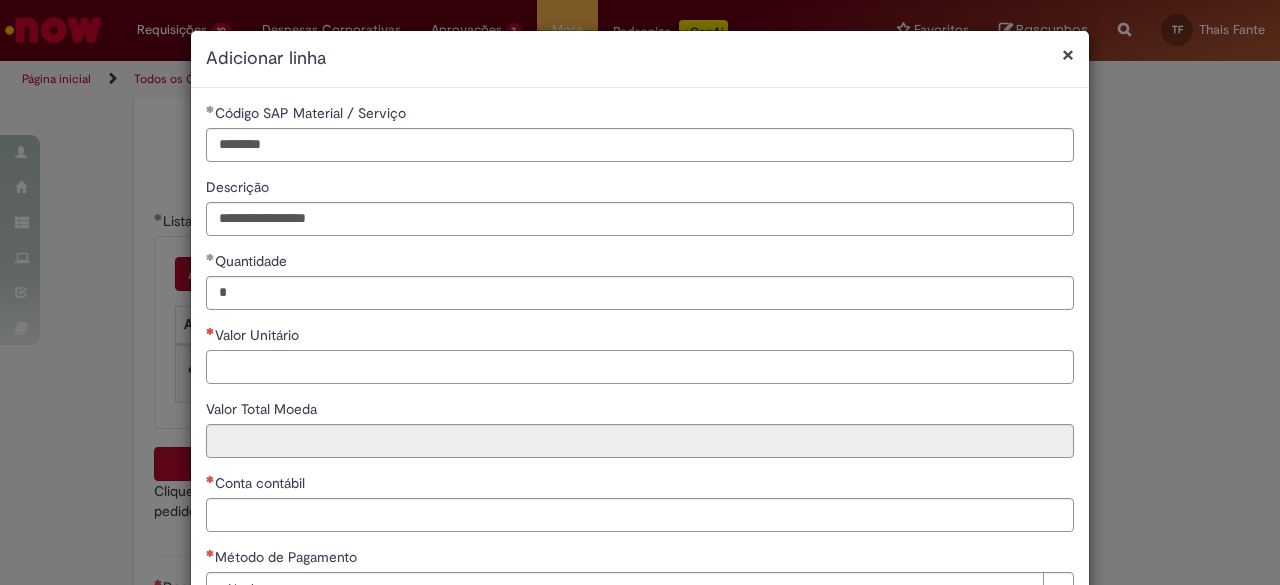 click on "Valor Unitário" at bounding box center (640, 367) 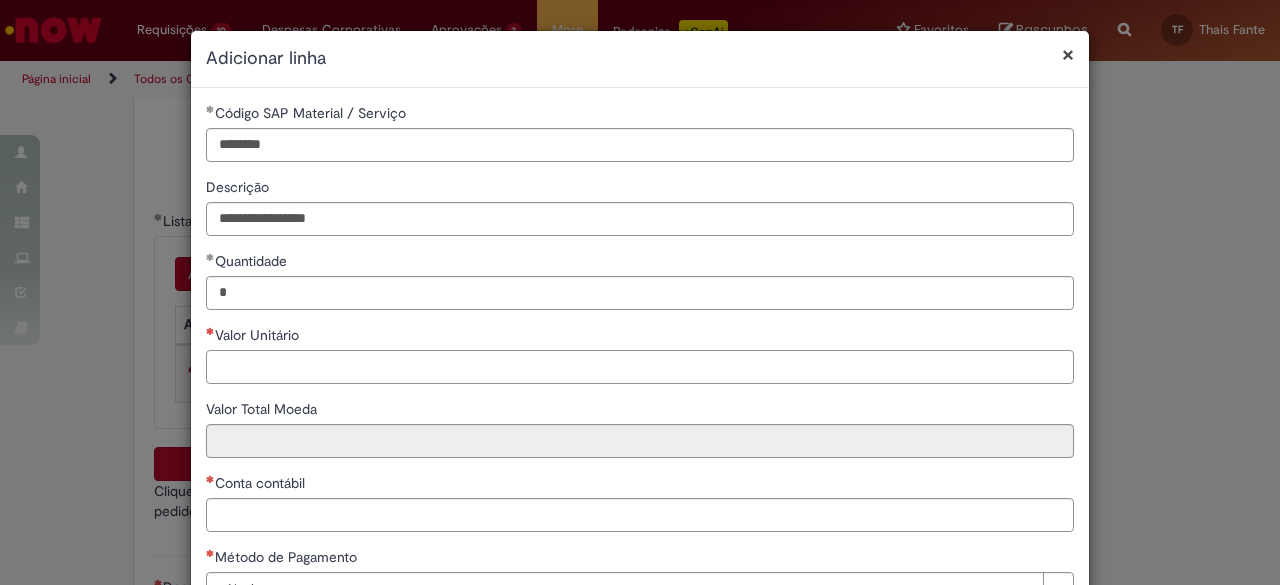 paste on "*****" 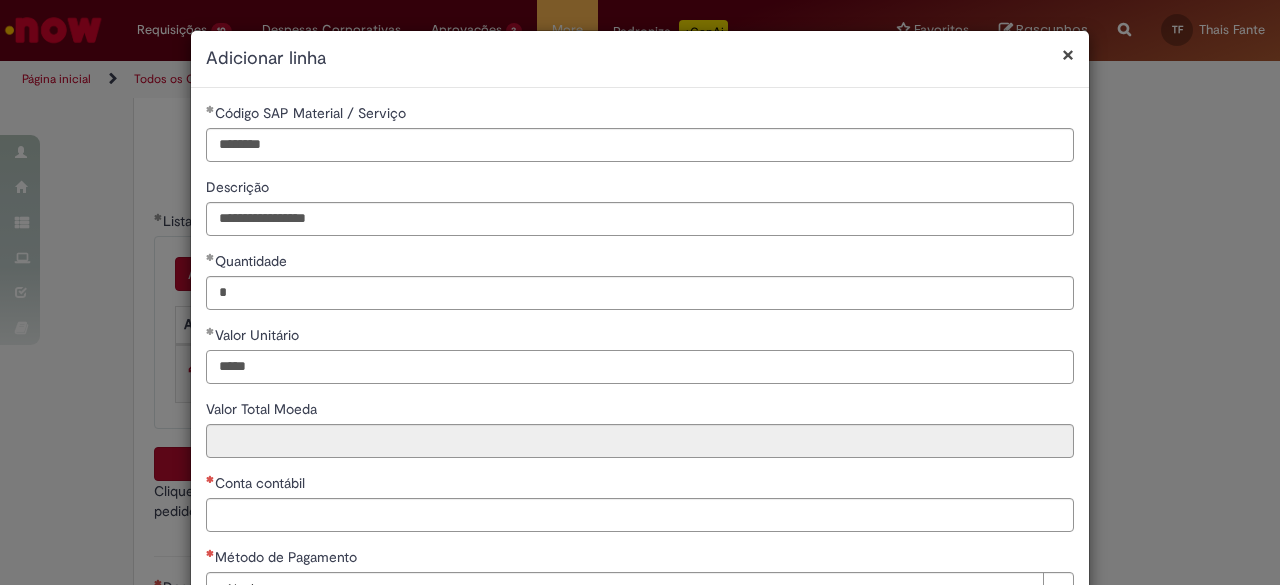 type on "*****" 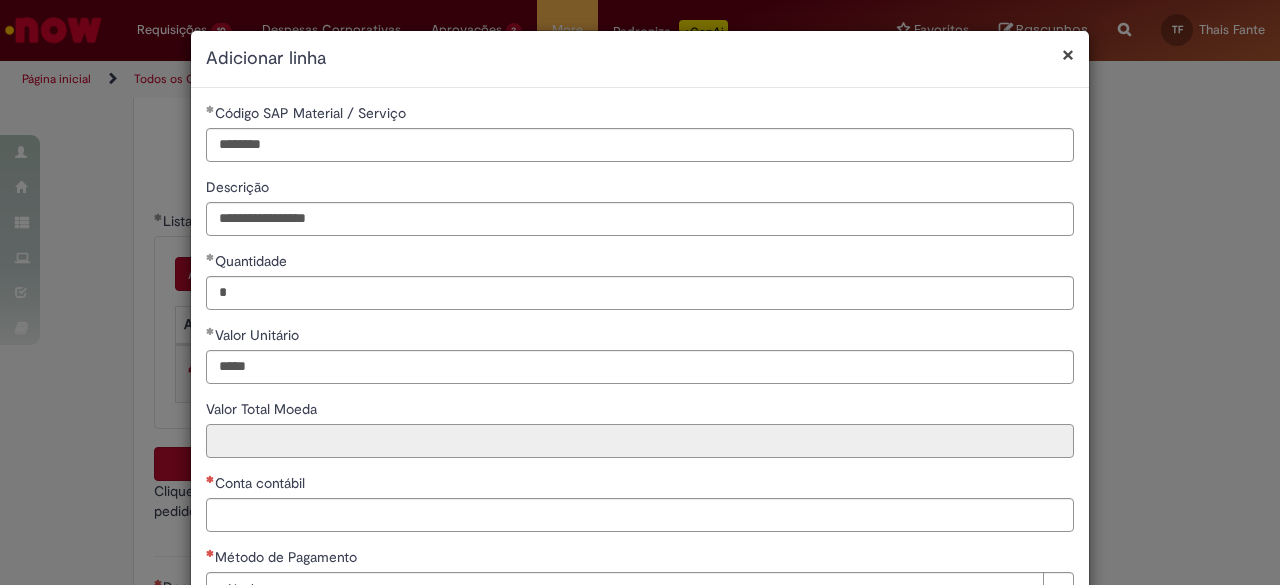 type on "******" 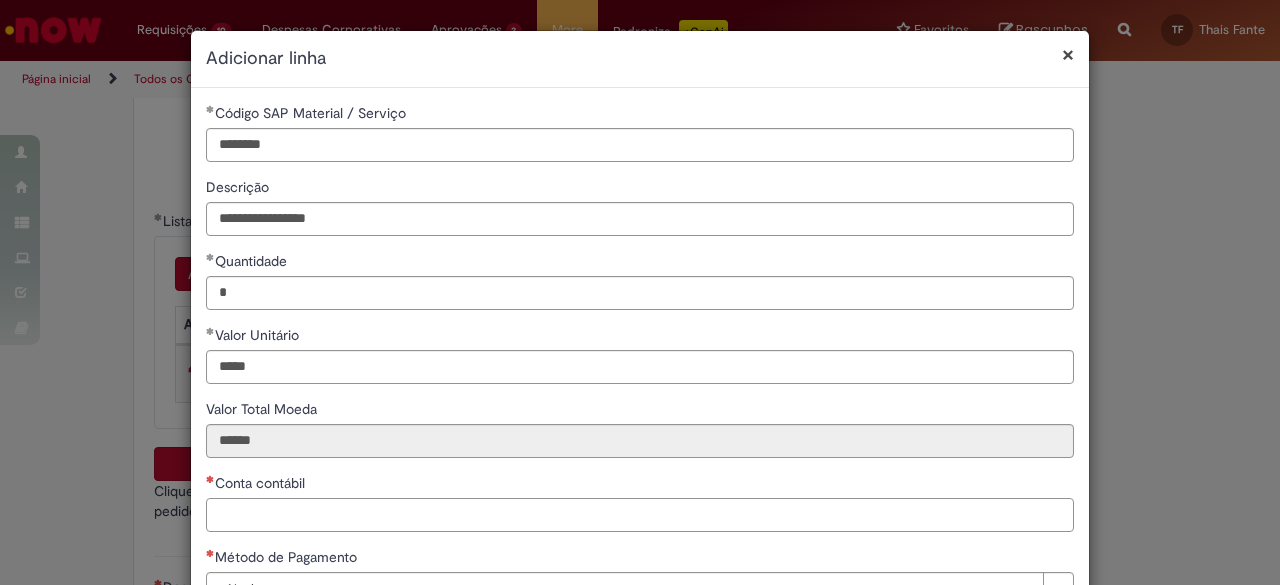 paste on "*******" 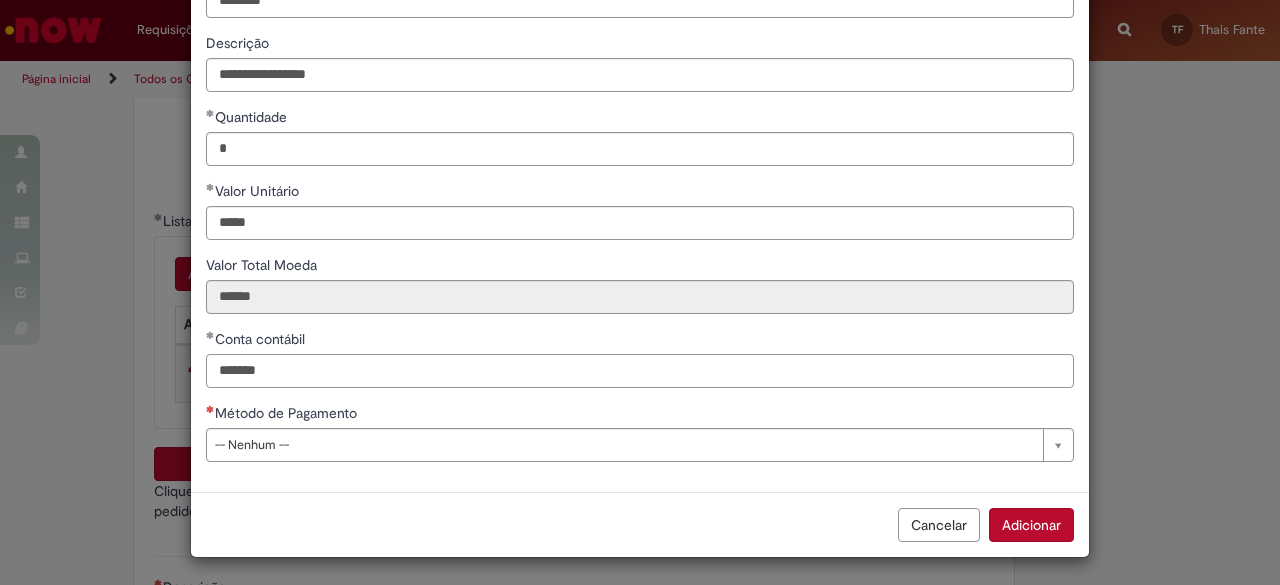 type on "*******" 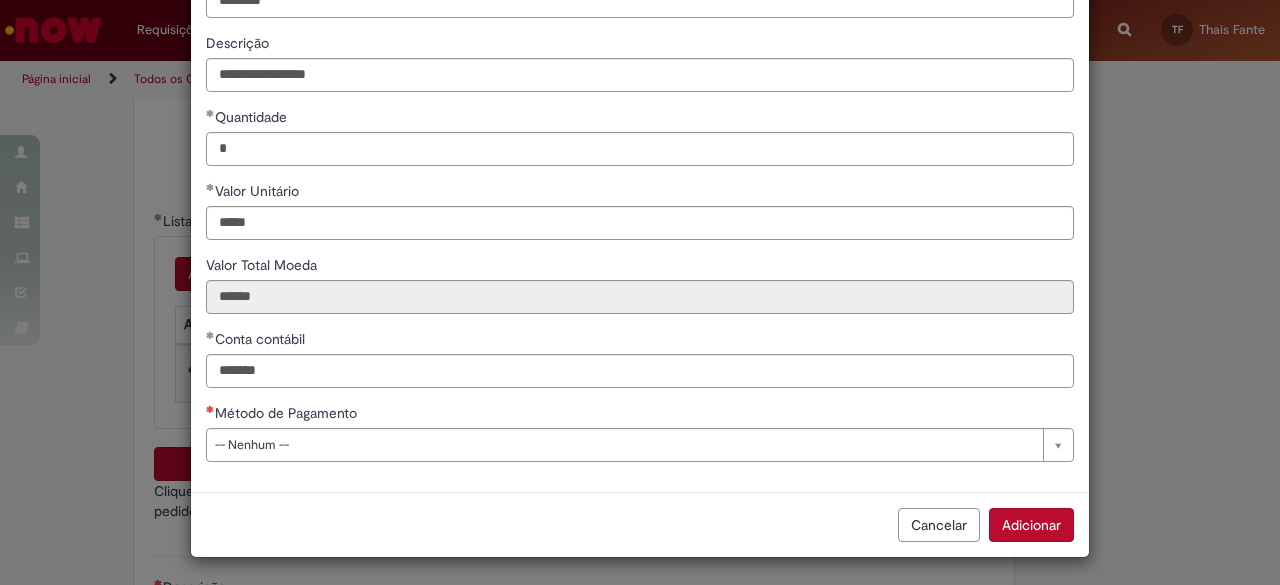 click on "**********" at bounding box center [640, 218] 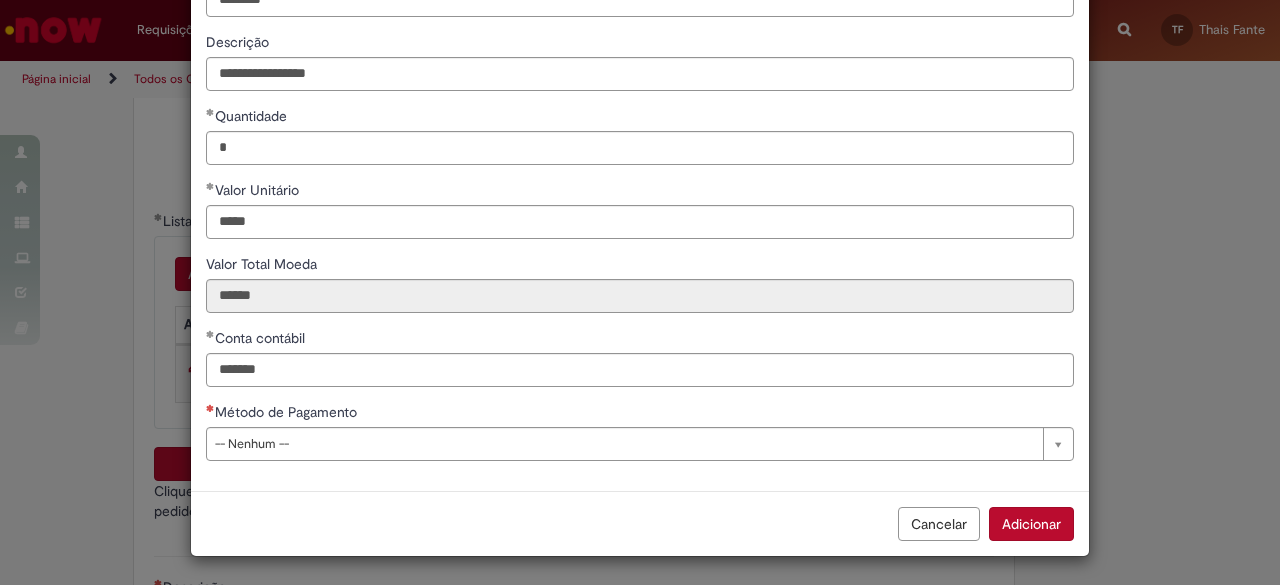 scroll, scrollTop: 144, scrollLeft: 0, axis: vertical 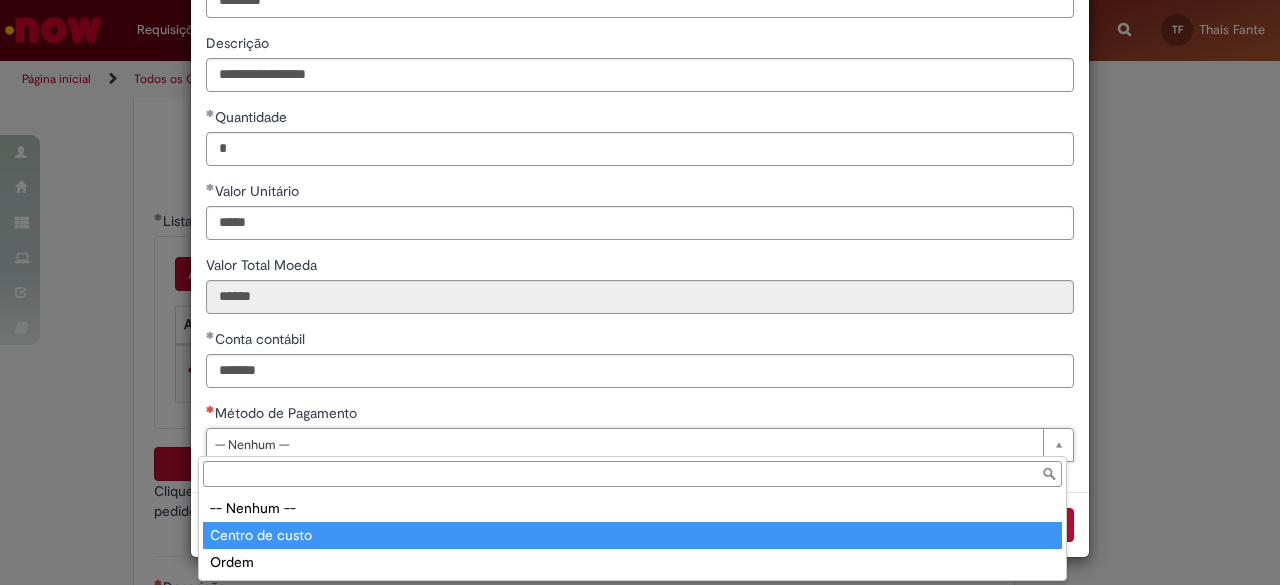 type on "**********" 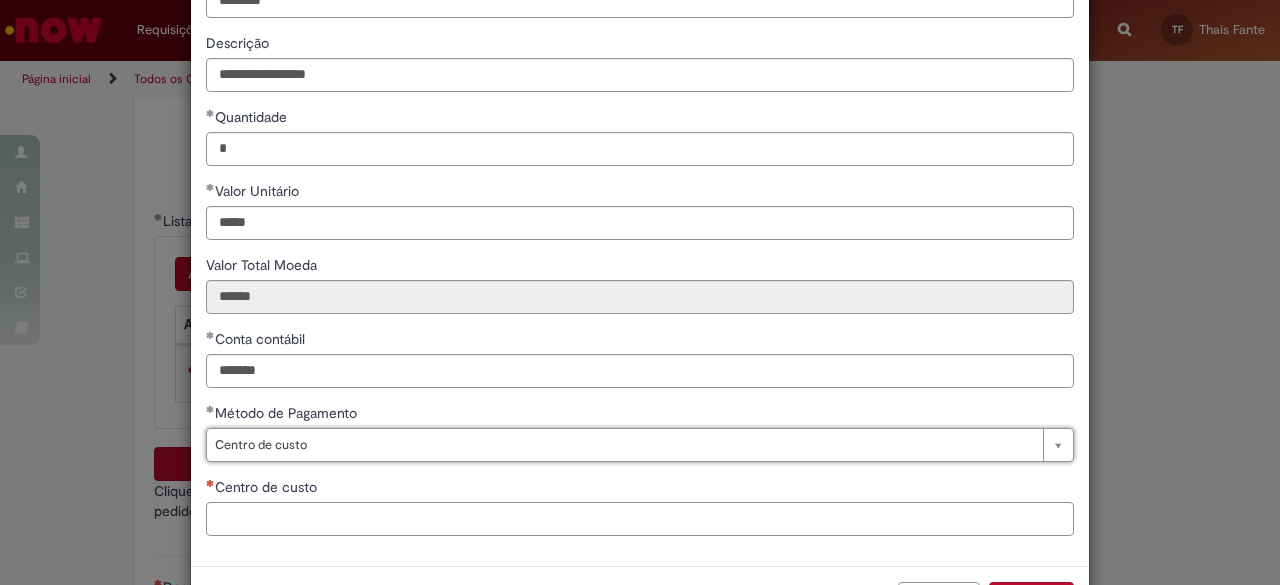 drag, startPoint x: 320, startPoint y: 515, endPoint x: 457, endPoint y: 431, distance: 160.70158 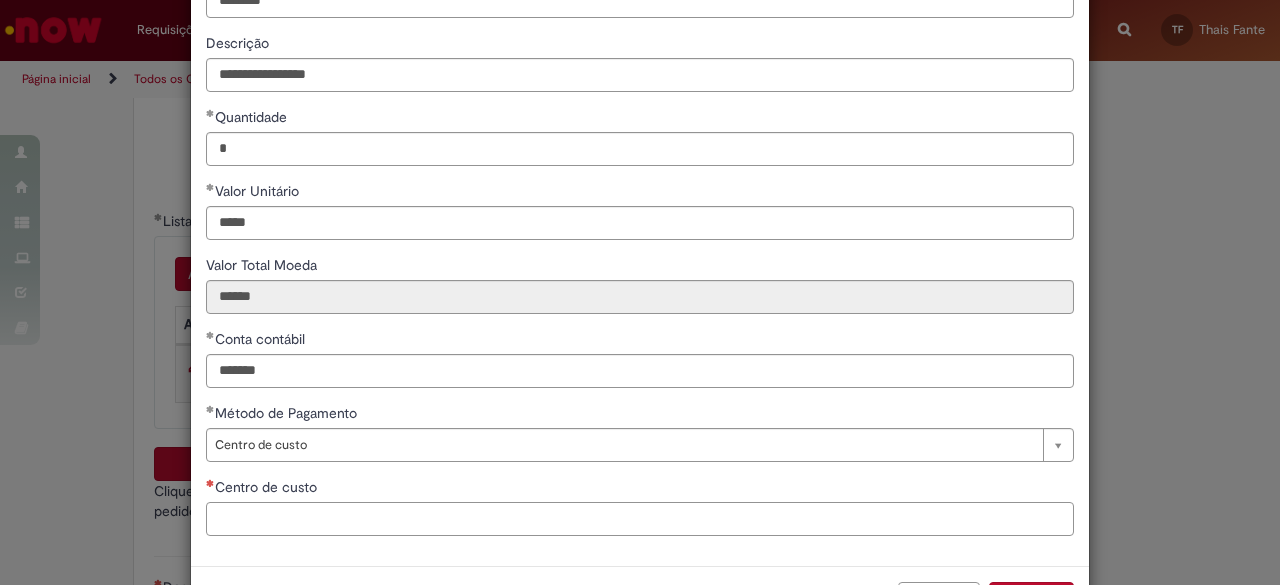 paste on "**********" 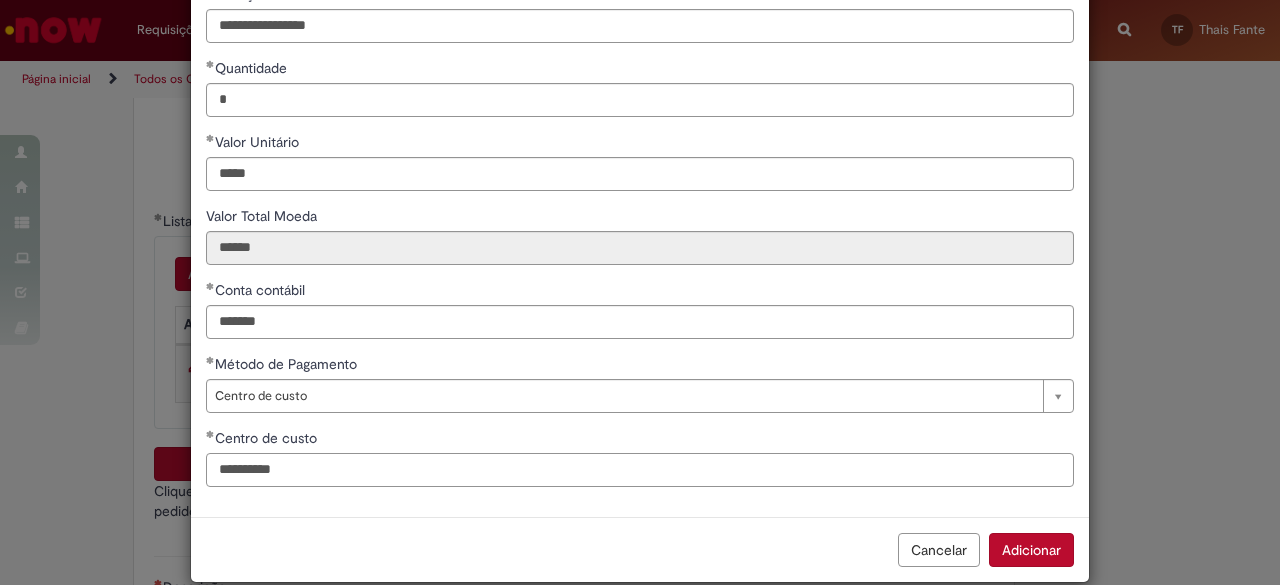 scroll, scrollTop: 218, scrollLeft: 0, axis: vertical 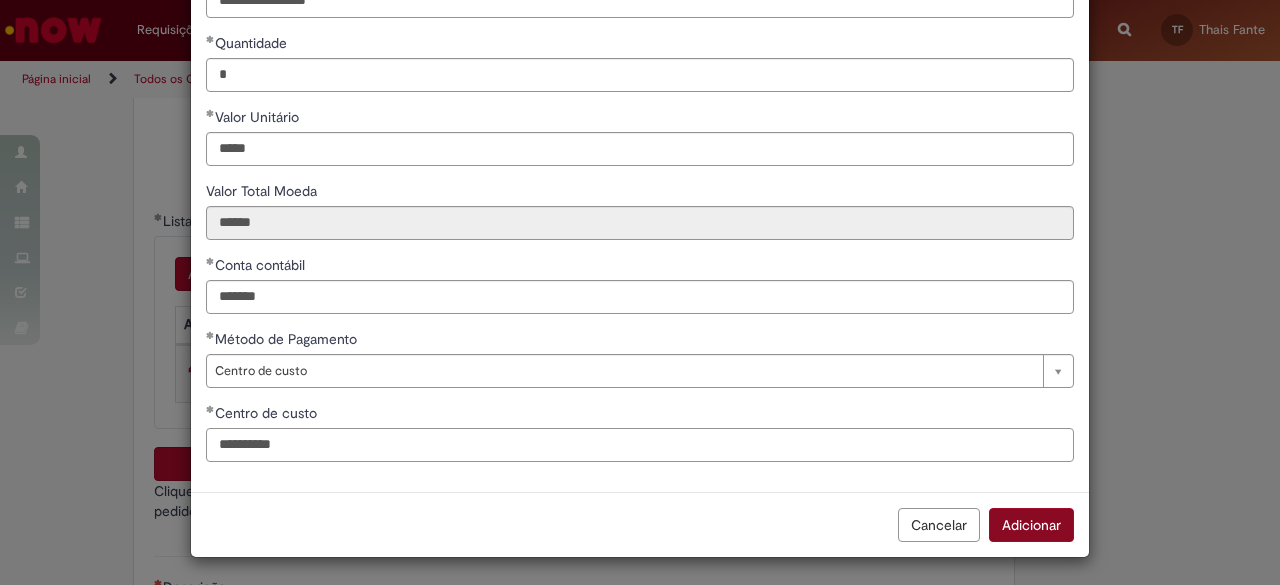 type on "**********" 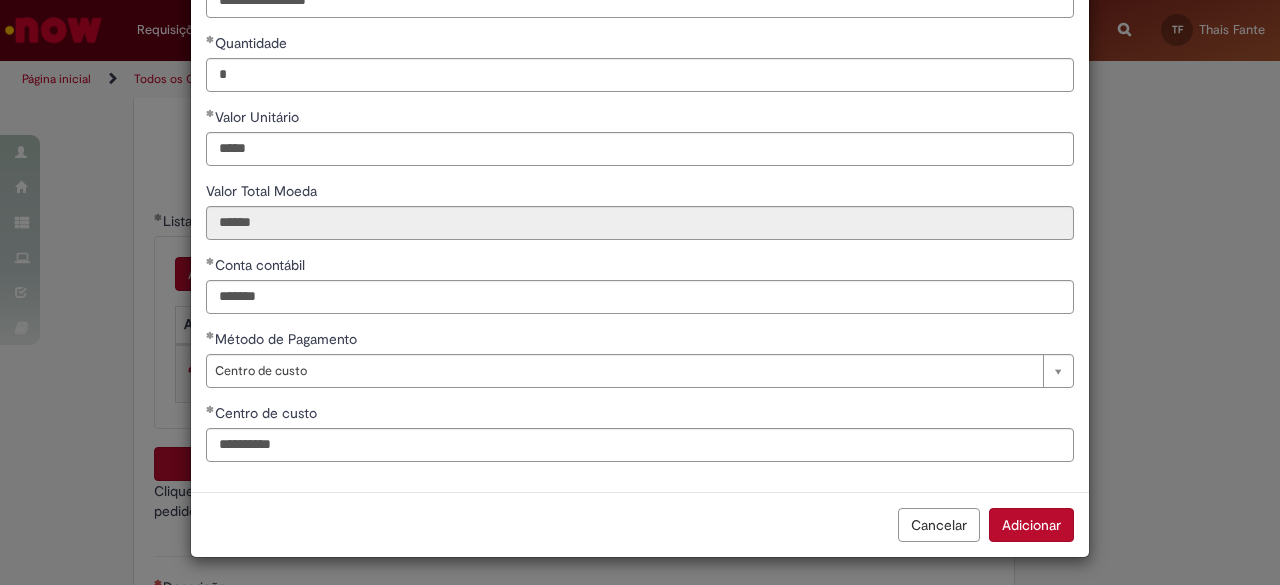 click on "Adicionar" at bounding box center (1031, 525) 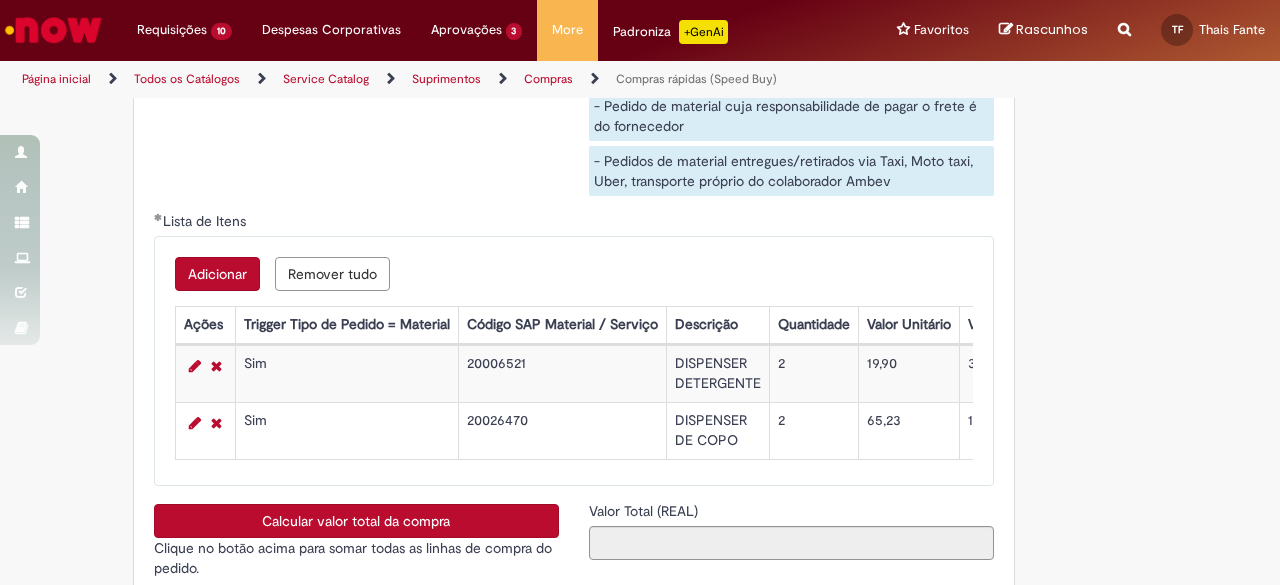 click on "Adicionar" at bounding box center (217, 274) 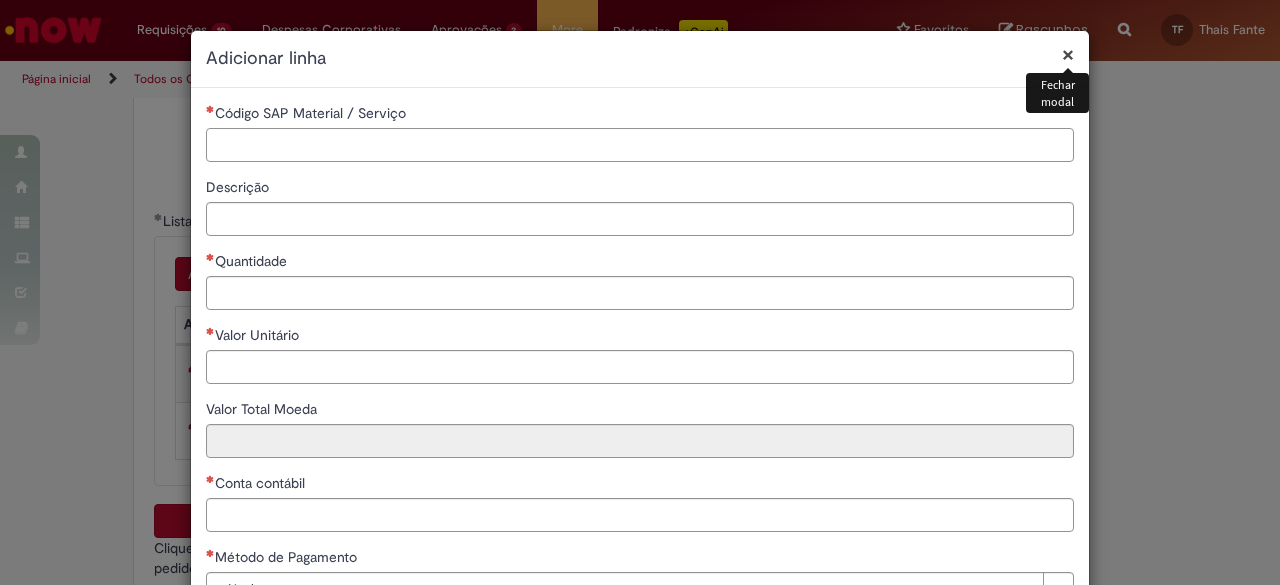click on "Código SAP Material / Serviço" at bounding box center [640, 145] 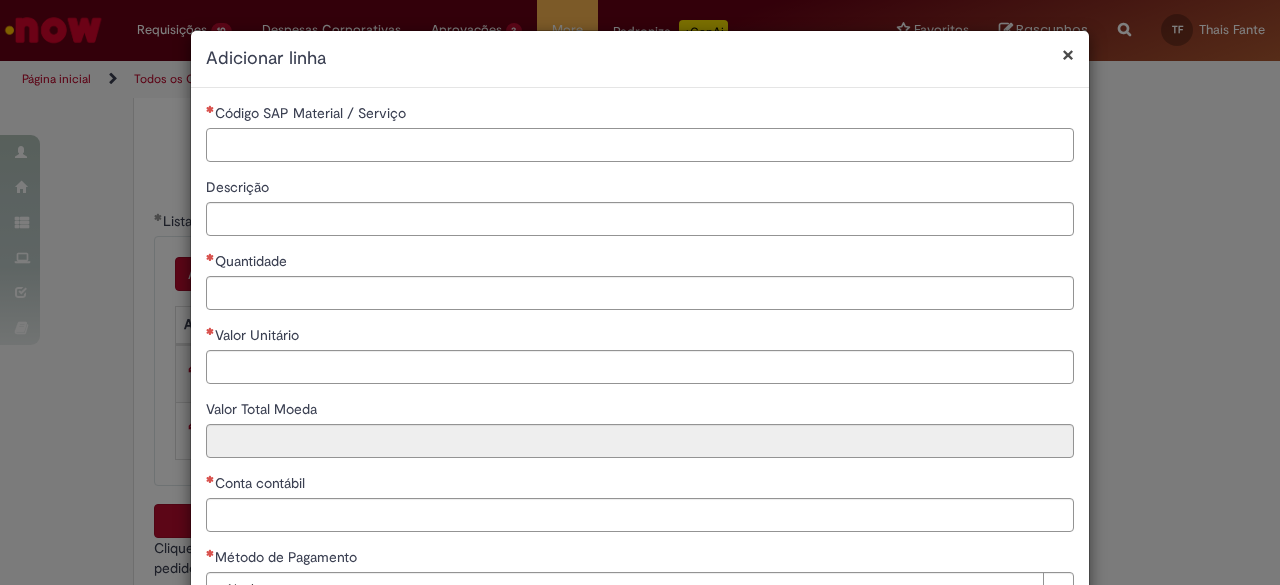 paste on "********" 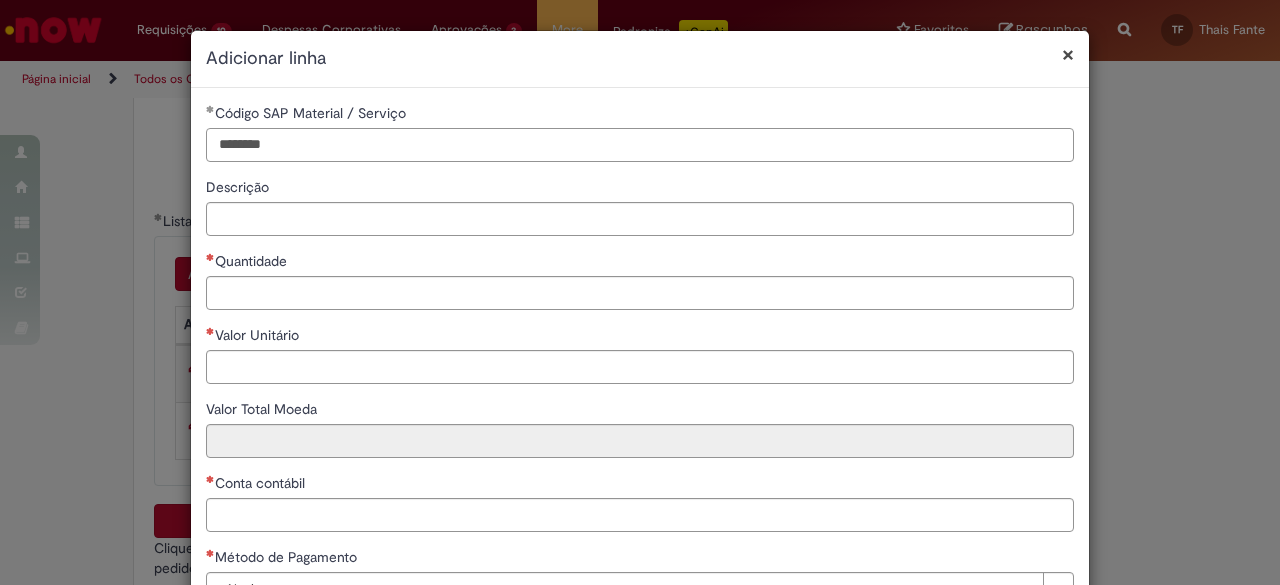 type on "********" 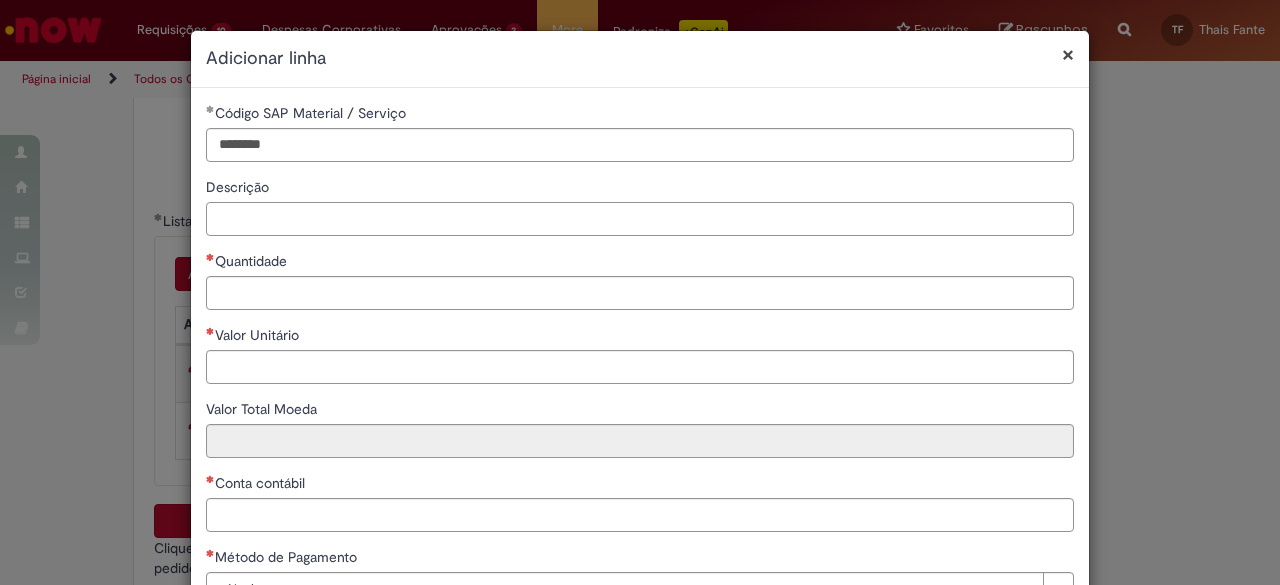 click on "Descrição" at bounding box center (640, 219) 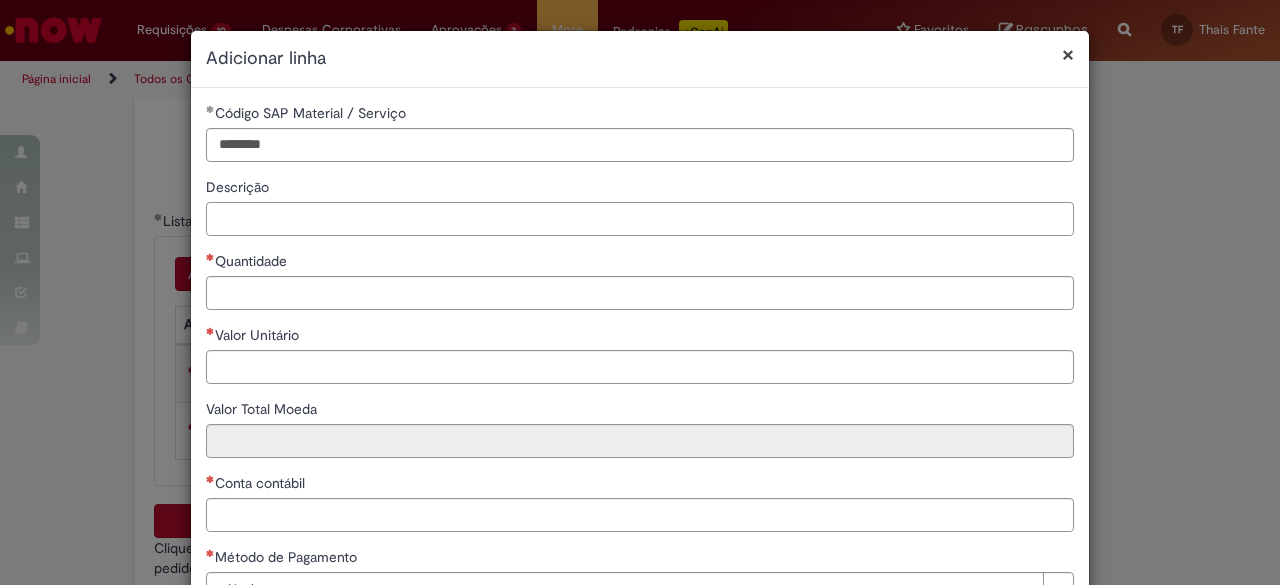 paste on "**********" 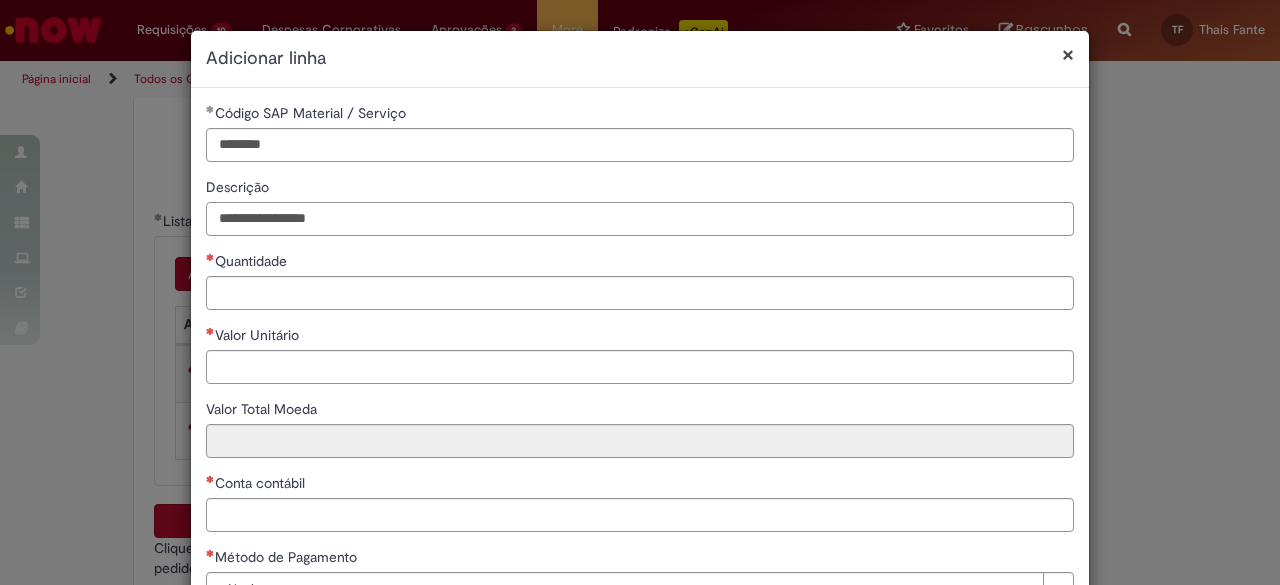 type on "**********" 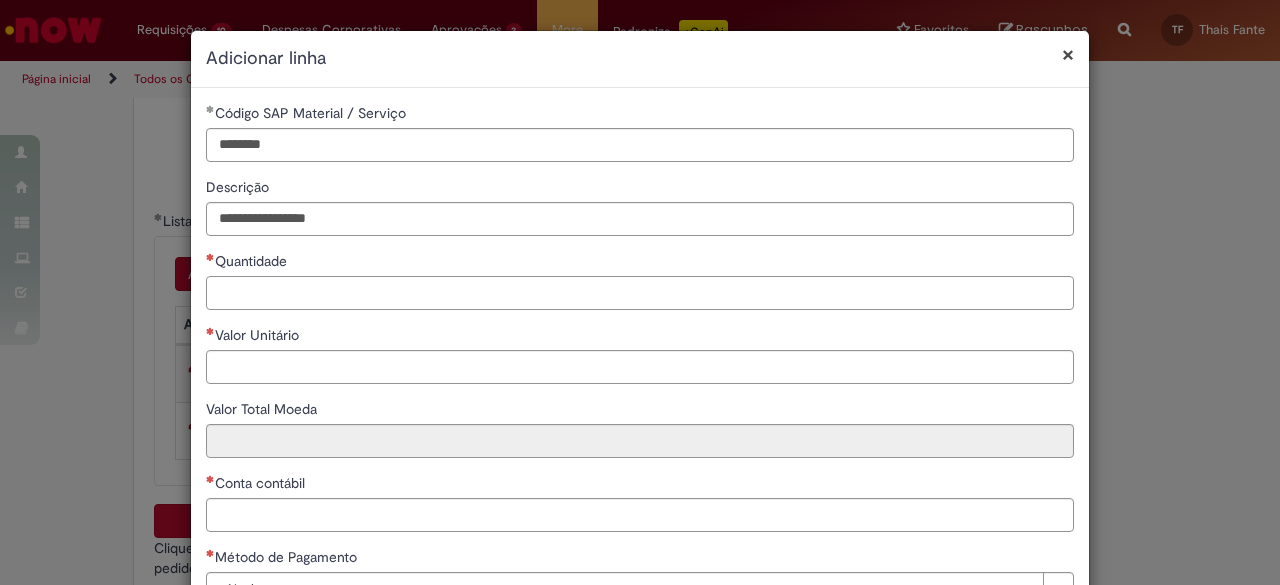 click on "Quantidade" at bounding box center (640, 293) 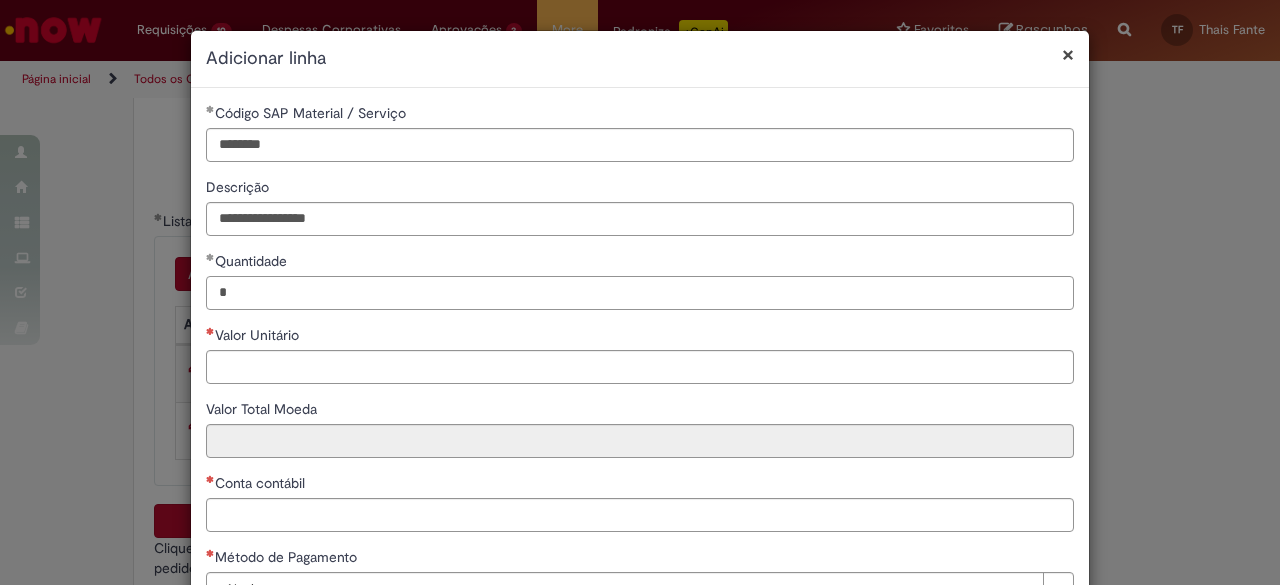 type on "*" 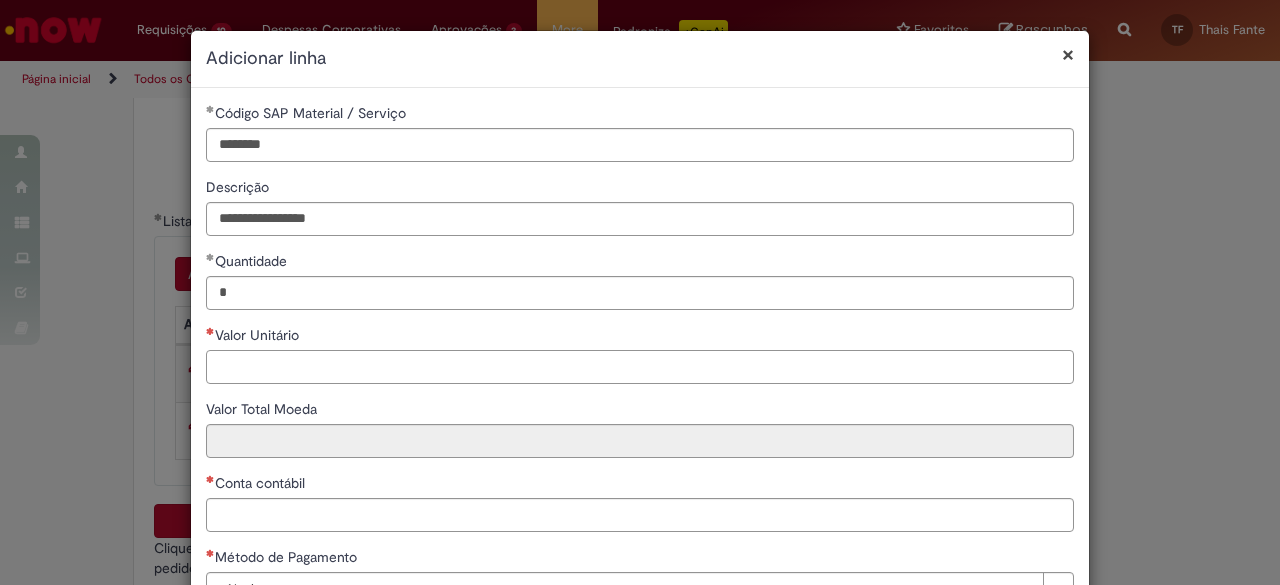 click on "Valor Unitário" at bounding box center (640, 367) 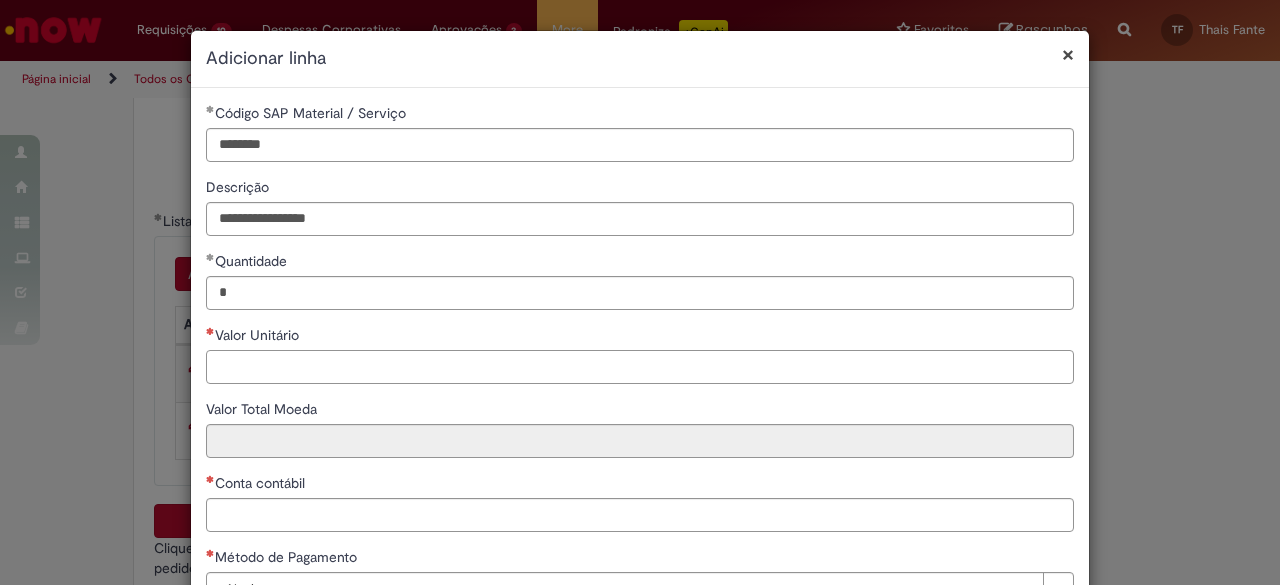 paste on "****" 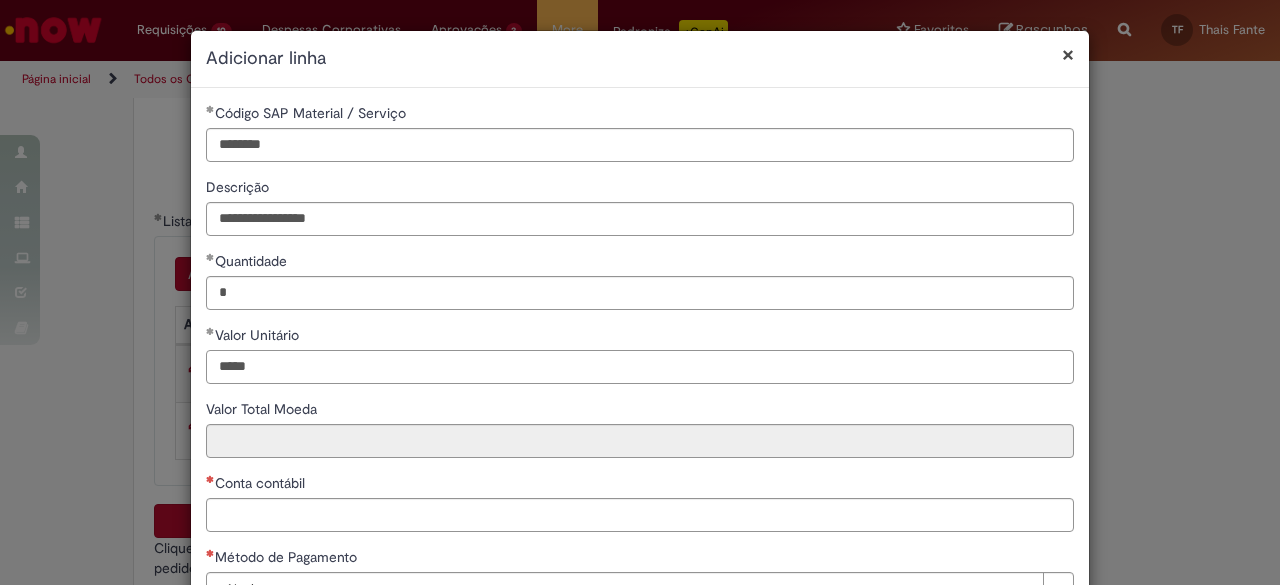 click on "****" at bounding box center [640, 367] 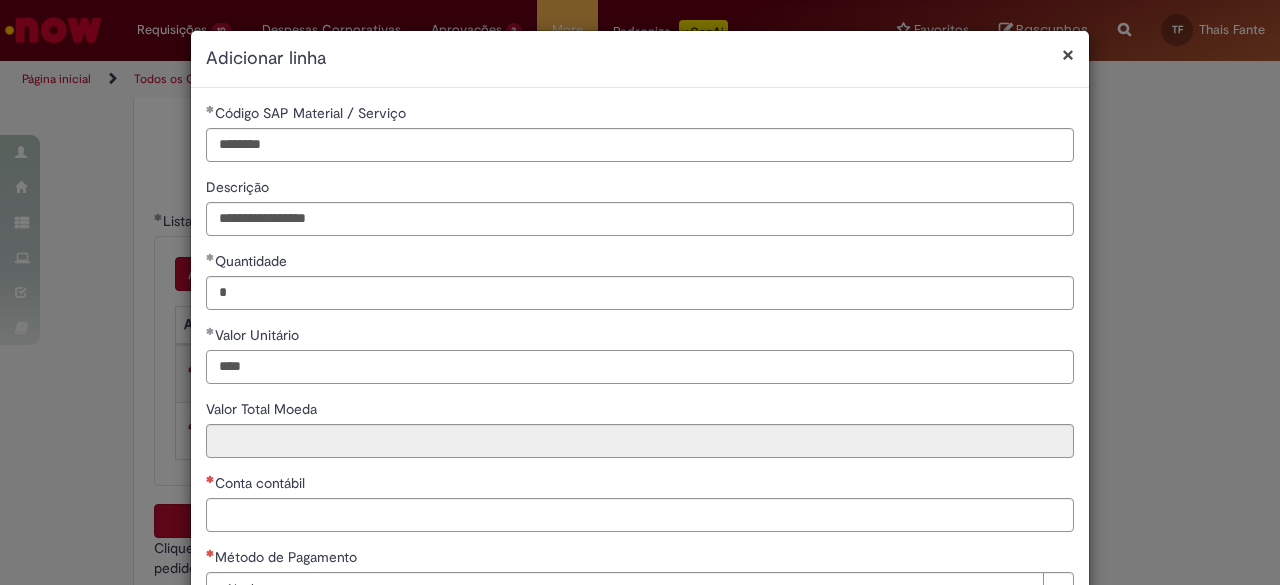 type on "****" 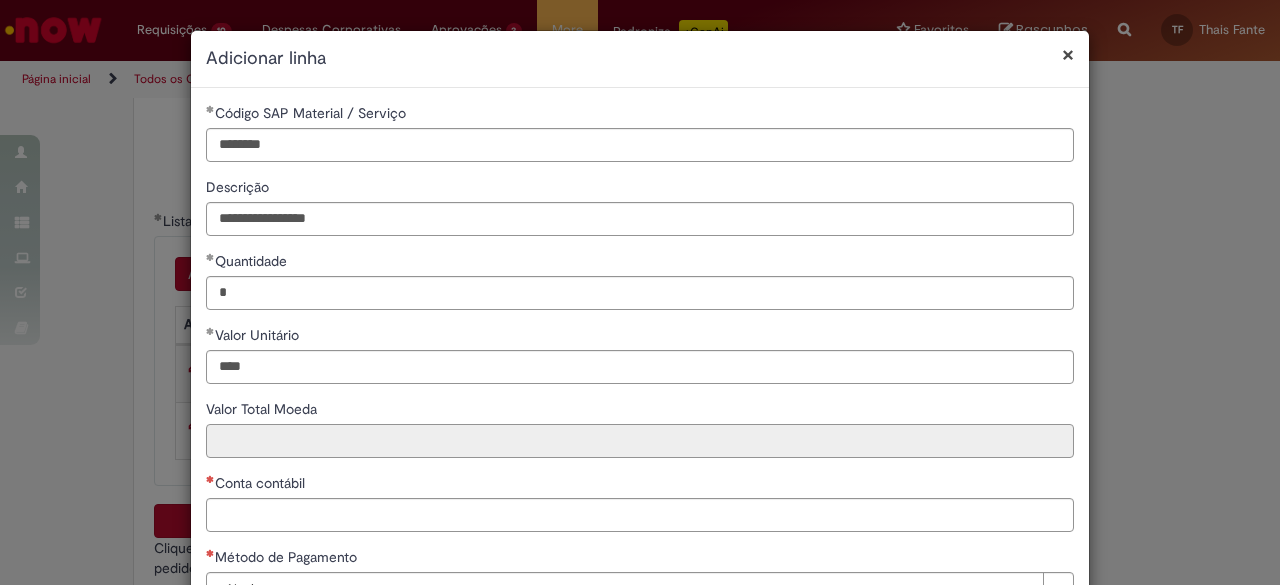 type on "*****" 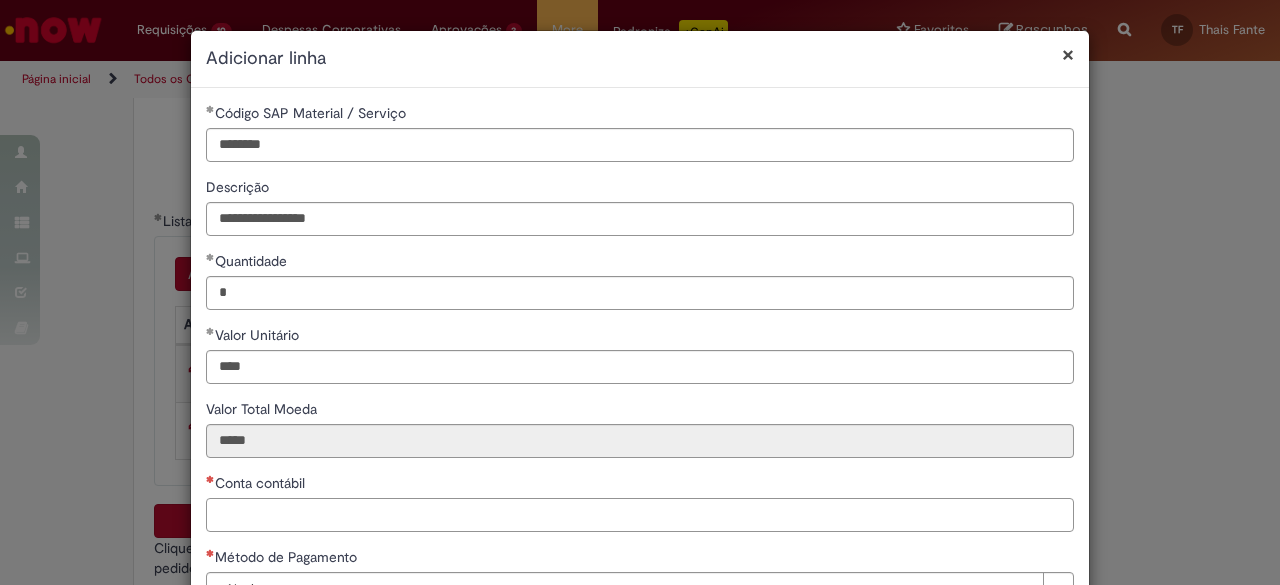 drag, startPoint x: 284, startPoint y: 466, endPoint x: 456, endPoint y: 508, distance: 177.05367 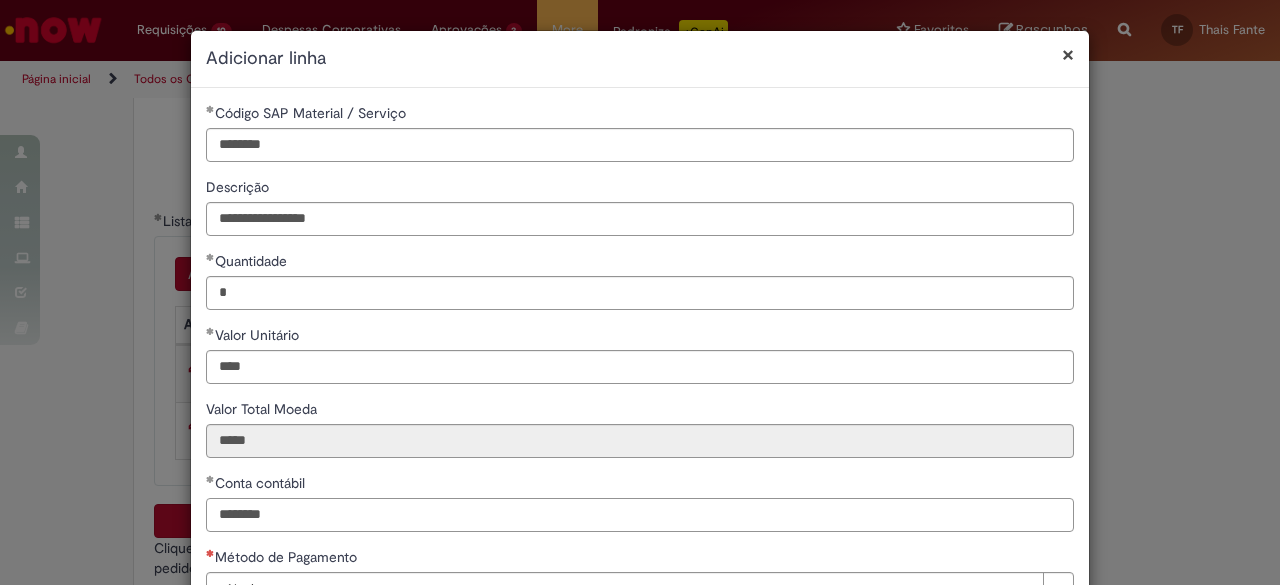 scroll, scrollTop: 144, scrollLeft: 0, axis: vertical 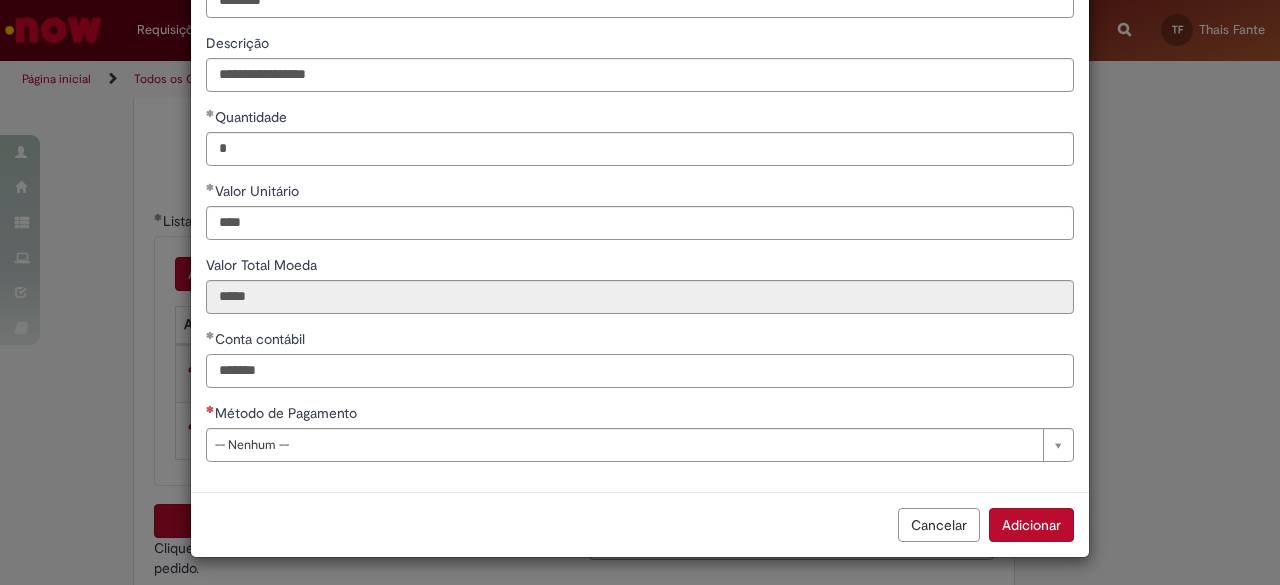type on "*******" 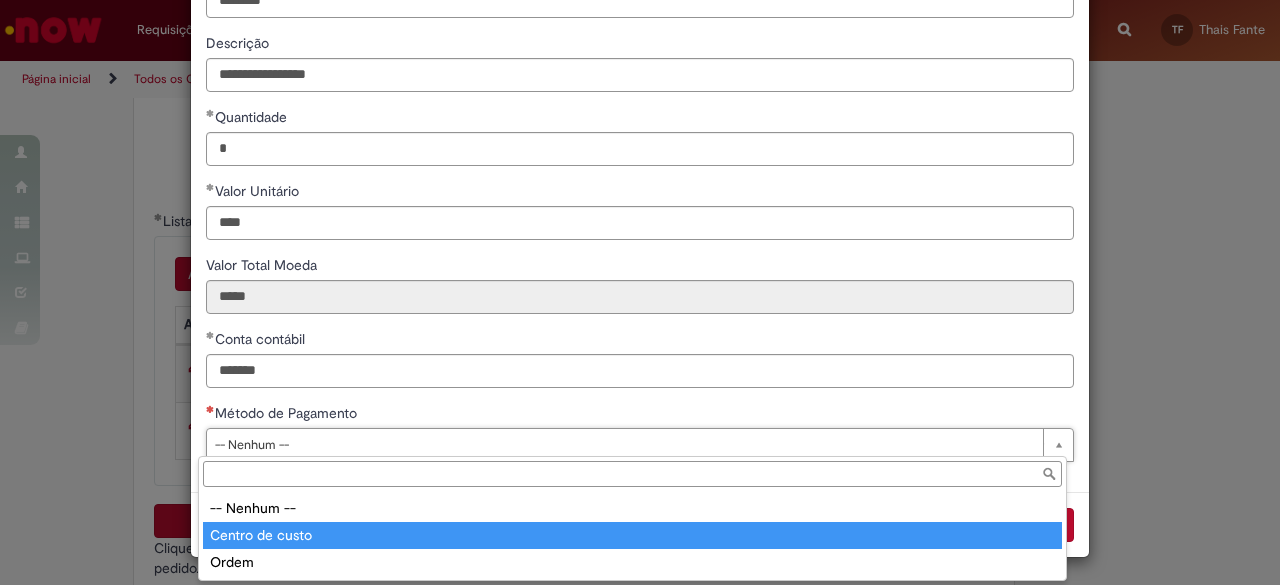 drag, startPoint x: 331, startPoint y: 535, endPoint x: 356, endPoint y: 509, distance: 36.069378 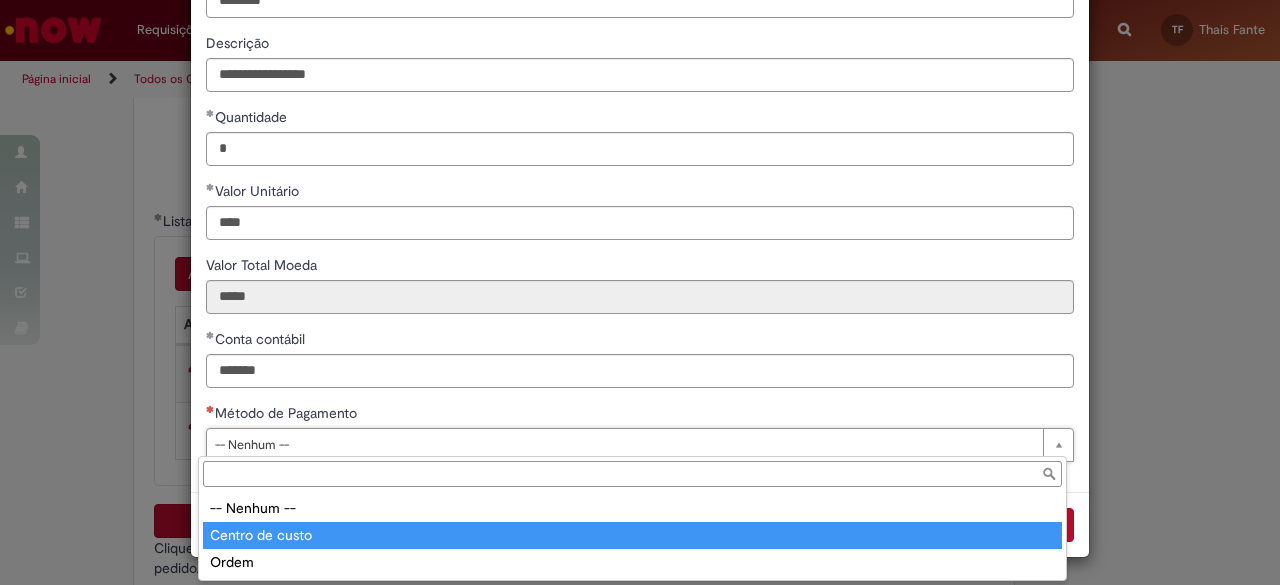 select on "**********" 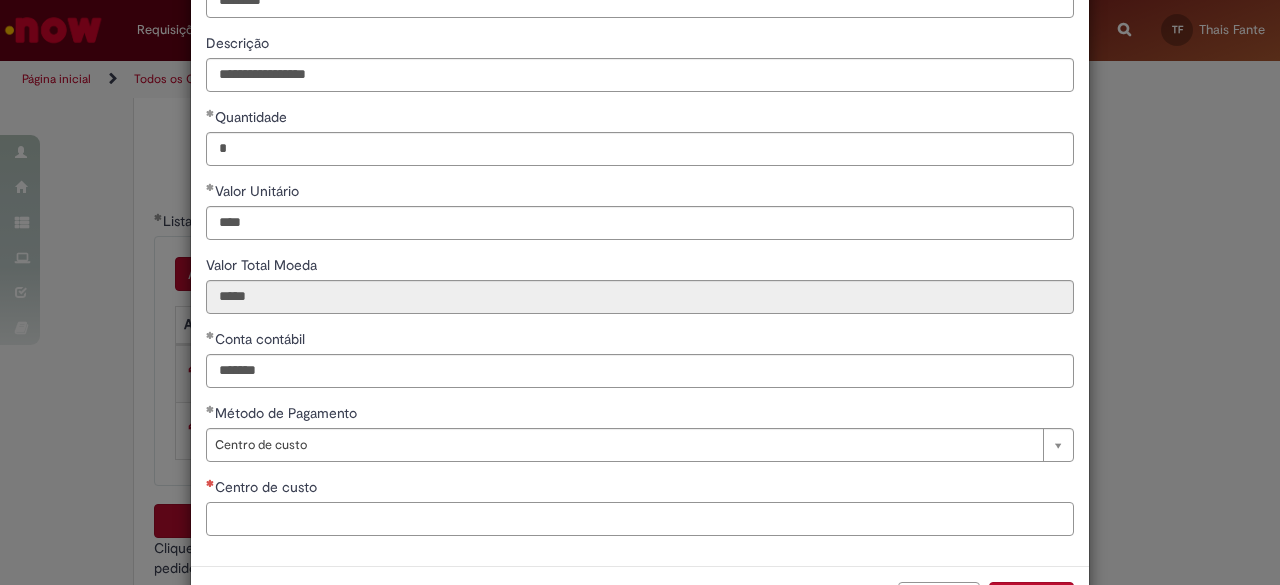click on "Centro de custo" at bounding box center [640, 519] 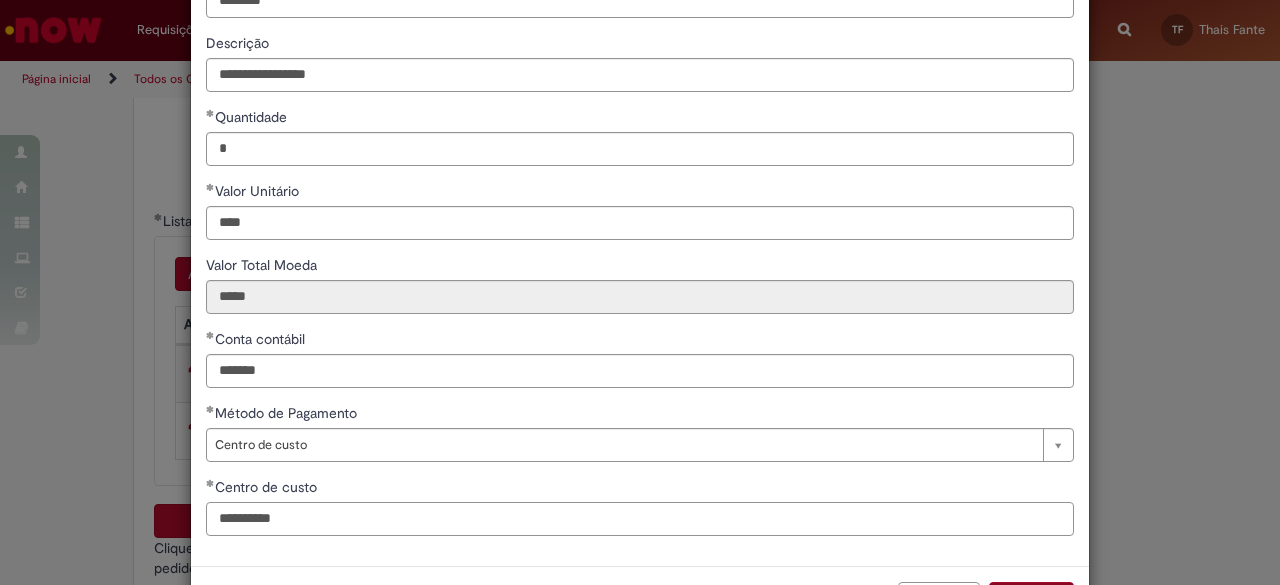 type on "**********" 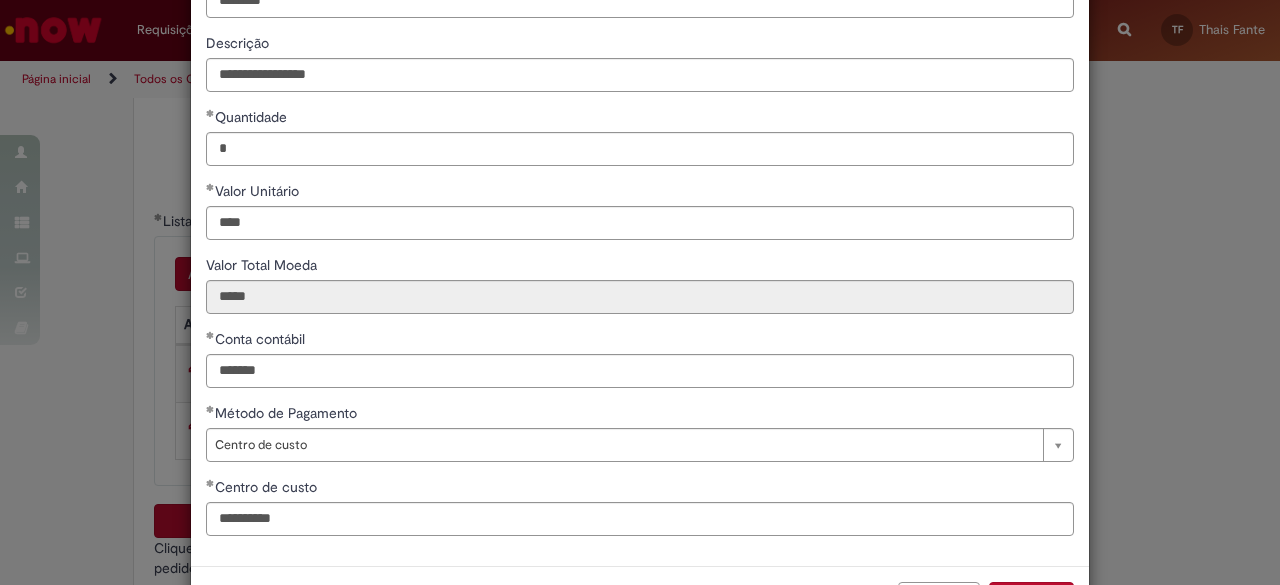 click on "Adicionar" at bounding box center (1031, 599) 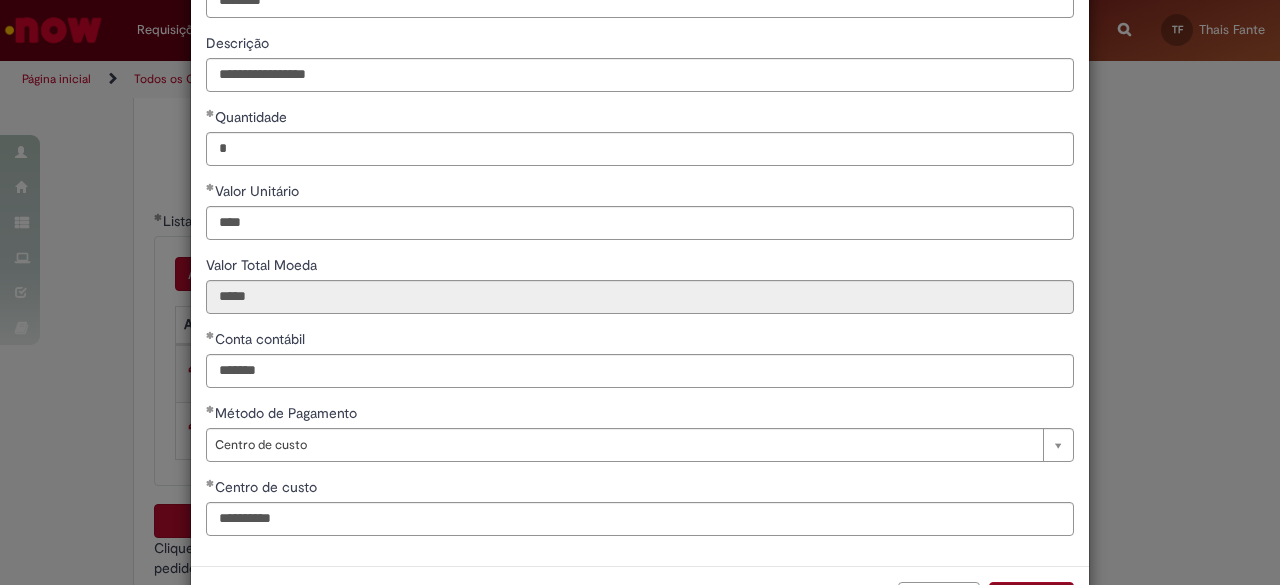 scroll, scrollTop: 172, scrollLeft: 0, axis: vertical 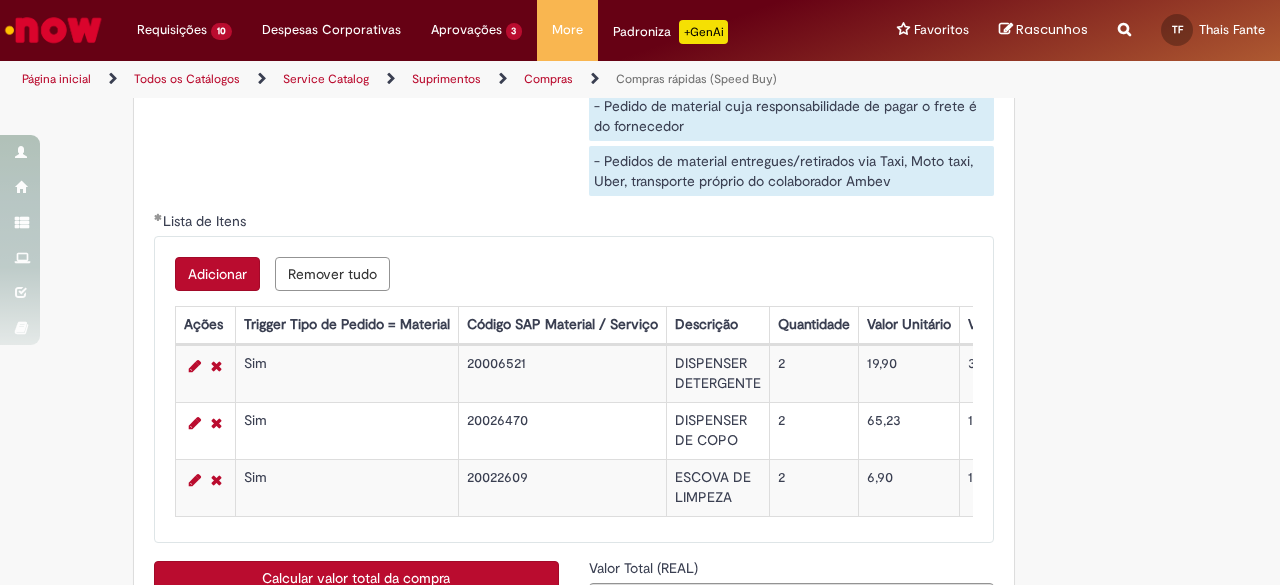 click on "Adicionar" at bounding box center [217, 274] 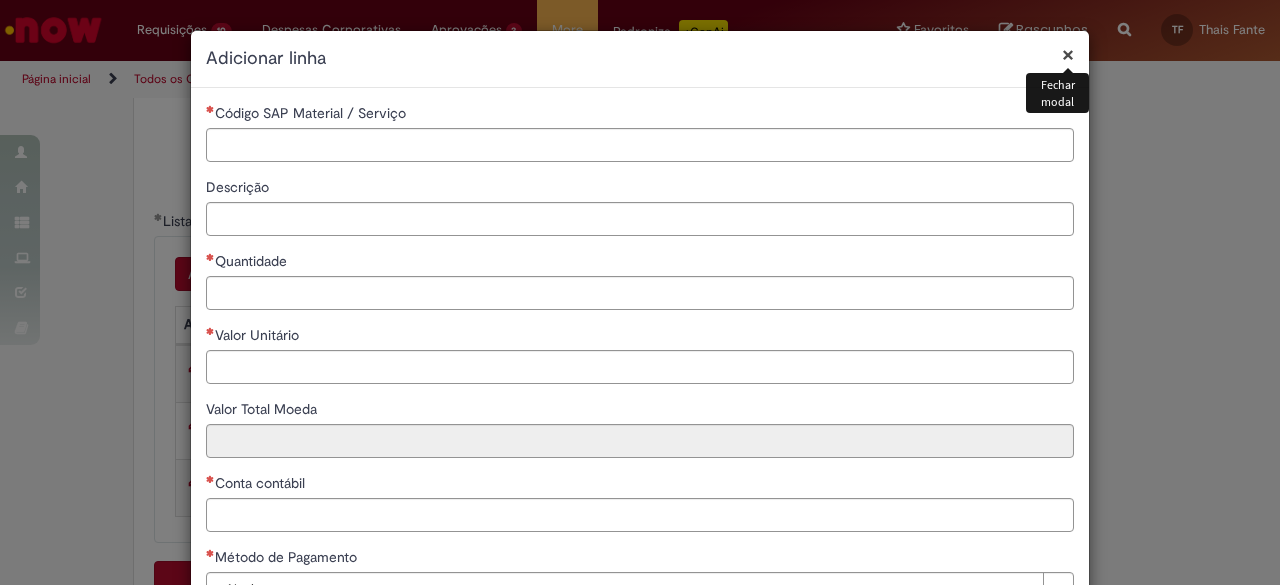 click on "×" at bounding box center (1068, 54) 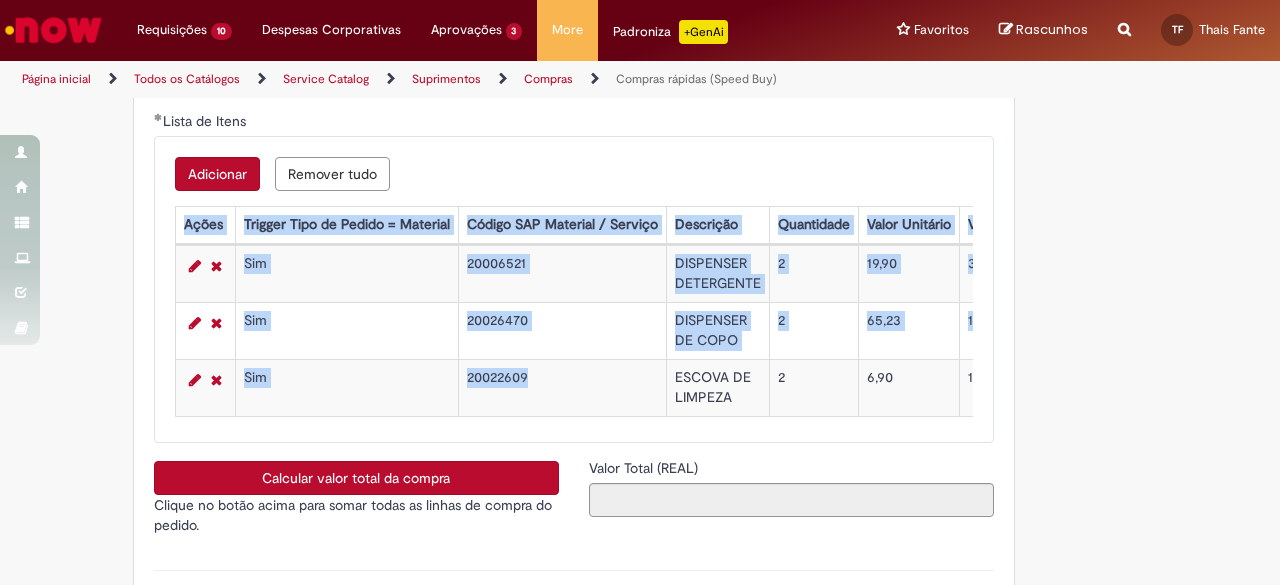 drag, startPoint x: 574, startPoint y: 423, endPoint x: 572, endPoint y: 376, distance: 47.042534 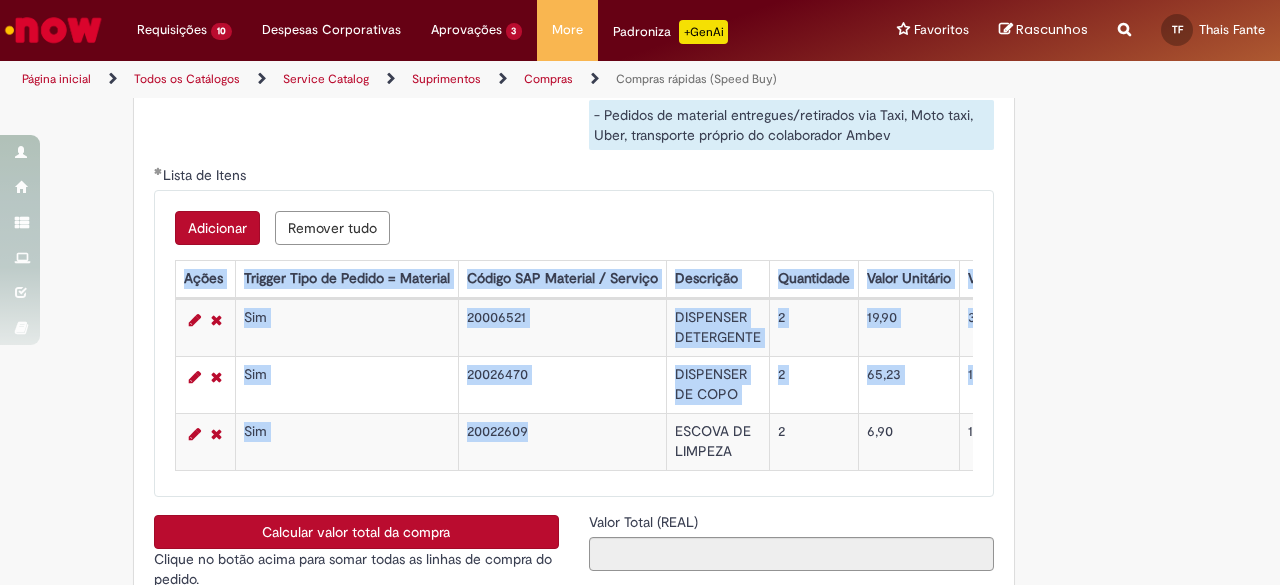 scroll, scrollTop: 3234, scrollLeft: 0, axis: vertical 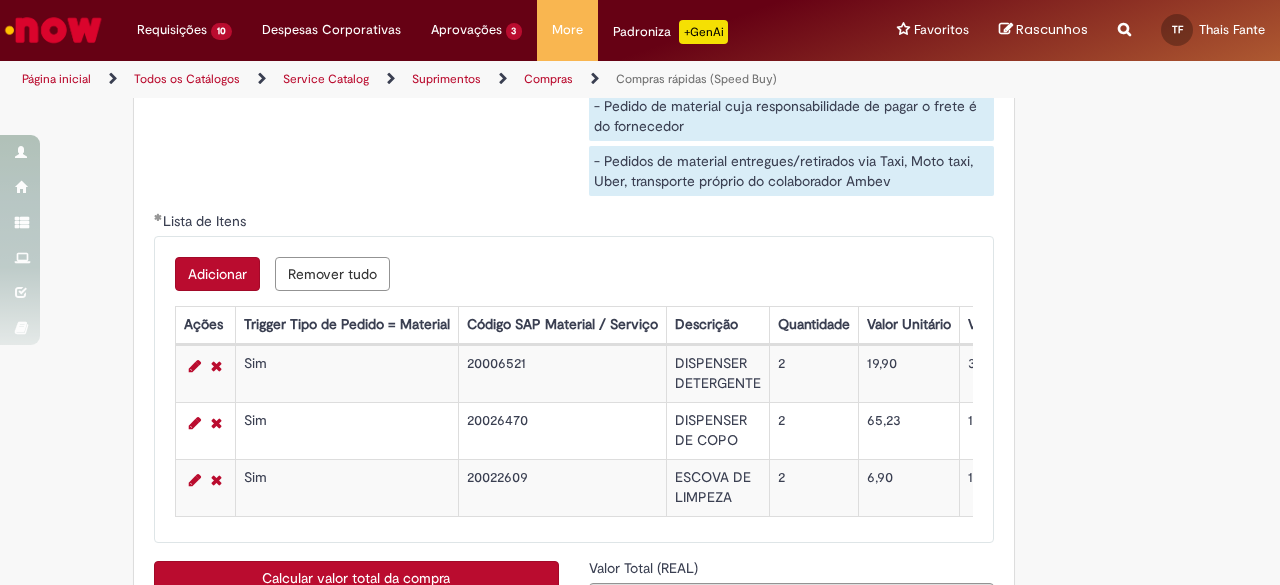 click on "**********" at bounding box center (574, 47) 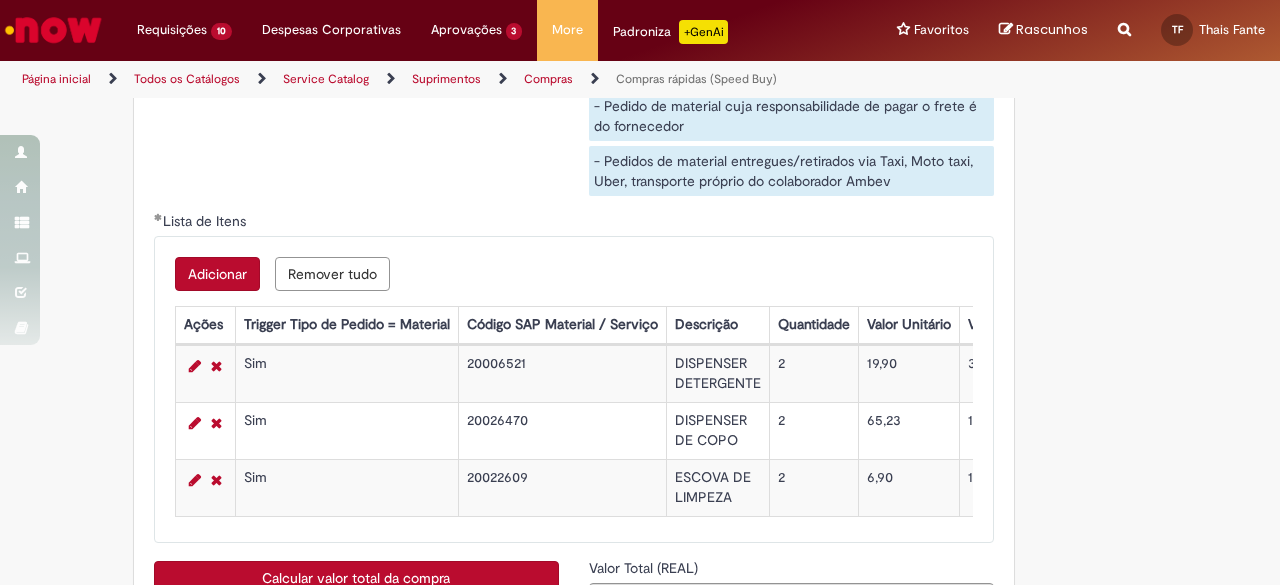 click on "Adicionar" at bounding box center [217, 274] 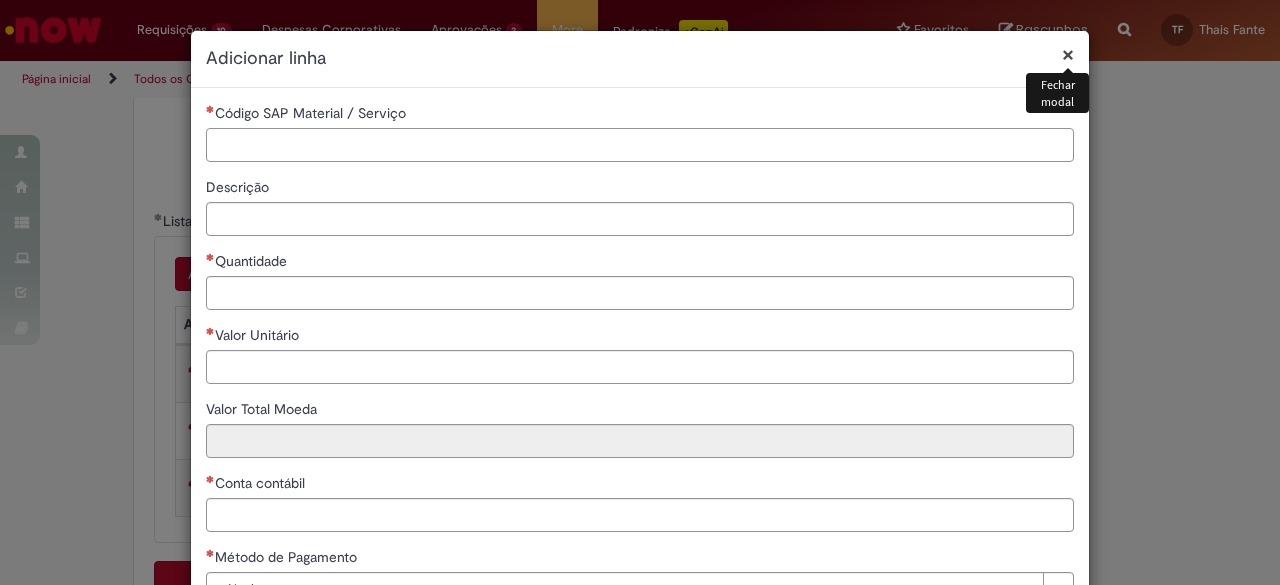 click on "Código SAP Material / Serviço" at bounding box center (640, 145) 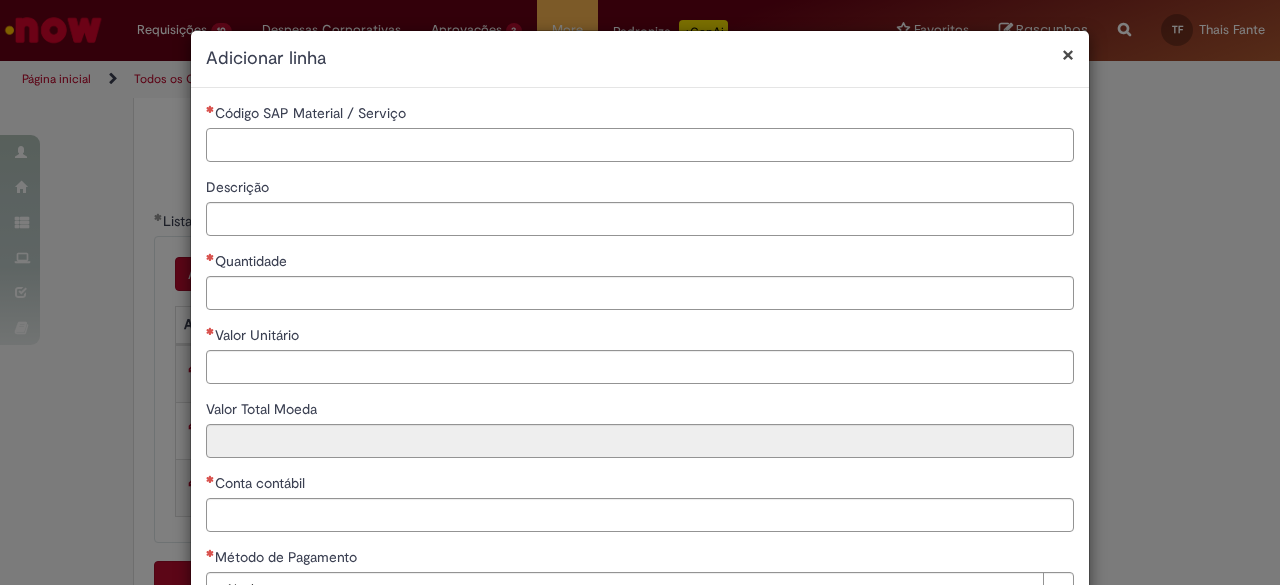 paste on "********" 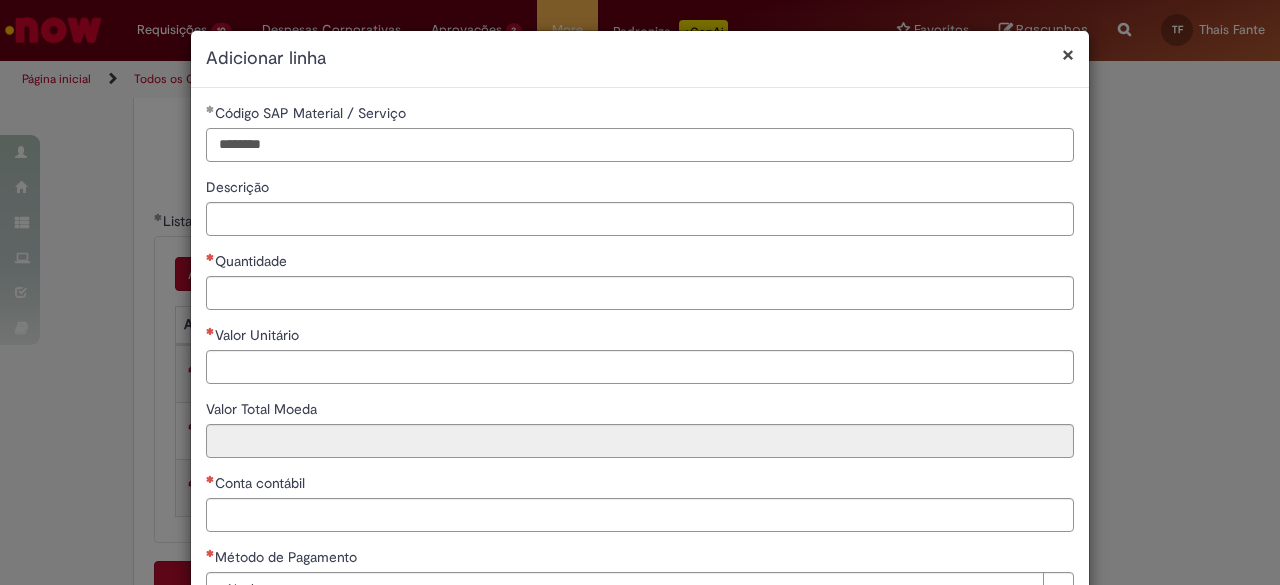 type on "********" 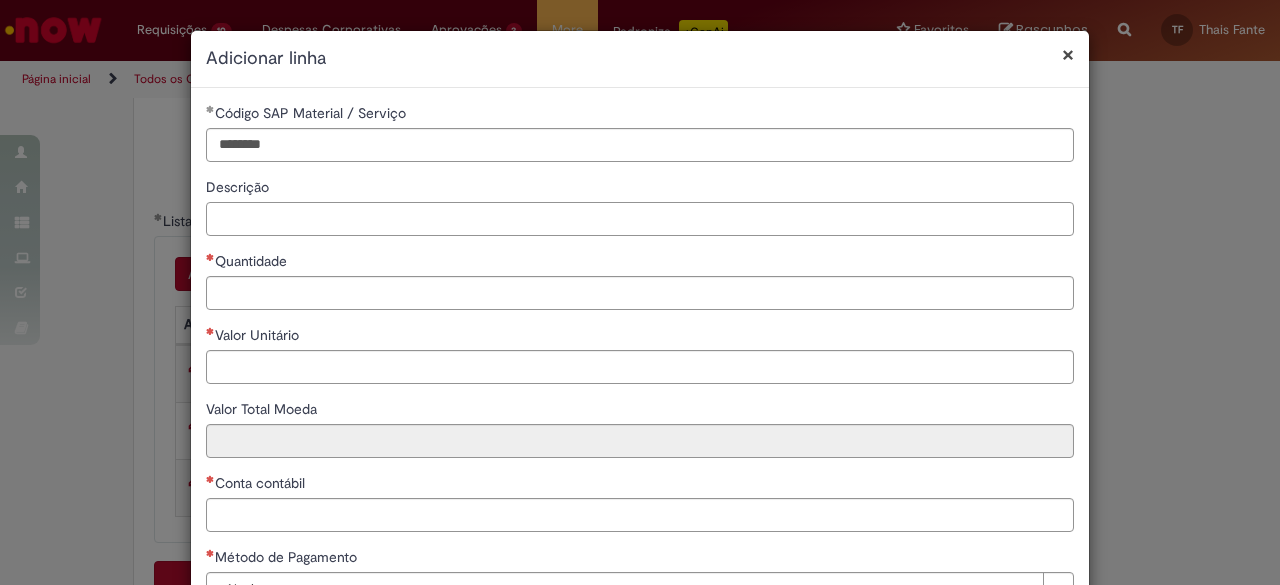 click on "Descrição" at bounding box center (640, 219) 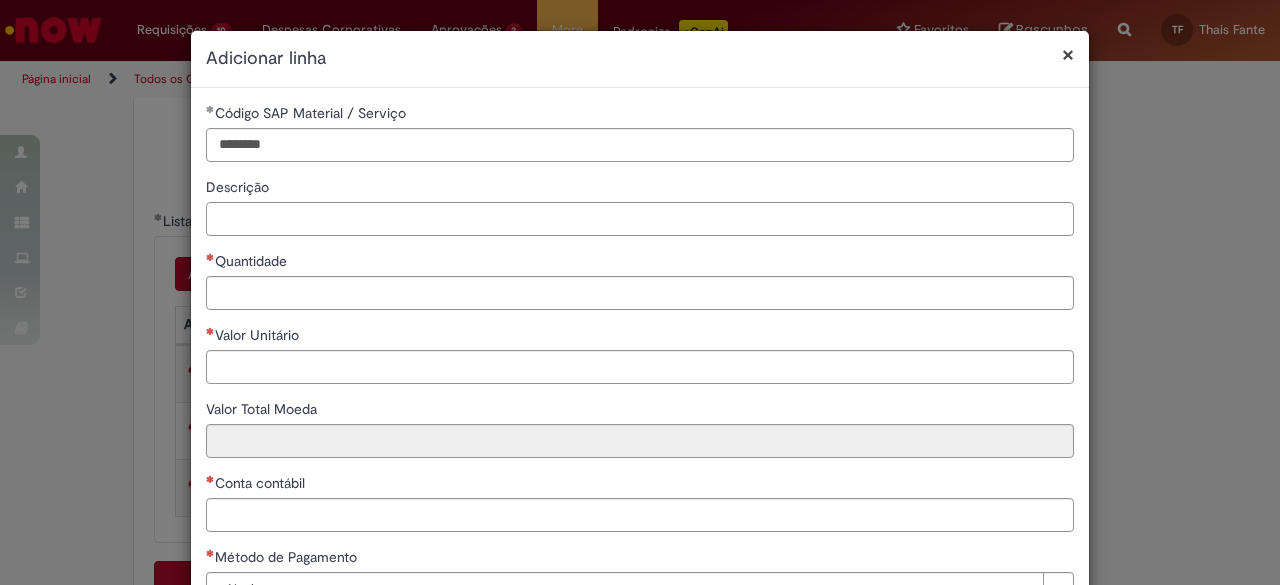 paste on "*******" 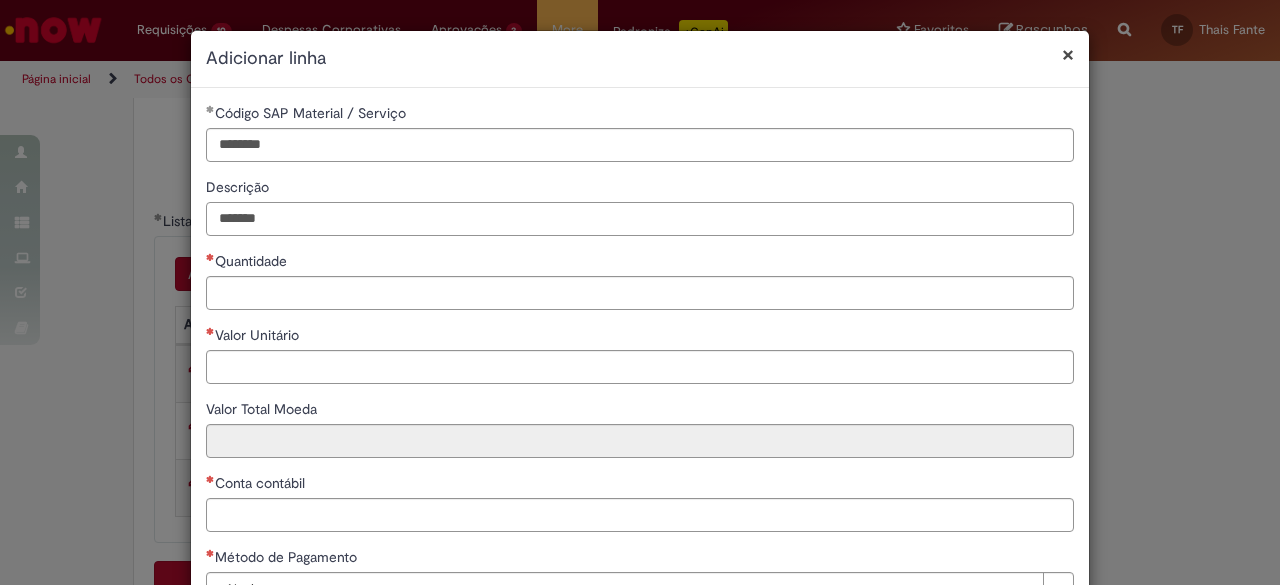 type on "*******" 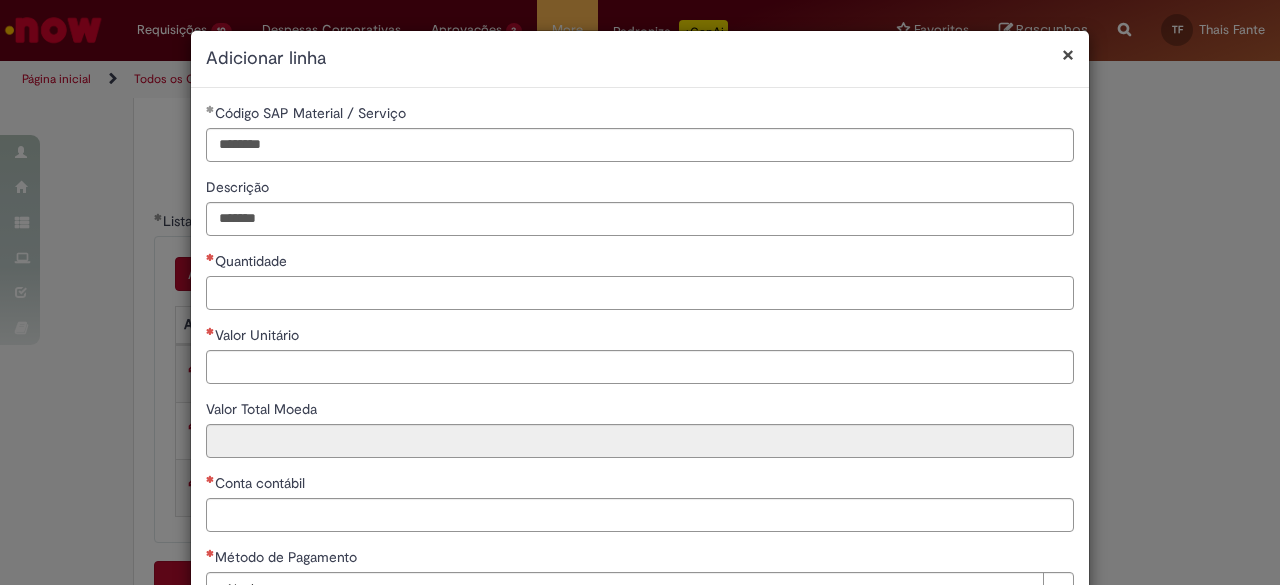click on "Quantidade" at bounding box center (640, 293) 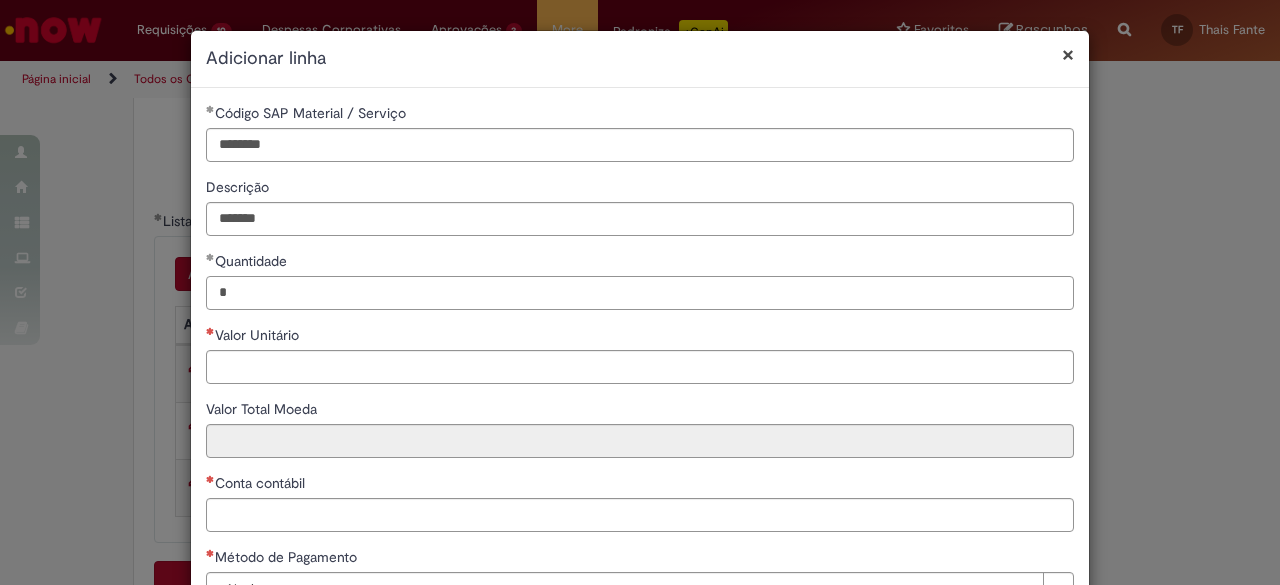 type on "*" 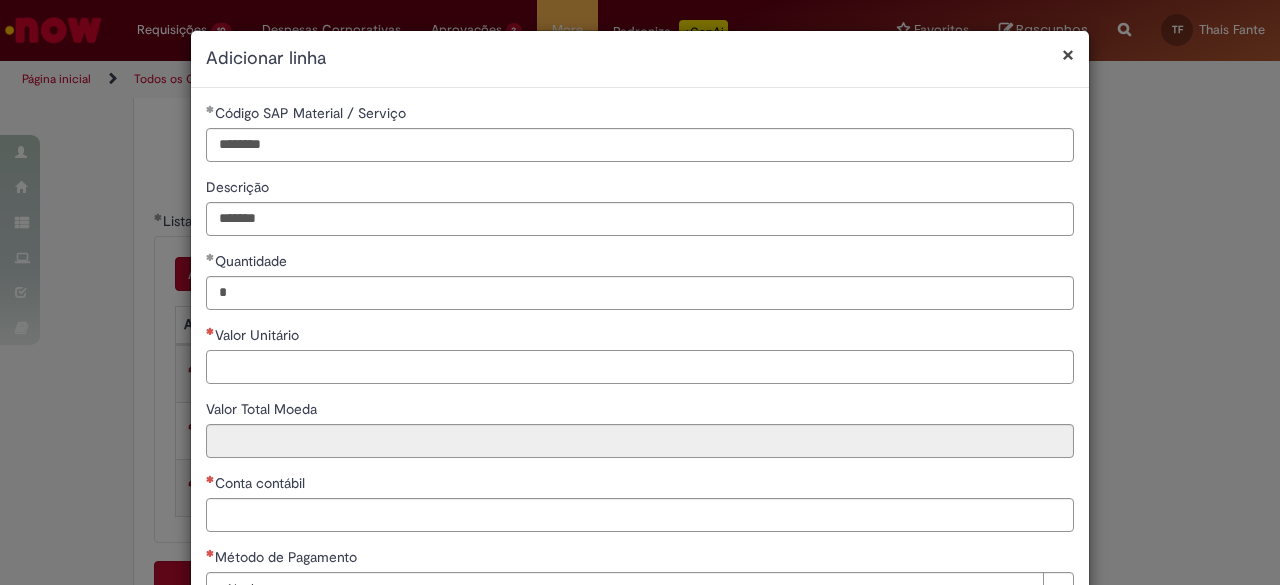click on "Valor Unitário" at bounding box center [640, 367] 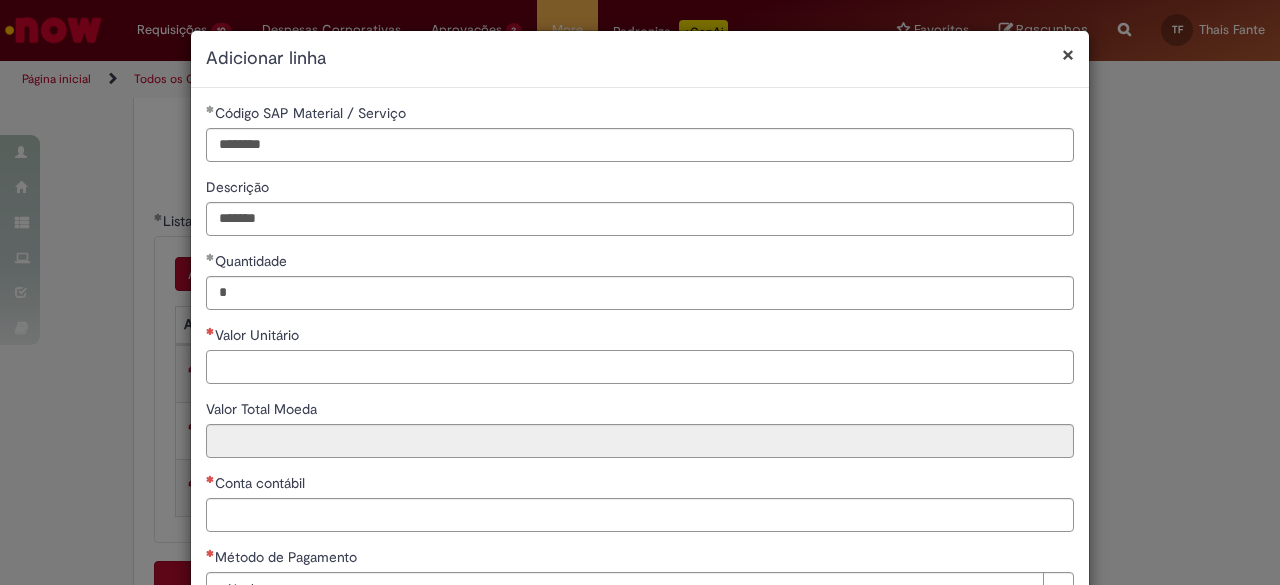 paste on "****" 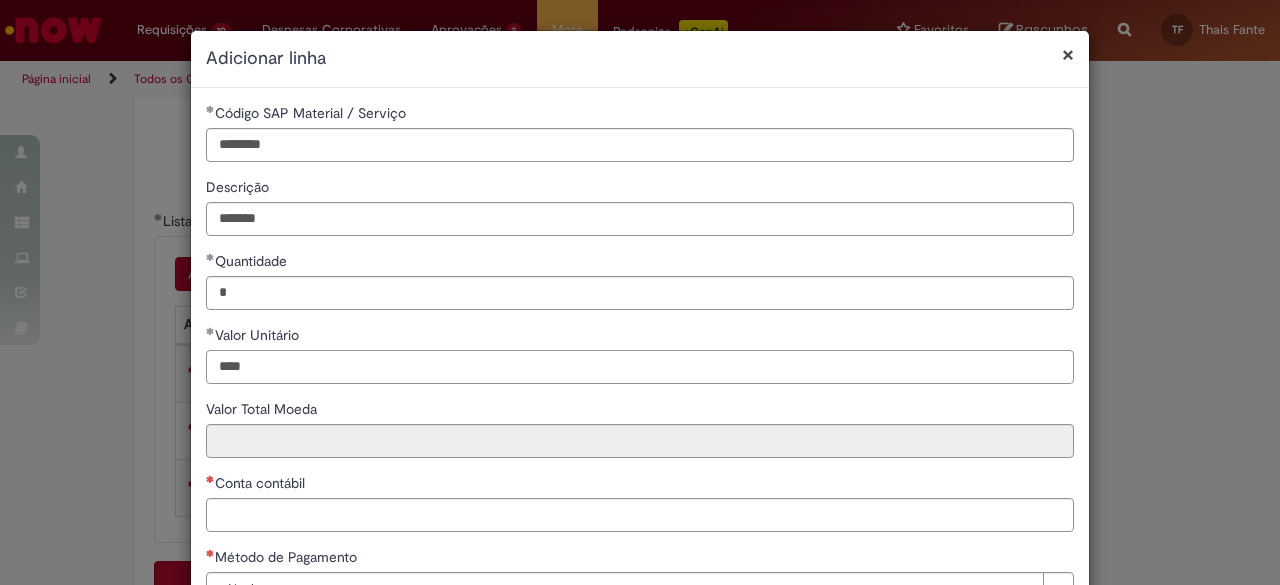 type on "****" 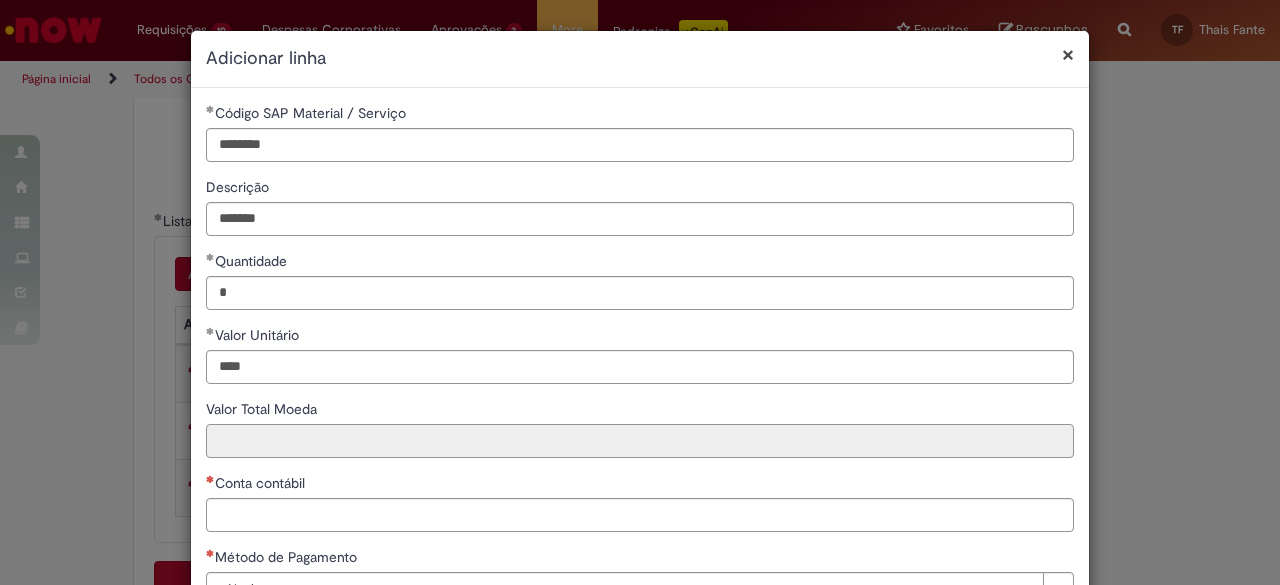 type on "*****" 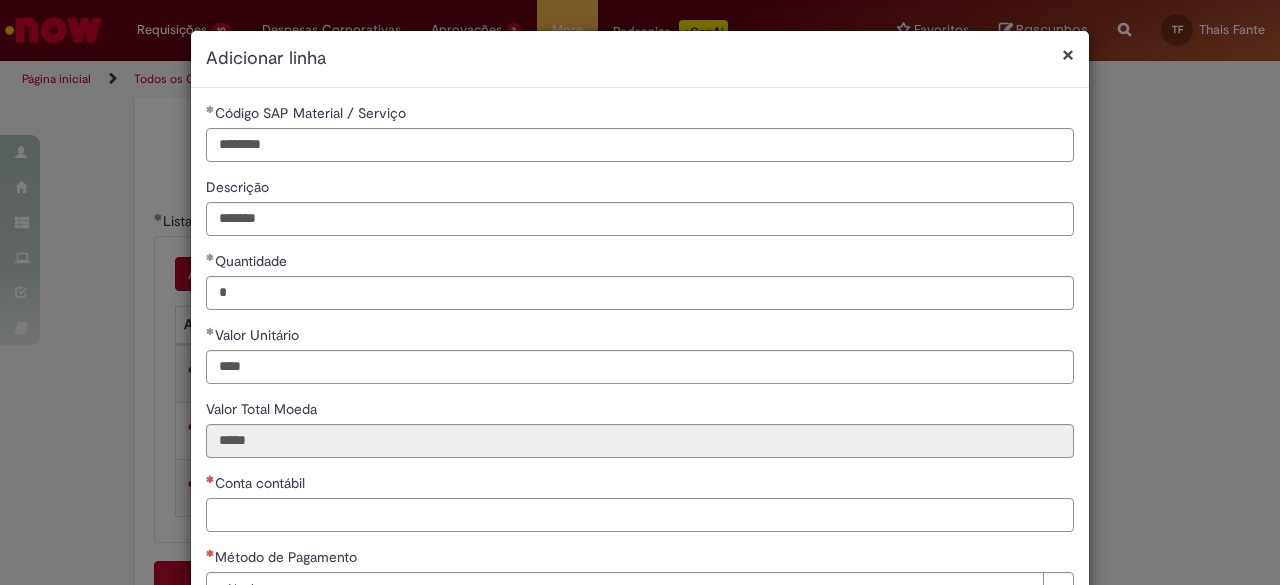 paste on "*******" 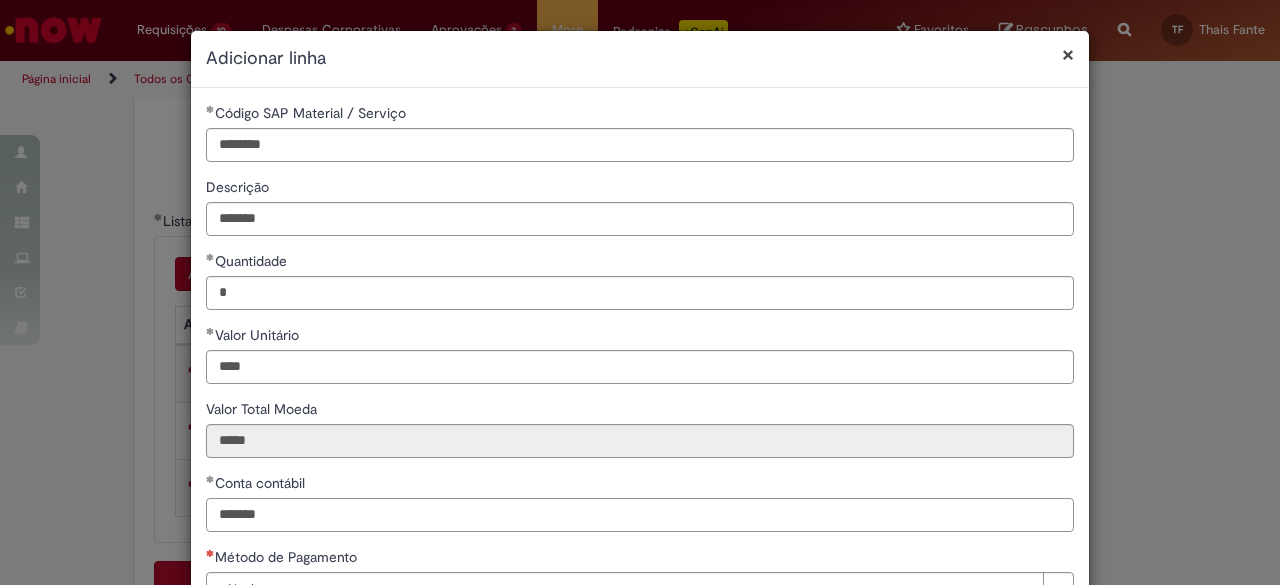 type on "*******" 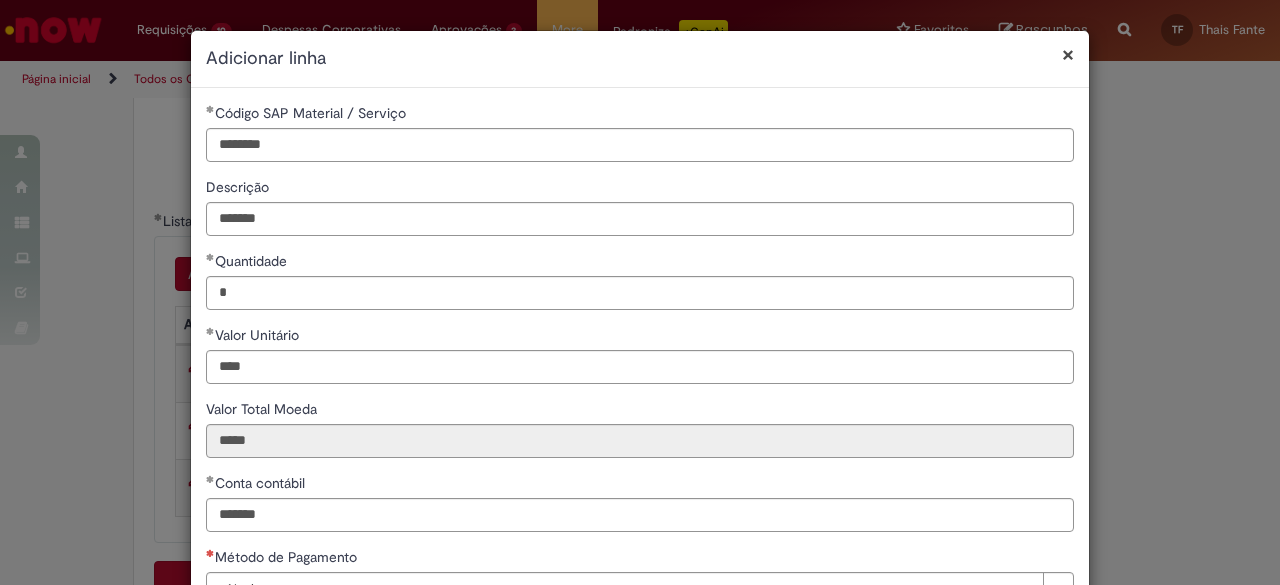 drag, startPoint x: 452, startPoint y: 331, endPoint x: 446, endPoint y: 345, distance: 15.231546 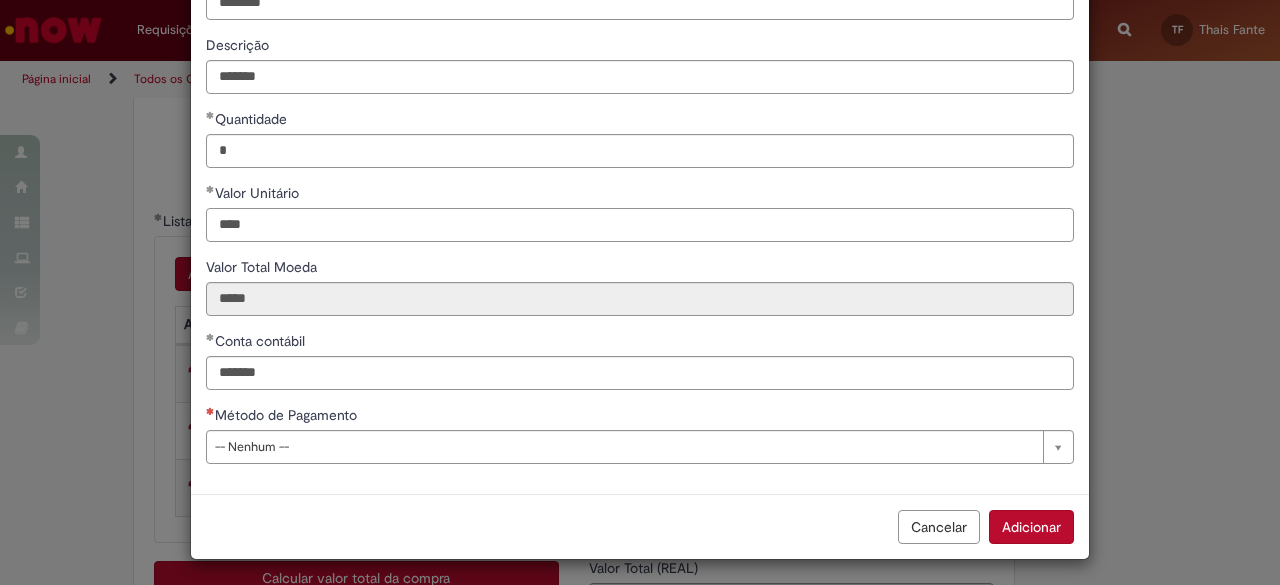 drag, startPoint x: 446, startPoint y: 345, endPoint x: 378, endPoint y: 439, distance: 116.01724 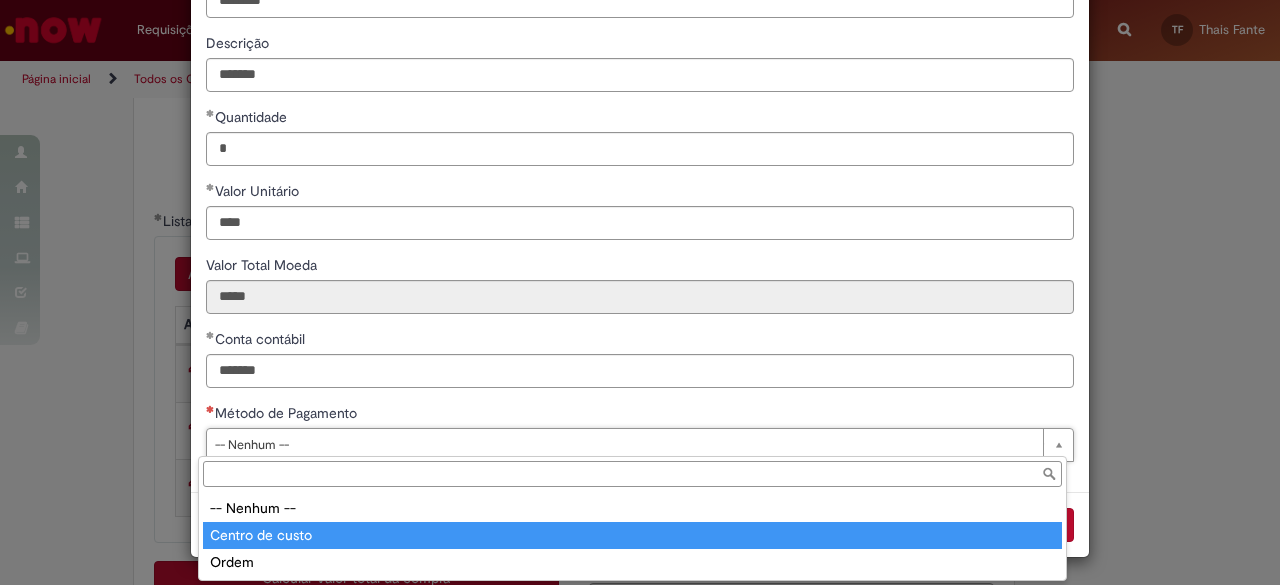 type on "**********" 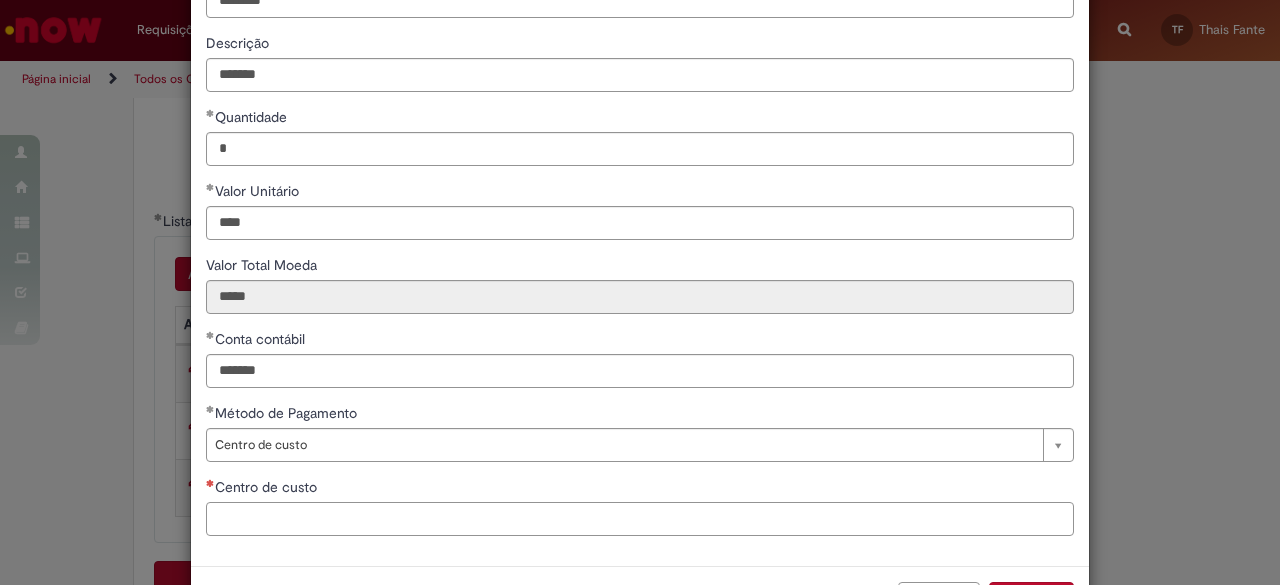 click on "Centro de custo" at bounding box center [640, 519] 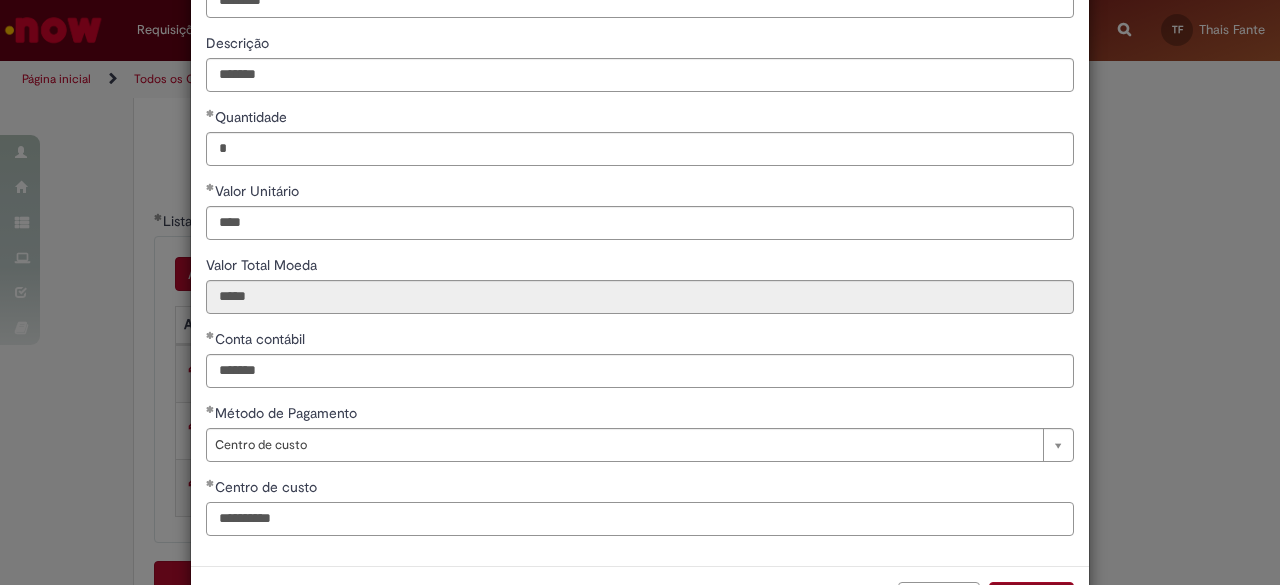 type on "**********" 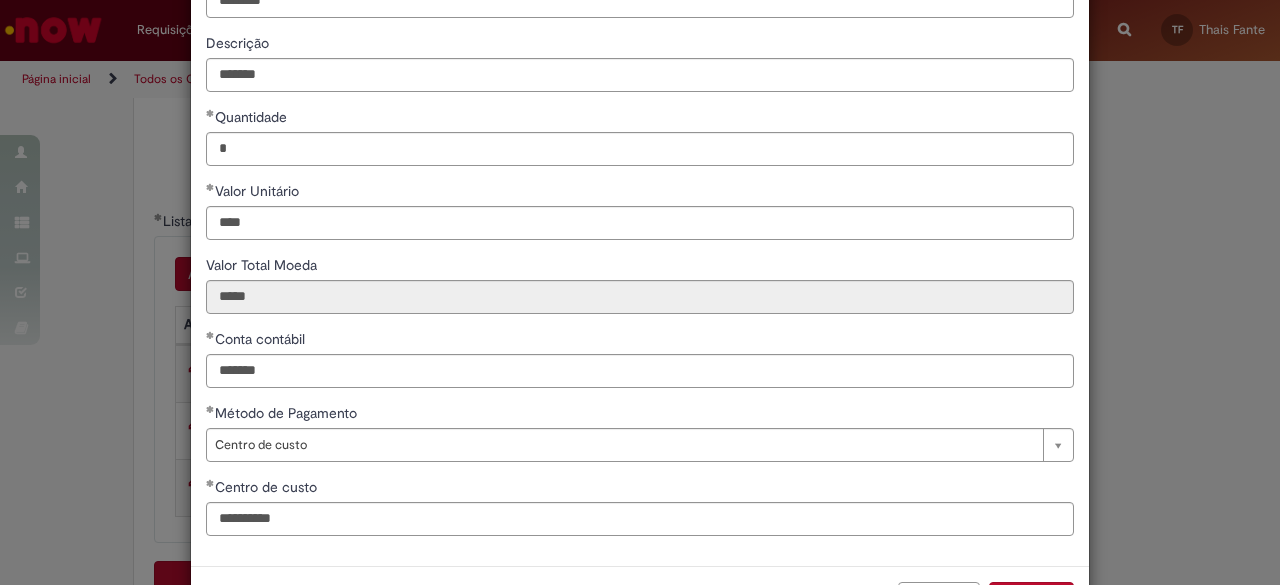 click on "Adicionar" at bounding box center [1031, 599] 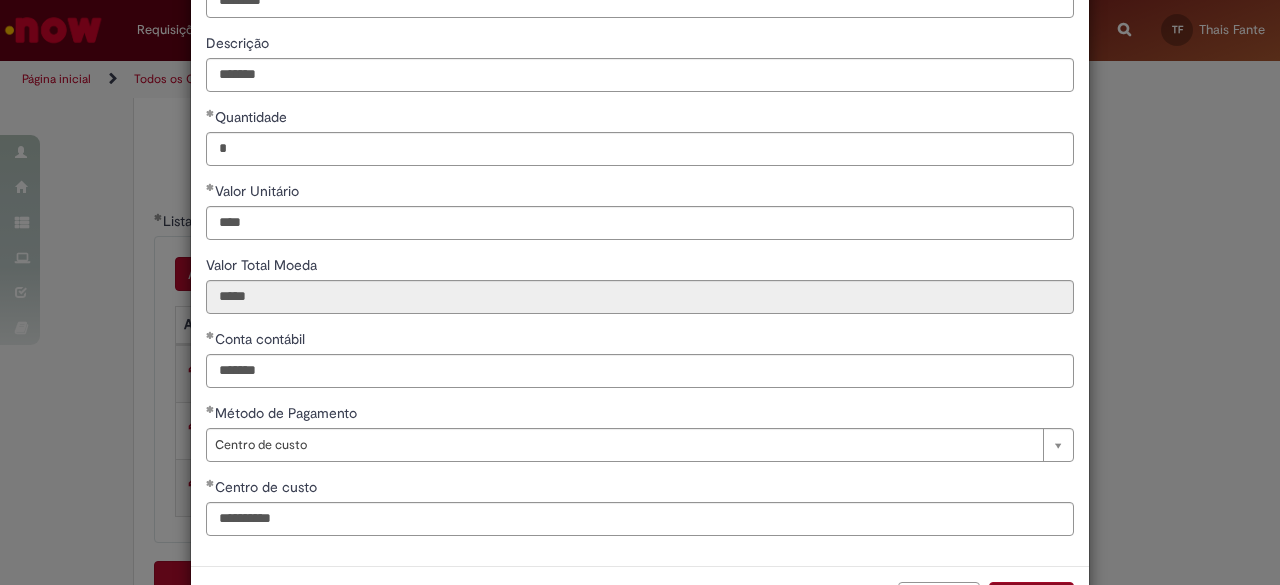 scroll, scrollTop: 0, scrollLeft: 0, axis: both 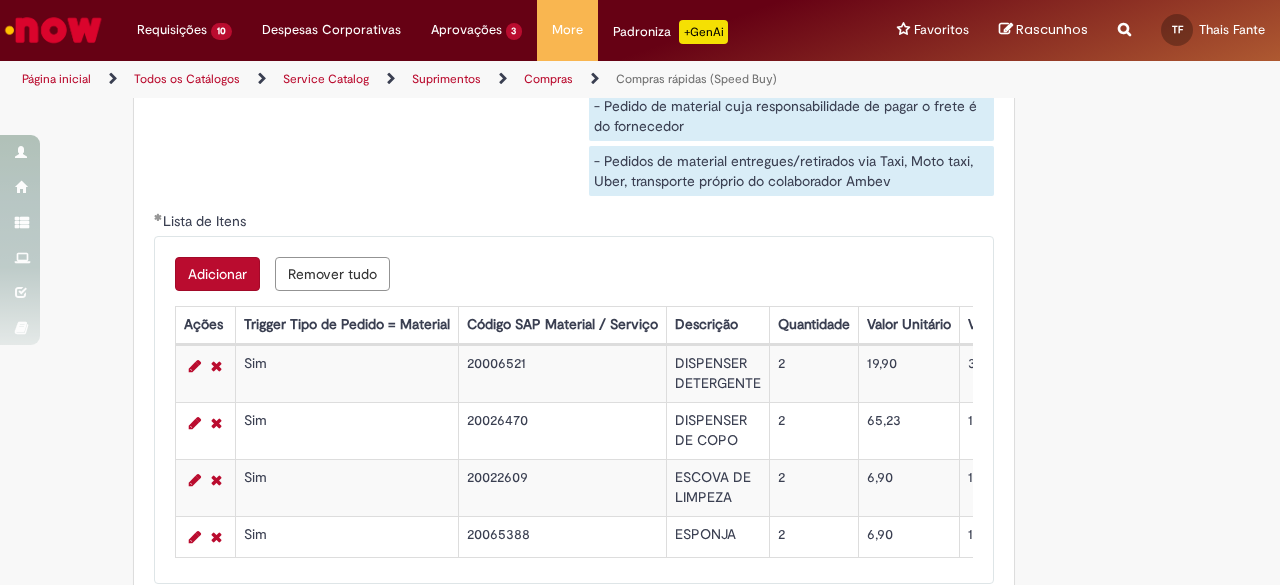 click on "Adicionar Remover tudo Lista de Itens Ações Trigger Tipo de Pedido = Material Código SAP Material / Serviço Descrição Quantidade Valor Unitário Valor Total Moeda Origem do Material Código NCM Conta contábil Método de Pagamento Ordem de Serviço Sim 20006521 DISPENSER DETERGENTE 2 19,90 39,80 6106002 Centro de custo BRZB120092 Sim 20026470 DISPENSER DE COPO 2 65,23 130,46 6106002 Centro de custo BRZB120092 Sim 20022609 ESCOVA DE LIMPEZA 2 6,90 13,80 6106002 Centro de custo BRZB120092 Sim 20065388 ESPONJA 2 6,90 13,80 6106002 Centro de custo BRZB120092" at bounding box center [574, 410] 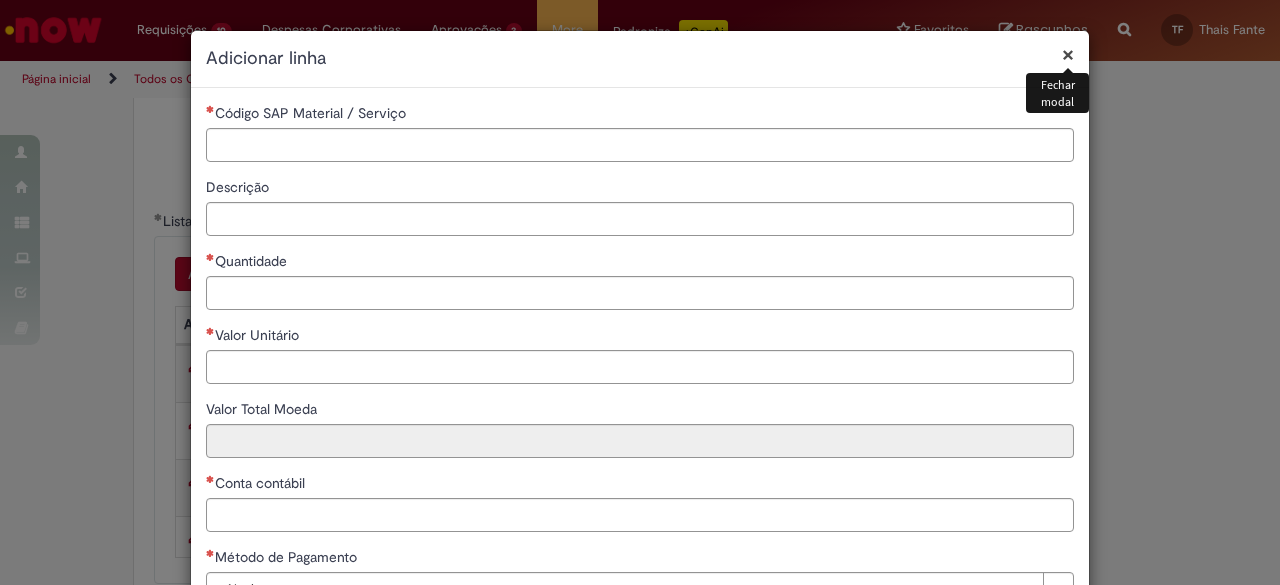 click on "×" at bounding box center [1068, 54] 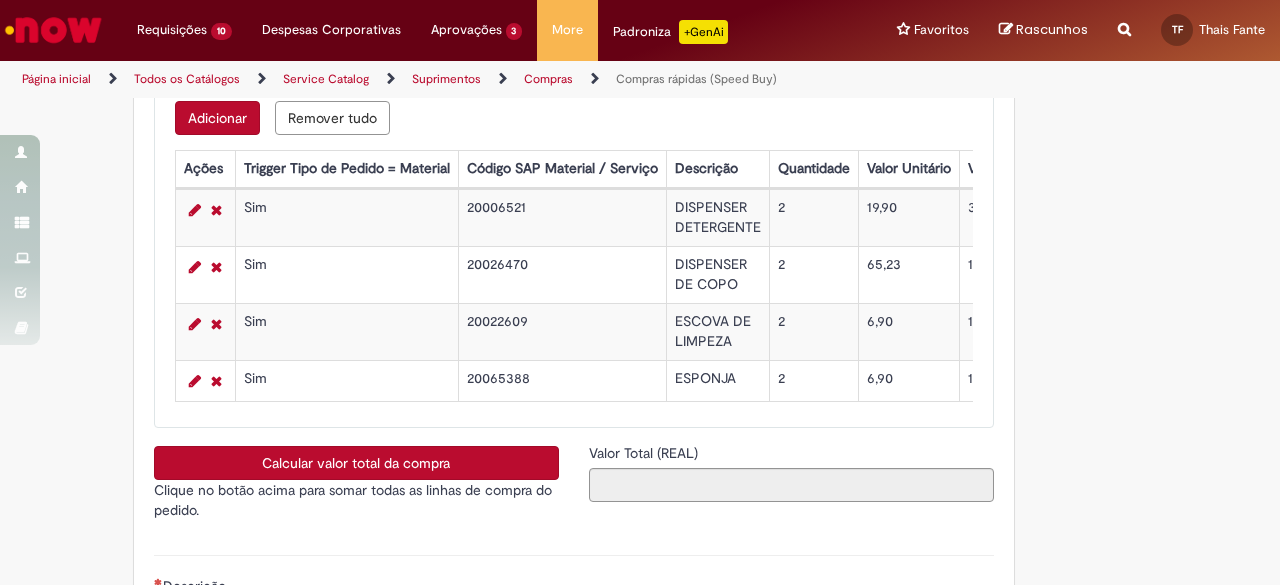 scroll, scrollTop: 3434, scrollLeft: 0, axis: vertical 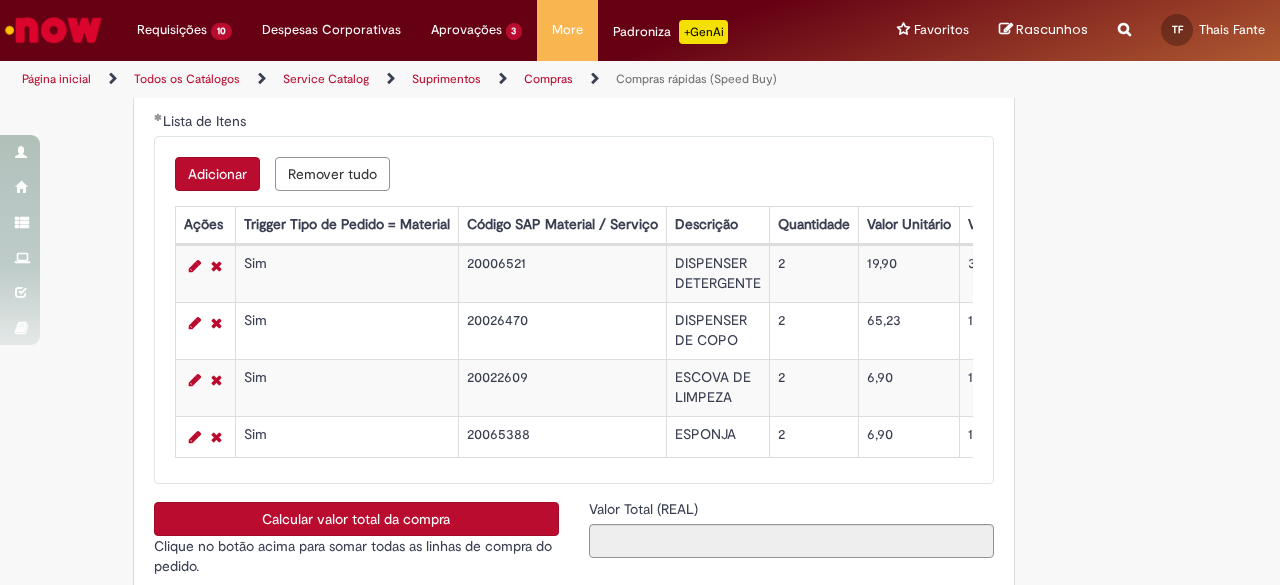 click on "Adicionar" at bounding box center (217, 174) 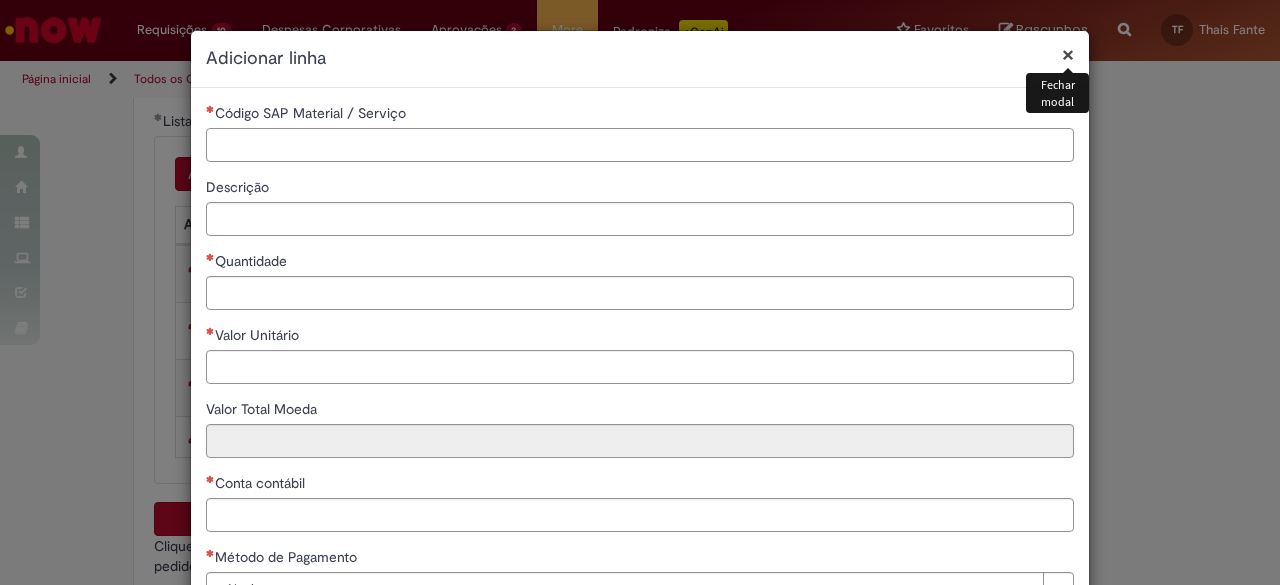 click on "Código SAP Material / Serviço" at bounding box center (640, 145) 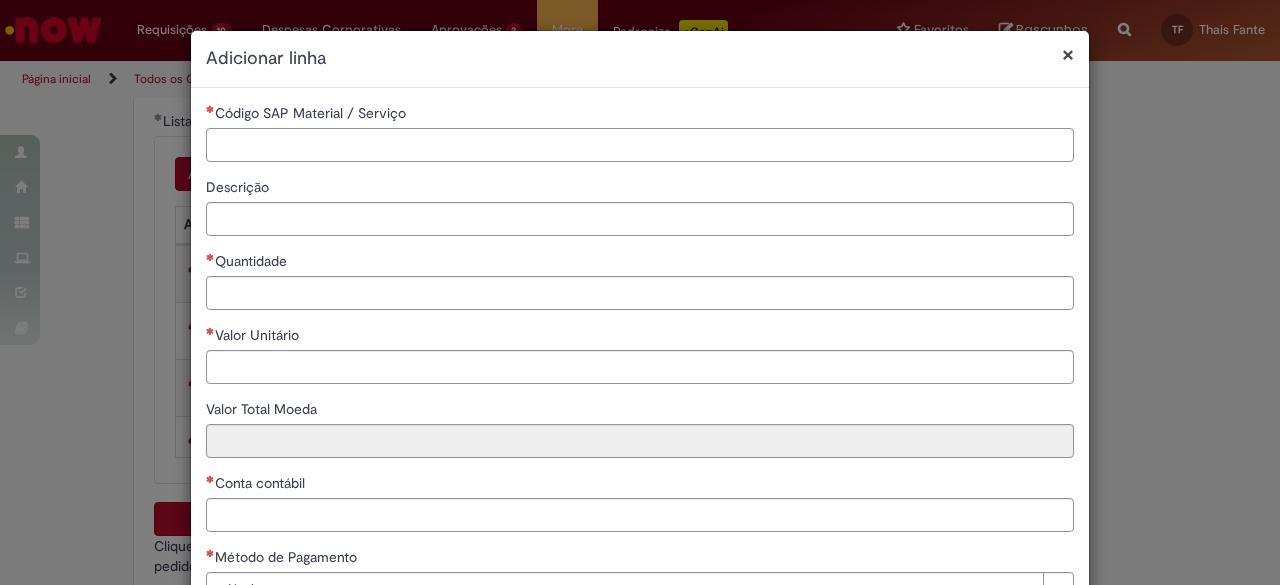 paste on "********" 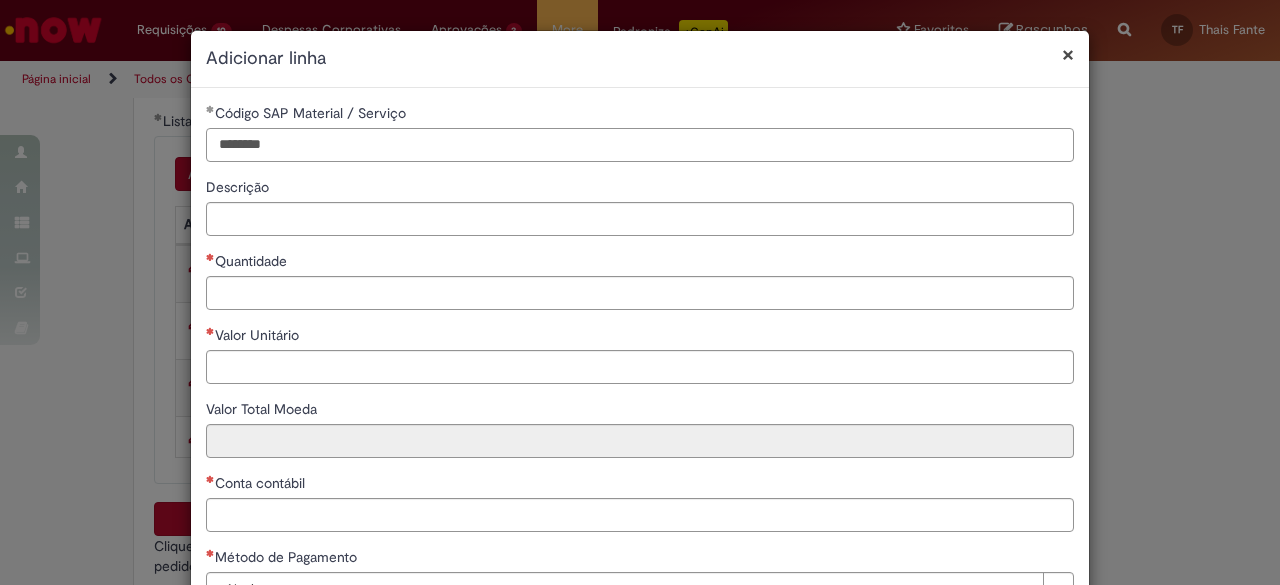 type on "********" 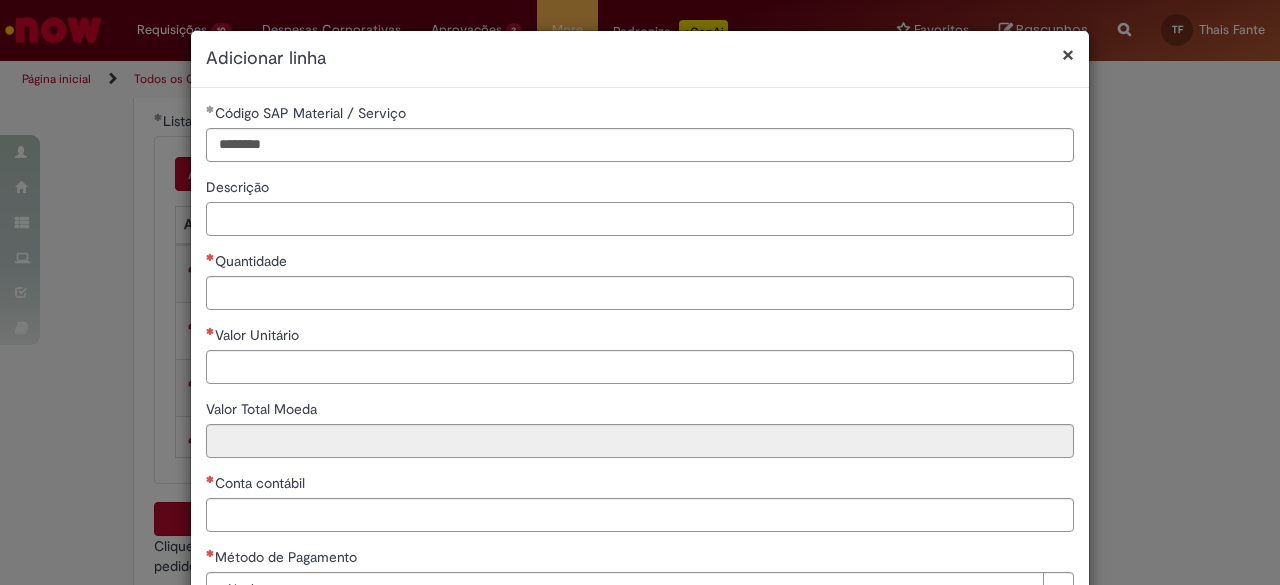 click on "Descrição" at bounding box center [640, 219] 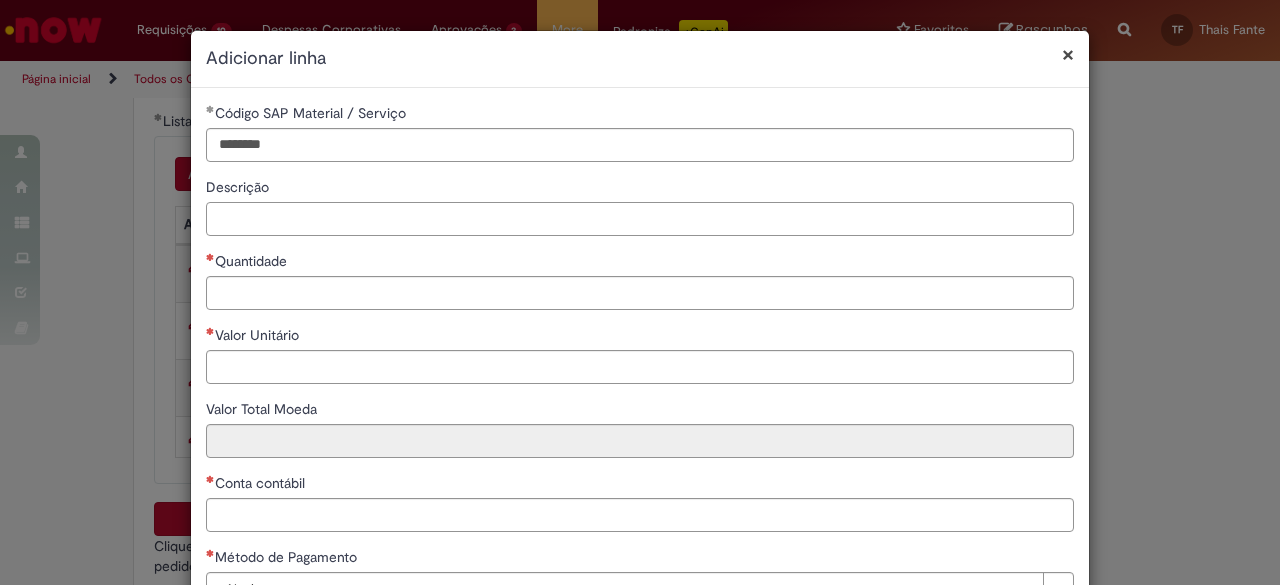 paste on "**********" 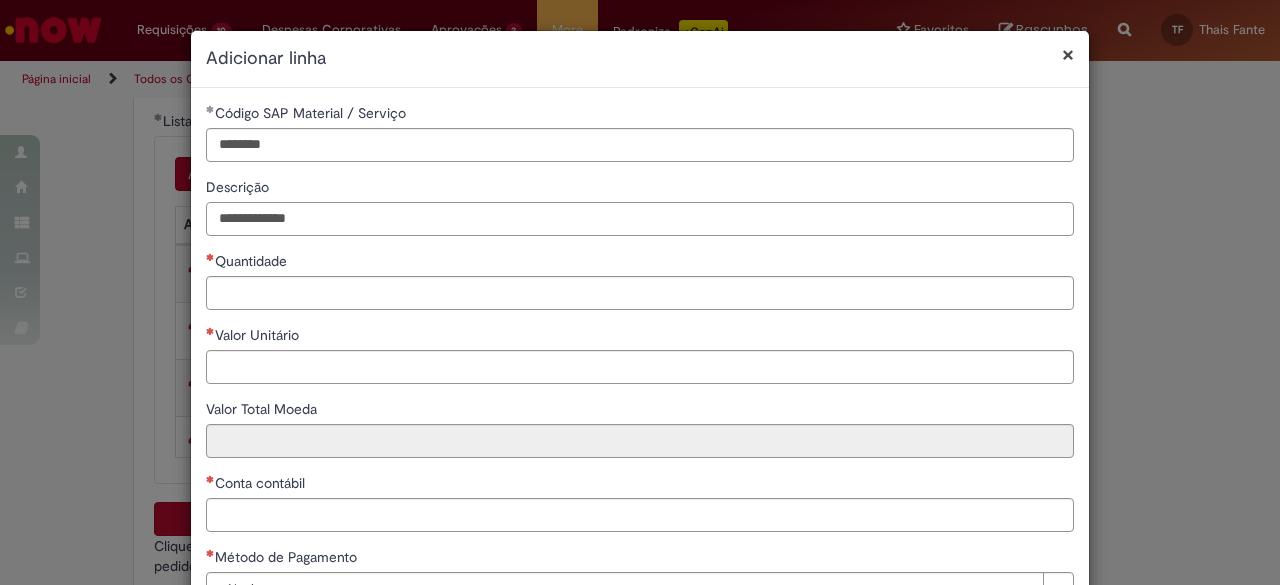 type on "**********" 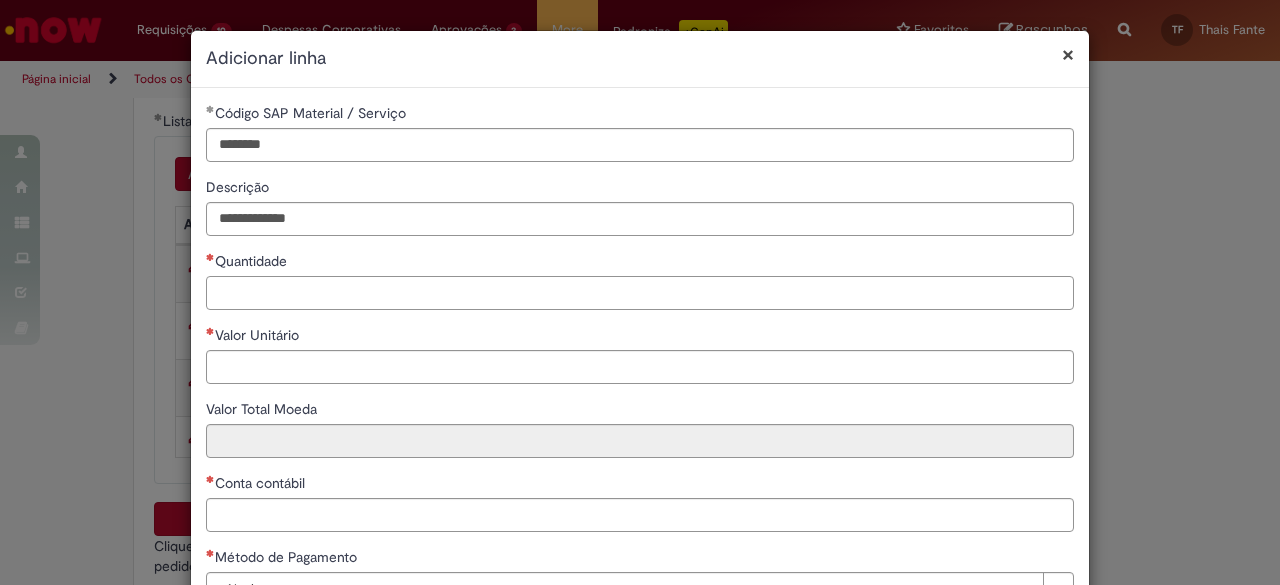 click on "**********" at bounding box center (640, 362) 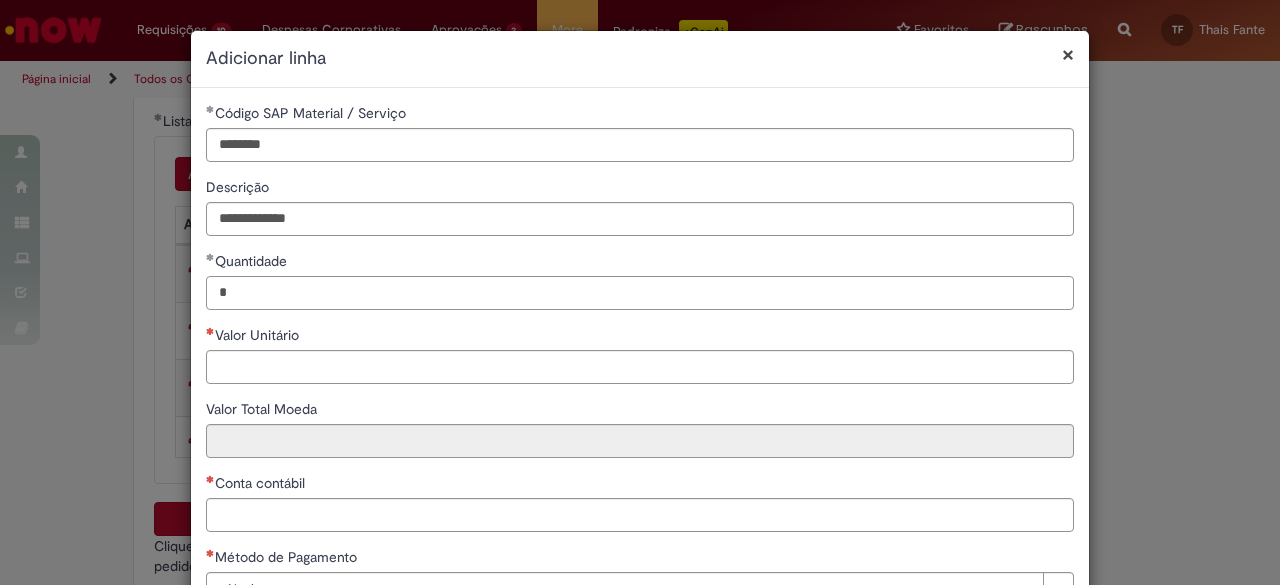 type on "*" 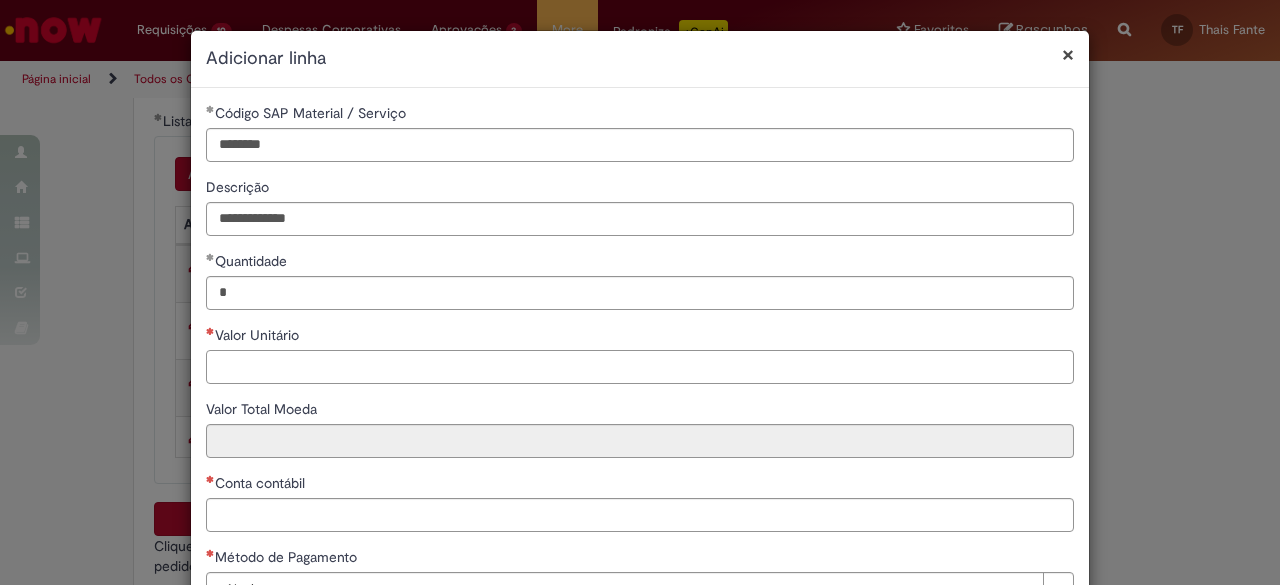 click on "Valor Unitário" at bounding box center [640, 367] 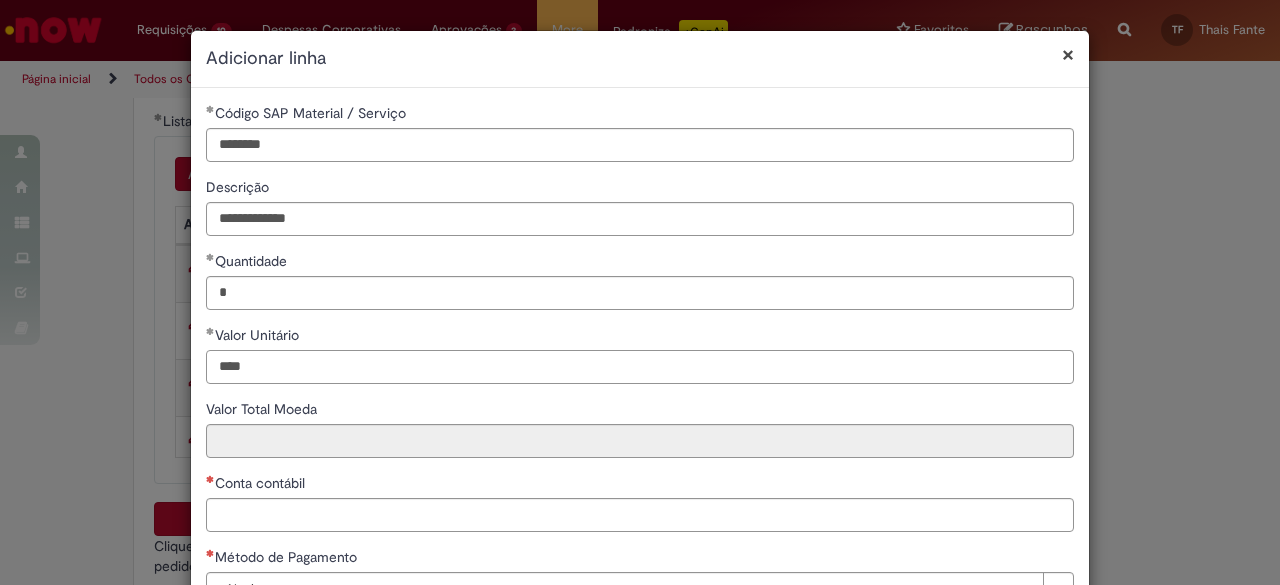 type on "****" 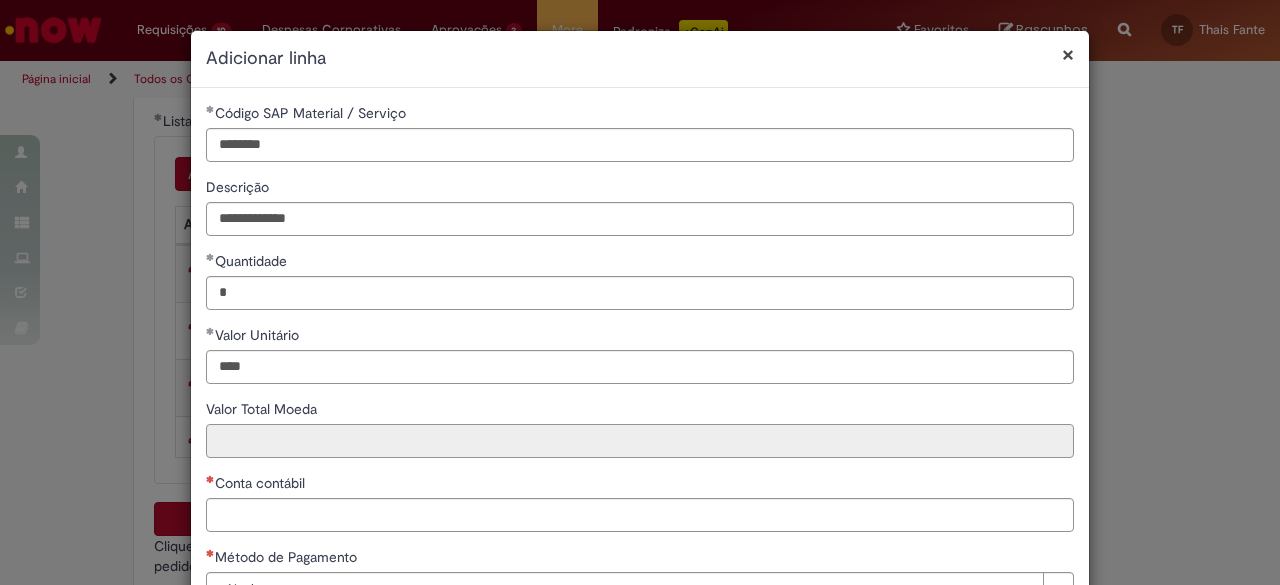 type on "****" 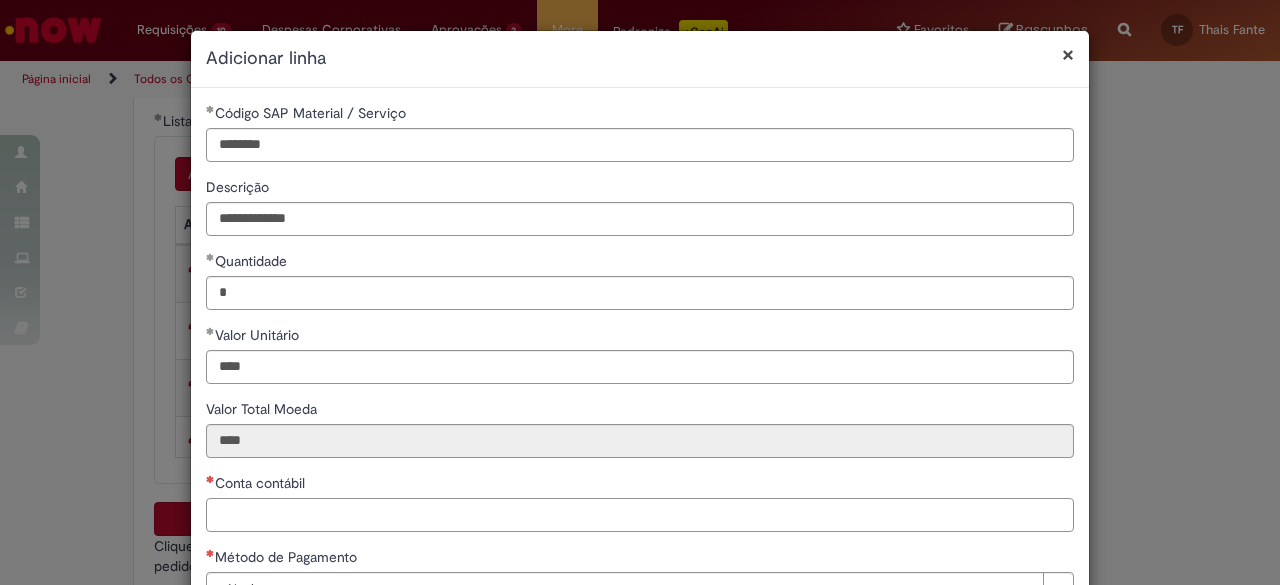 paste on "*******" 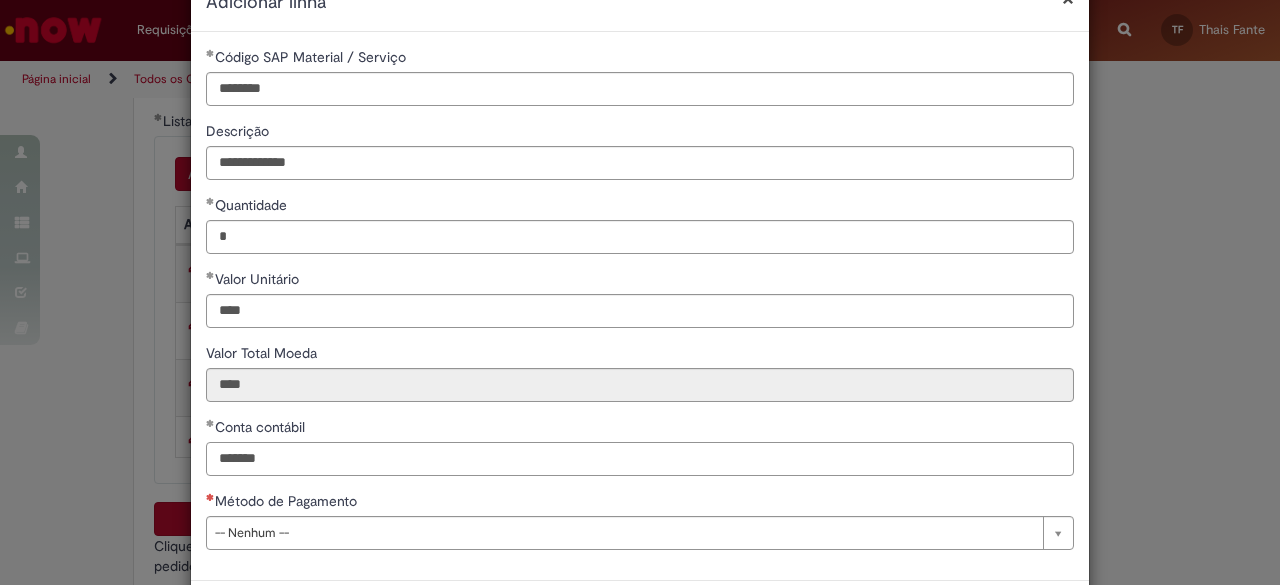scroll, scrollTop: 144, scrollLeft: 0, axis: vertical 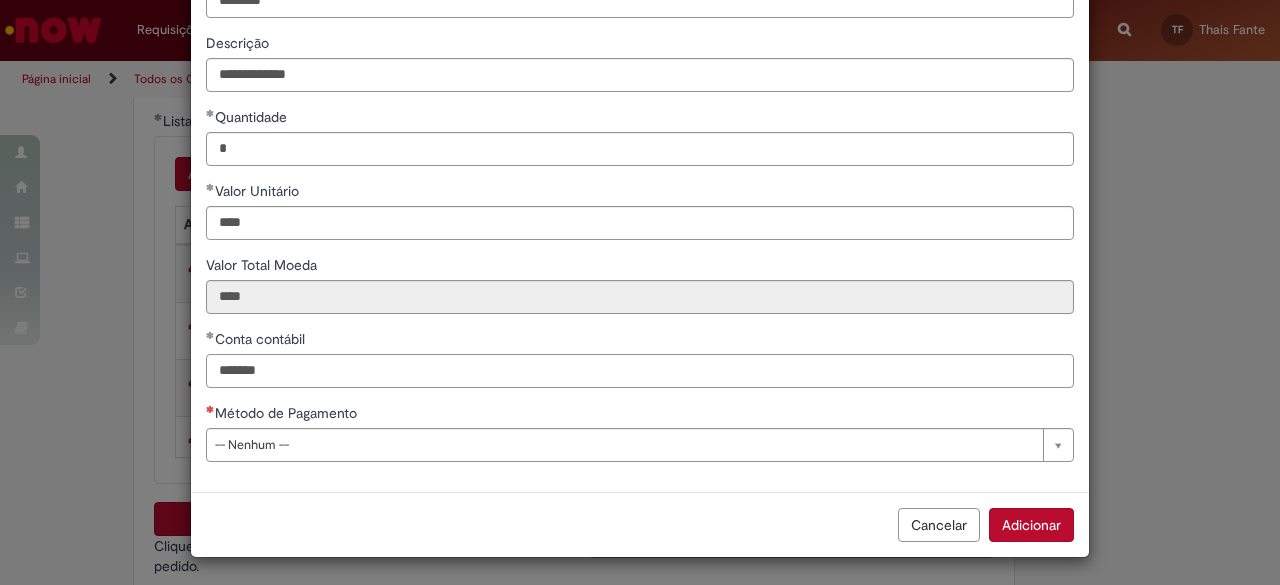type on "*******" 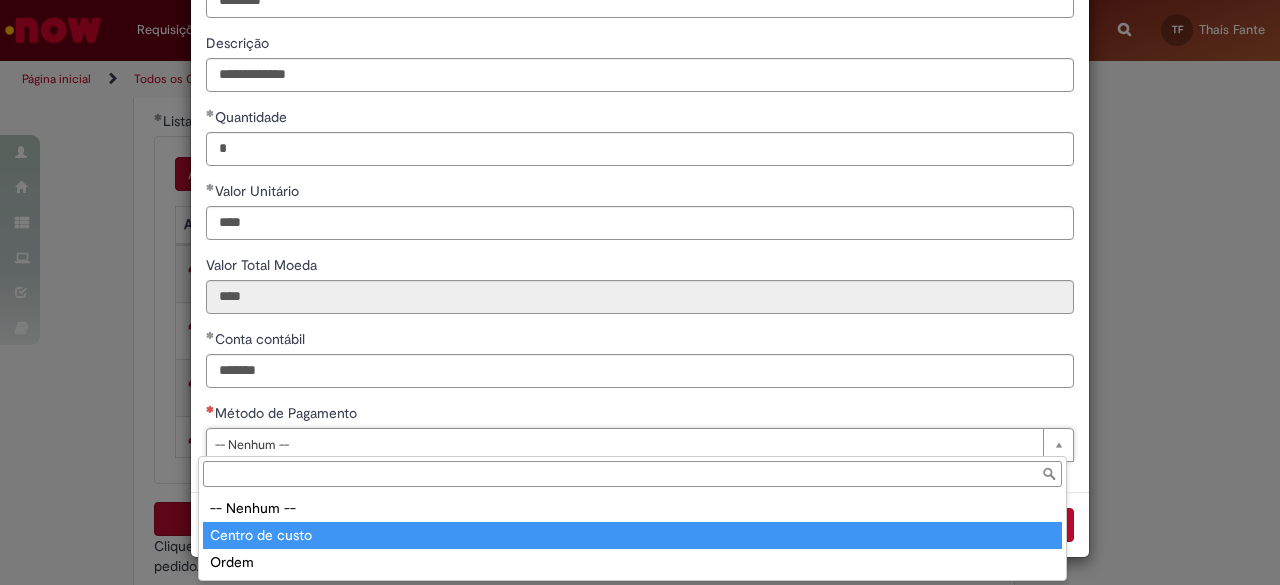 type on "**********" 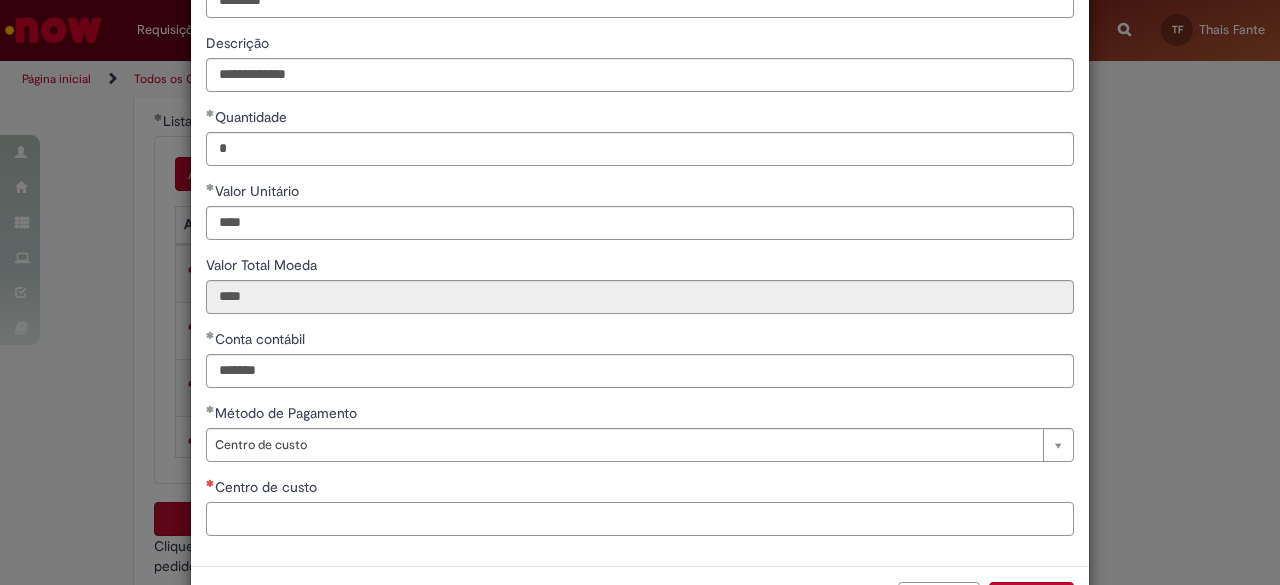 click on "Centro de custo" at bounding box center [640, 519] 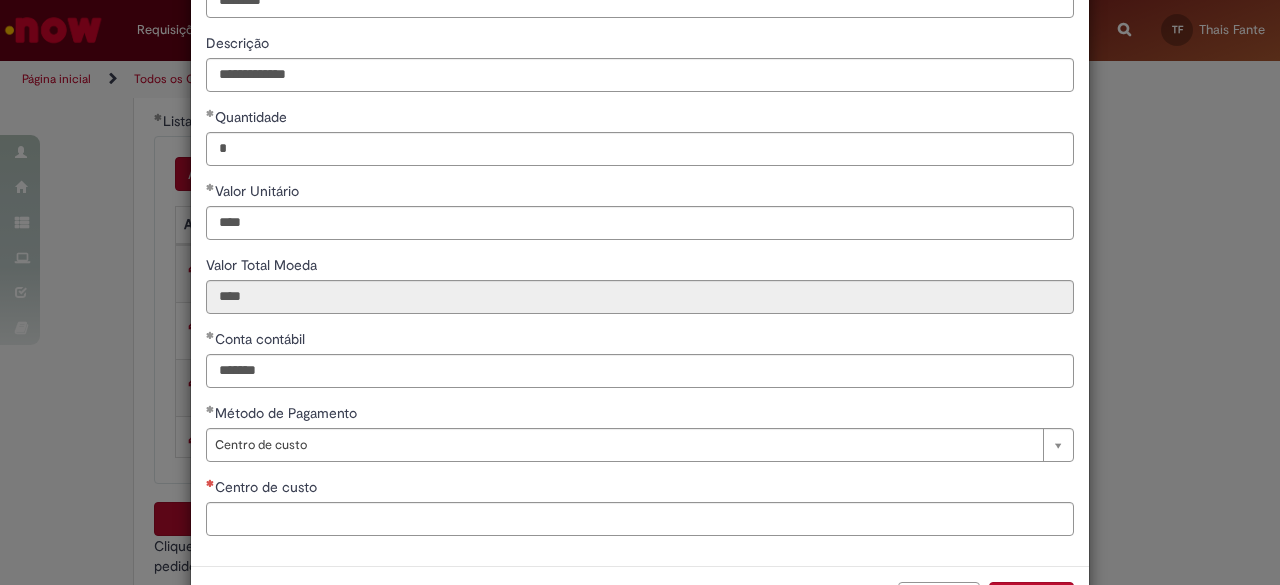 scroll, scrollTop: 145, scrollLeft: 0, axis: vertical 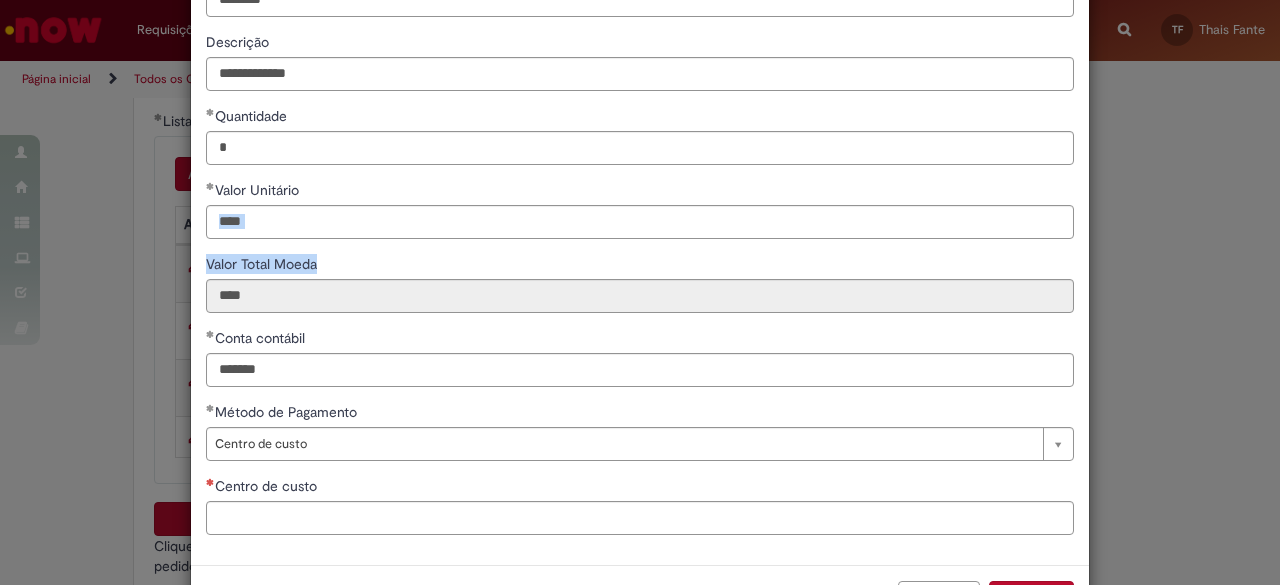 click on "**********" at bounding box center [640, 254] 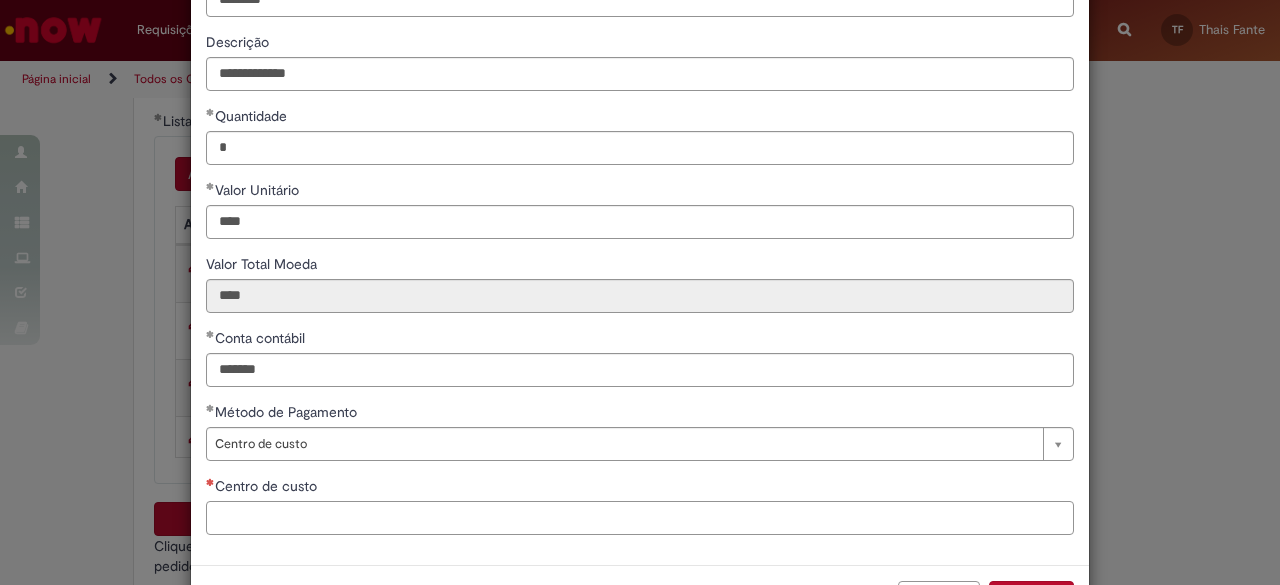 scroll, scrollTop: 144, scrollLeft: 0, axis: vertical 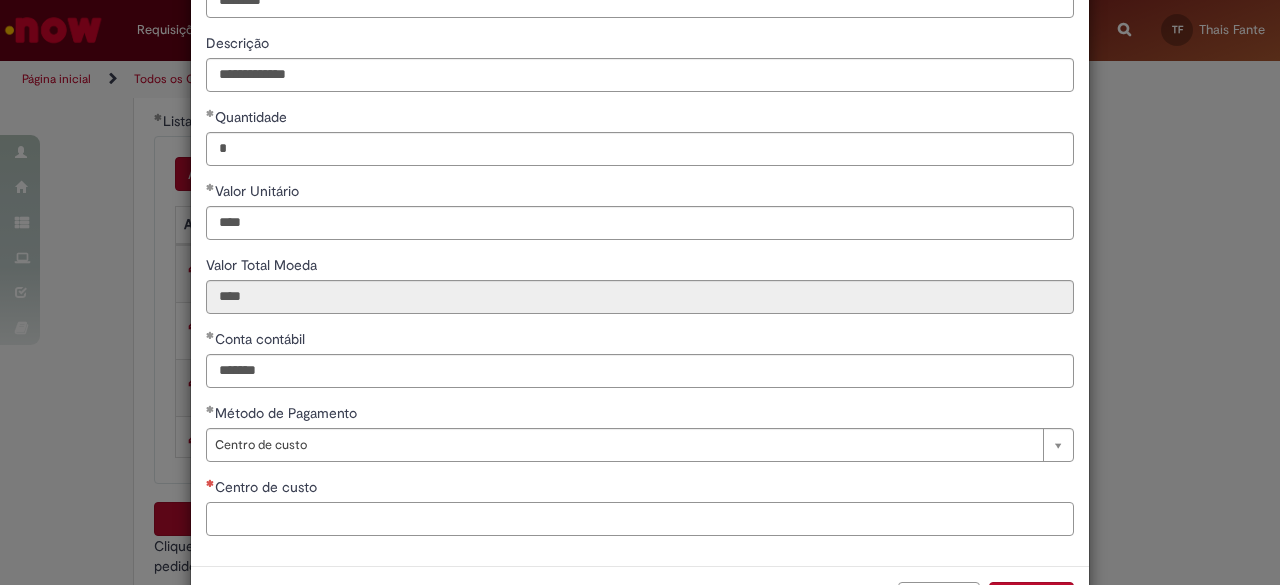 click on "Centro de custo" at bounding box center [640, 519] 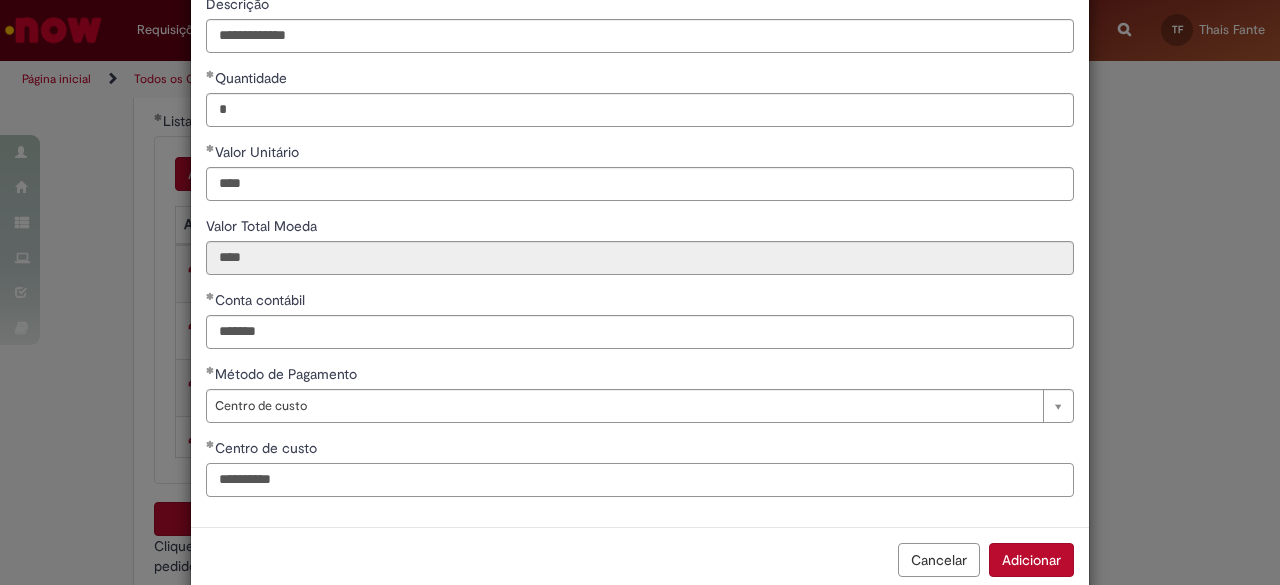 scroll, scrollTop: 218, scrollLeft: 0, axis: vertical 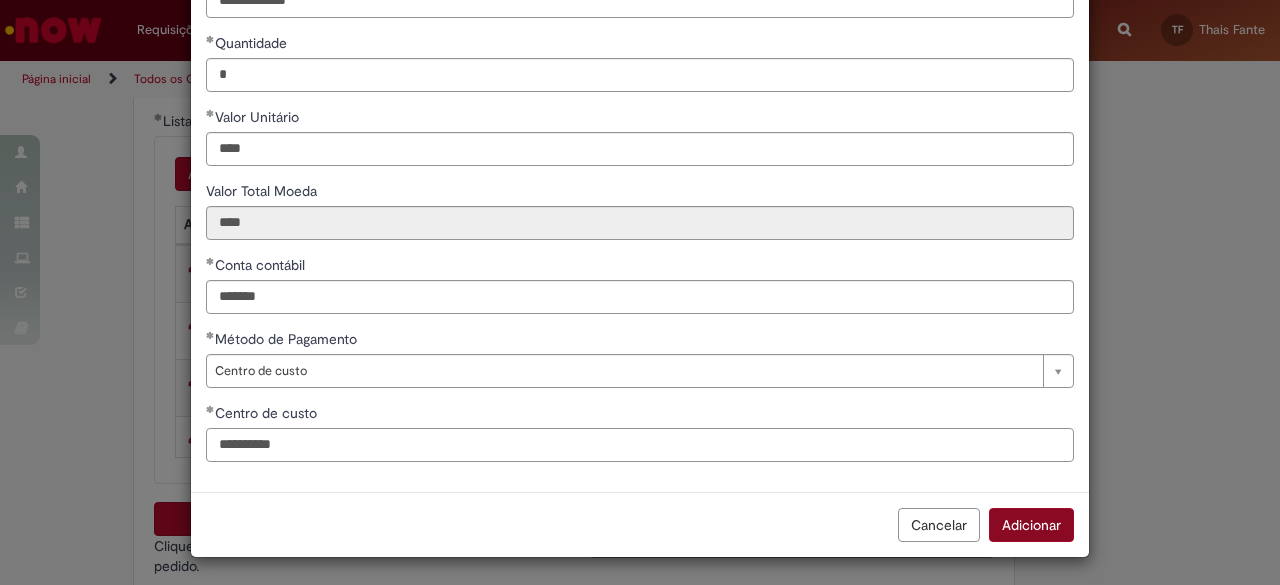 type on "**********" 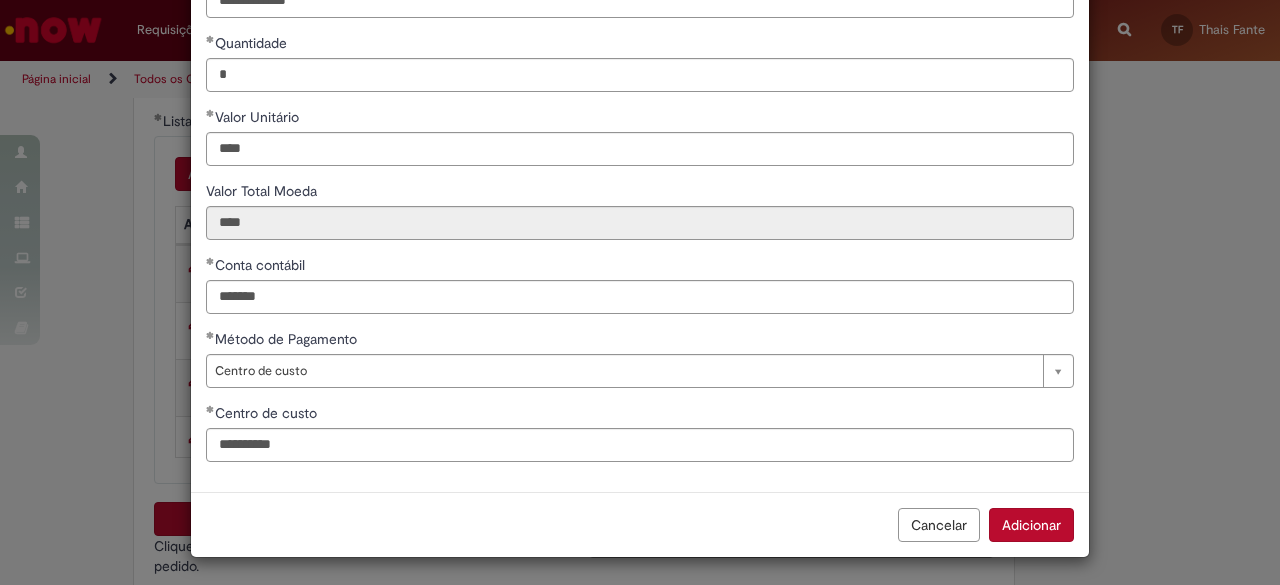 click on "Adicionar" at bounding box center [1031, 525] 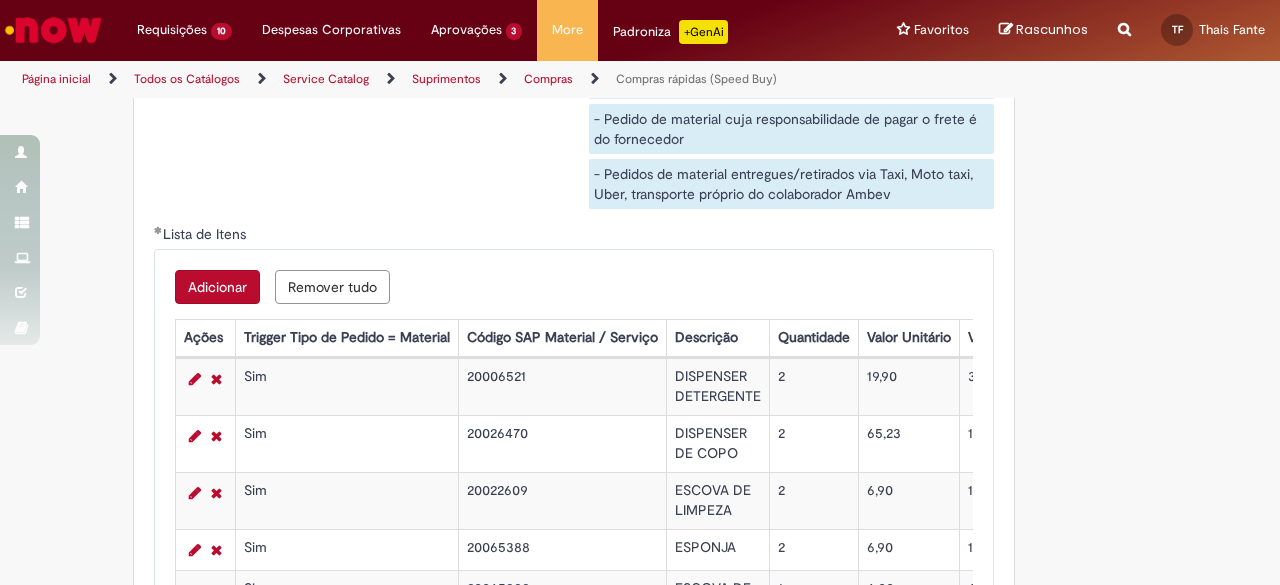 scroll, scrollTop: 3134, scrollLeft: 0, axis: vertical 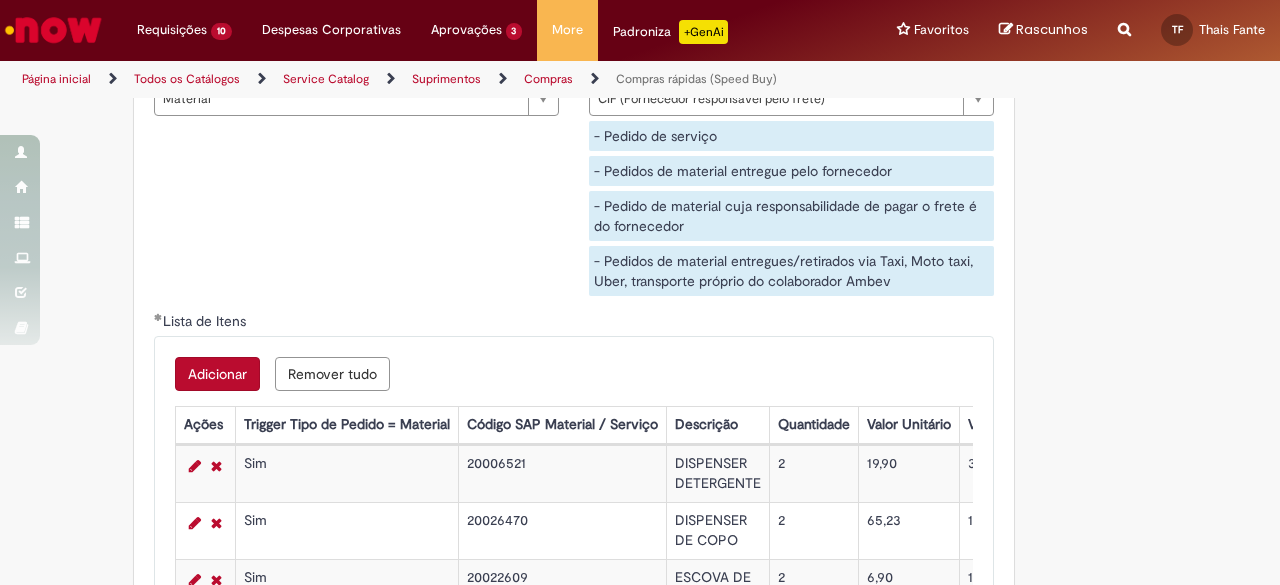 click on "Adicionar" at bounding box center [217, 374] 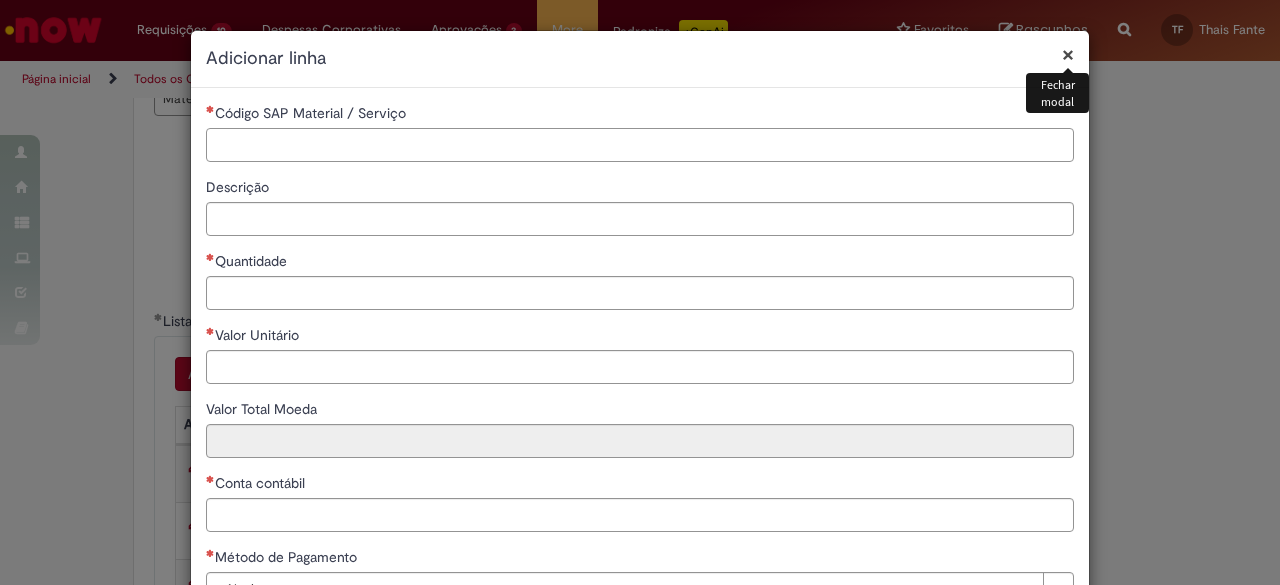 click on "Código SAP Material / Serviço" at bounding box center [640, 145] 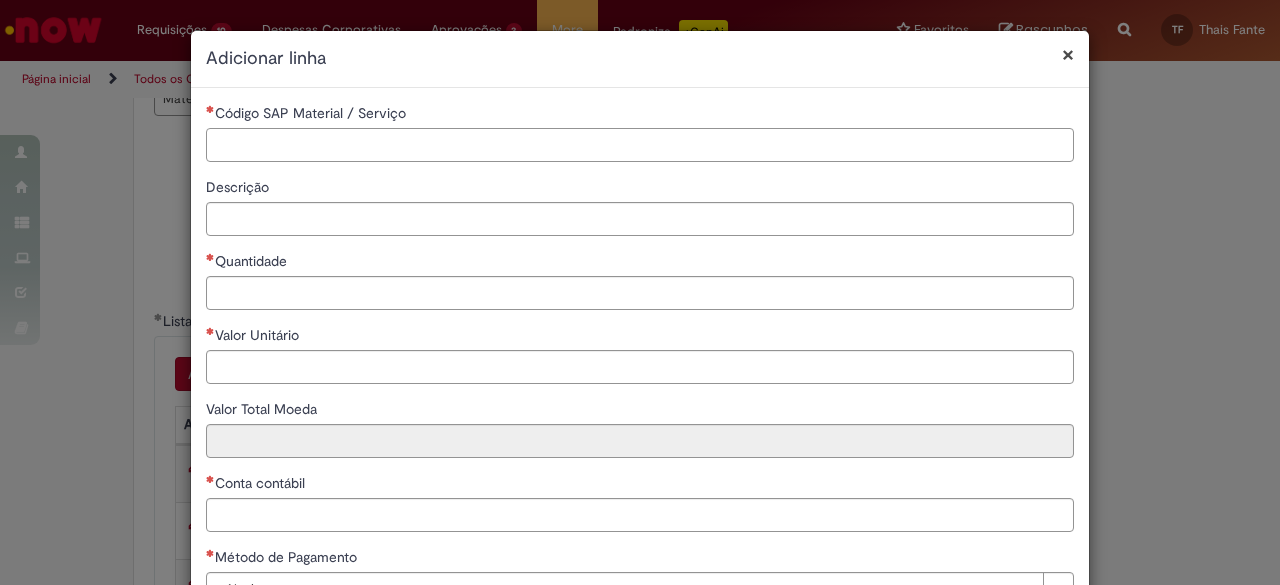 paste on "********" 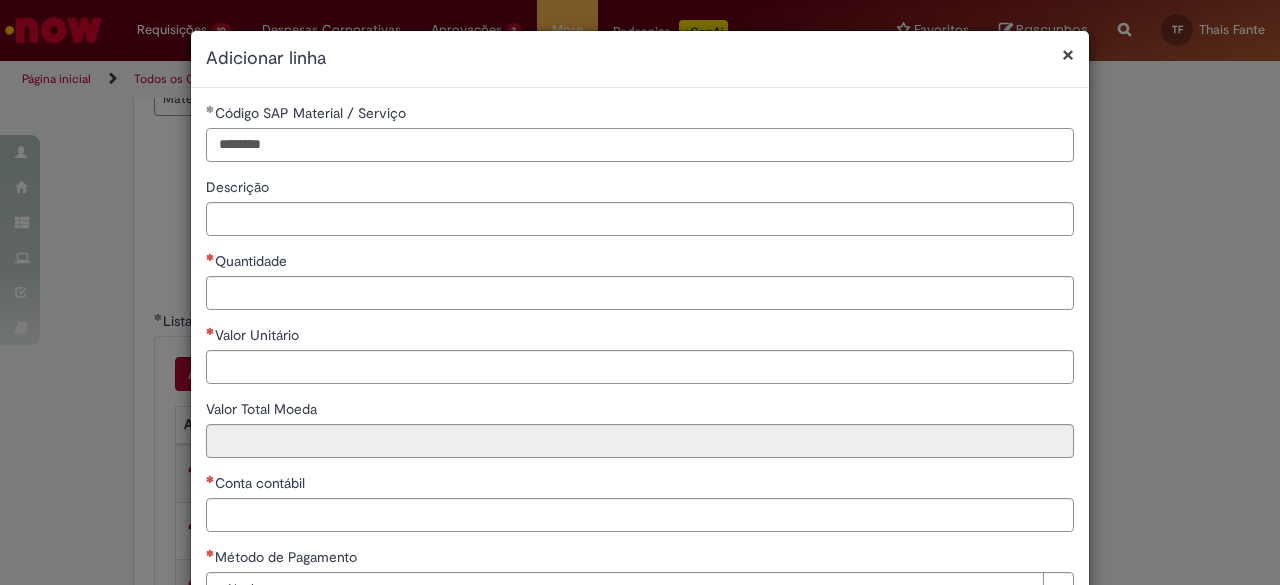 type on "********" 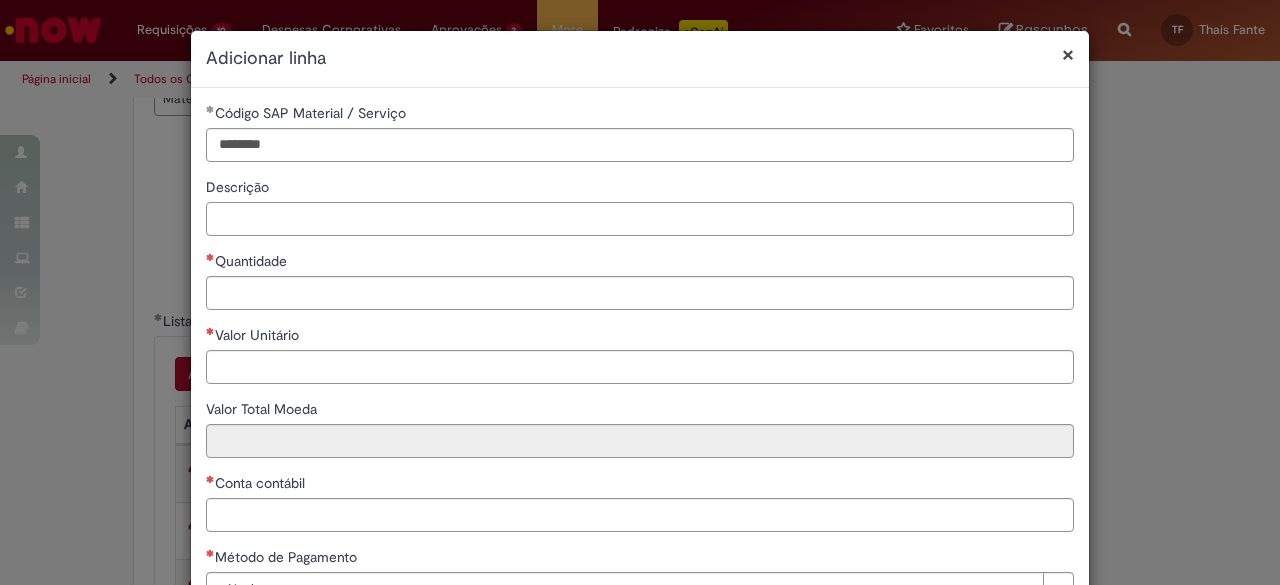 click on "Descrição" at bounding box center (640, 219) 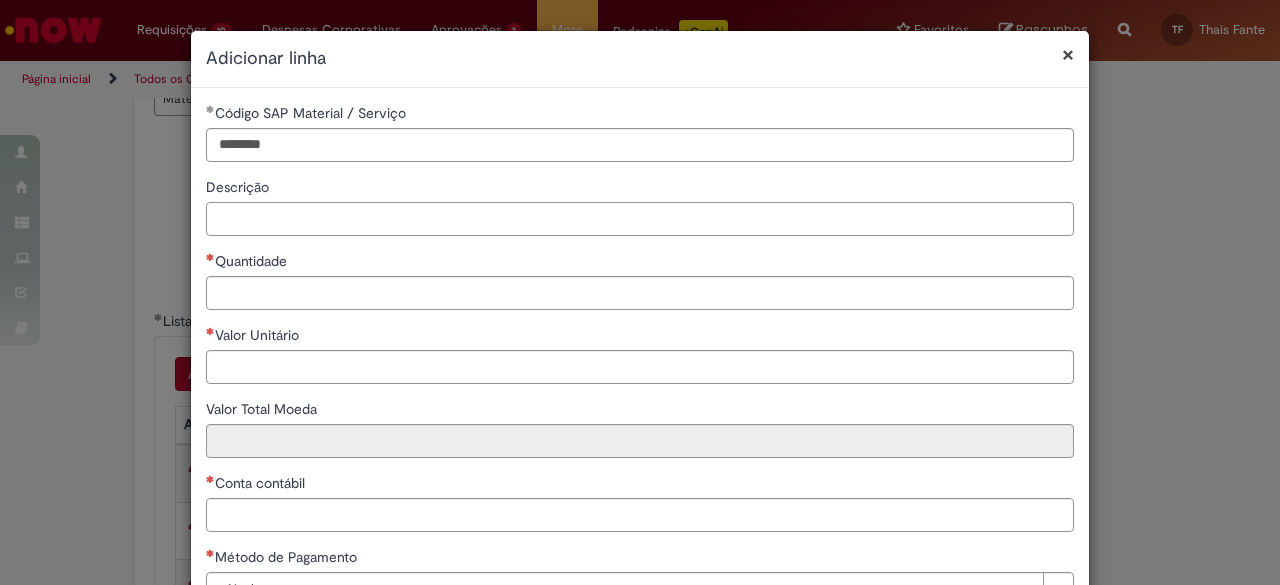 paste on "**********" 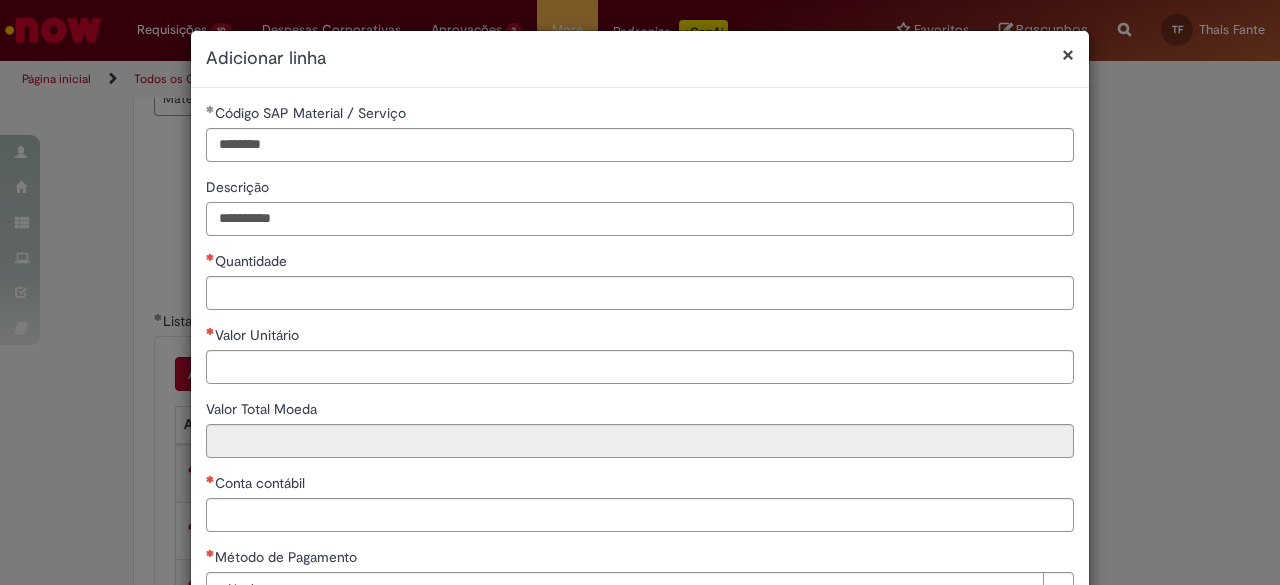 type on "**********" 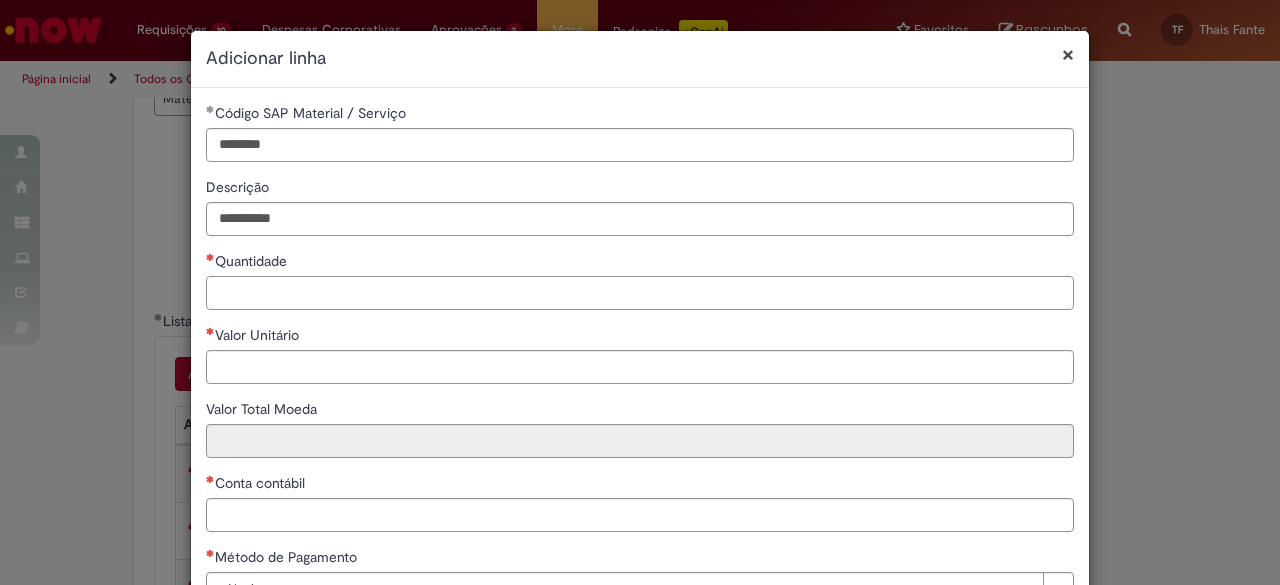 click on "Quantidade" at bounding box center [640, 293] 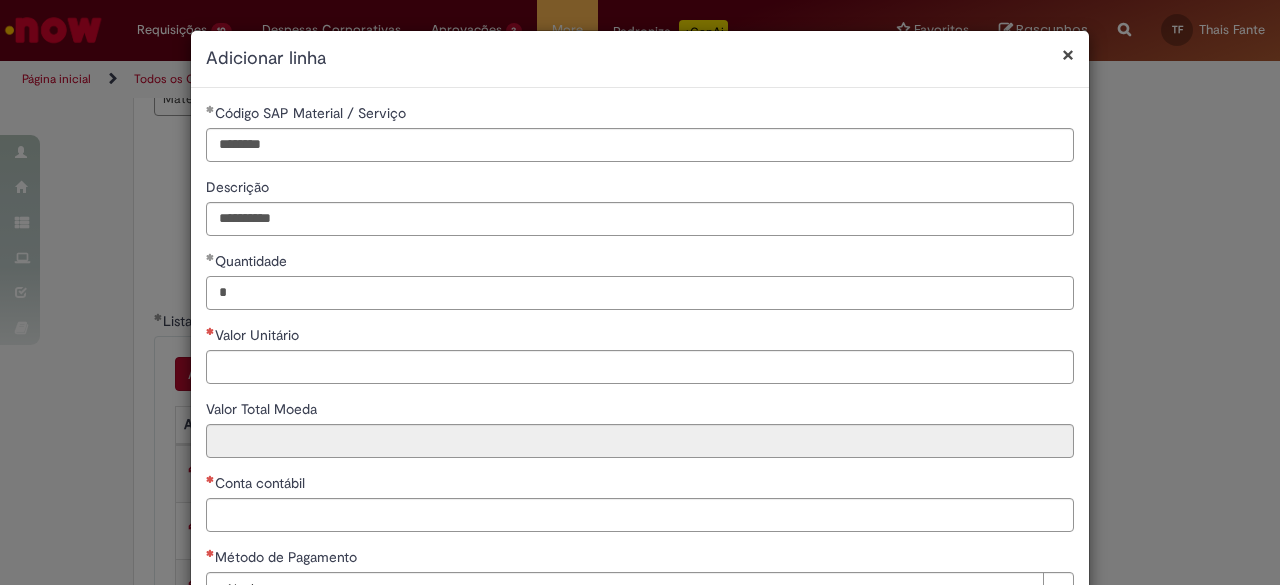 type on "*" 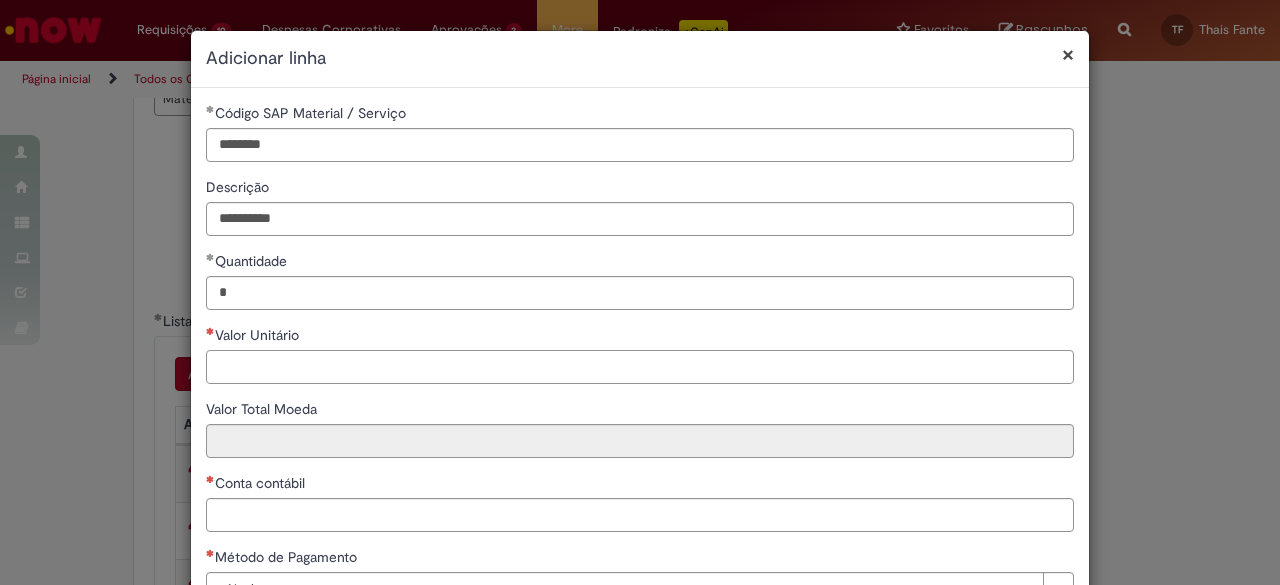 click on "Valor Unitário" at bounding box center (640, 367) 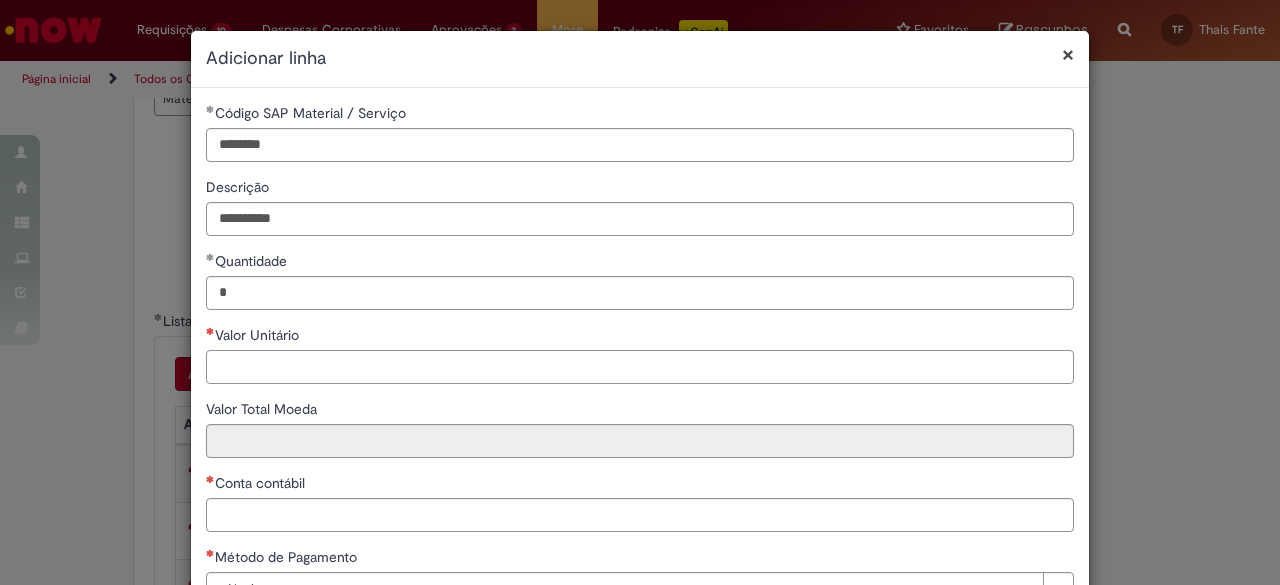 paste on "******" 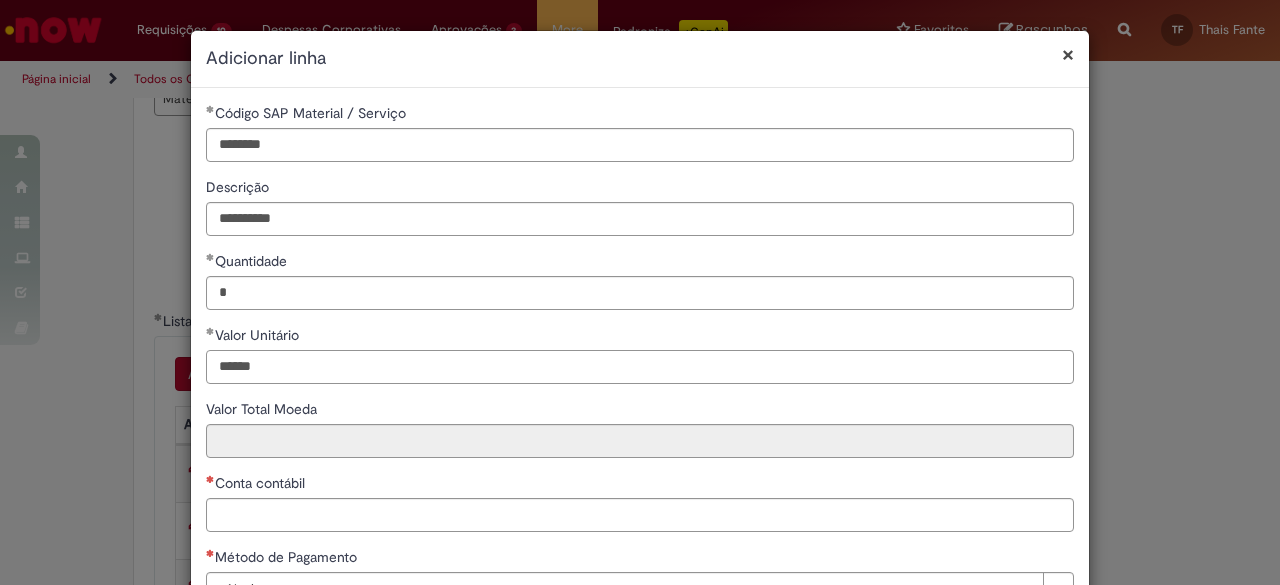 type on "******" 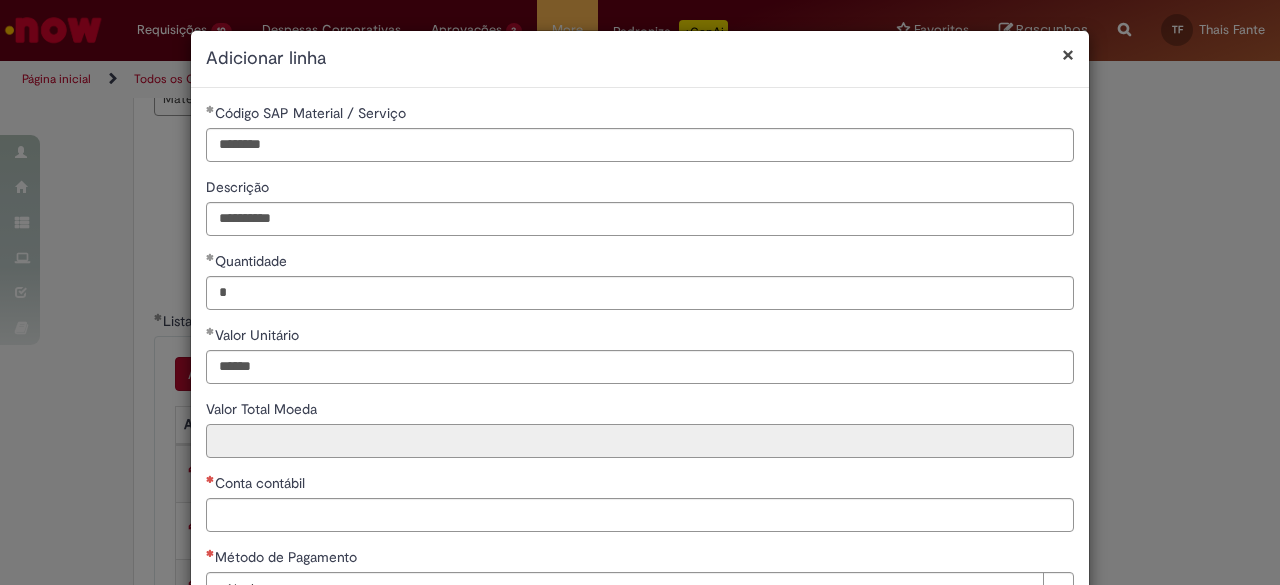type on "******" 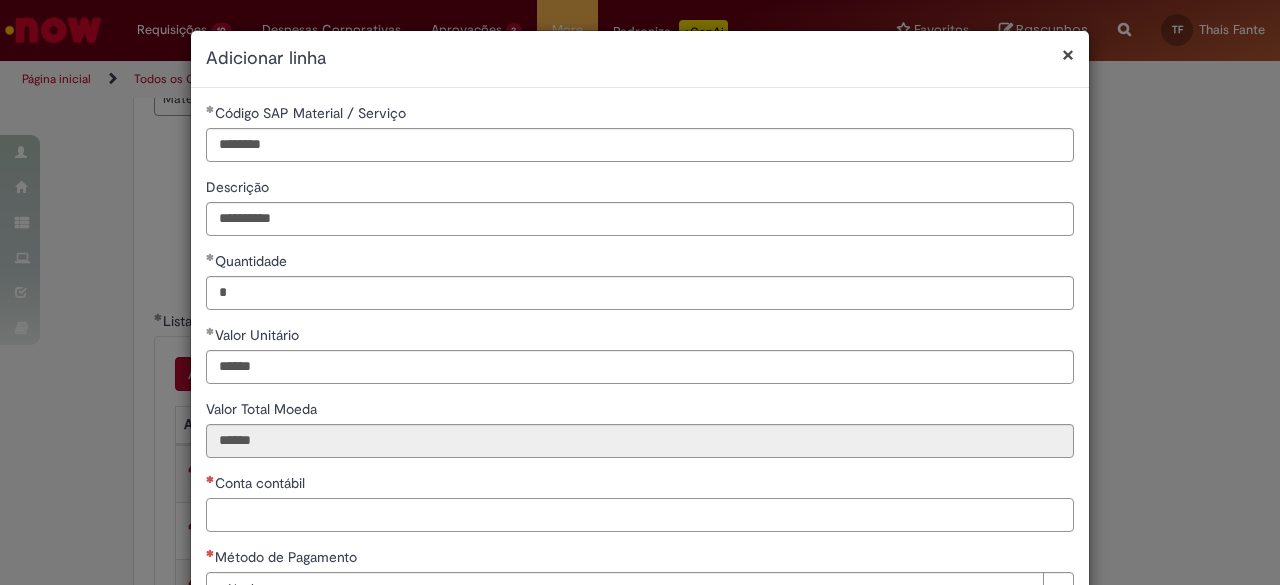paste on "*******" 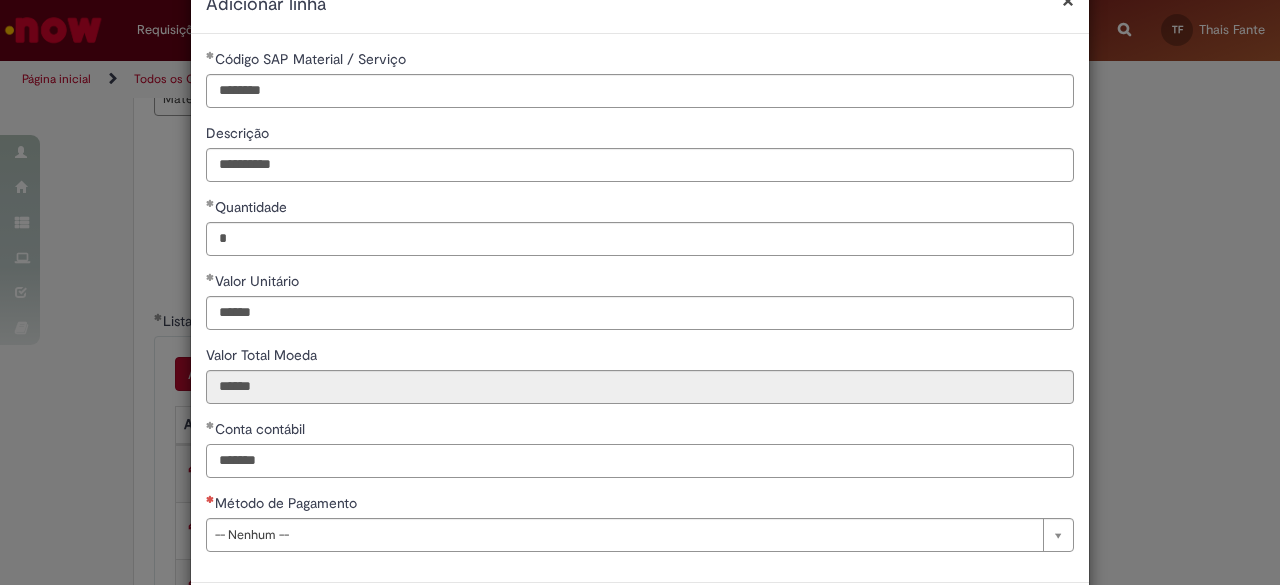 scroll, scrollTop: 144, scrollLeft: 0, axis: vertical 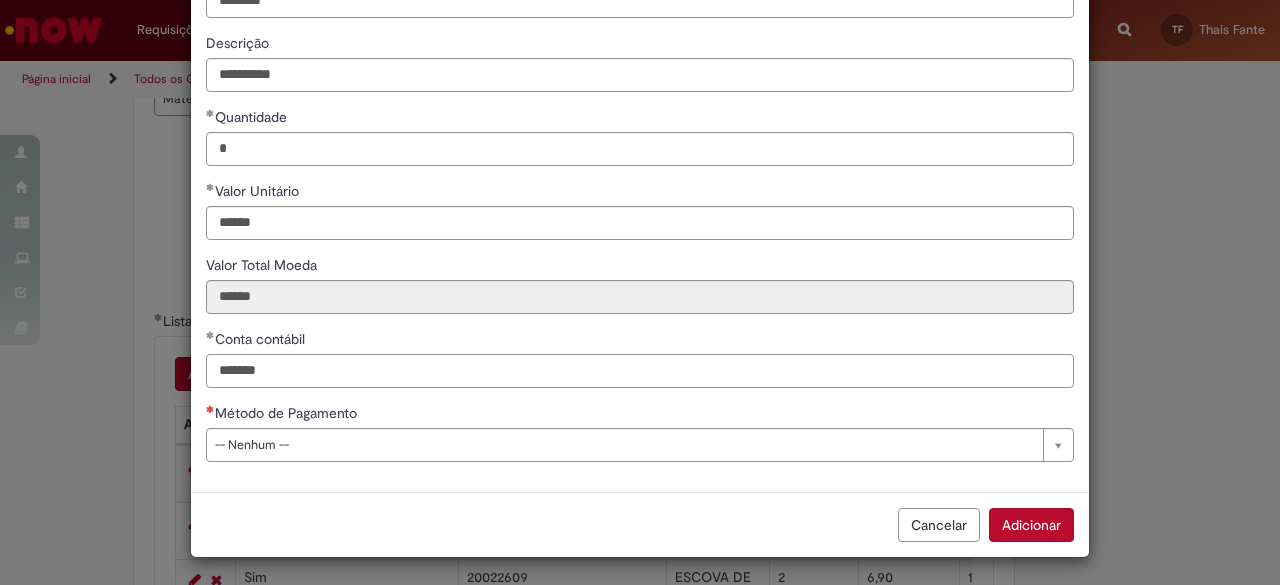 type on "*******" 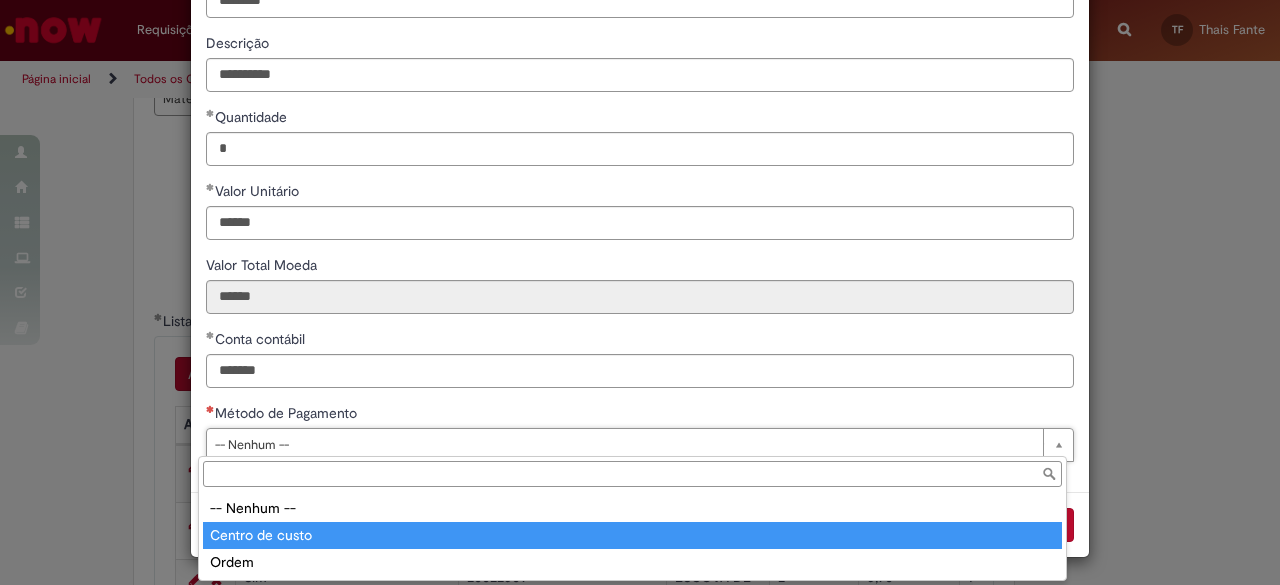 type on "**********" 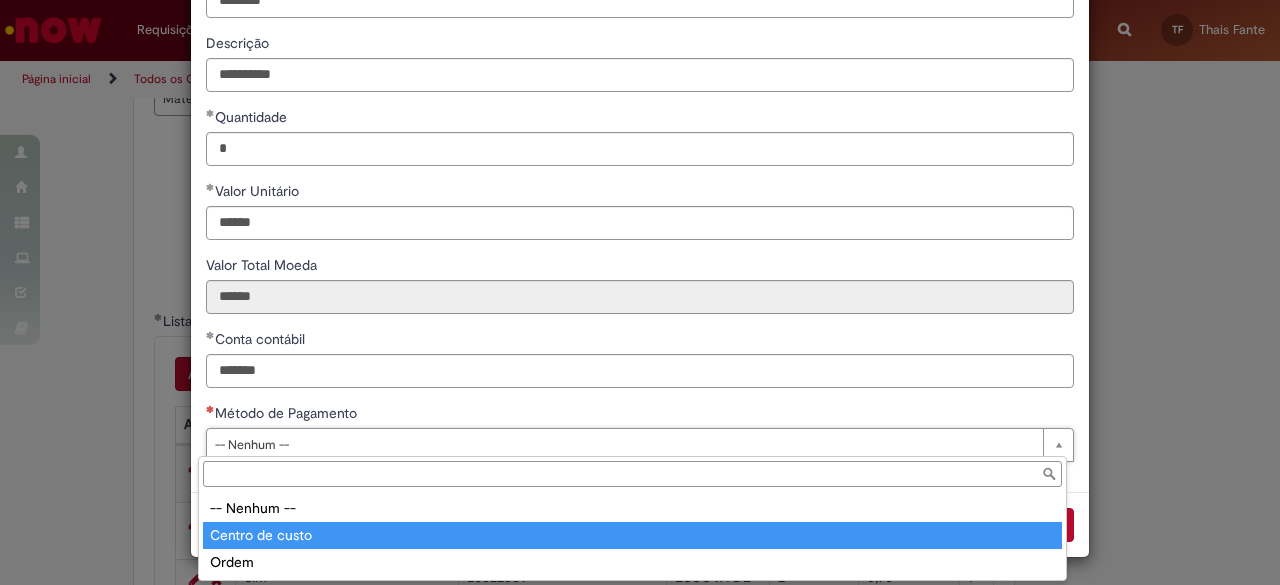 select on "**********" 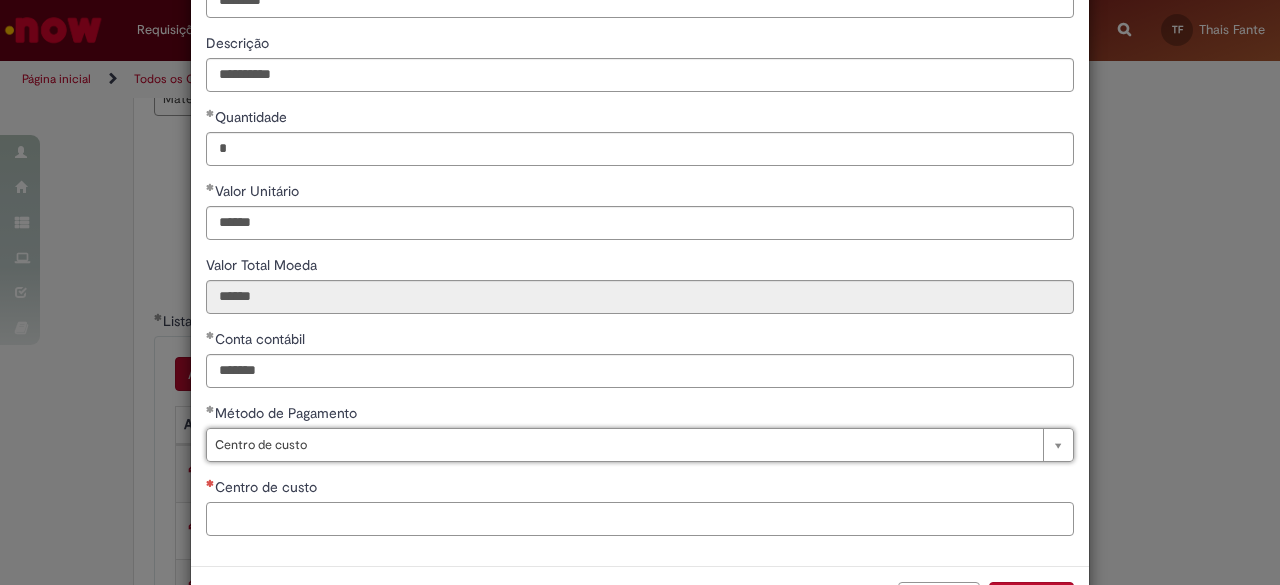 click on "Centro de custo" at bounding box center (640, 519) 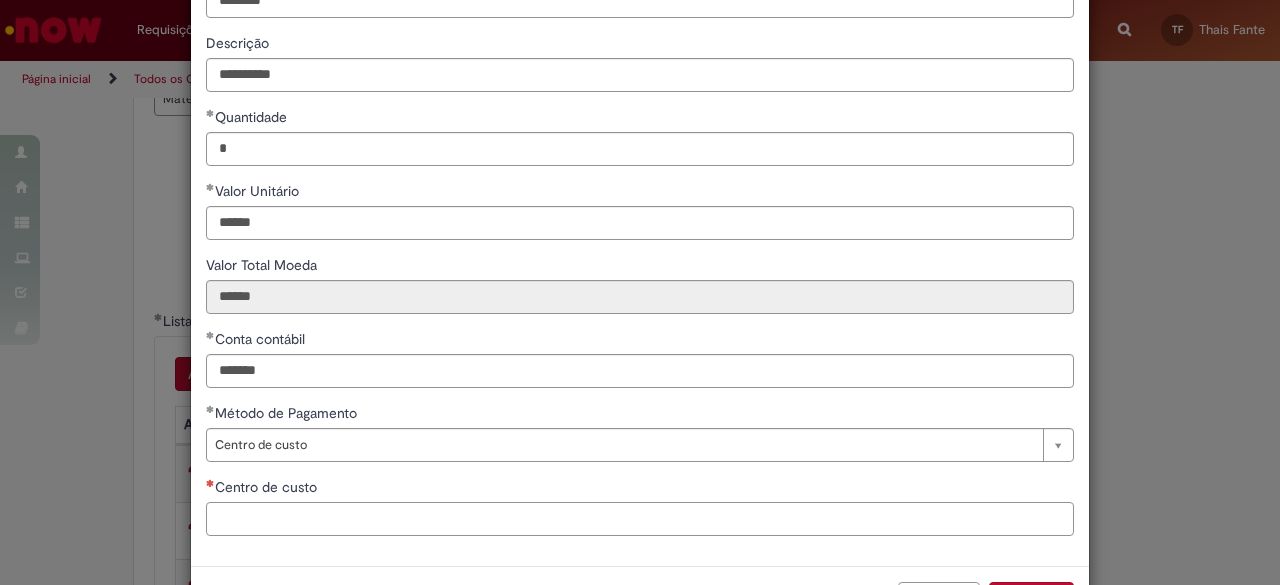 paste on "**********" 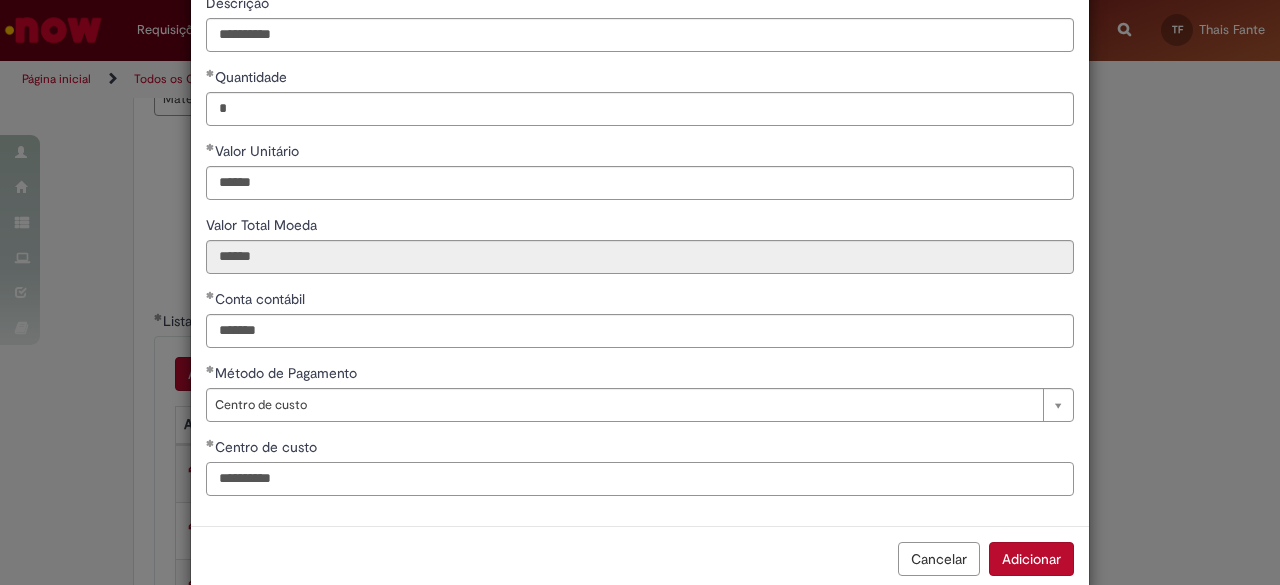 scroll, scrollTop: 218, scrollLeft: 0, axis: vertical 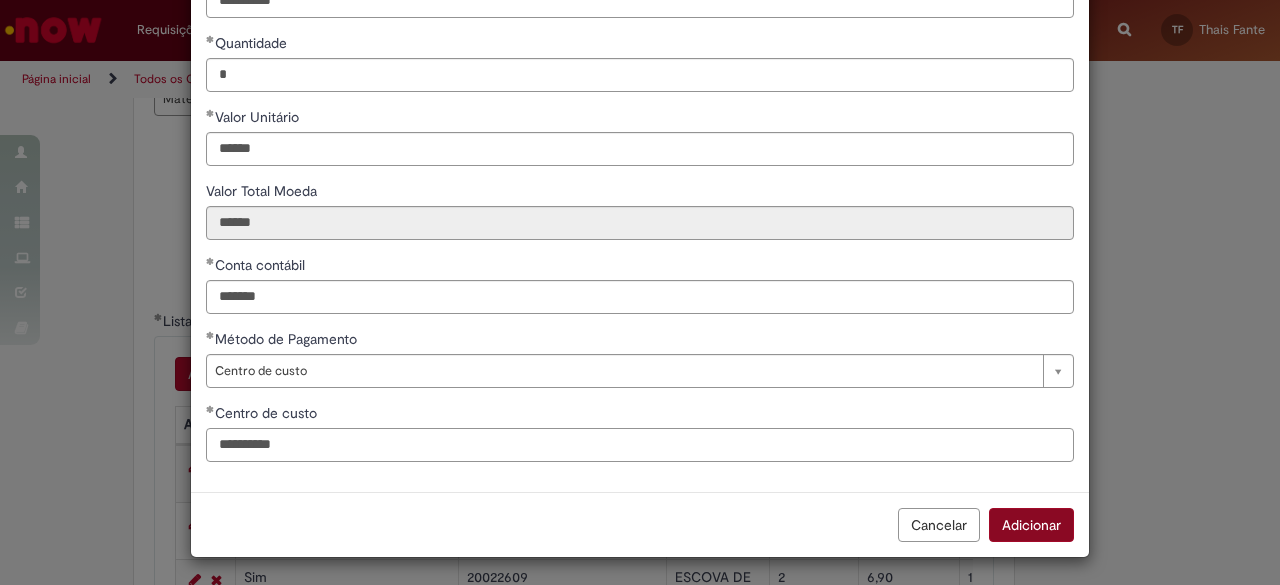 type on "**********" 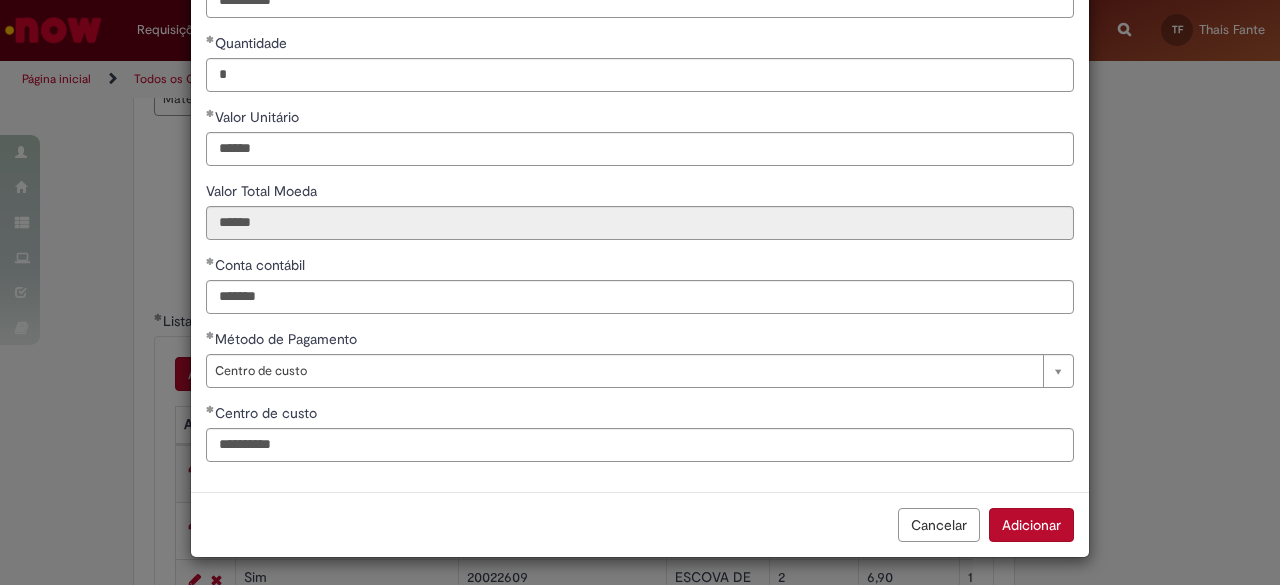 click on "Adicionar" at bounding box center (1031, 525) 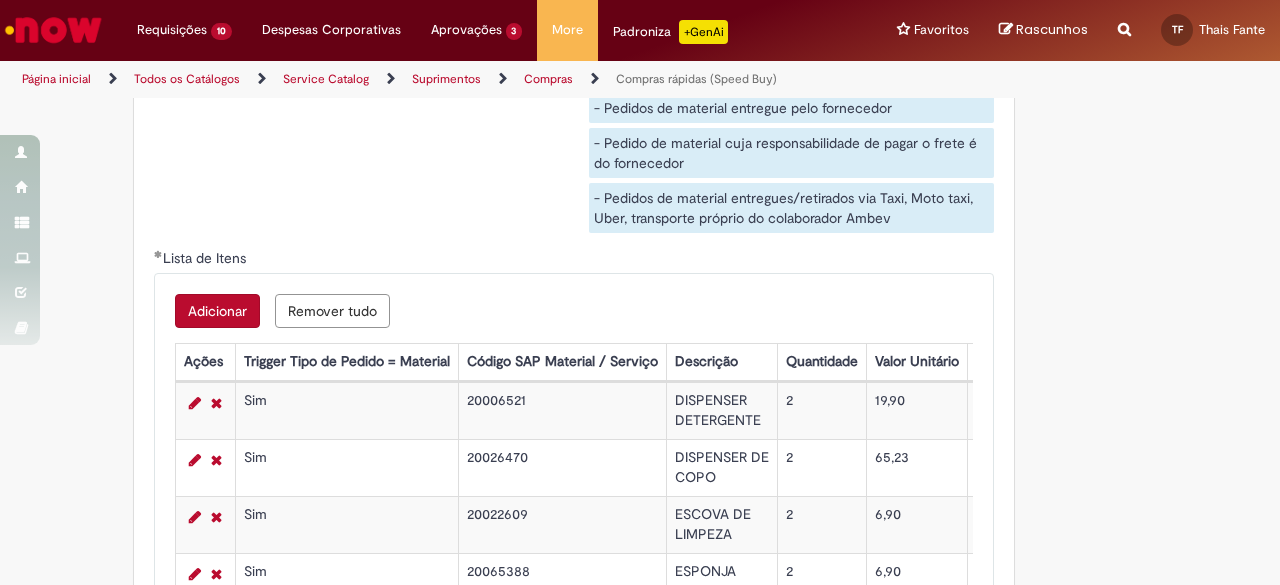 scroll, scrollTop: 3334, scrollLeft: 0, axis: vertical 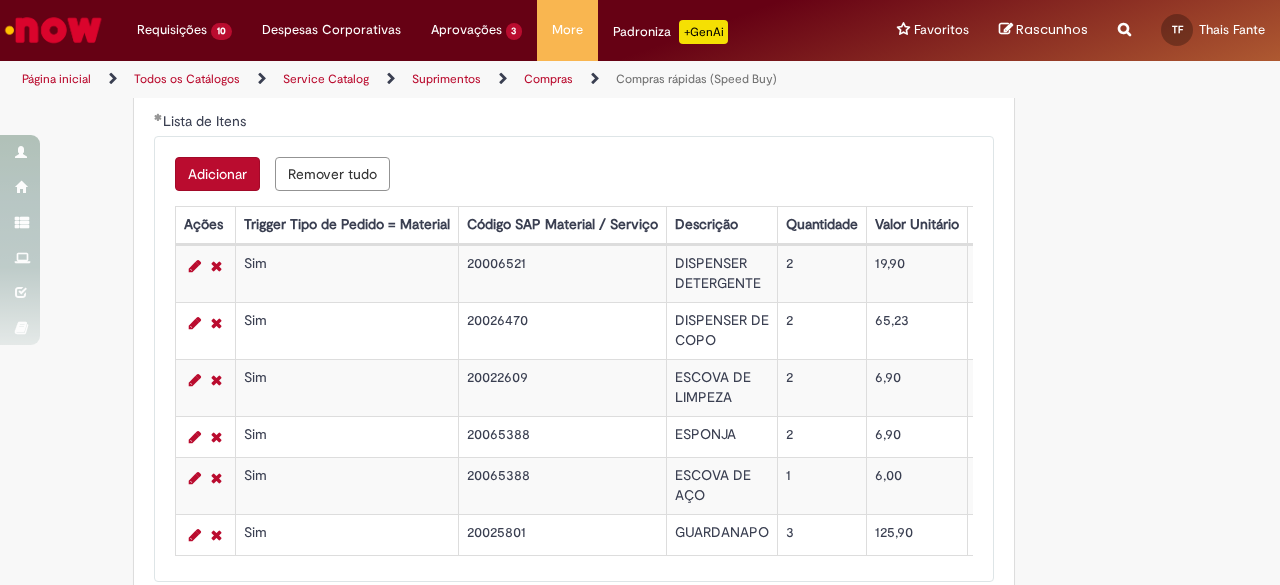 click on "Adicionar" at bounding box center [217, 174] 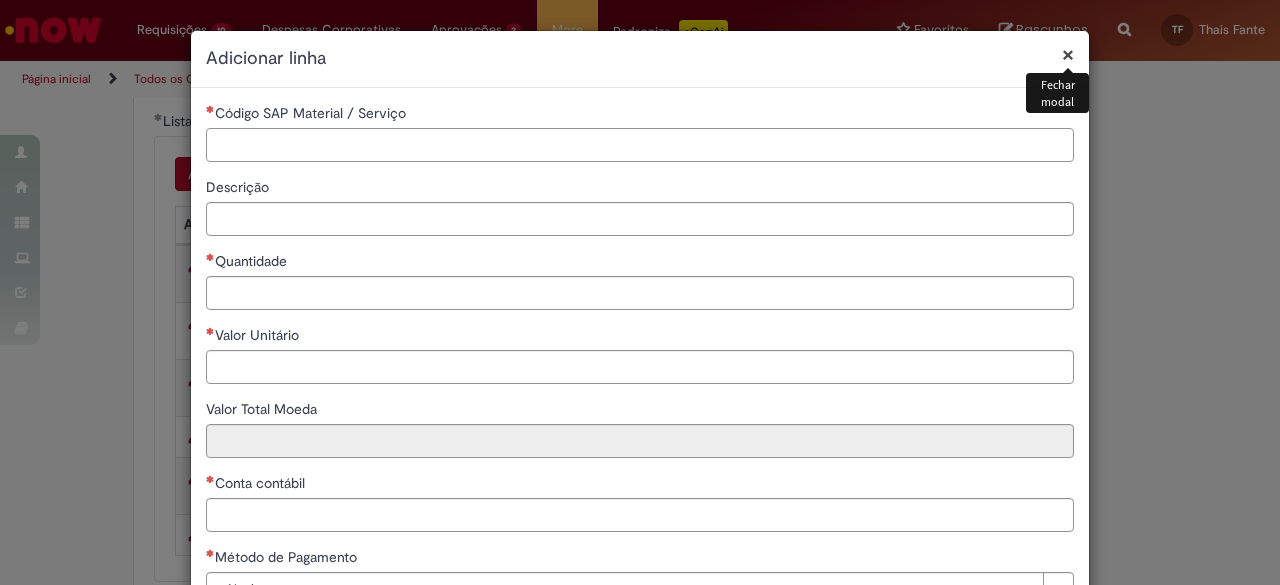 click on "Código SAP Material / Serviço" at bounding box center [640, 145] 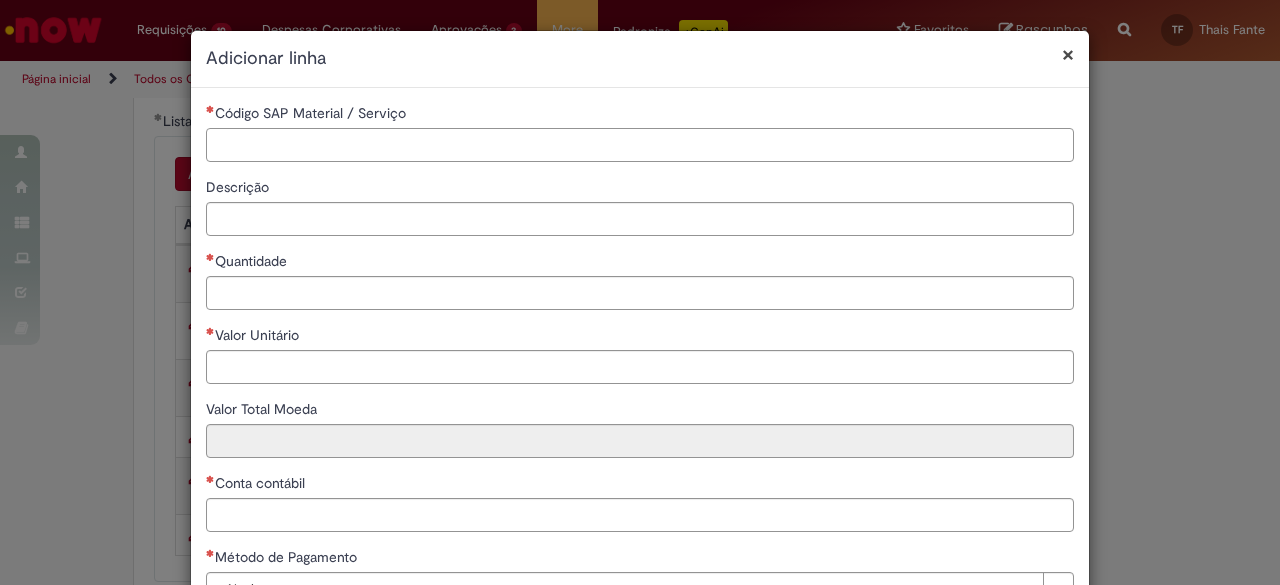paste on "********" 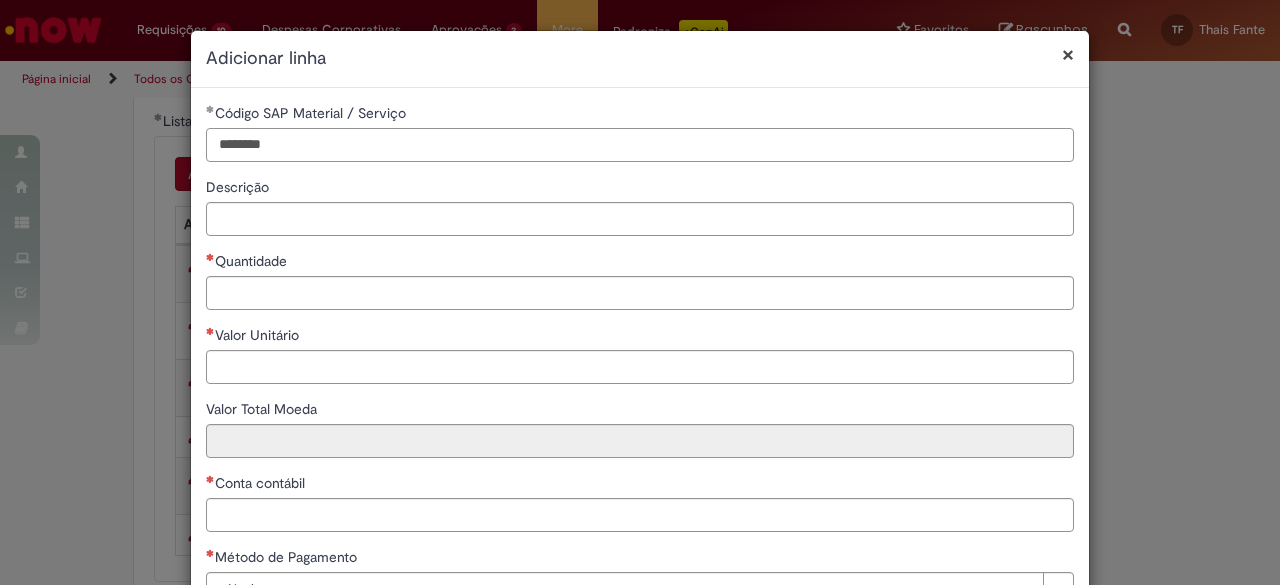 type on "********" 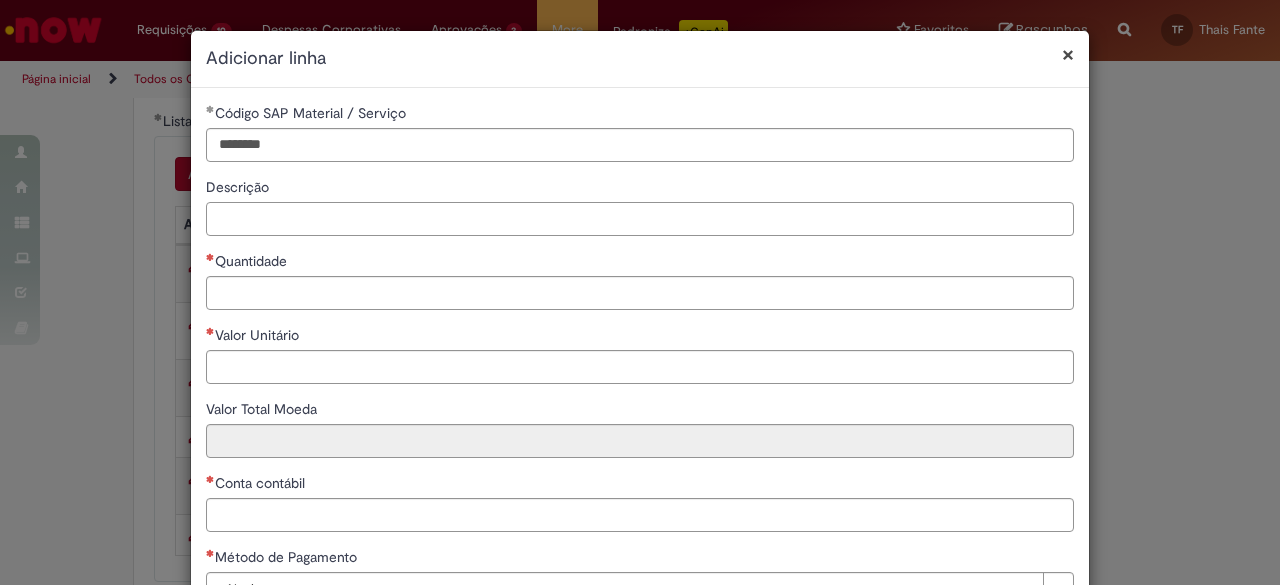 click on "Descrição" at bounding box center (640, 219) 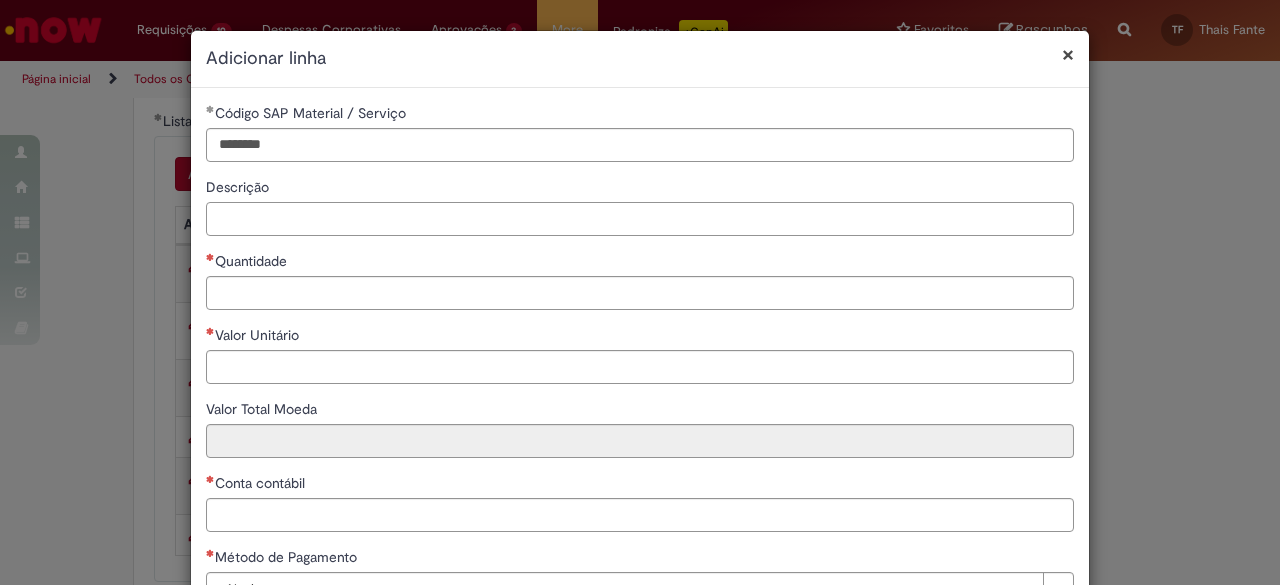 paste on "**********" 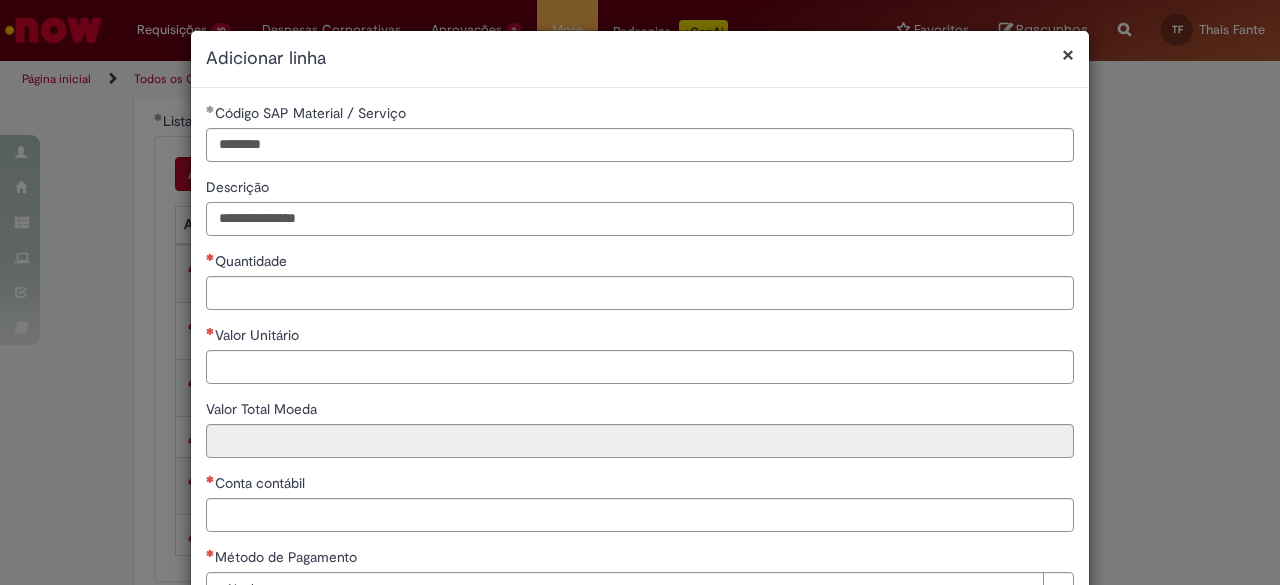 type on "**********" 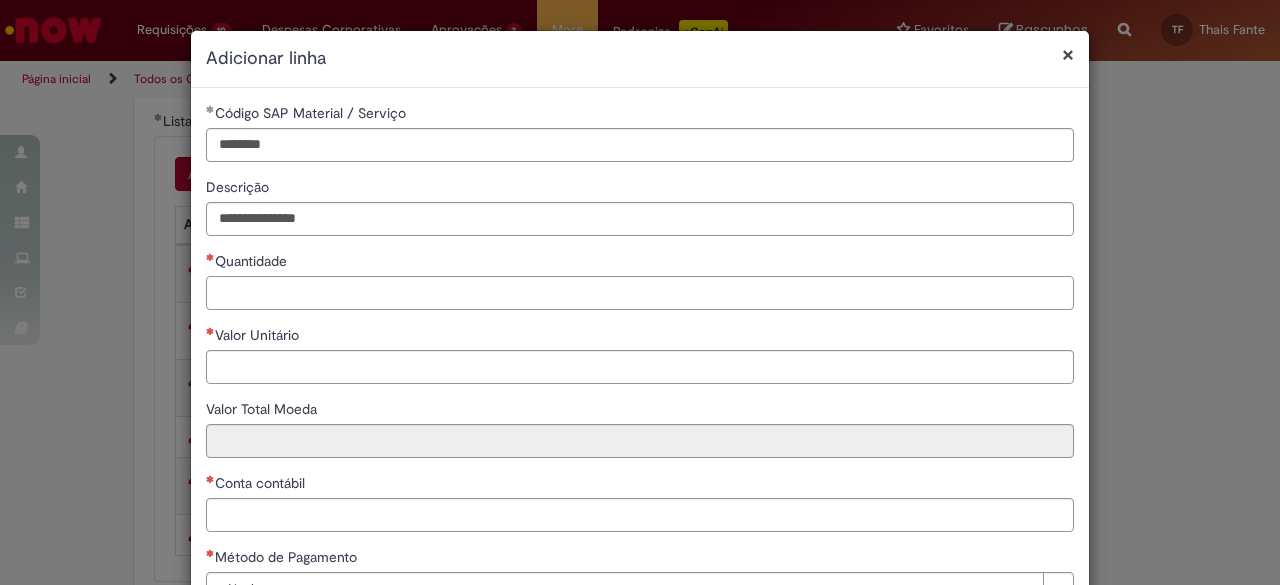 click on "Quantidade" at bounding box center (640, 293) 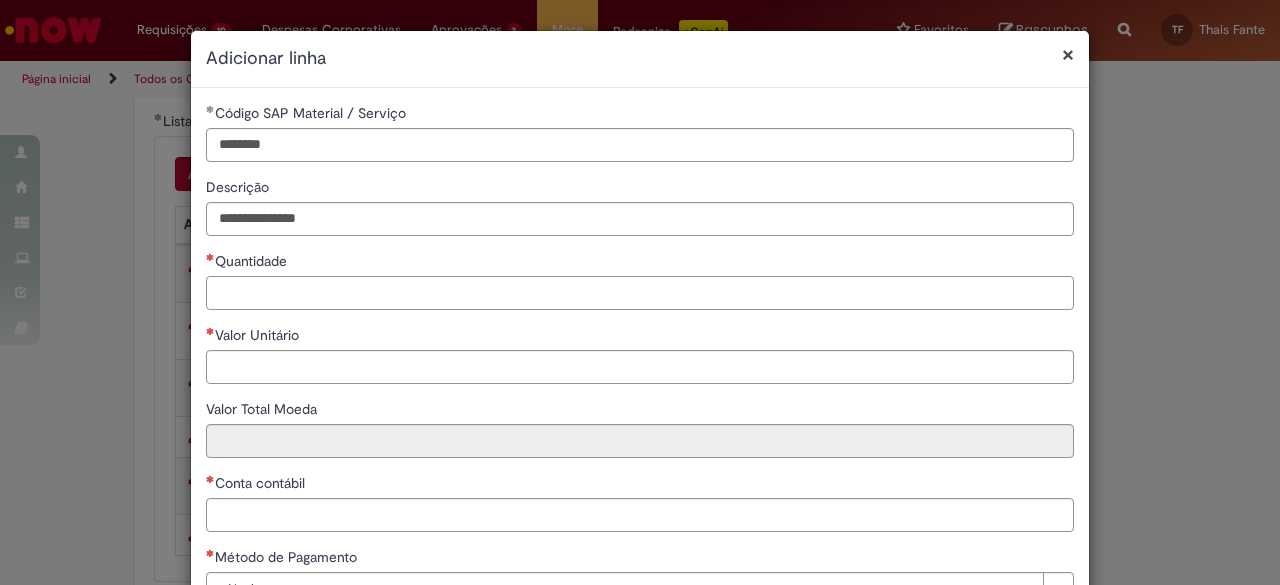 paste on "**" 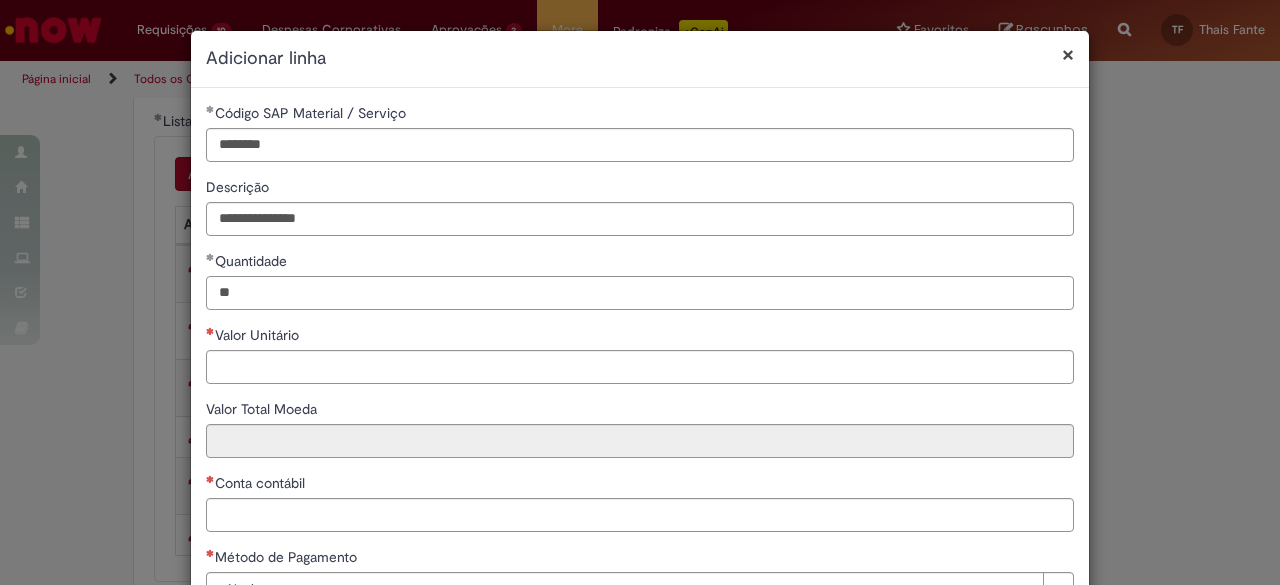 type on "**" 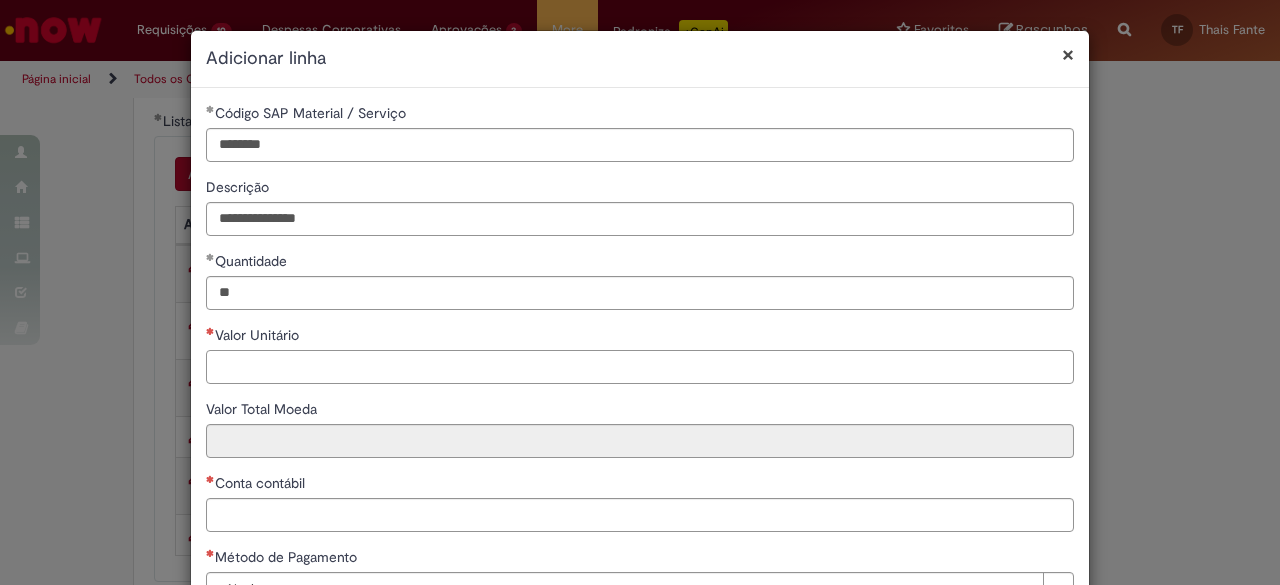click on "Valor Unitário" at bounding box center (640, 367) 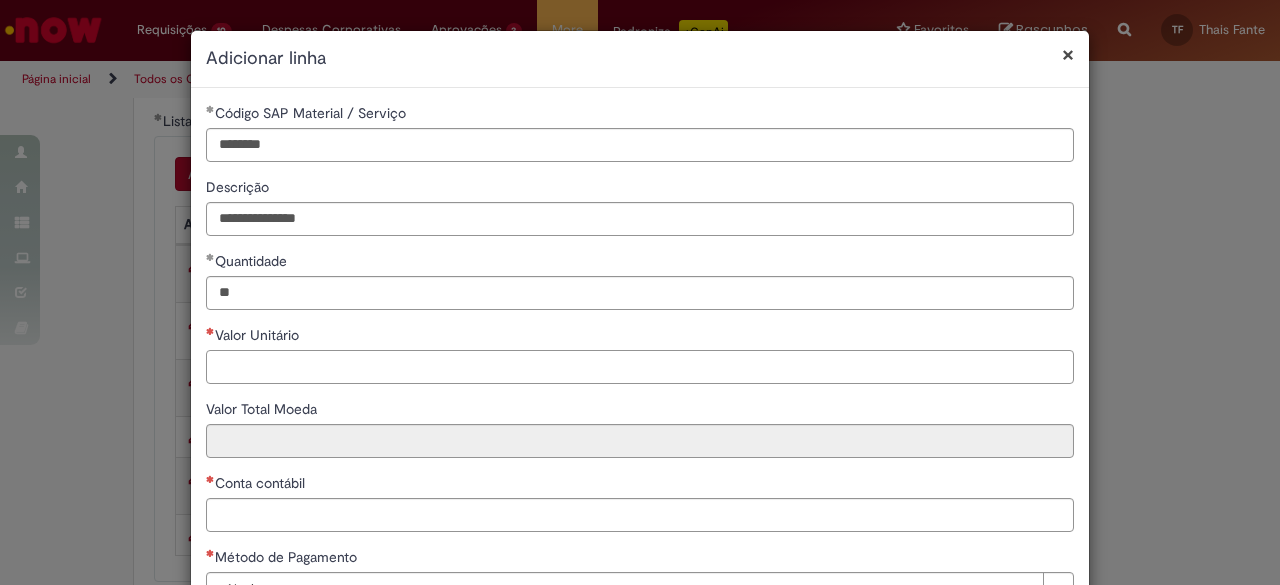 paste on "****" 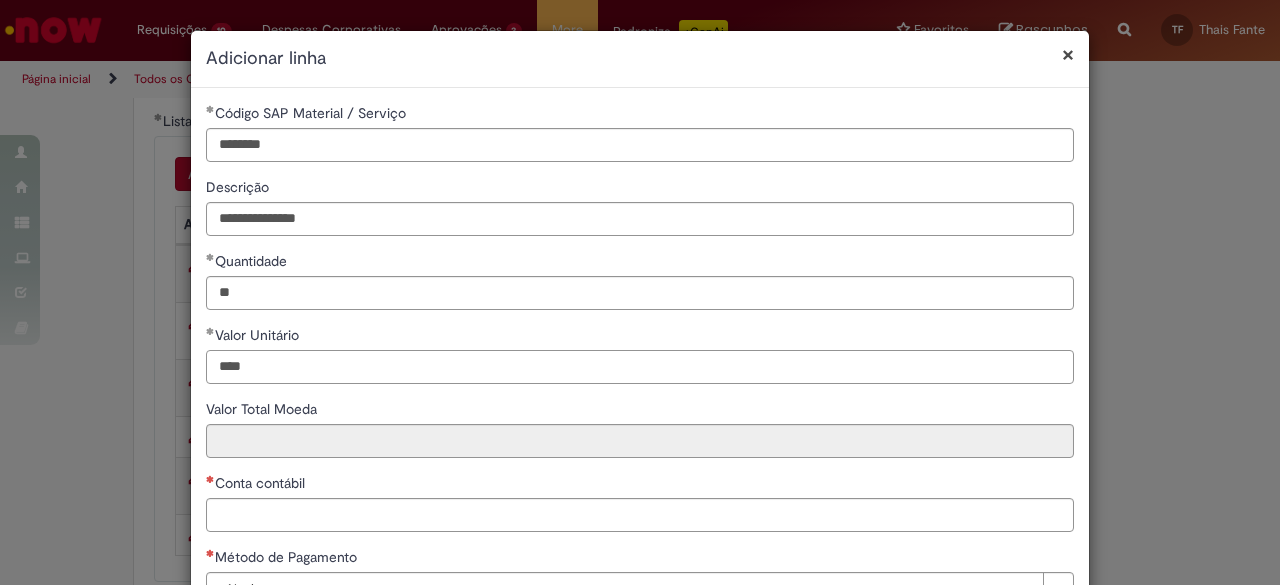type on "****" 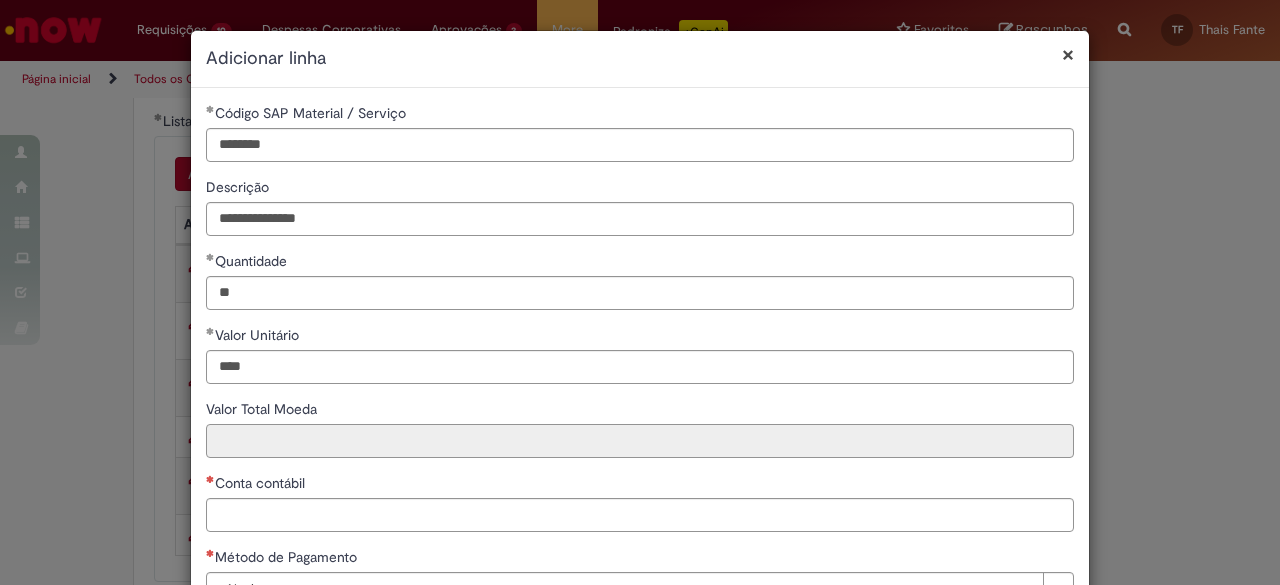 type on "******" 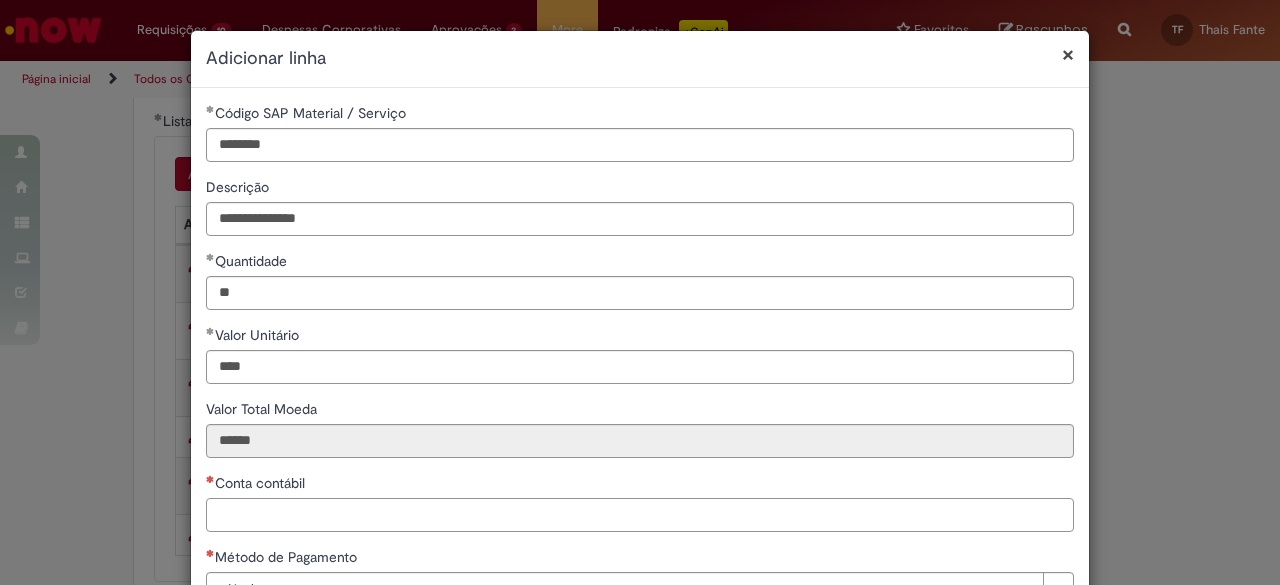 paste on "*******" 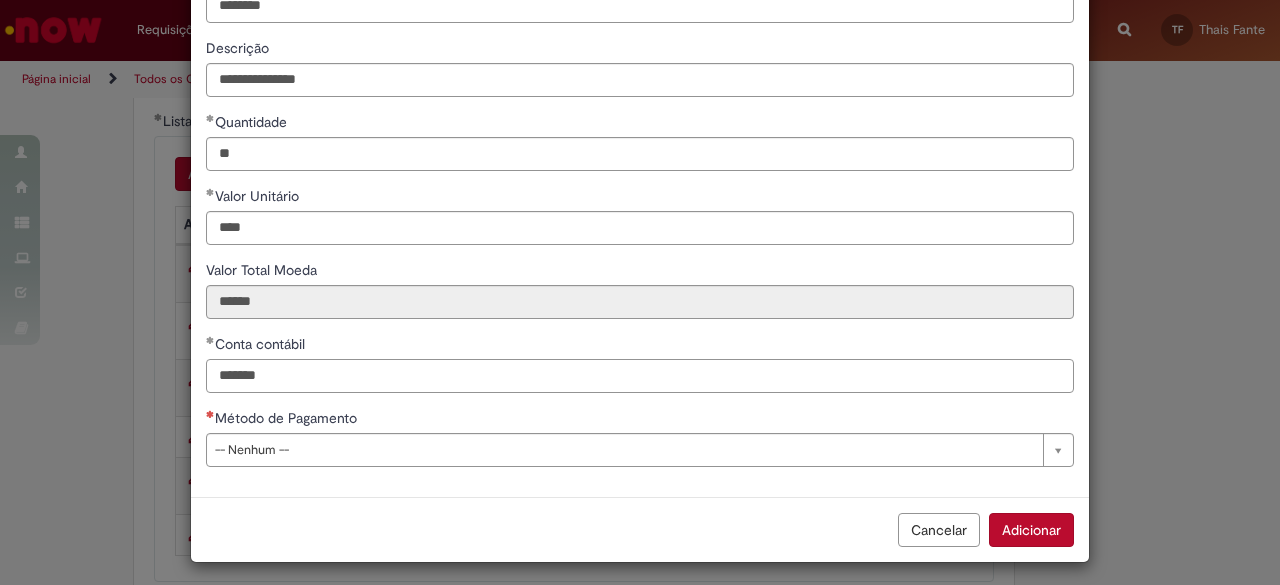 scroll, scrollTop: 144, scrollLeft: 0, axis: vertical 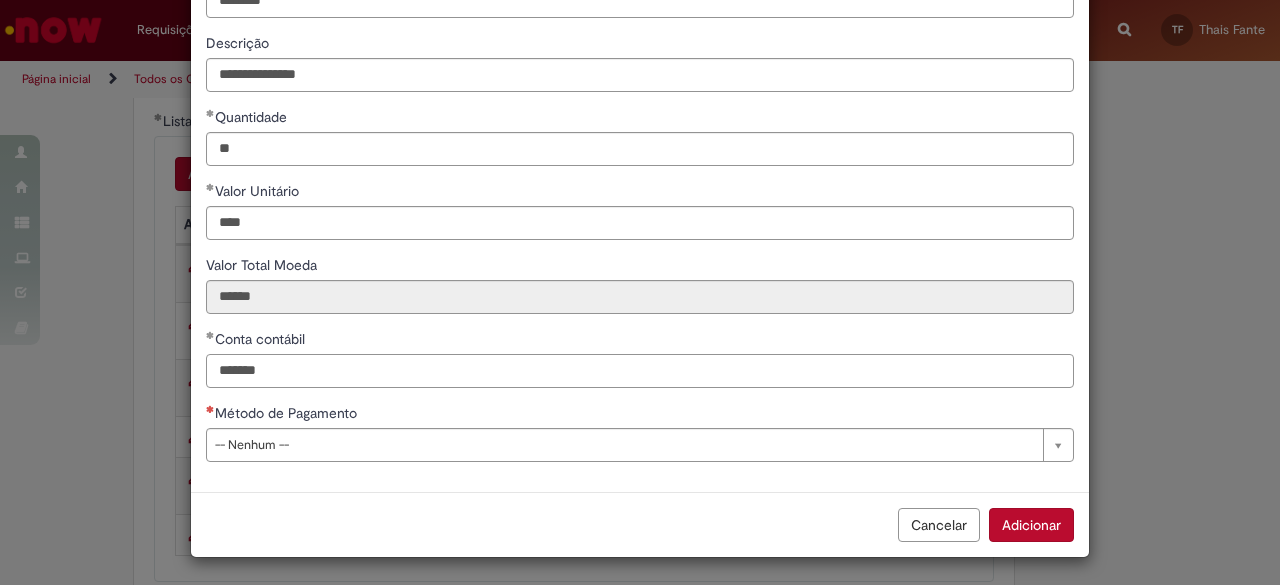 type on "*******" 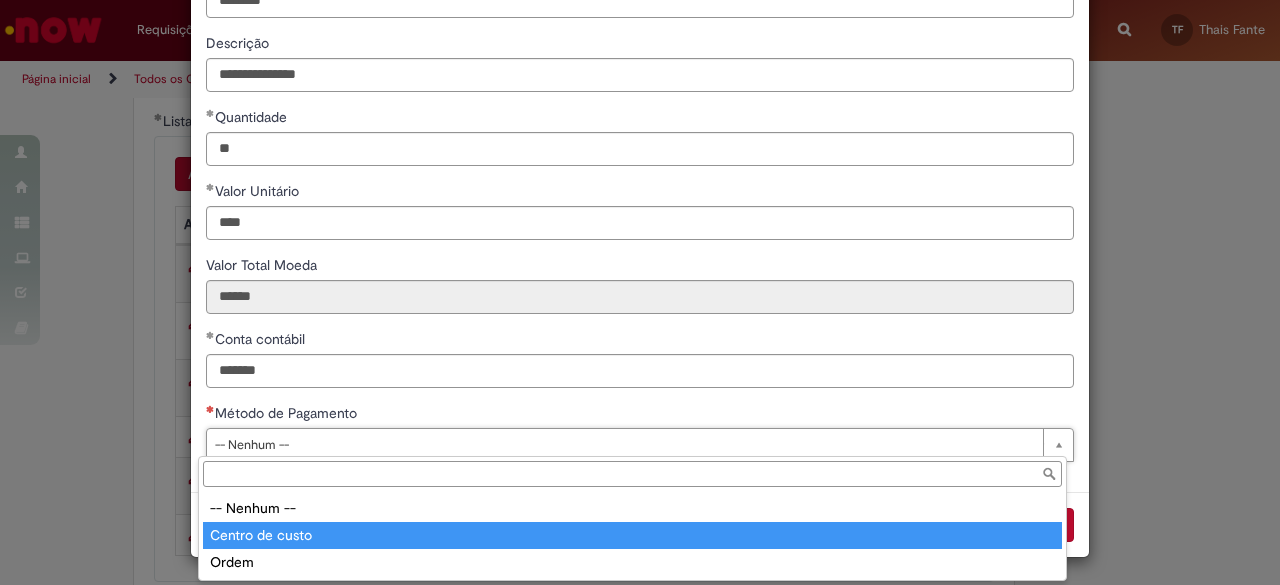 type on "**********" 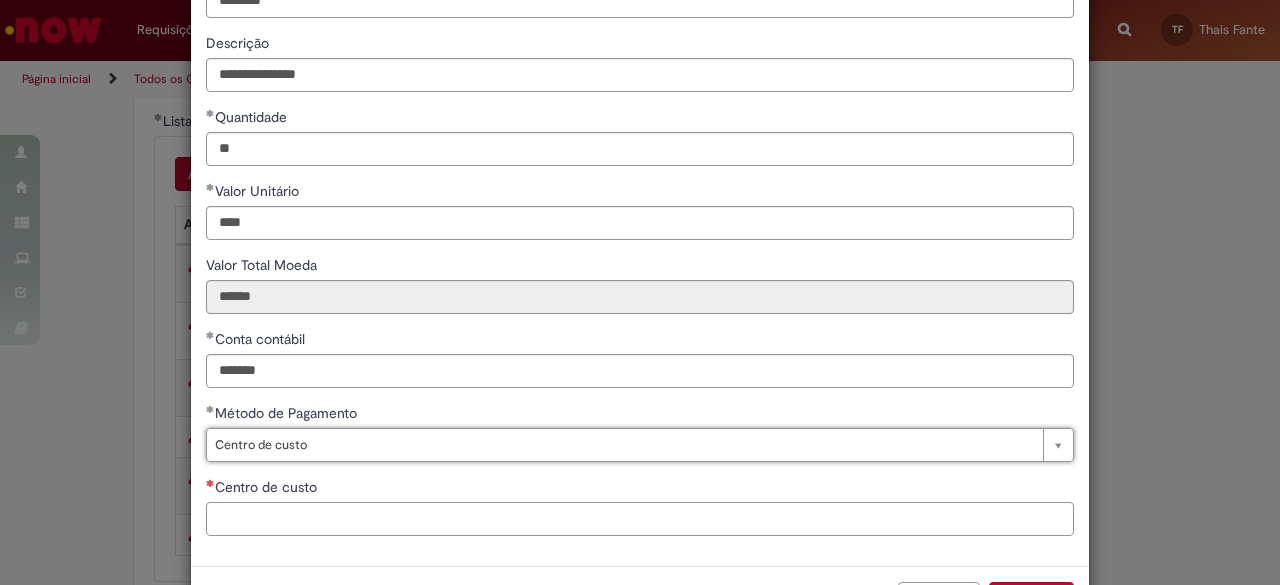 click on "Centro de custo" at bounding box center [640, 519] 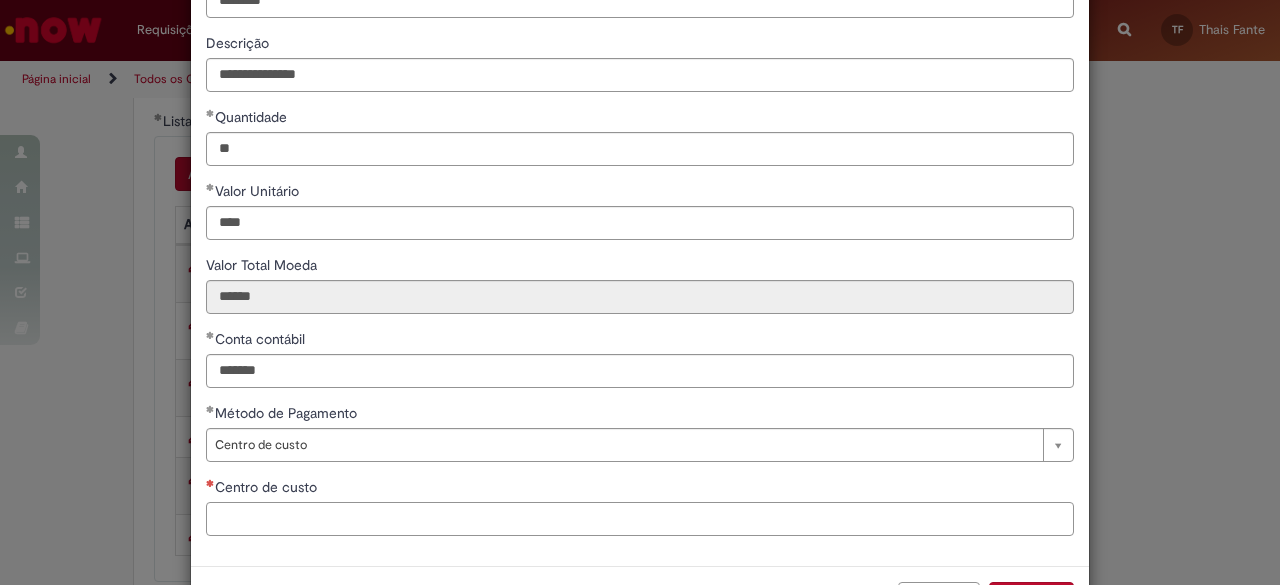 paste on "**********" 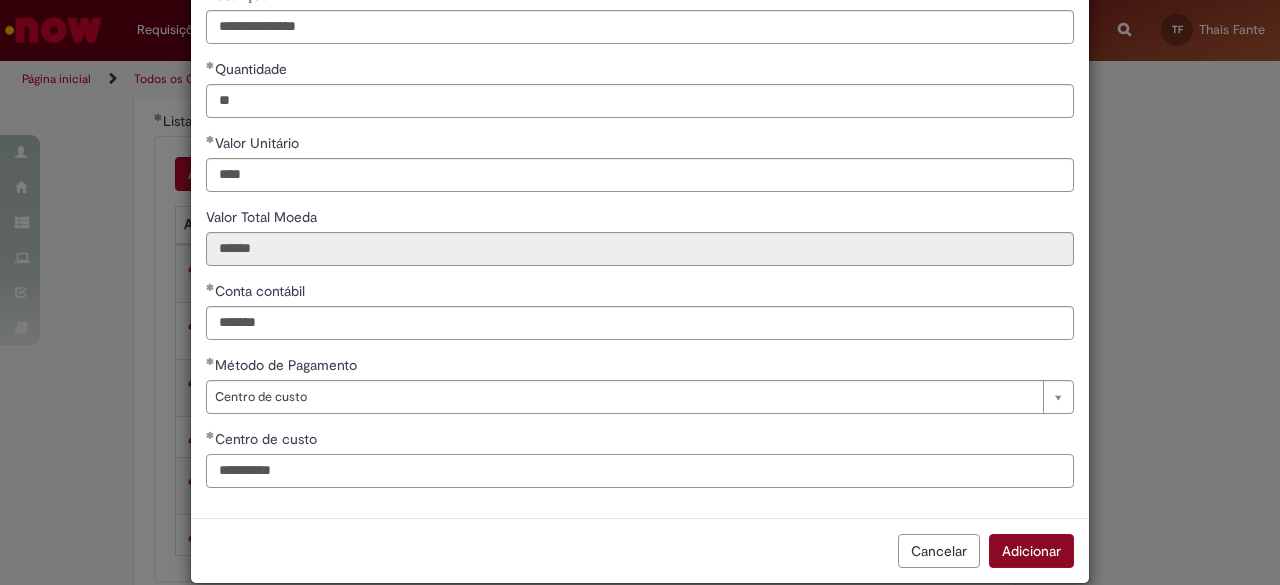 scroll, scrollTop: 218, scrollLeft: 0, axis: vertical 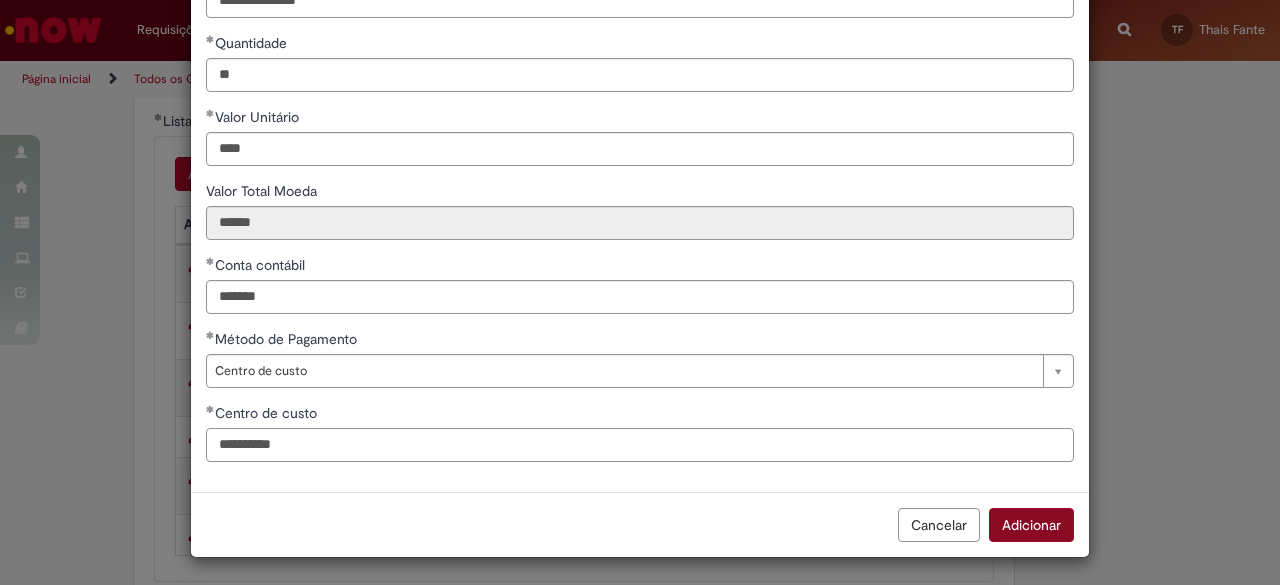 type on "**********" 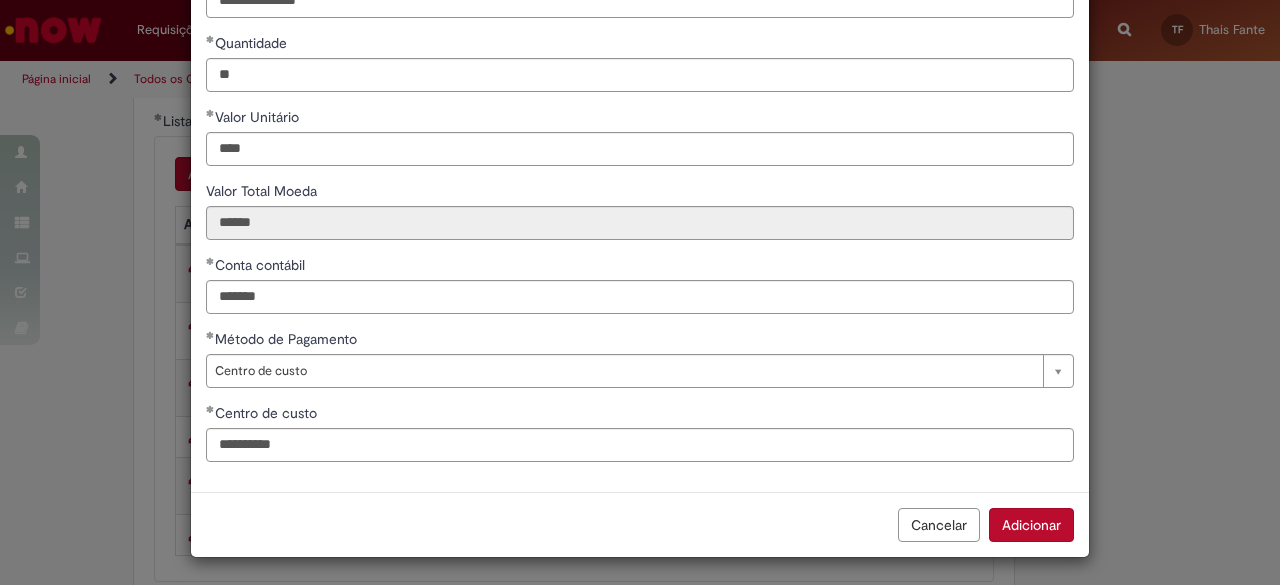 click on "Adicionar" at bounding box center (1031, 525) 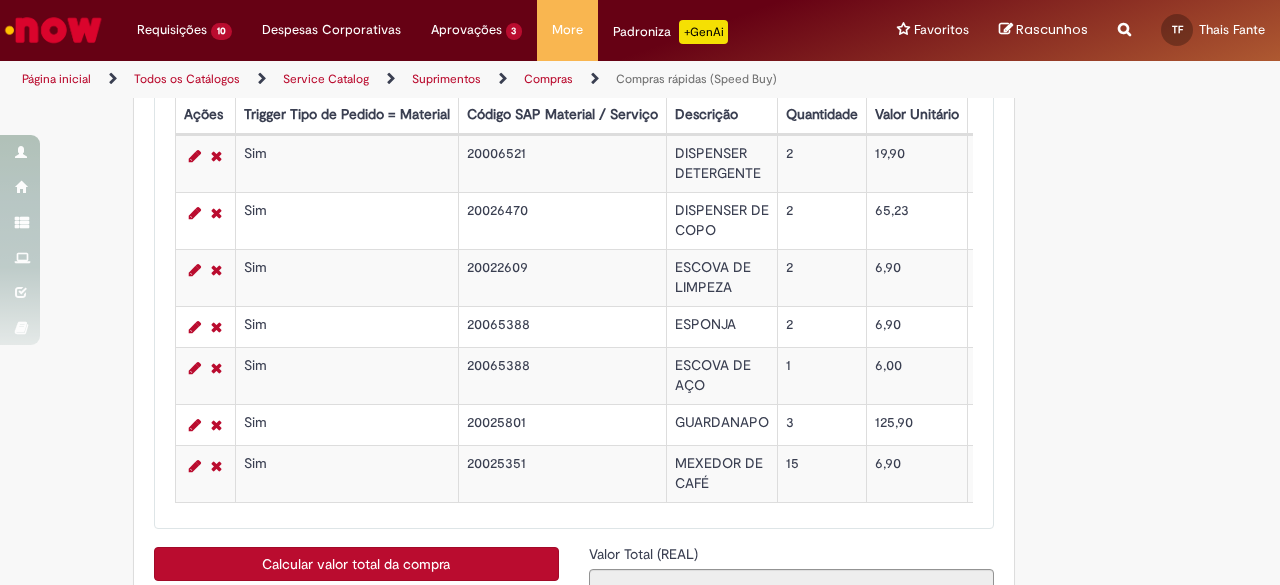 scroll, scrollTop: 3334, scrollLeft: 0, axis: vertical 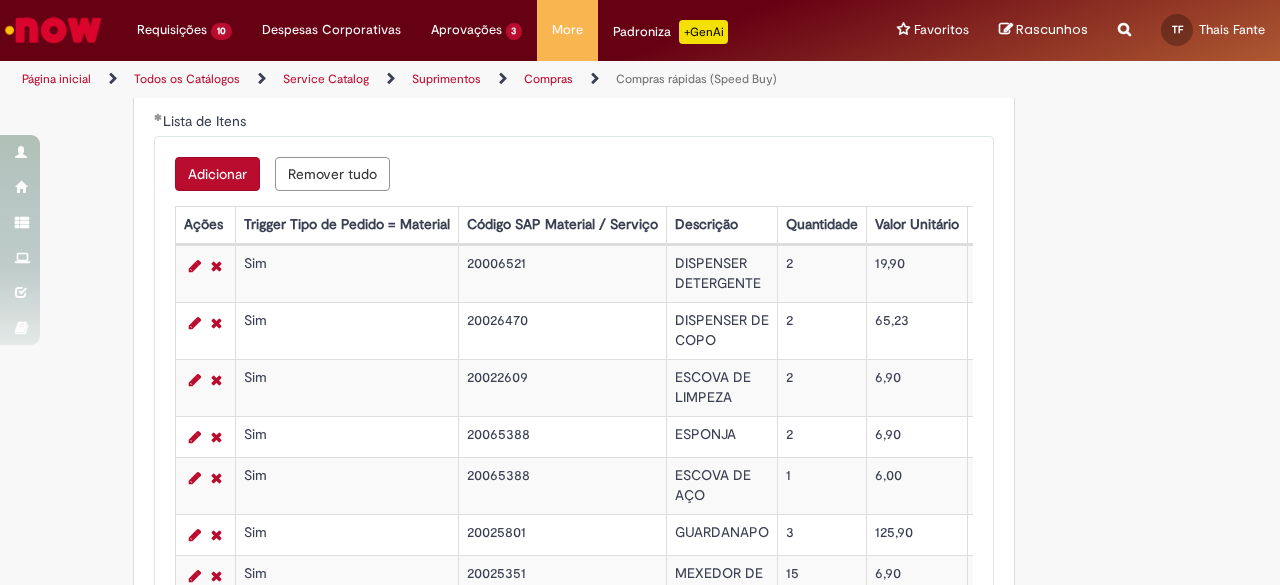 click on "Adicionar" at bounding box center (217, 174) 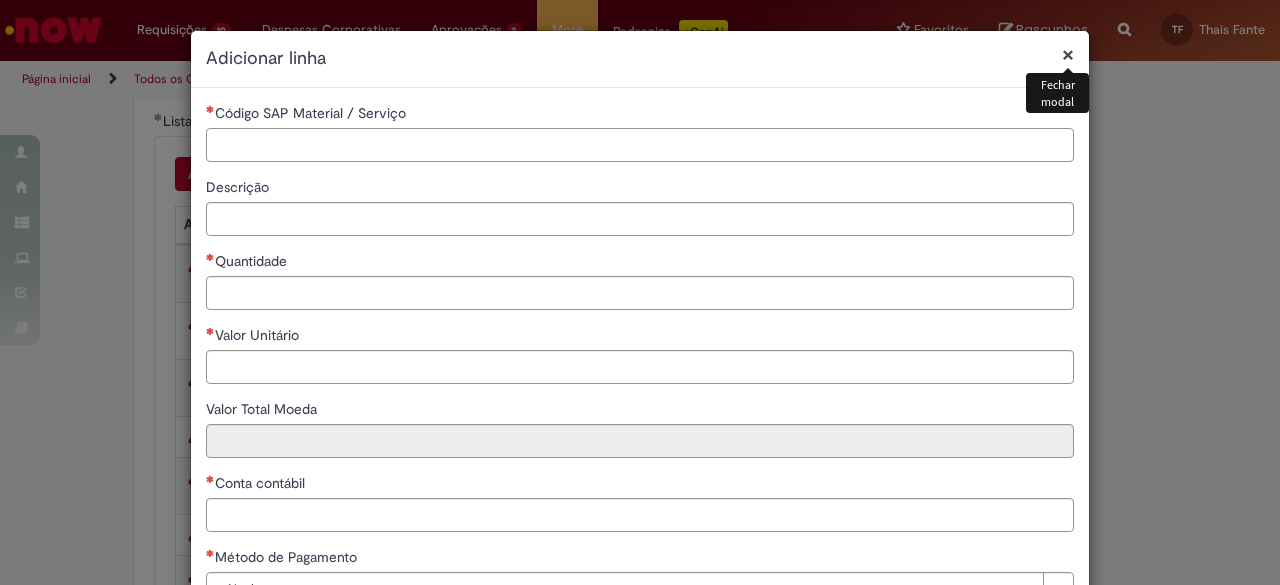 click on "Código SAP Material / Serviço" at bounding box center (640, 145) 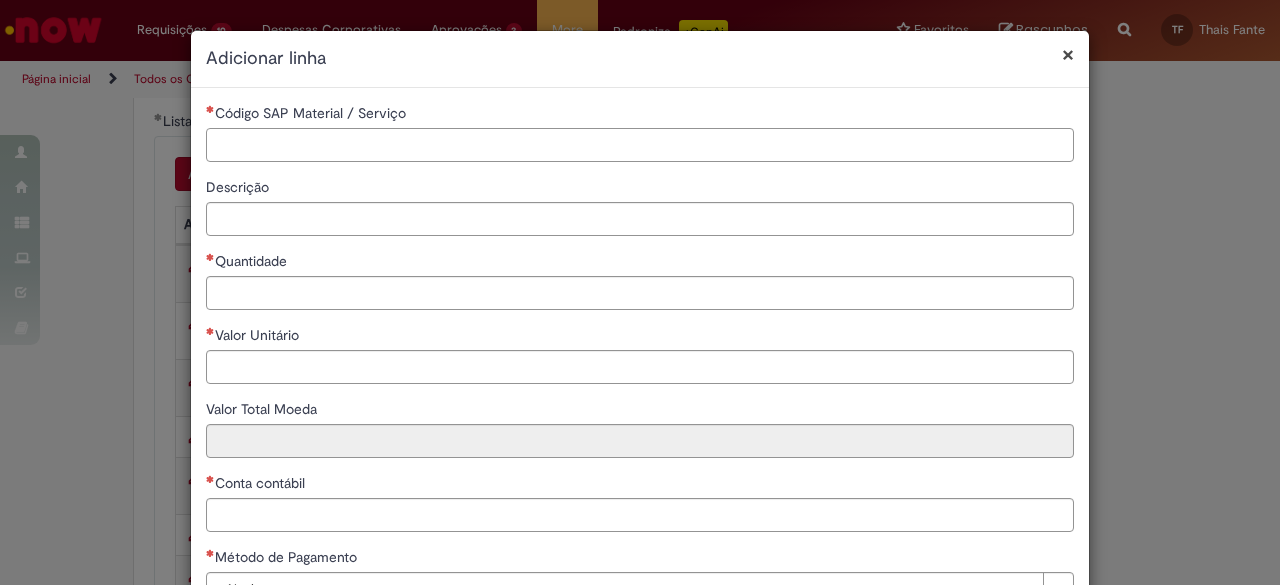 paste on "********" 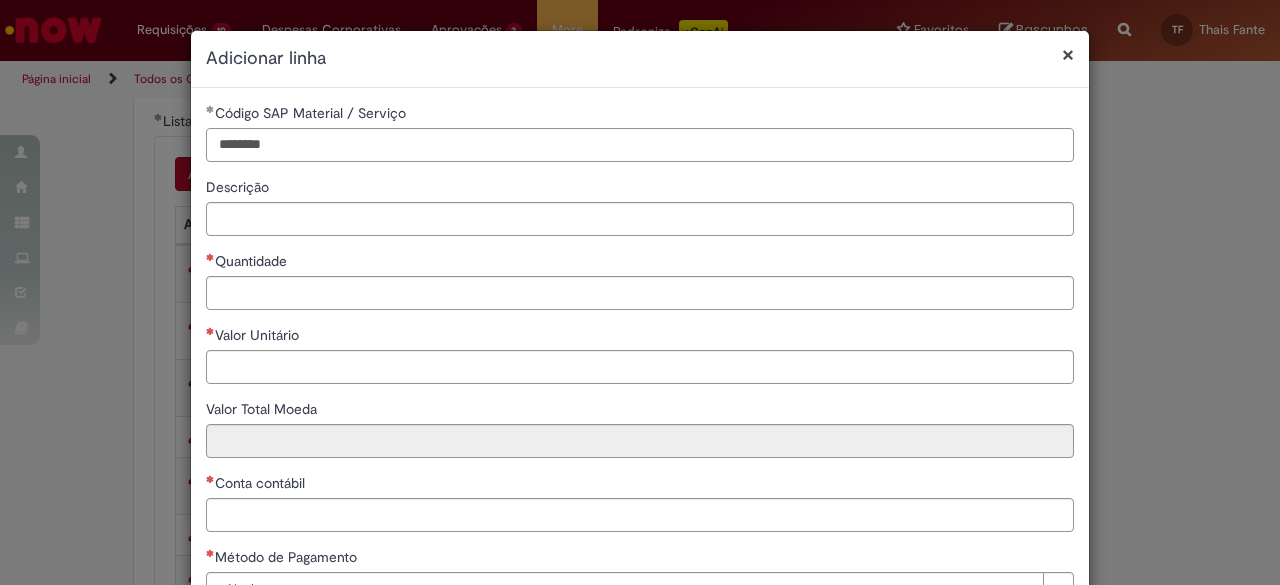 type on "********" 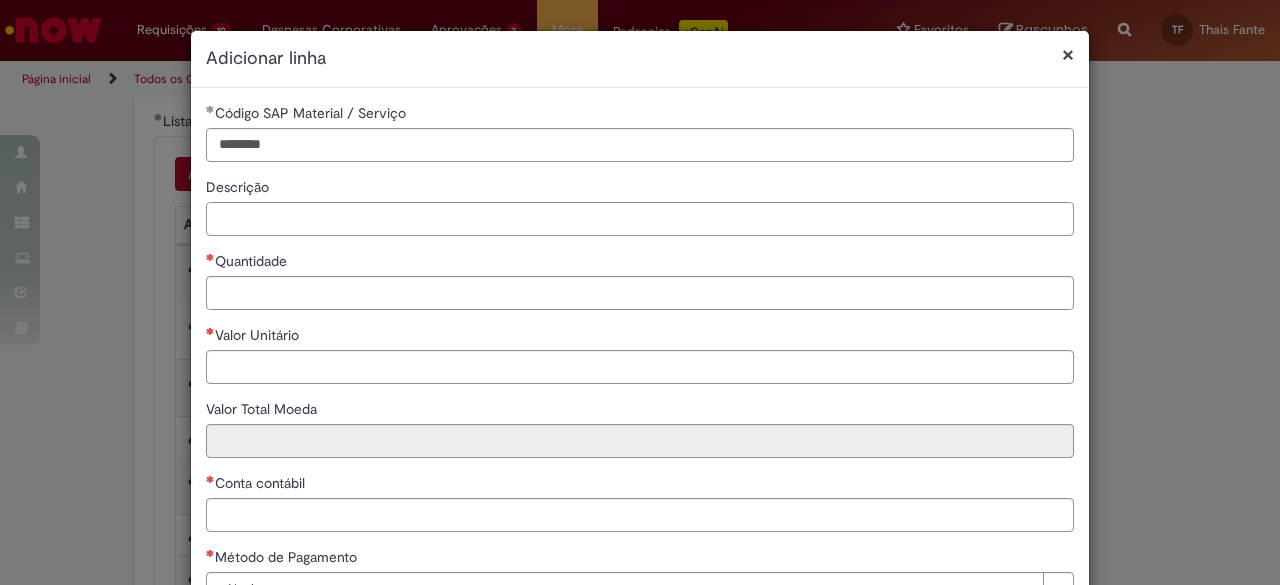 click on "Descrição" at bounding box center (640, 219) 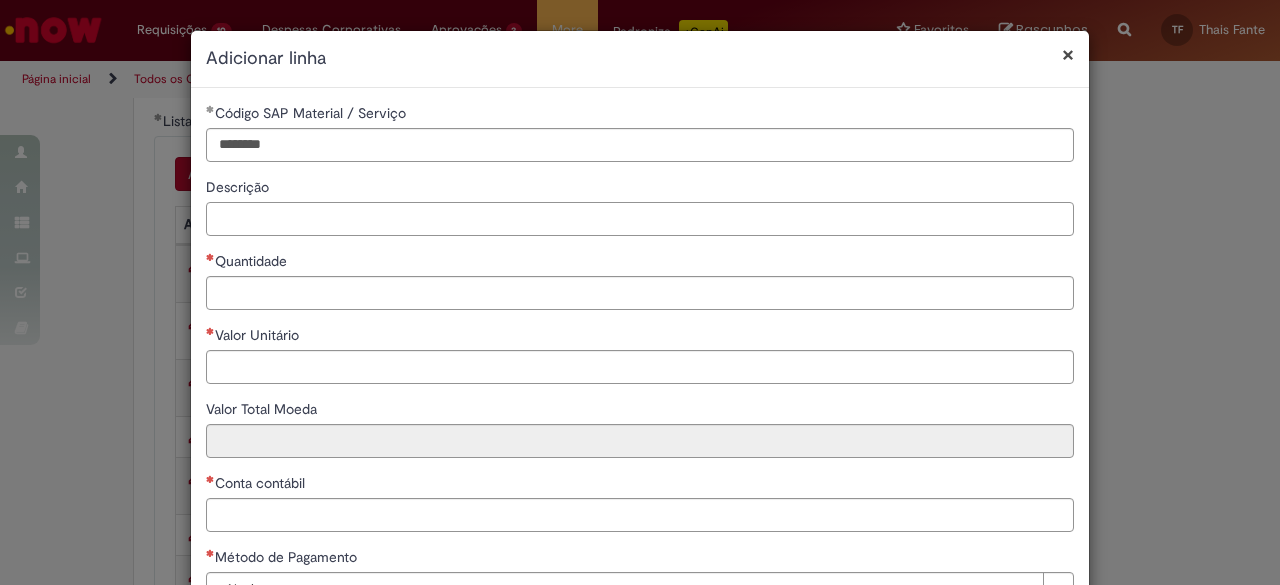 paste on "**********" 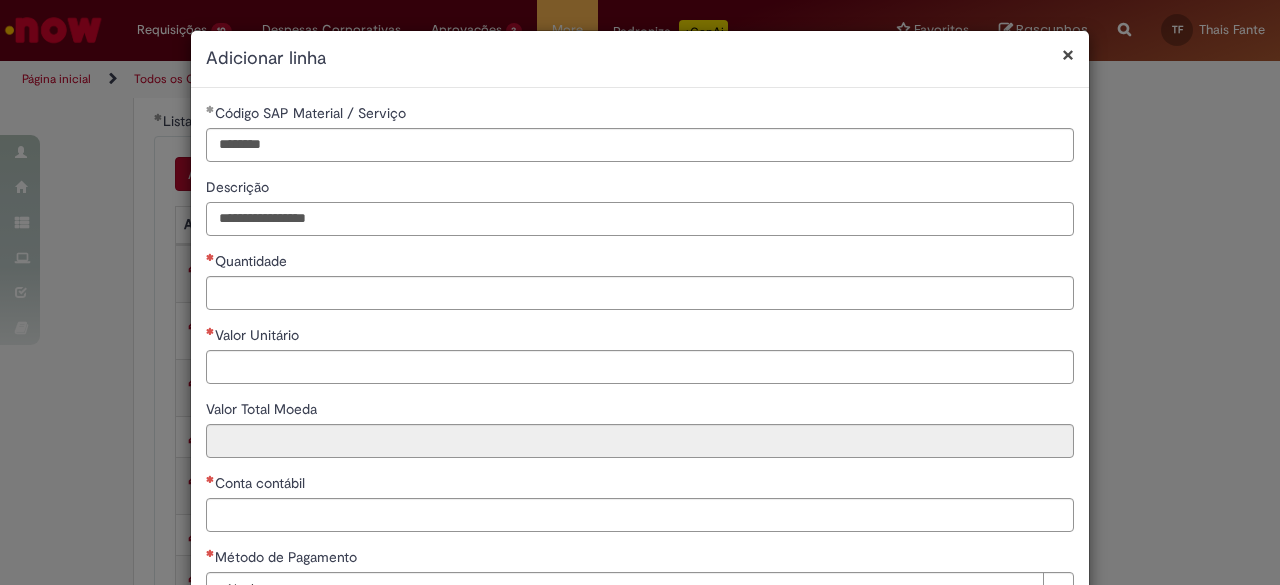 drag, startPoint x: 238, startPoint y: 221, endPoint x: 176, endPoint y: 216, distance: 62.201286 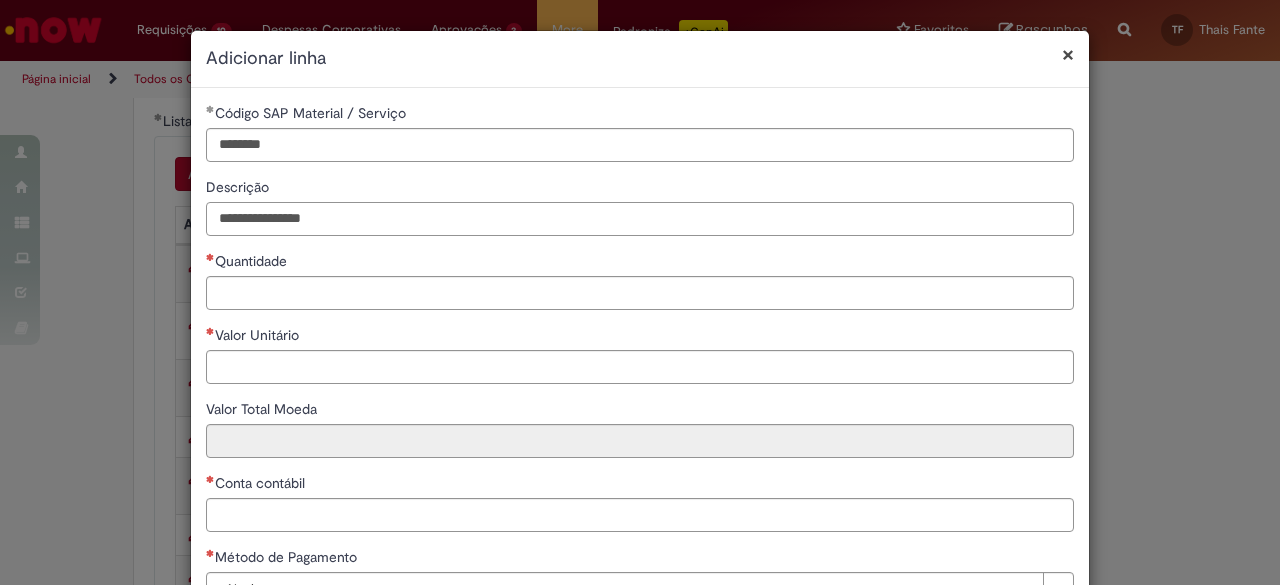 type on "**********" 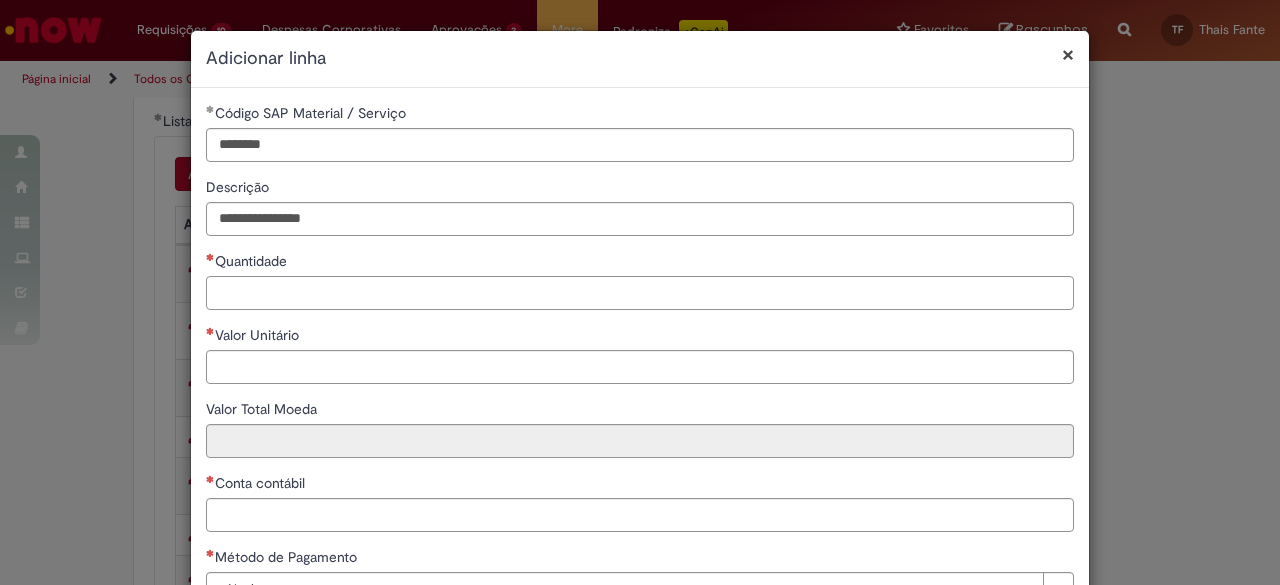 click on "Quantidade" at bounding box center (640, 293) 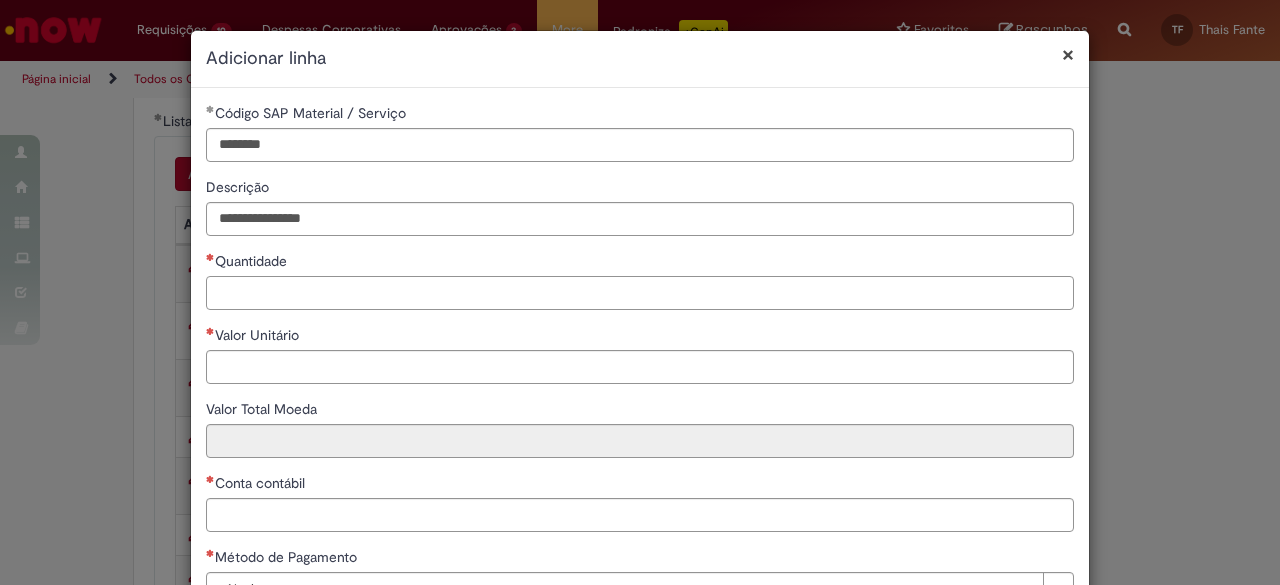 paste on "**" 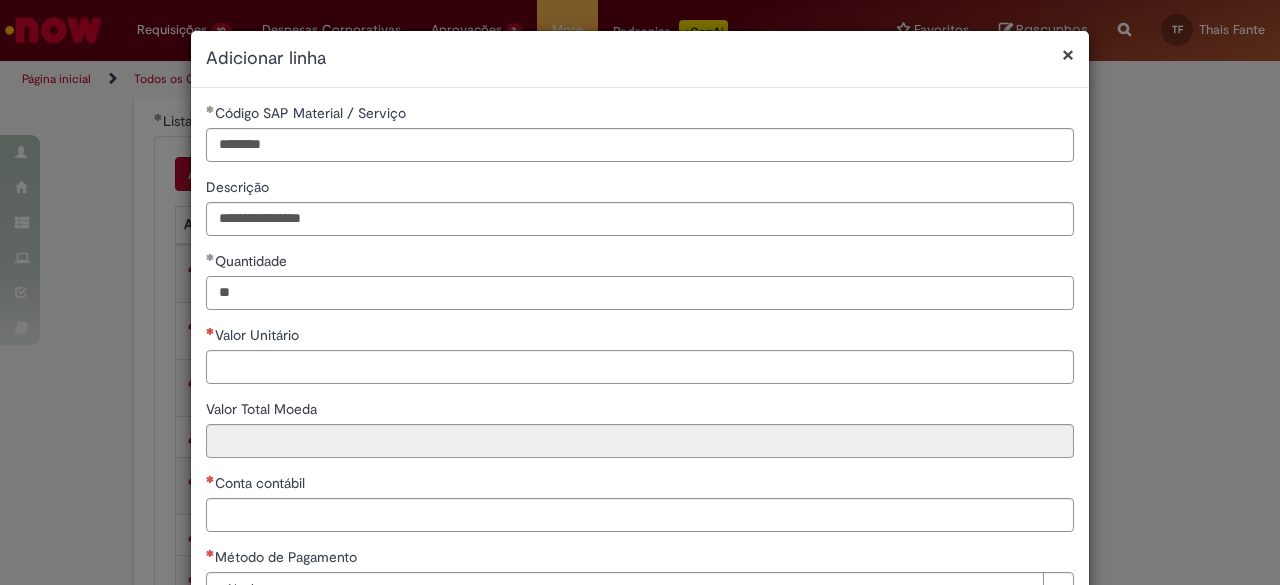 type on "**" 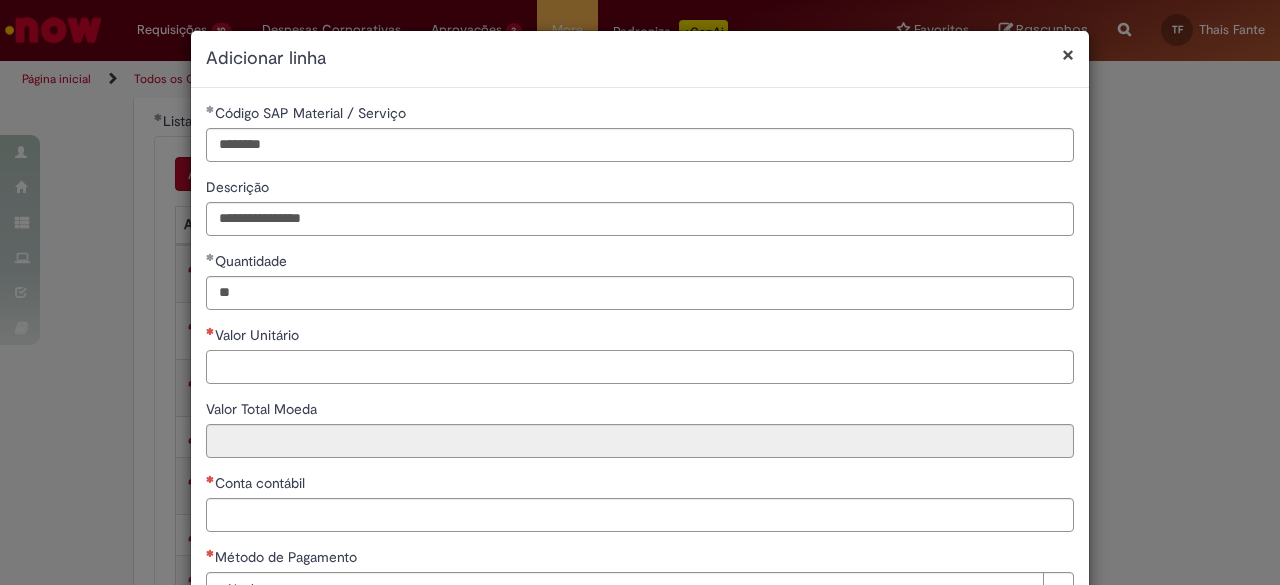 click on "Valor Unitário" at bounding box center (640, 367) 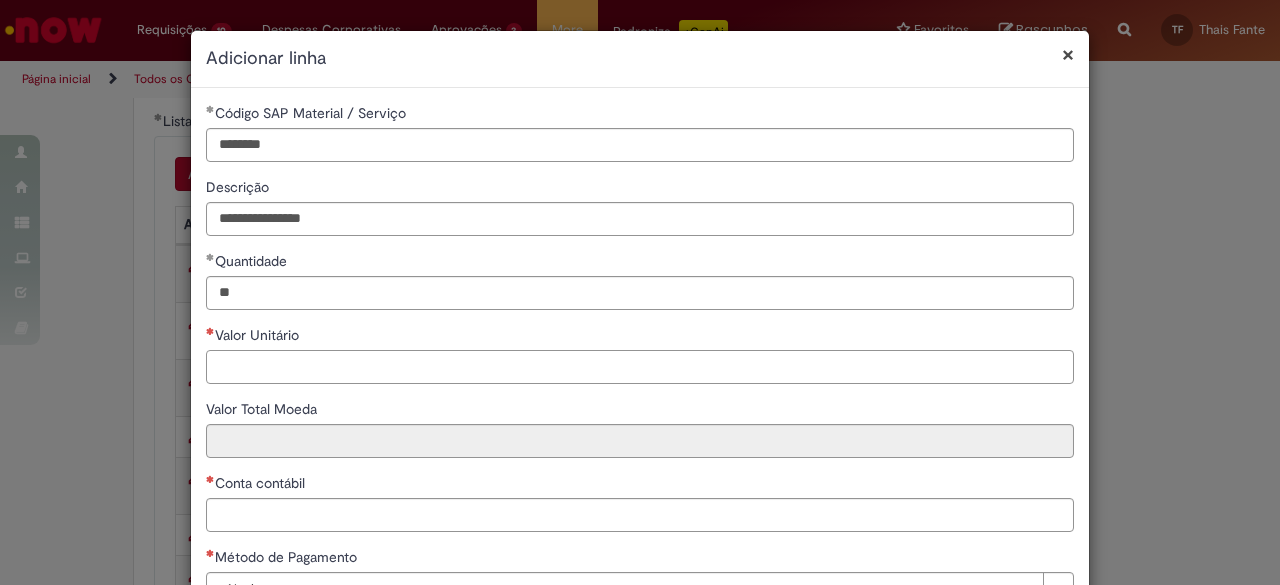paste on "****" 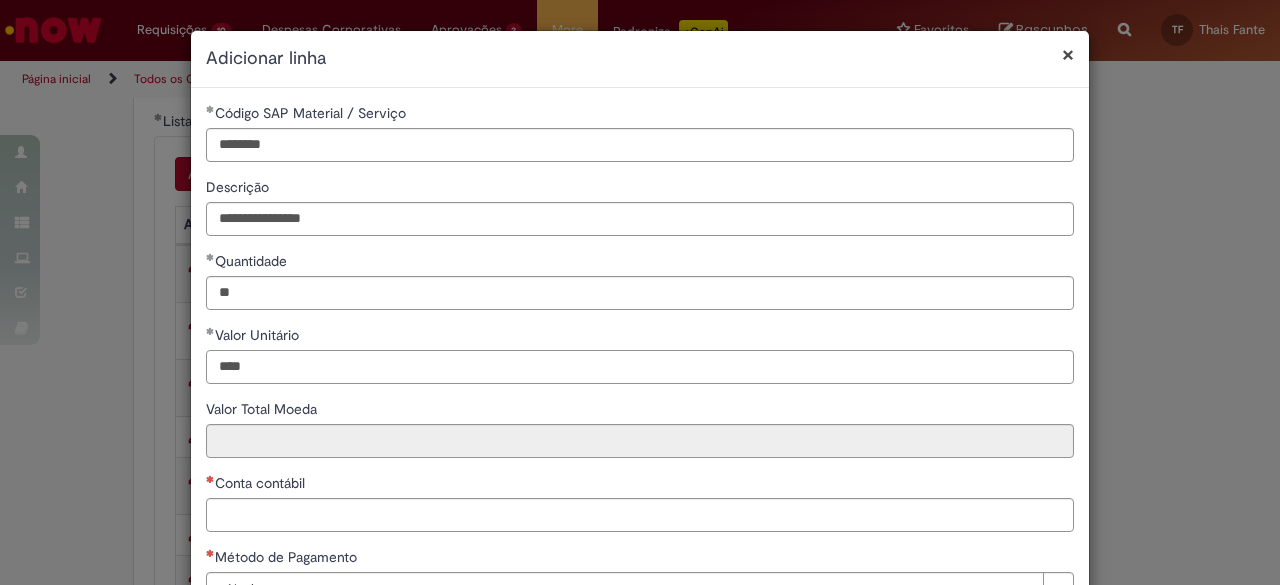 type on "****" 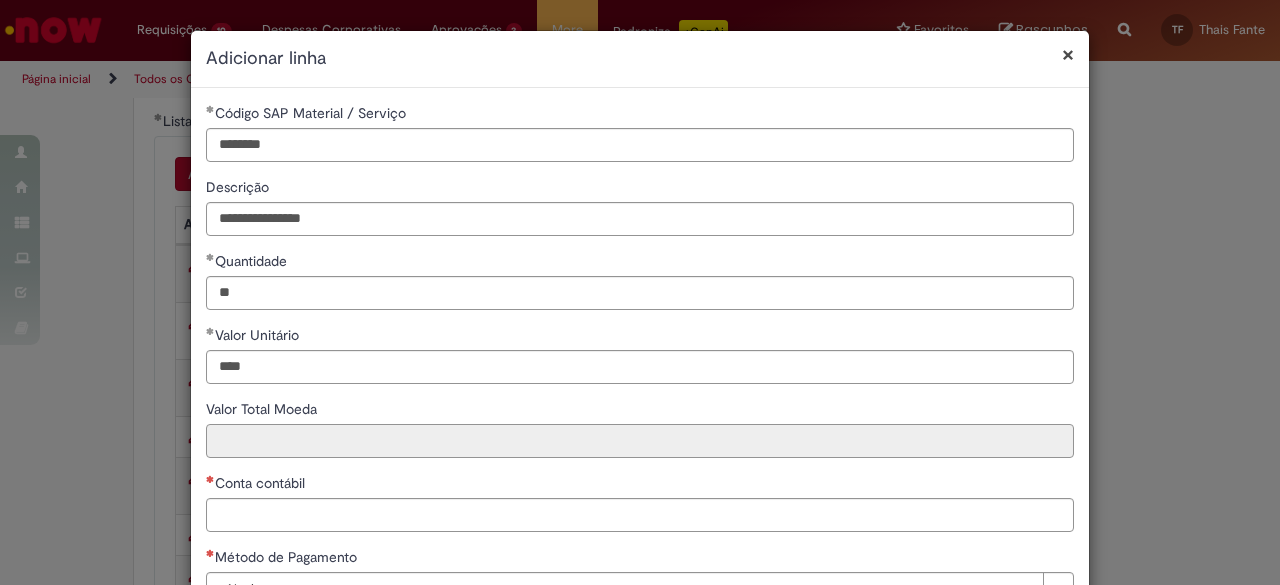 type on "*****" 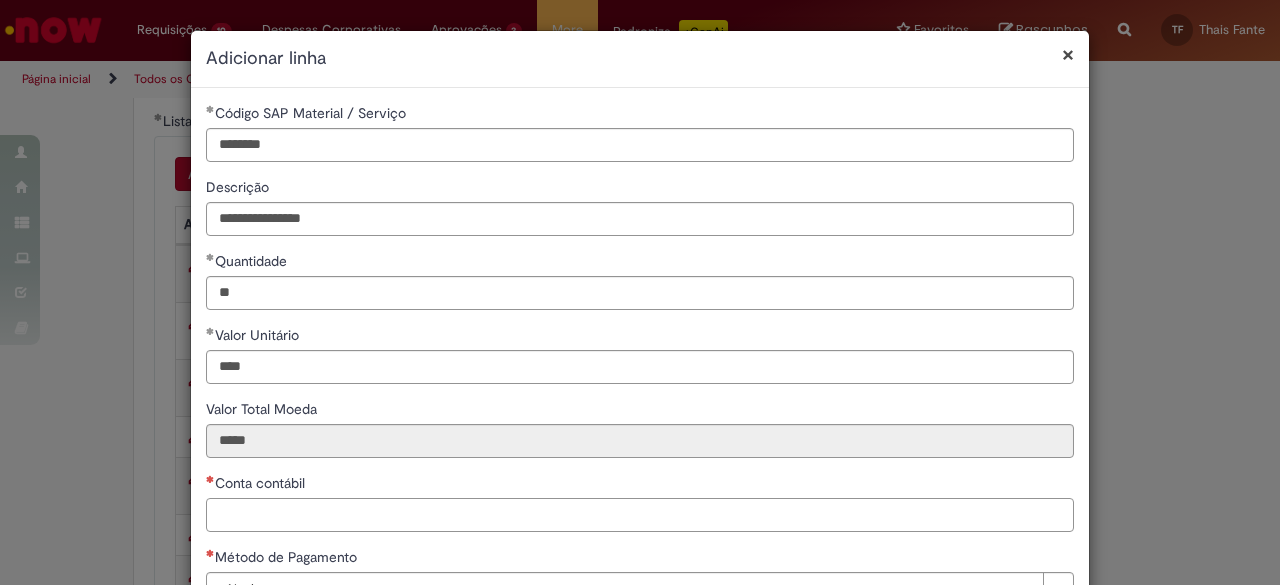click on "Conta contábil" at bounding box center [640, 515] 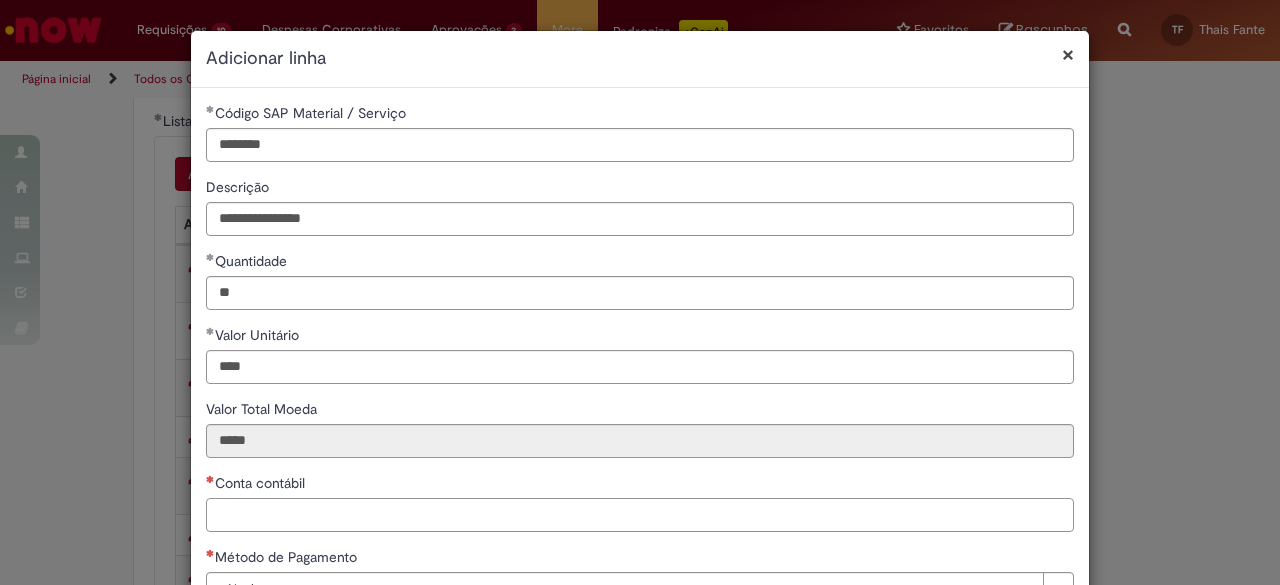 paste on "*******" 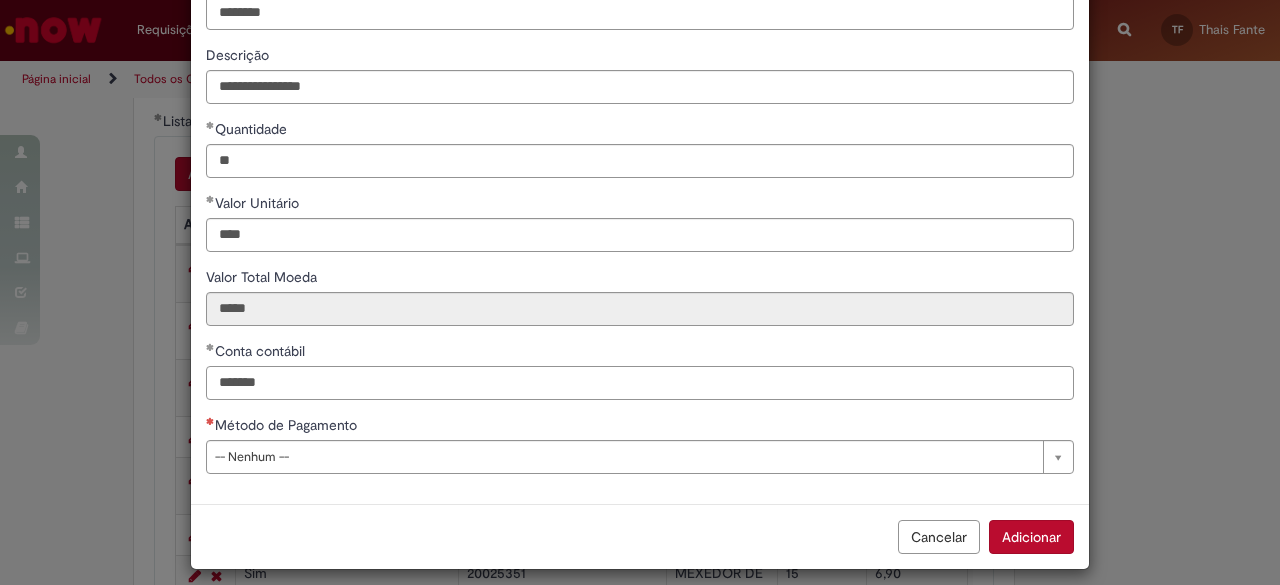 scroll, scrollTop: 144, scrollLeft: 0, axis: vertical 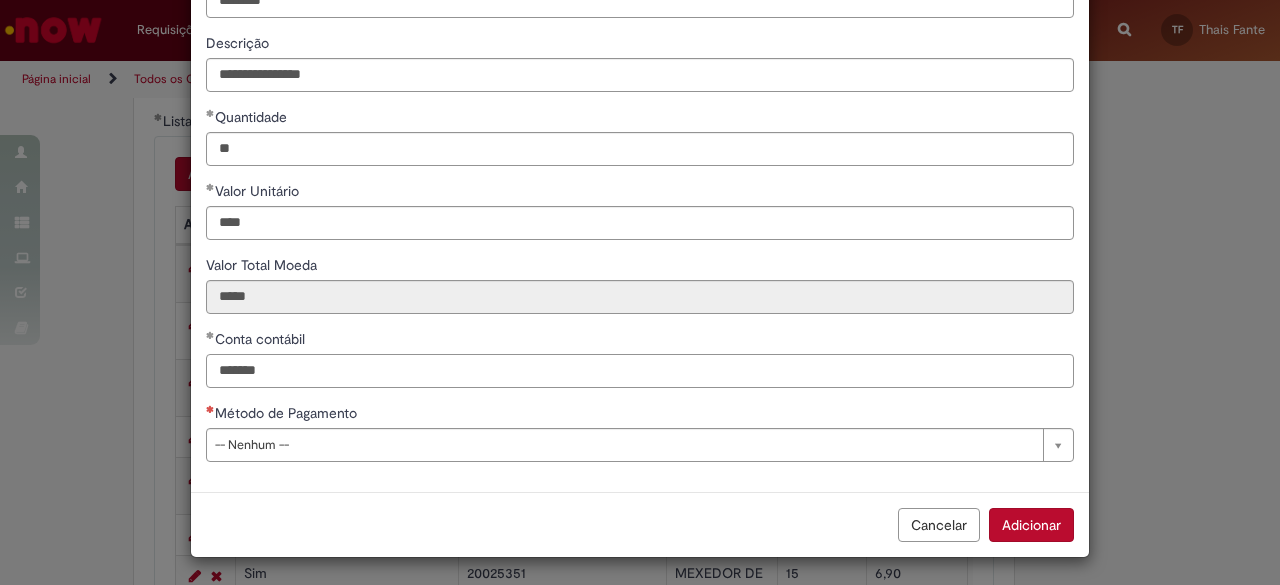 type on "*******" 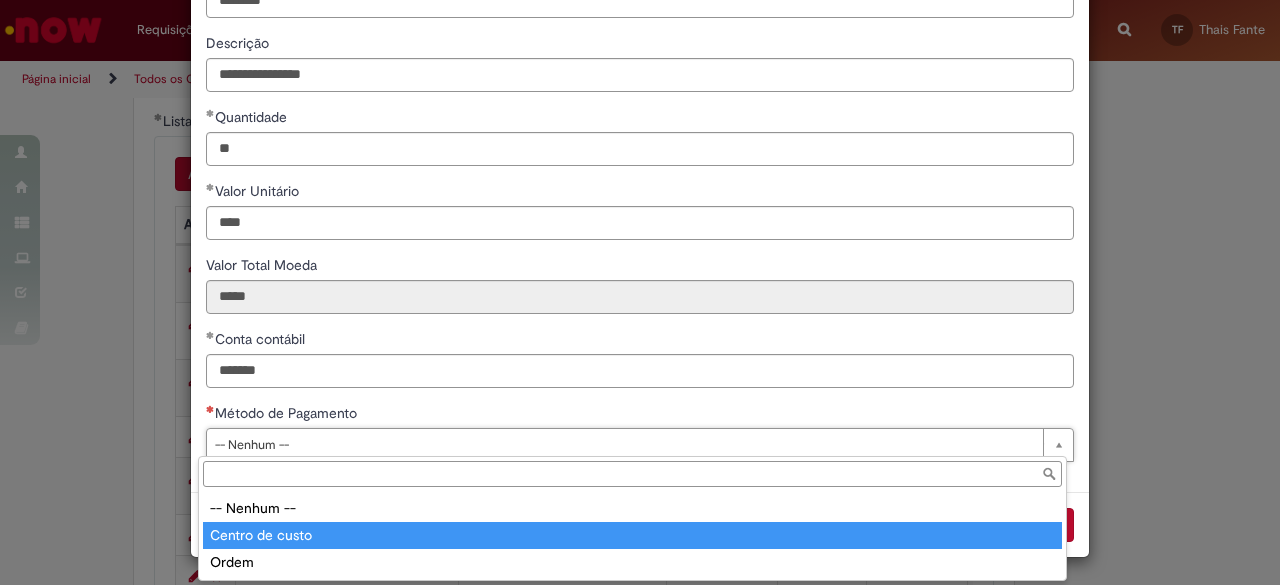 type on "**********" 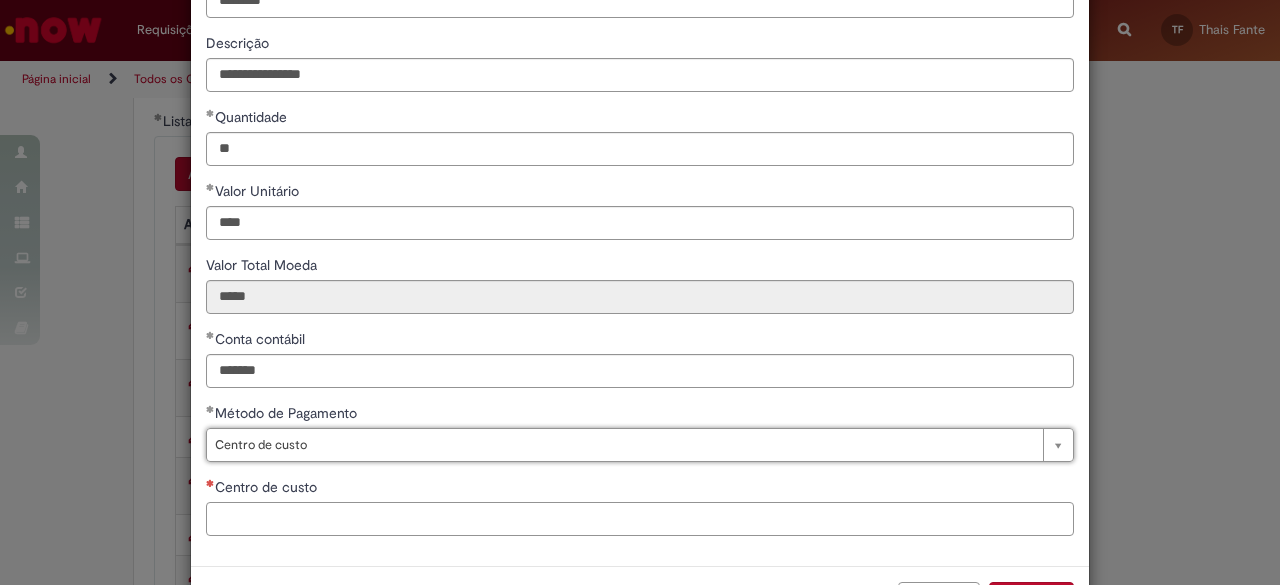 click on "Centro de custo" at bounding box center (640, 519) 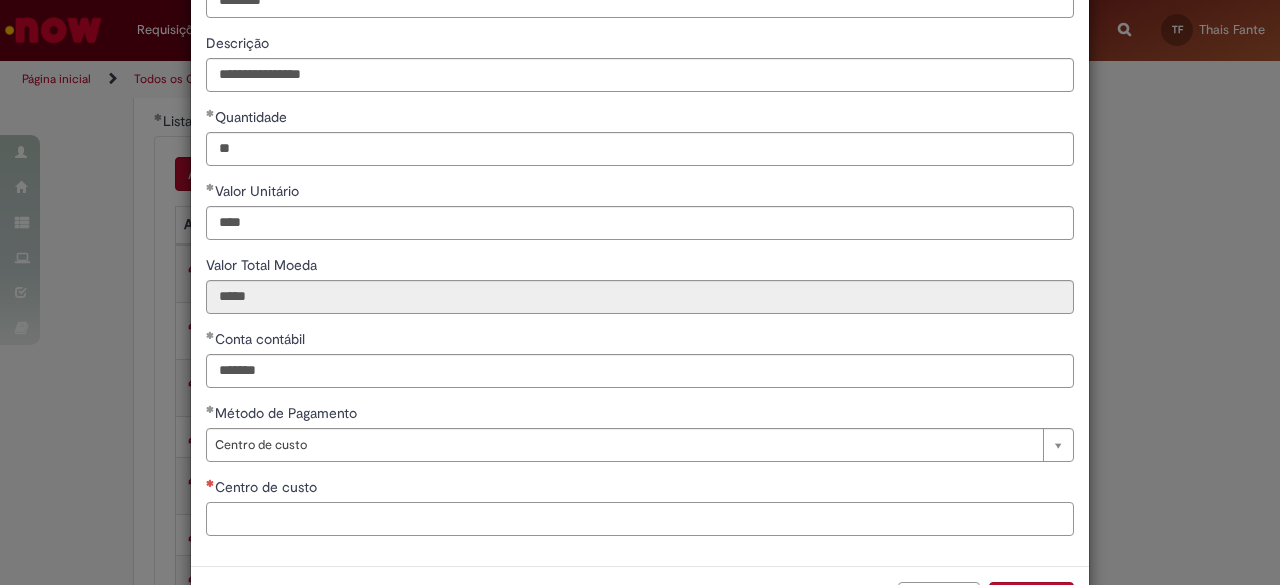 paste on "**********" 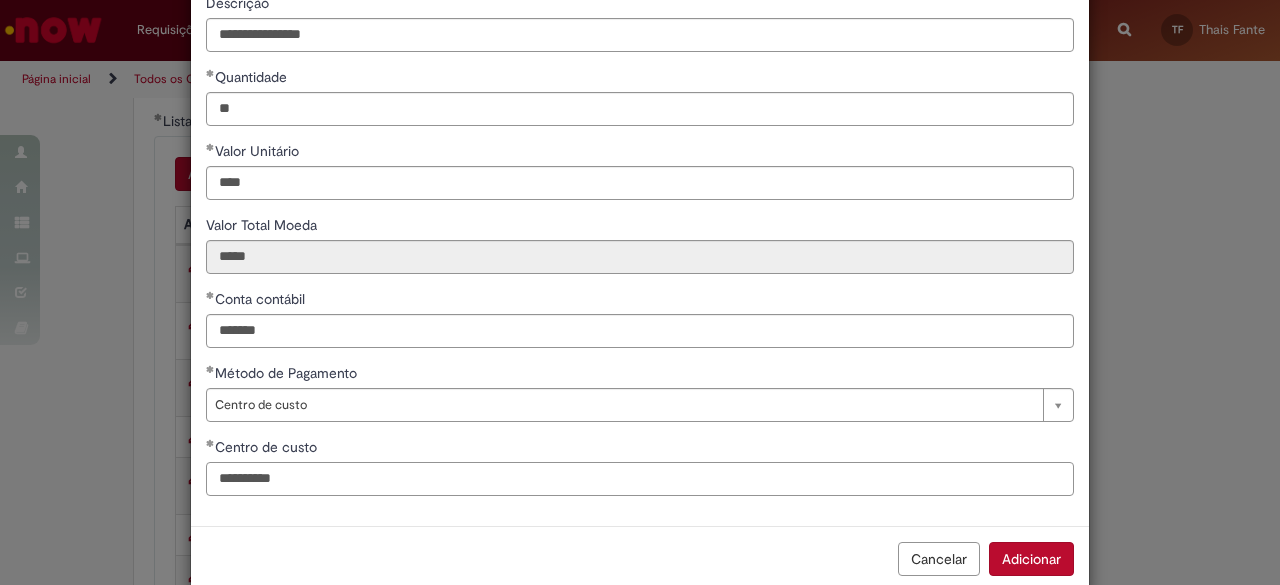 scroll, scrollTop: 218, scrollLeft: 0, axis: vertical 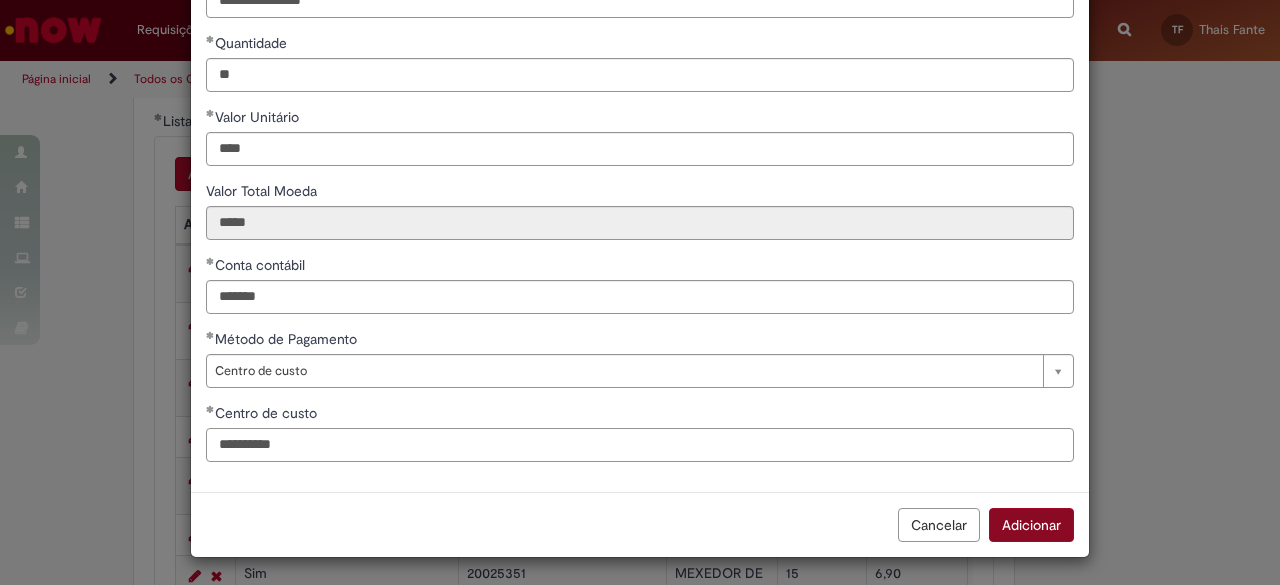 type on "**********" 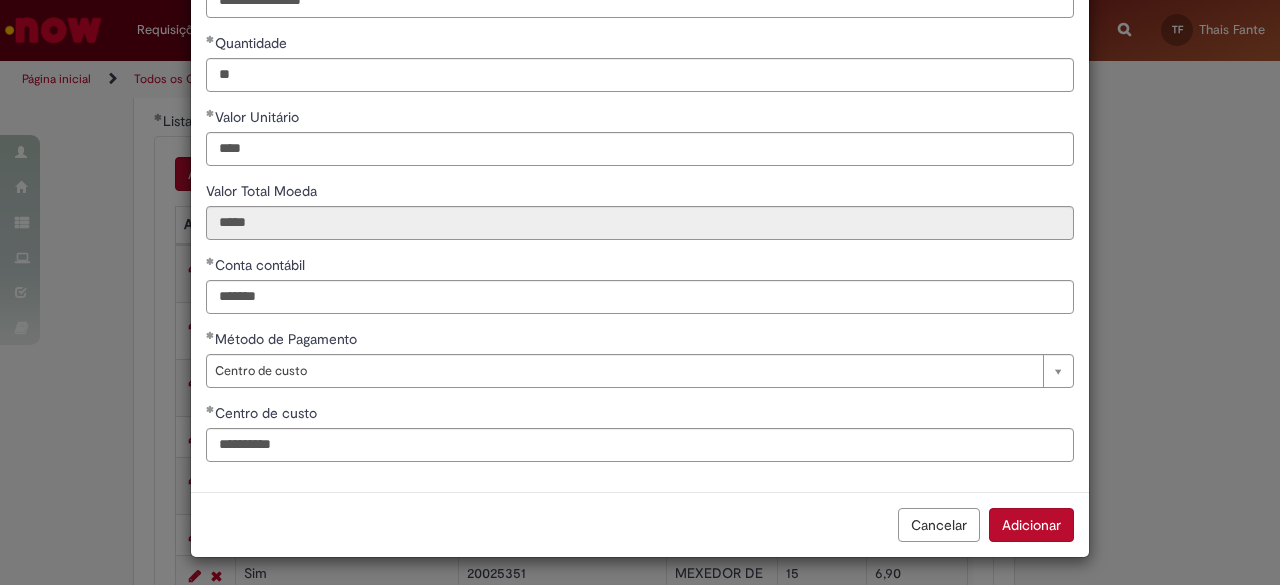 click on "Adicionar" at bounding box center [1031, 525] 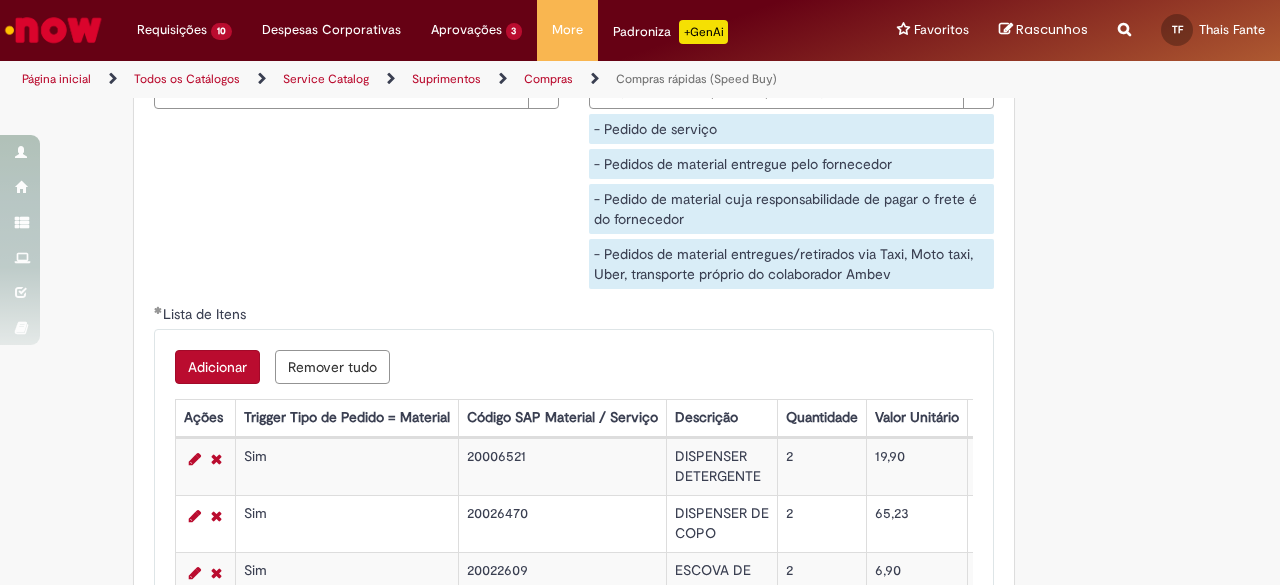 scroll, scrollTop: 3134, scrollLeft: 0, axis: vertical 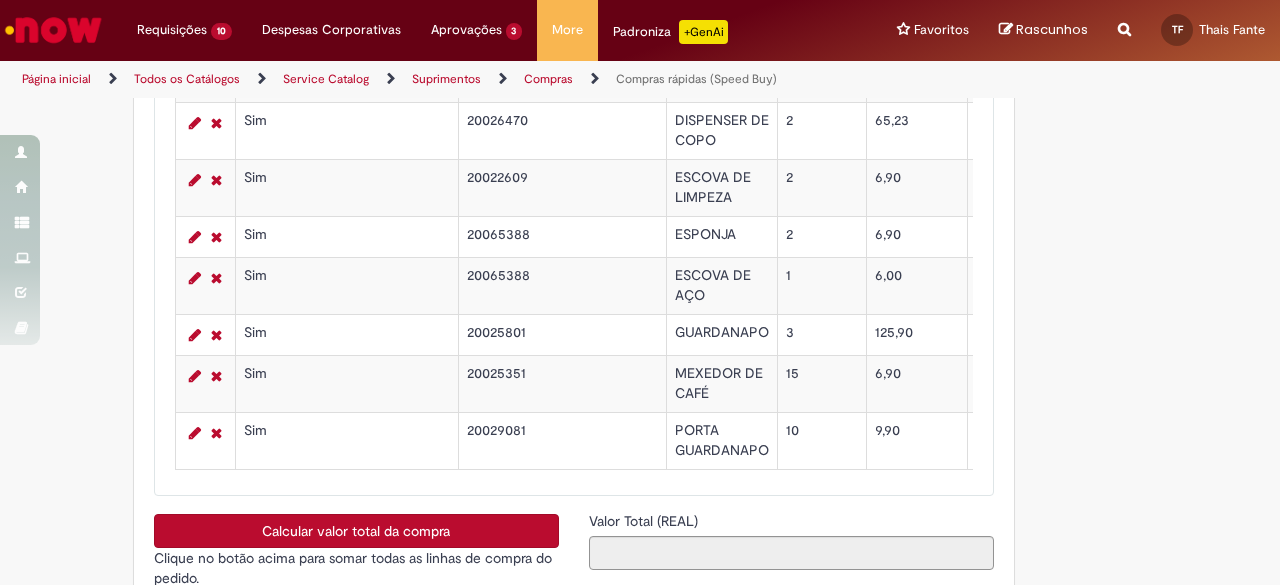 click on "20029081" at bounding box center (562, 441) 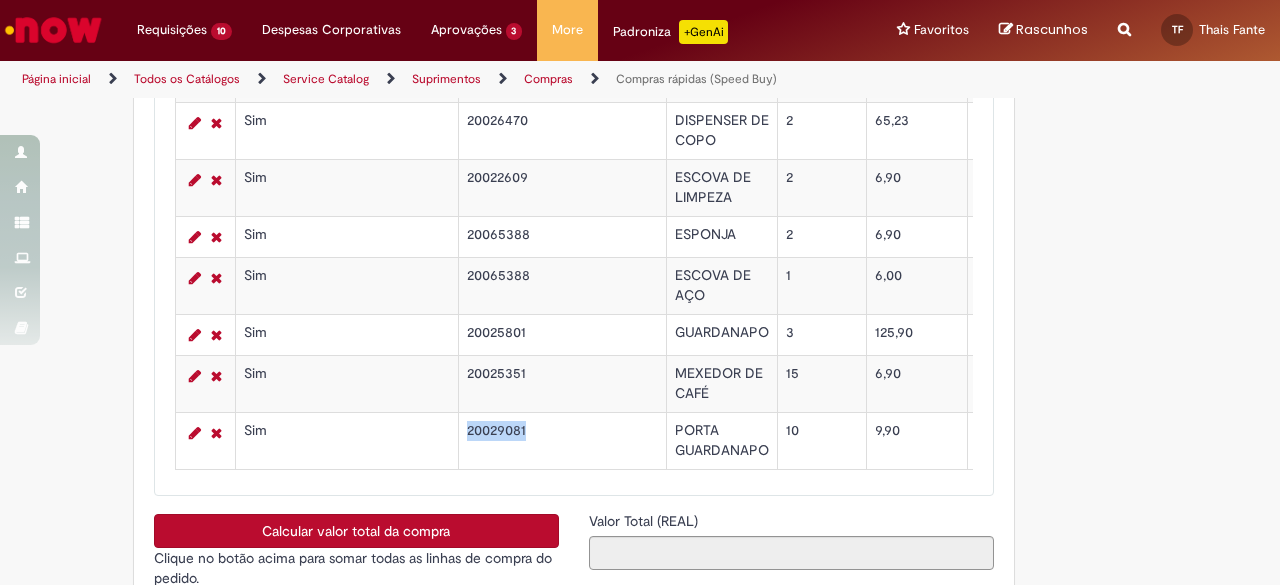 click on "20029081" at bounding box center (562, 441) 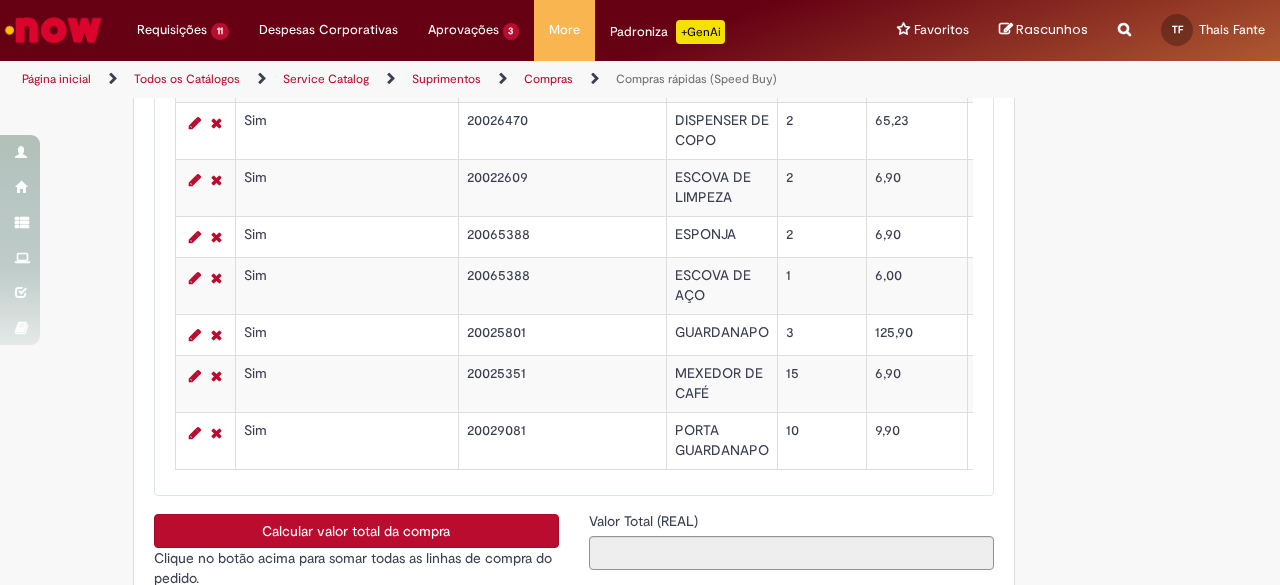 click on "Obrigatório um anexo.
Adicionar a Favoritos
Compras rápidas (Speed Buy)
Chamado destinado para a geração de pedido de compra de indiretos.
O Speed buy é a ferramenta oficial para a geração de pedidos de compra que atenda aos seguintes requisitos:
Compras de material e serviço indiretos
Compras inferiores a R$13.000 *
Compras com fornecedores nacionais
Compras de material sem contrato ativo no SAP para o centro solicitado
* Essa cota é referente ao tipo de solicitação padrão de Speed buy. Os chamados com cotas especiais podem possuir valores divergentes.
Regras de Utilização
No campo “Tipo de Solicitação” selecionar a opção correspondente a sua unidade de negócio.
Solicitação Padrão de Speed buy:
Fábricas, centros de Excelência e de Distribuição:  habilitado para todos usuários ambev
Ativos   de TI:" at bounding box center [640, -1195] 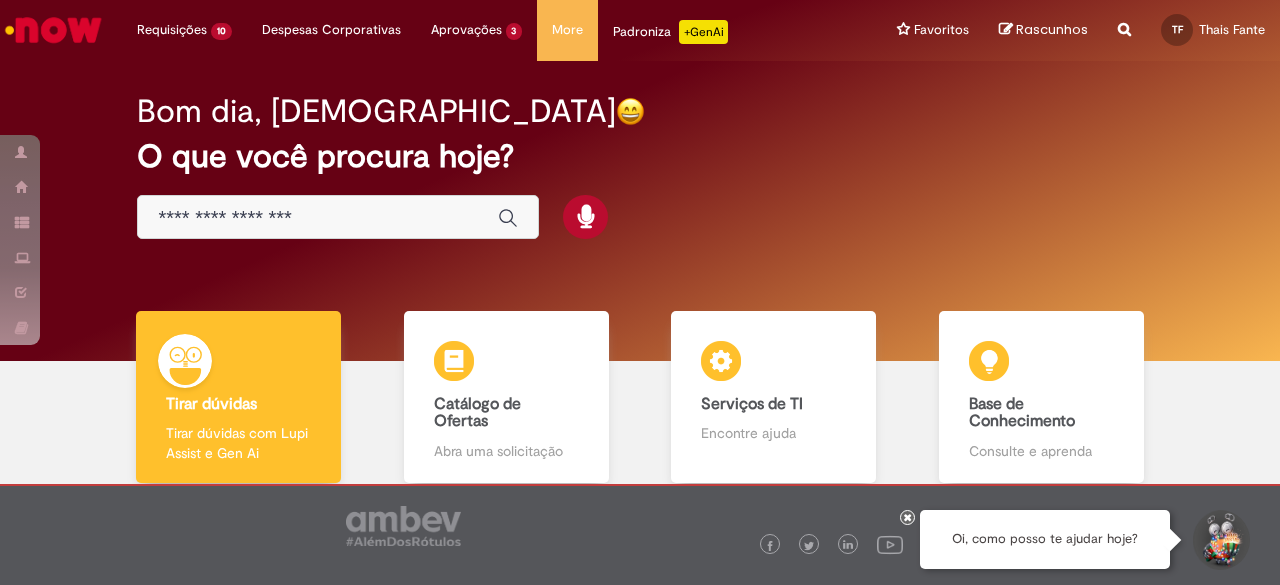 scroll, scrollTop: 0, scrollLeft: 0, axis: both 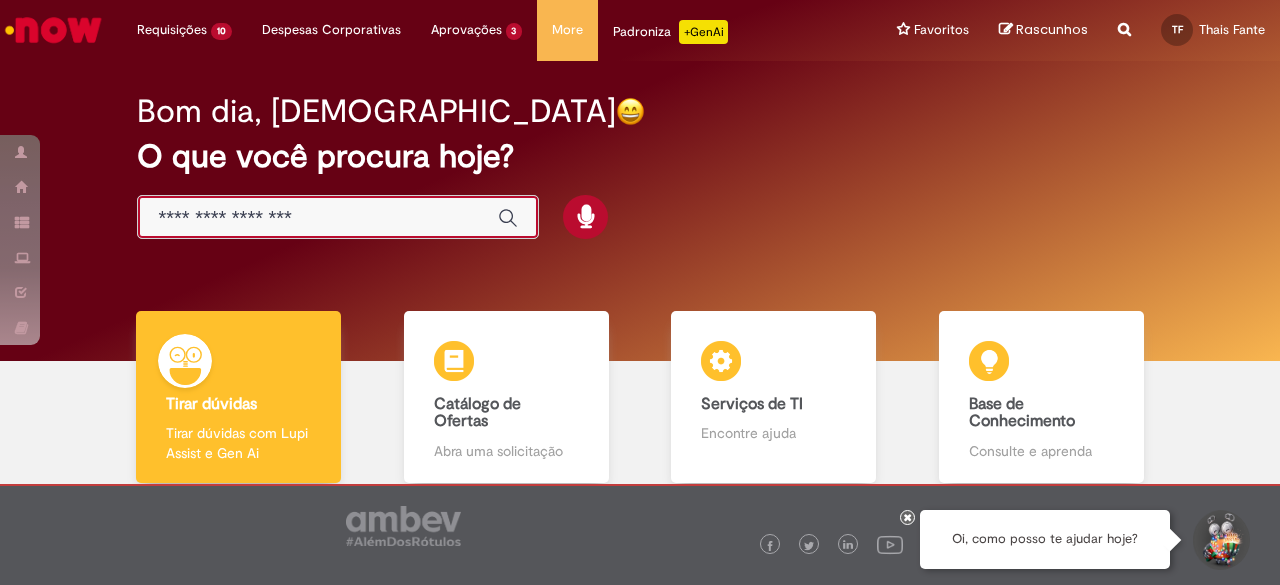 click at bounding box center (318, 218) 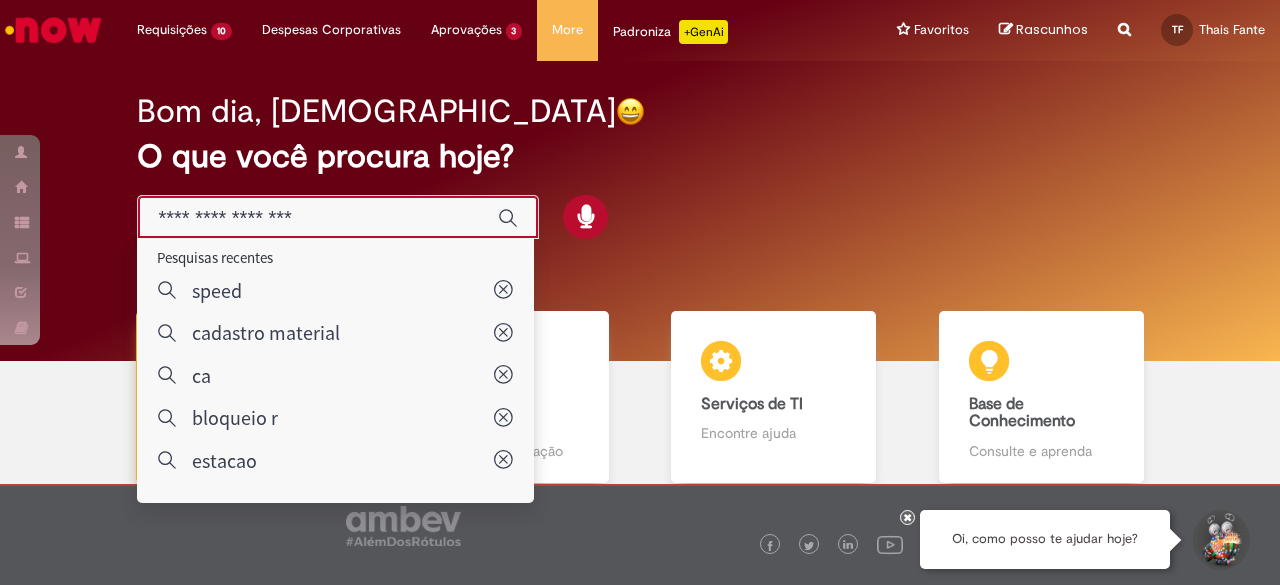 type on "**********" 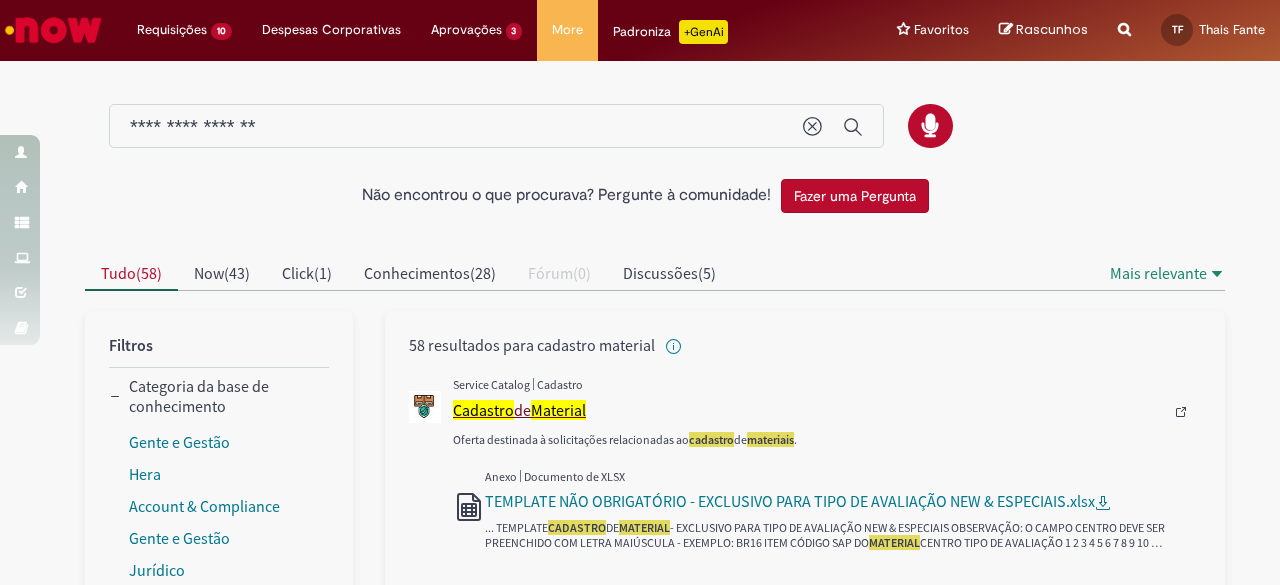 click on "Cadastro  de  Material" at bounding box center [808, 410] 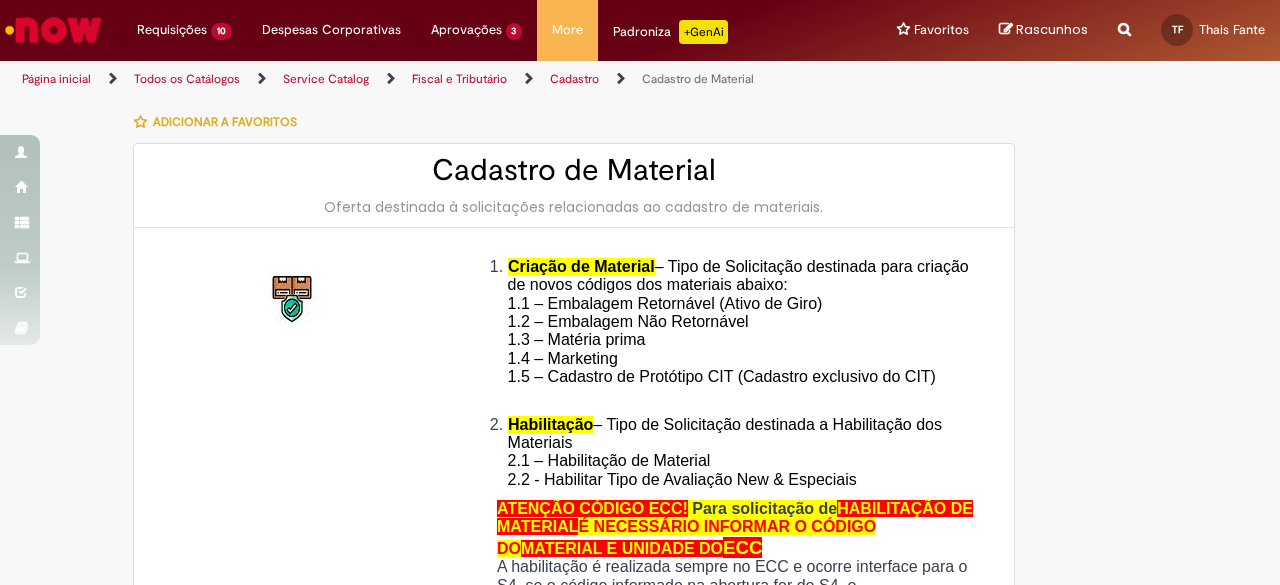 type on "**********" 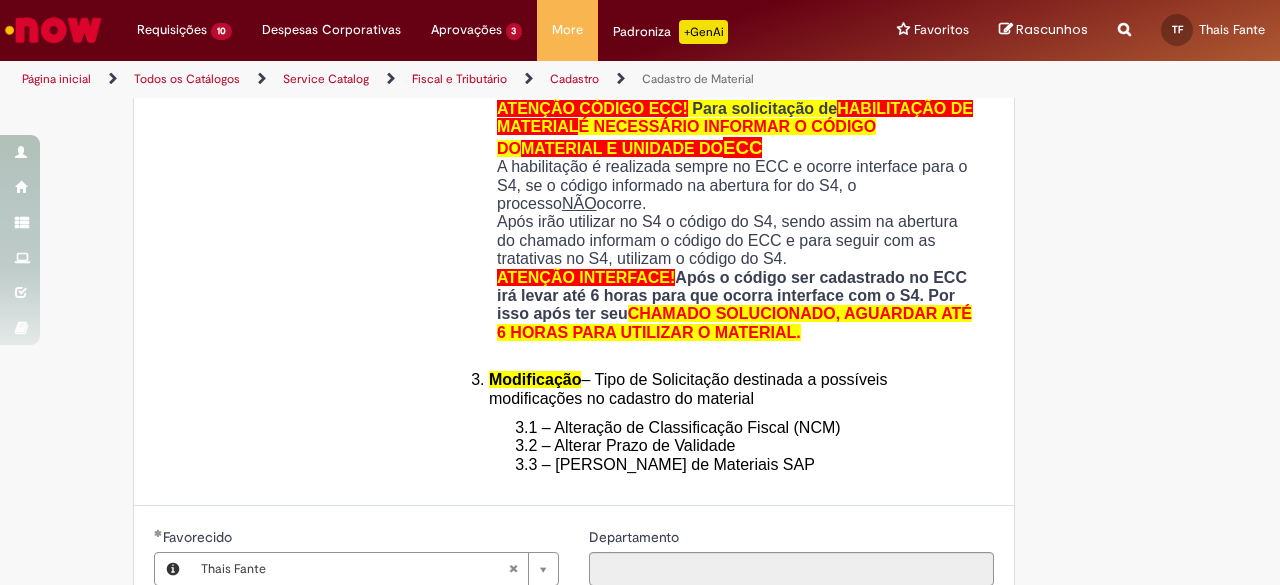scroll, scrollTop: 700, scrollLeft: 0, axis: vertical 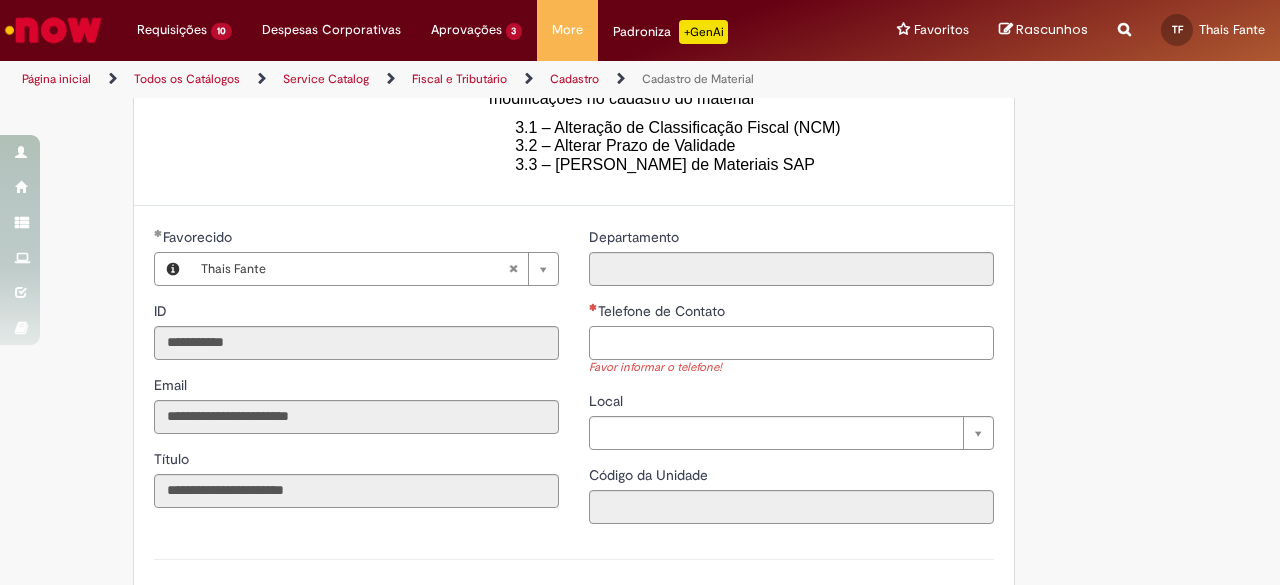 click on "Telefone de Contato" at bounding box center [791, 343] 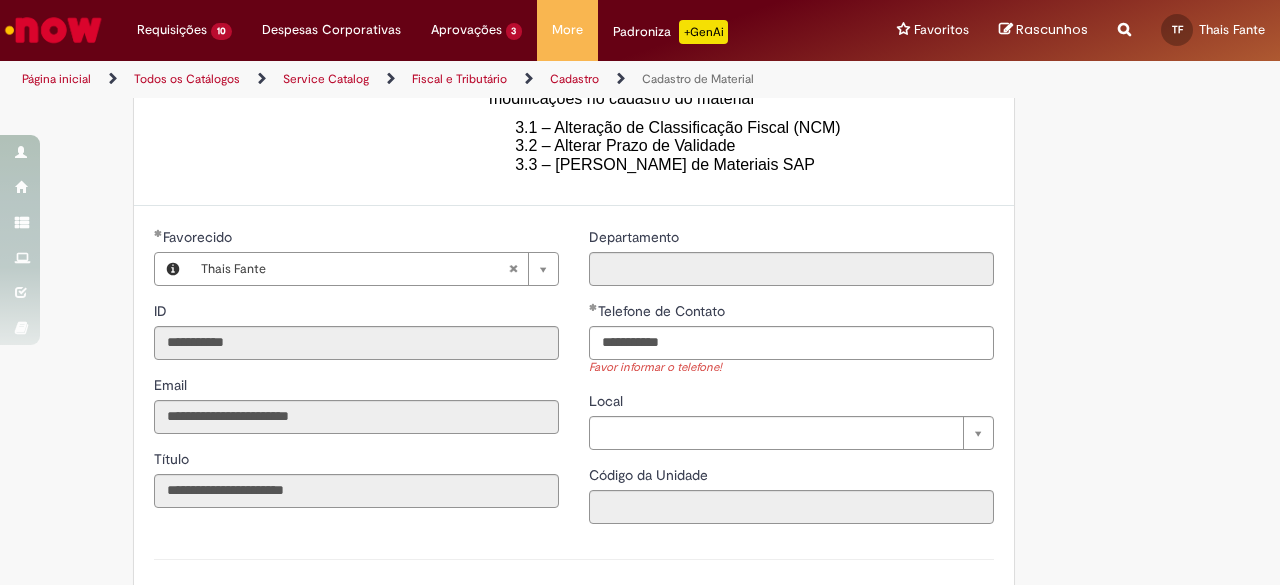 click on "Adicionar a Favoritos
Cadastro de Material
Oferta destinada à solicitações relacionadas ao cadastro de materiais.
Criação de Material  – Tipo de Solicitação destinada para criação de novos códigos dos materiais abaixo:       1.1 – Embalagem Retornável (Ativo de Giro)       1.2 – Embalagem Não Retornável        1.3 – Matéria prima       1.4 – Marketing       1.5 – Cadastro de Protótipo CIT (Cadastro exclusivo do CIT)
Habilitação  – Tipo de Solicitação destinada a Habilitação dos Materiais       2.1 – Habilitação de Material       2.2 - Habilitar Tipo de Avaliação New & Especiais
ATENÇÃO CÓDIGO ECC!   Para solicitação de  HABILITAÇÃO DE MATERIAL  É NECESSÁRIO INFORMAR O CÓDIGO DO  MATERIAL E UNIDADE DO  ECC
NÃO  ocorre.
ATENÇÃO INTERFACE!
Modificação" at bounding box center [640, 353] 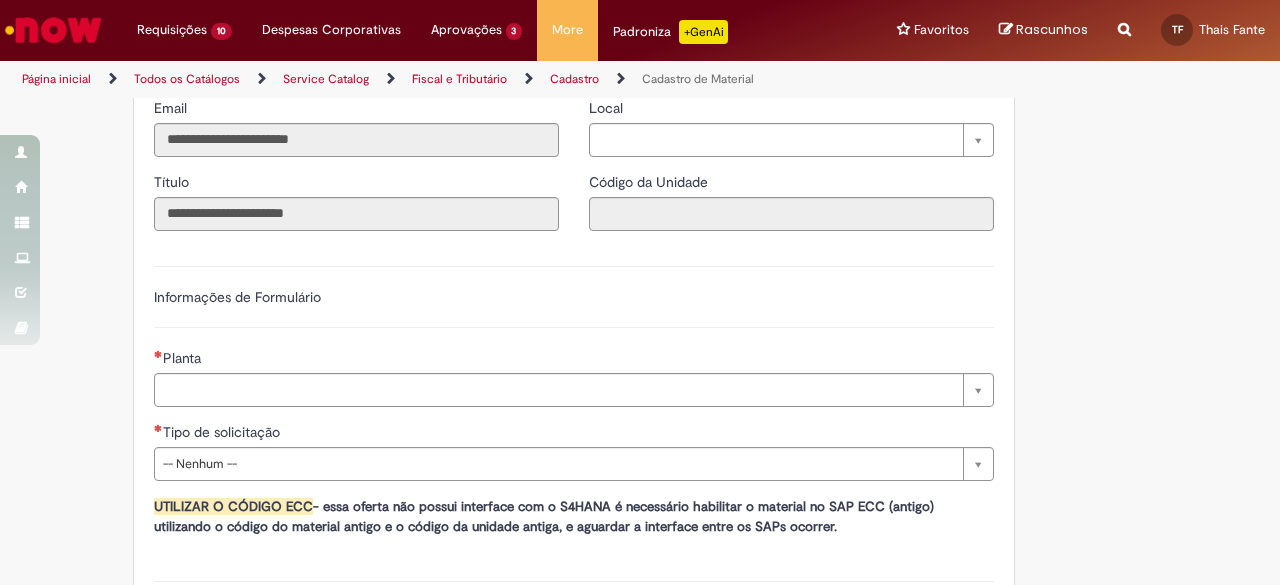 scroll, scrollTop: 1100, scrollLeft: 0, axis: vertical 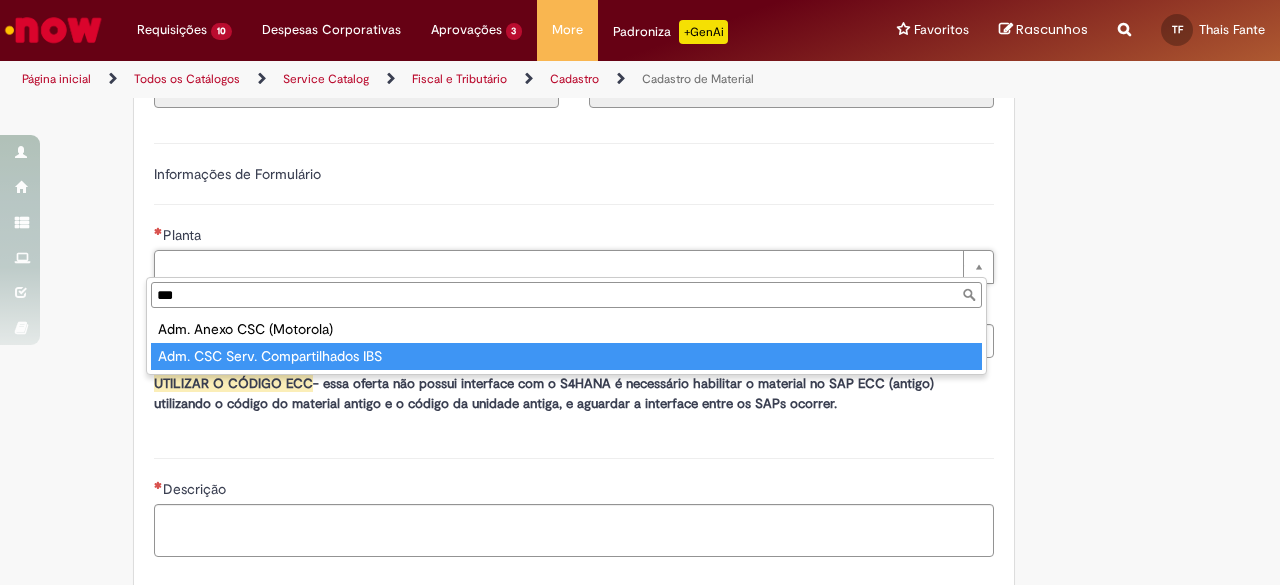 type on "***" 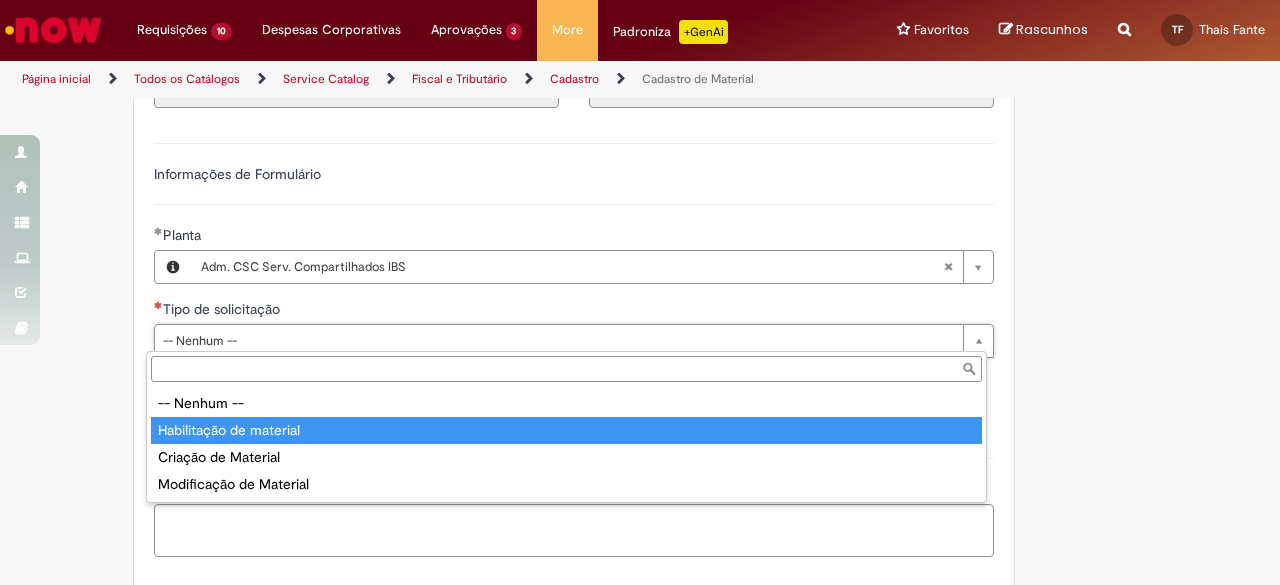 type on "**********" 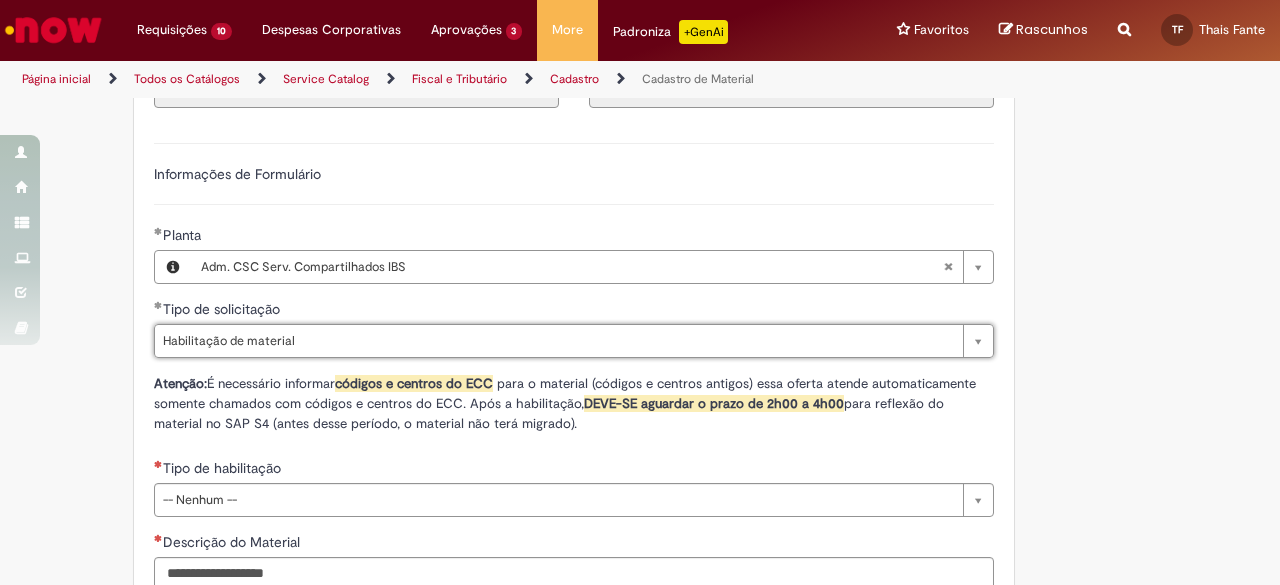 click on "**********" at bounding box center (574, 387) 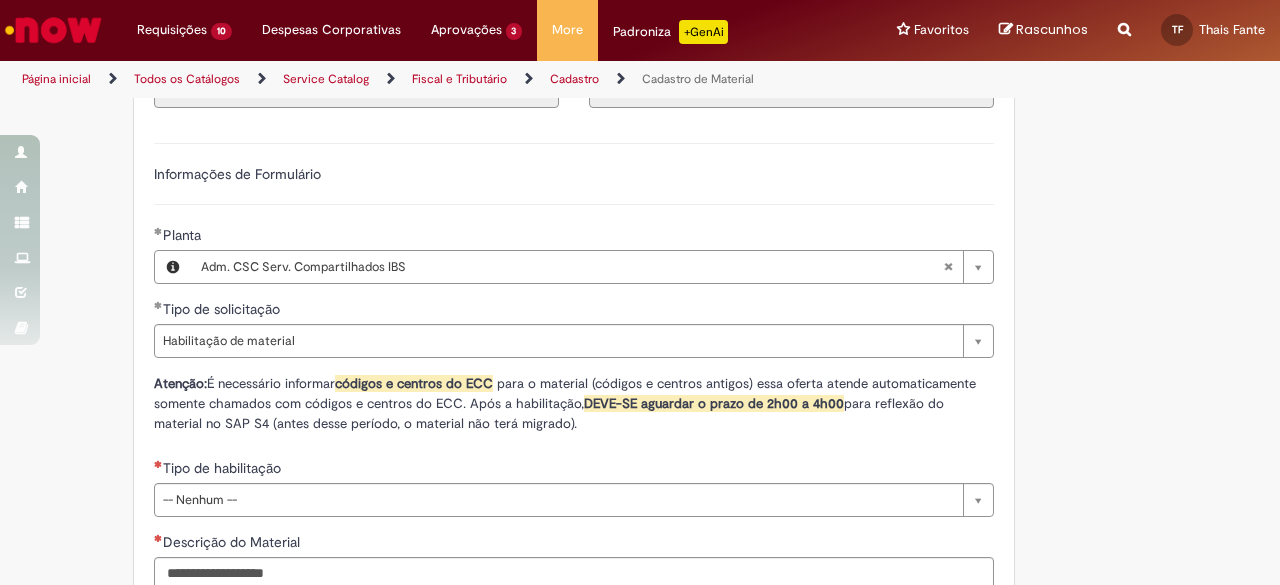 scroll, scrollTop: 1200, scrollLeft: 0, axis: vertical 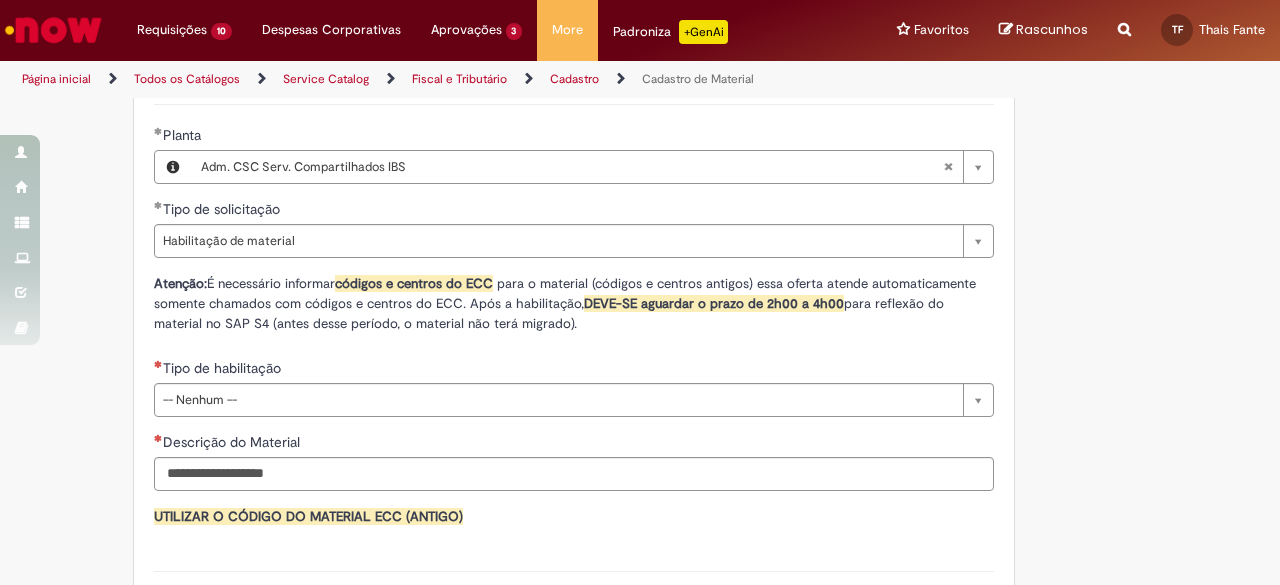 click on "Tipo de habilitação" at bounding box center [574, 370] 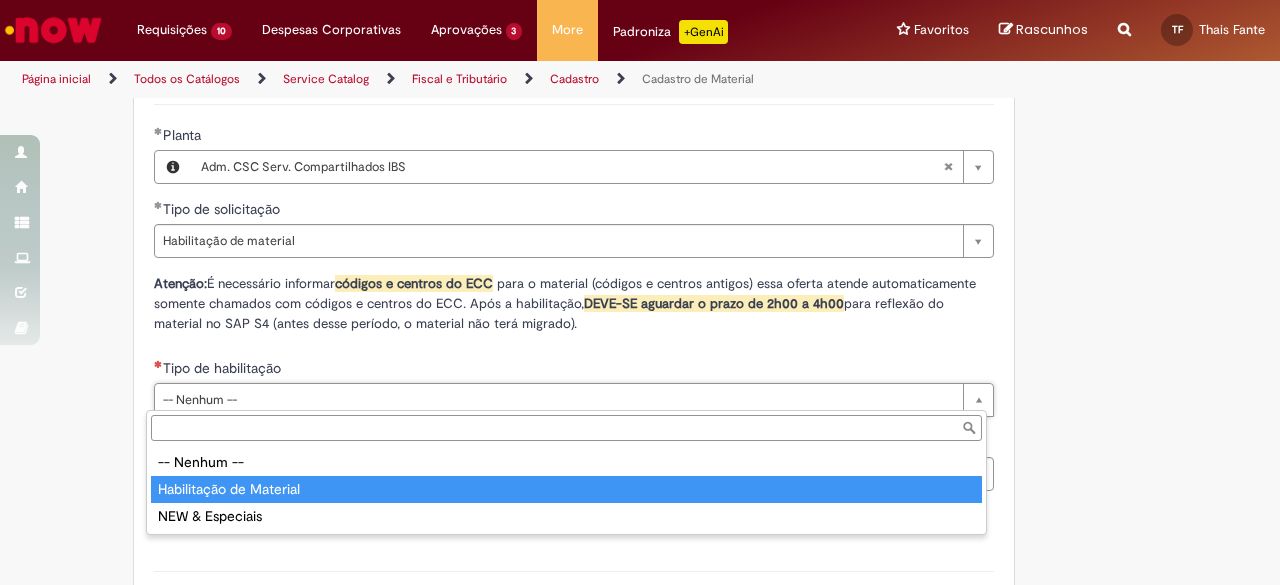 type on "**********" 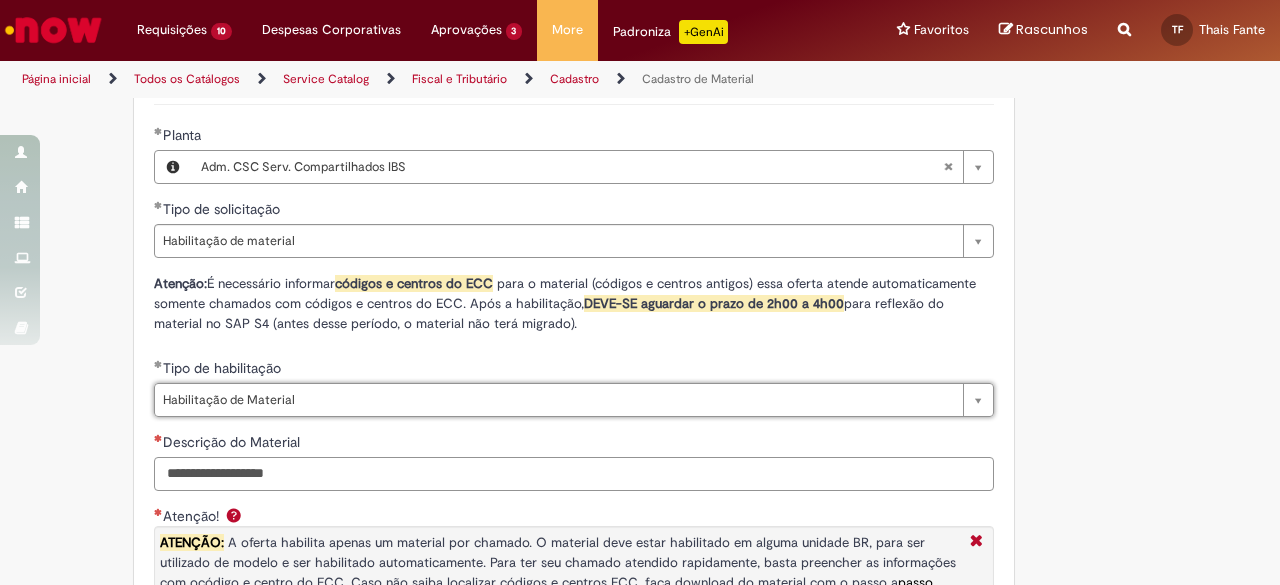click on "Descrição do Material" at bounding box center (574, 474) 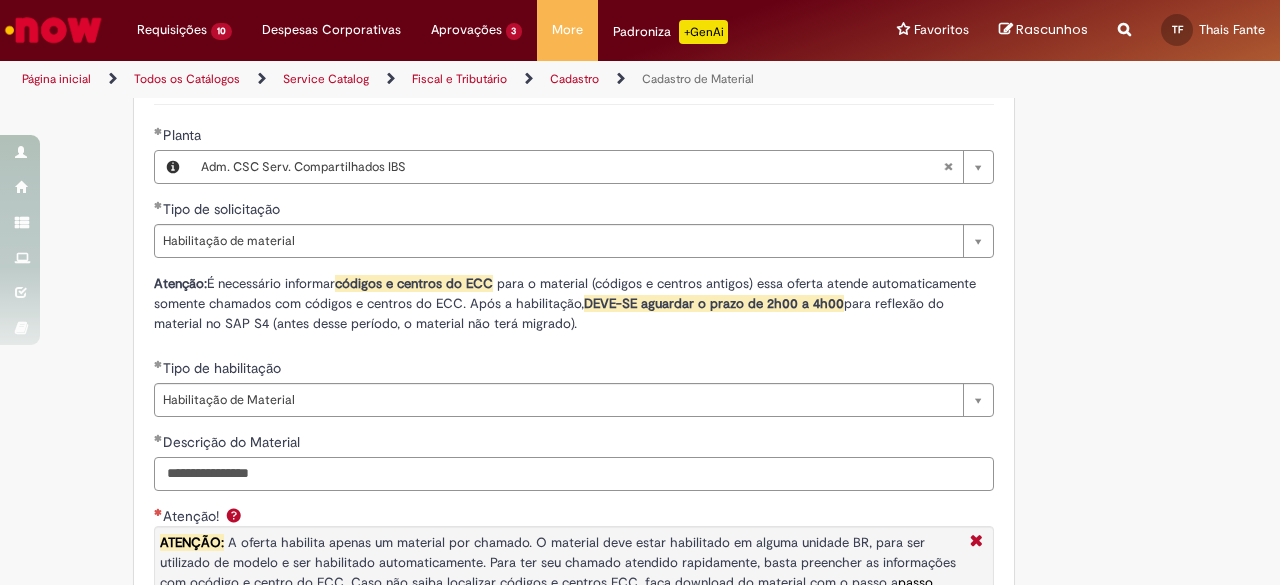 scroll, scrollTop: 1600, scrollLeft: 0, axis: vertical 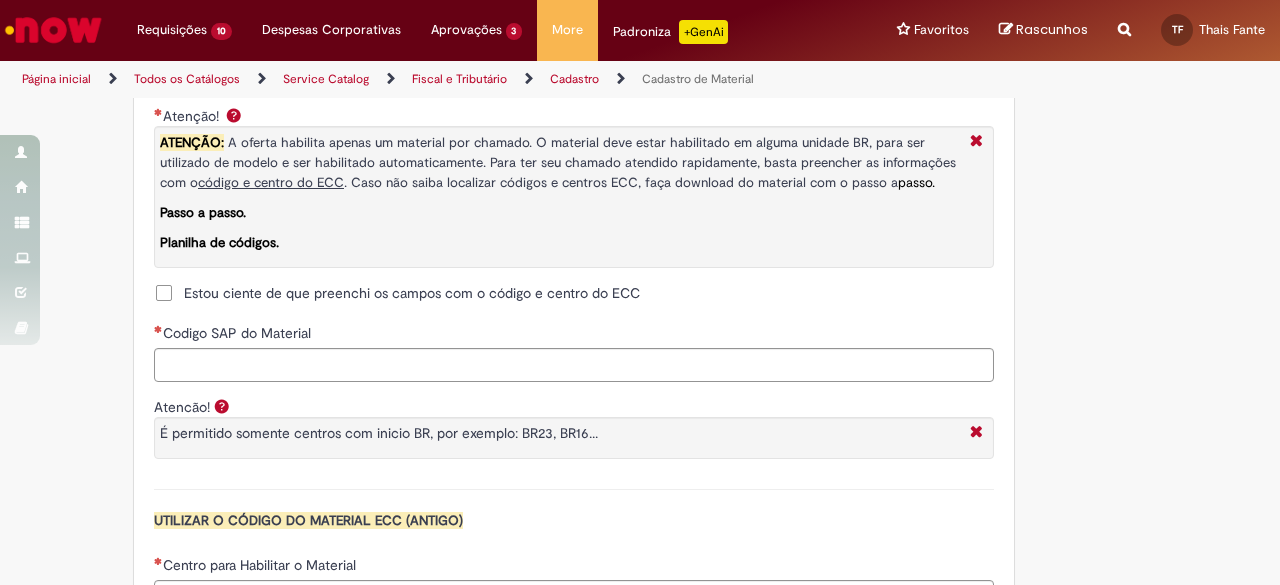 type on "**********" 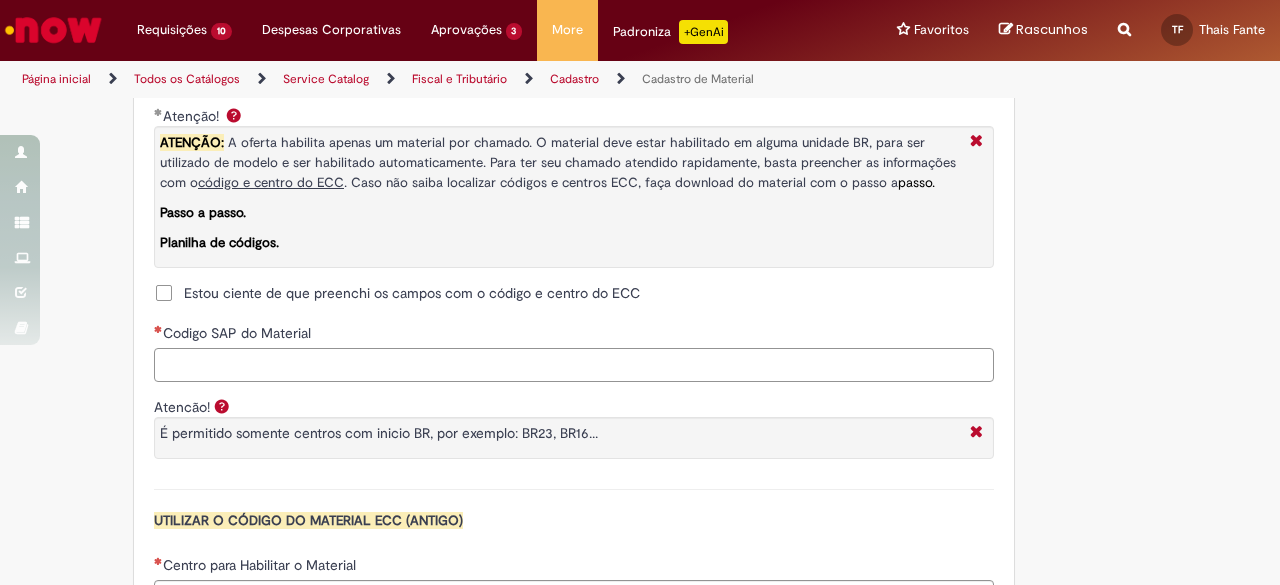 click on "Codigo SAP do Material" at bounding box center [574, 365] 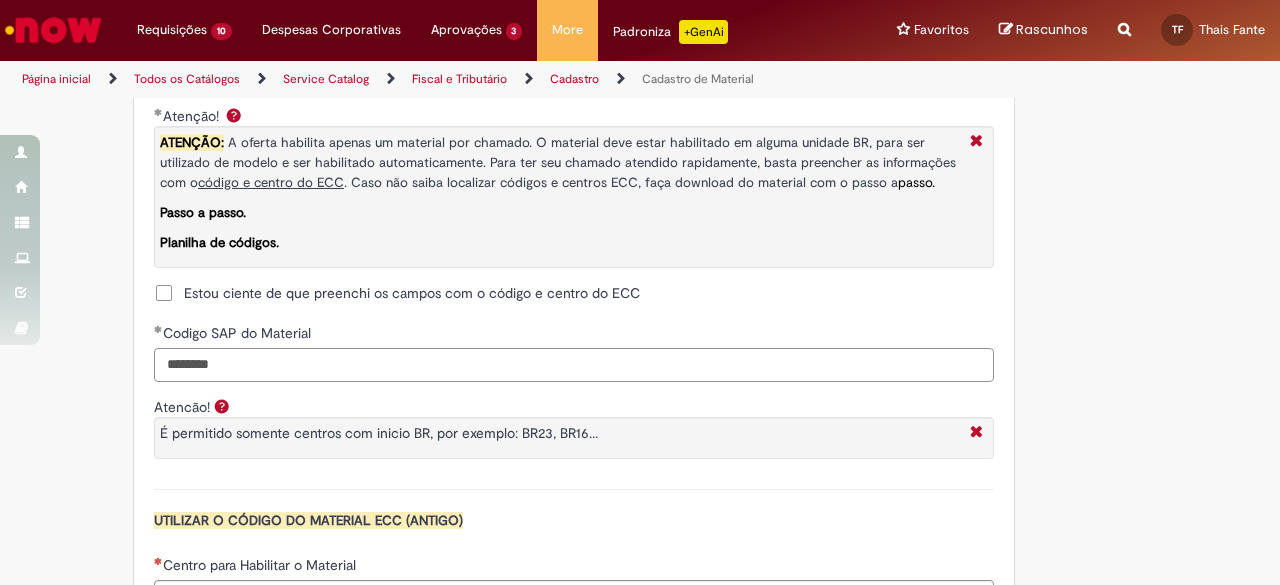 scroll, scrollTop: 1800, scrollLeft: 0, axis: vertical 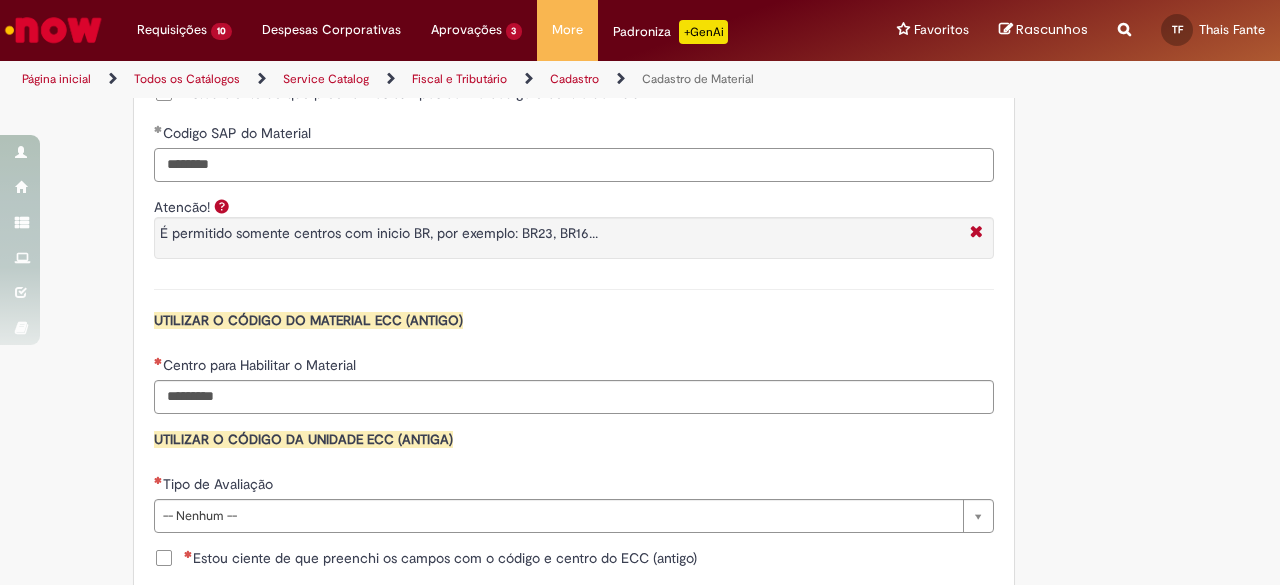 type on "********" 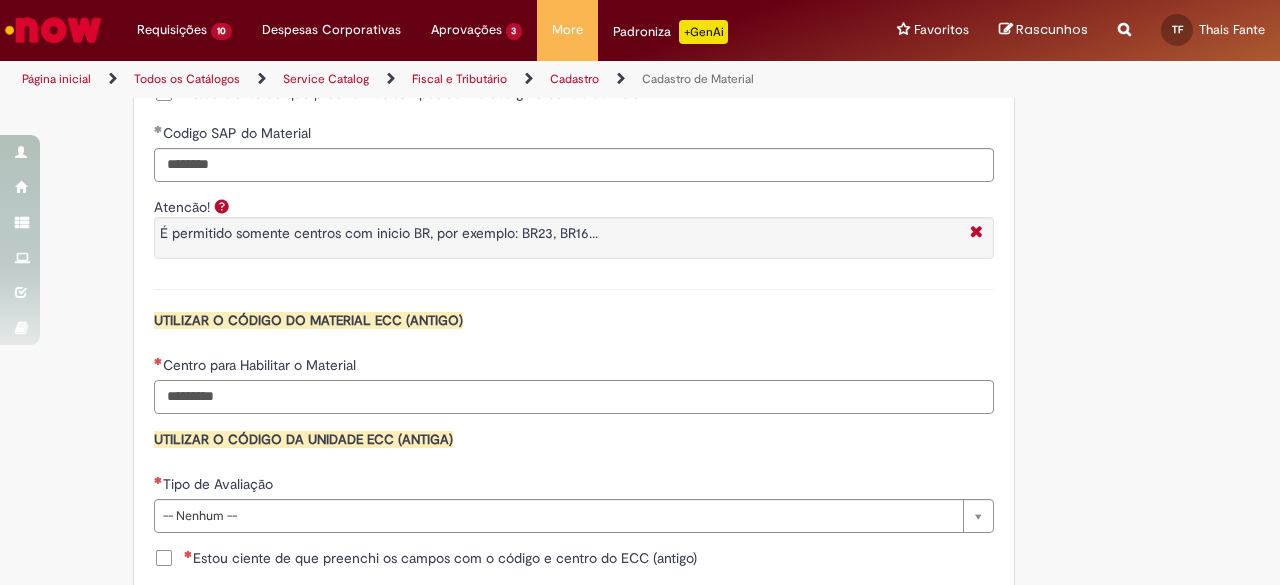 click on "Centro para Habilitar o Material" at bounding box center [574, 397] 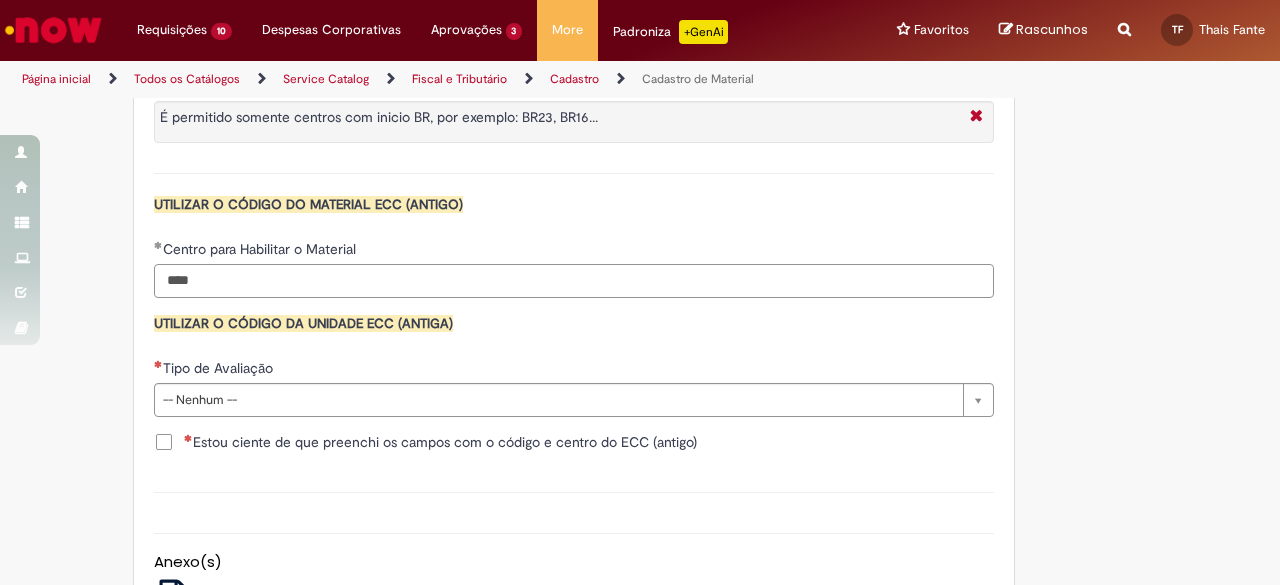 scroll, scrollTop: 2100, scrollLeft: 0, axis: vertical 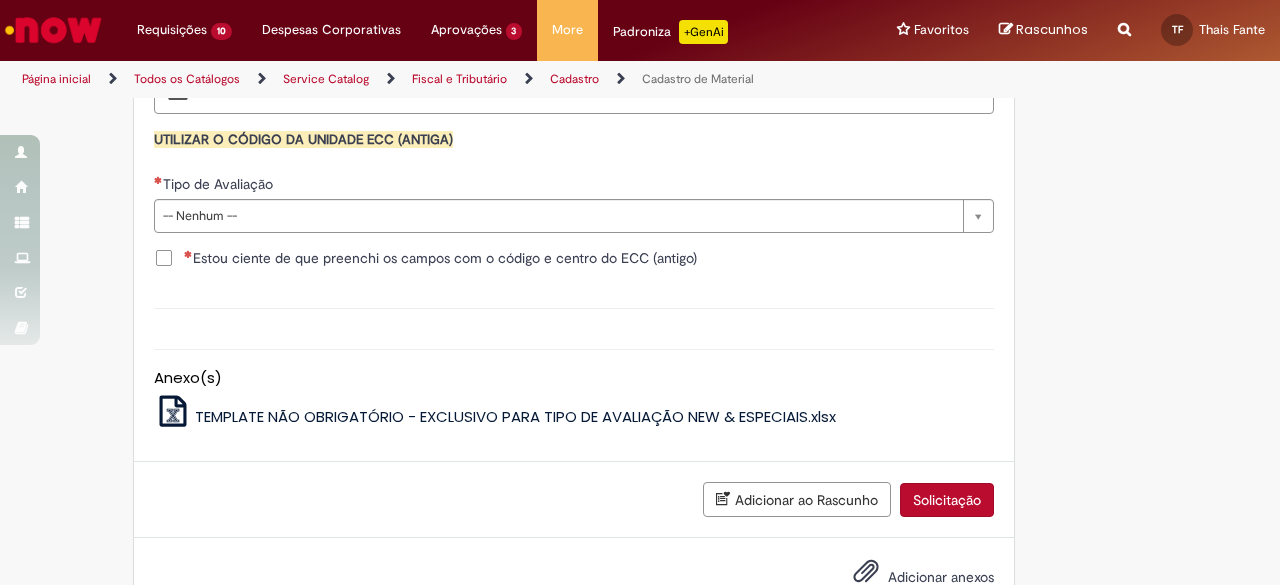 type on "****" 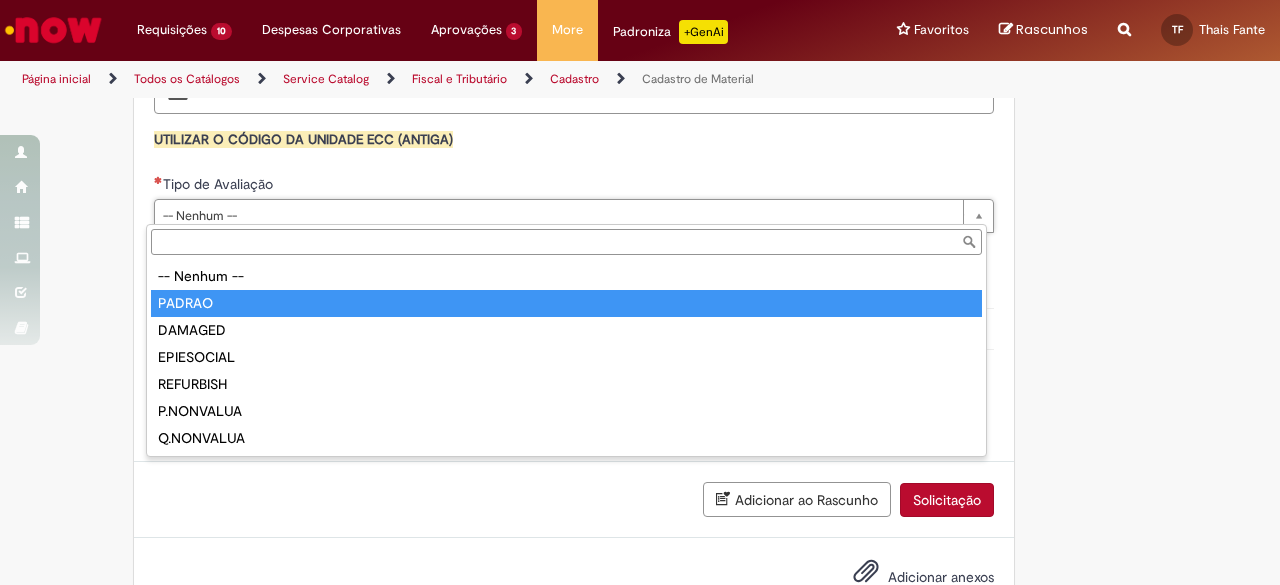 type on "******" 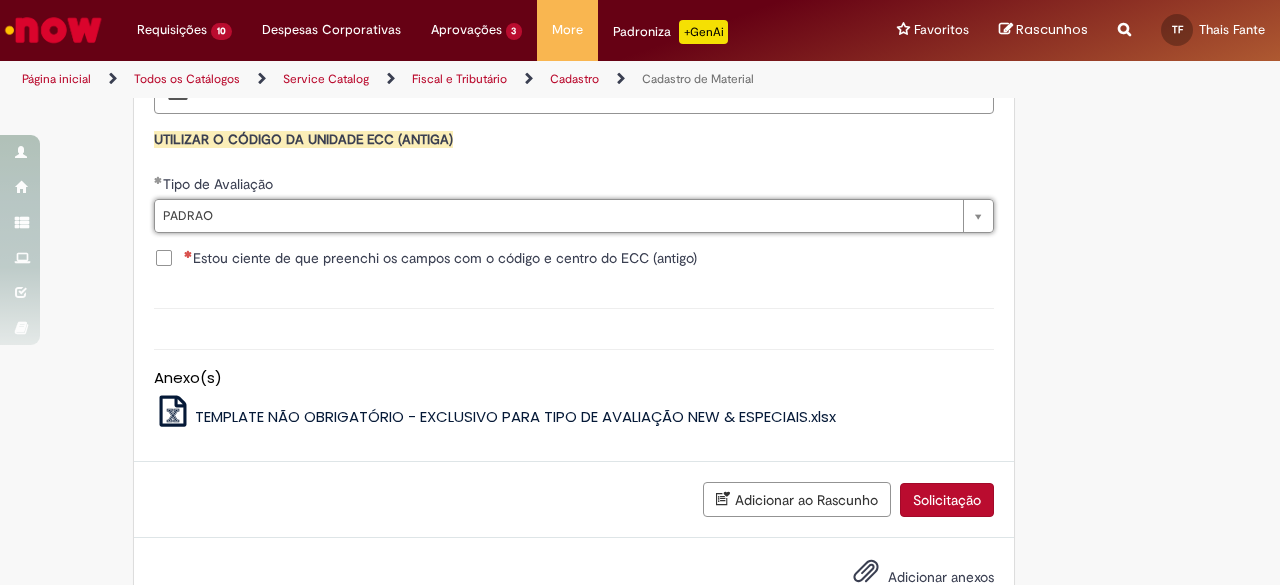click on "Estou ciente de que preenchi os campos com o código e centro do ECC  (antigo)" at bounding box center [574, 260] 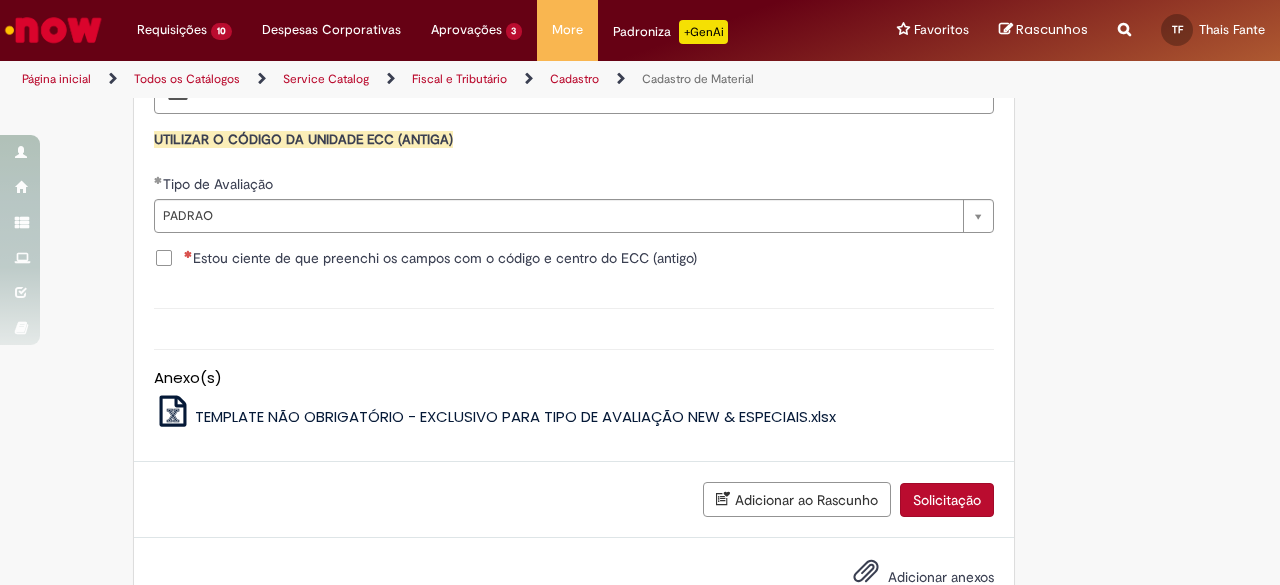 click on "Estou ciente de que preenchi os campos com o código e centro do ECC  (antigo)" at bounding box center (440, 258) 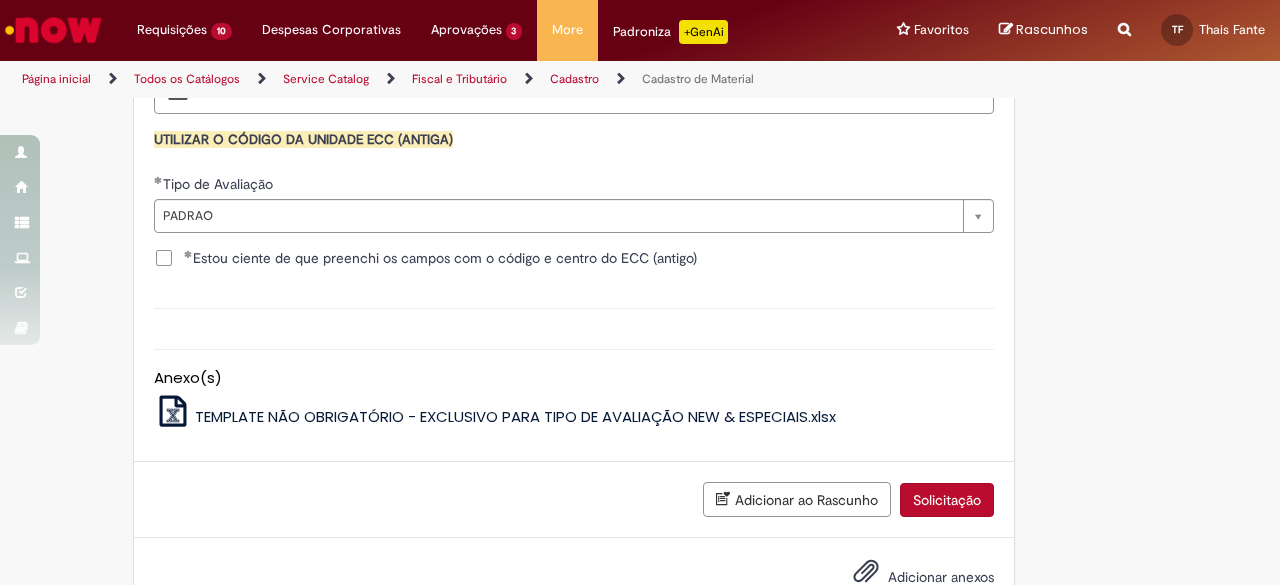 click on "Solicitação" at bounding box center (947, 500) 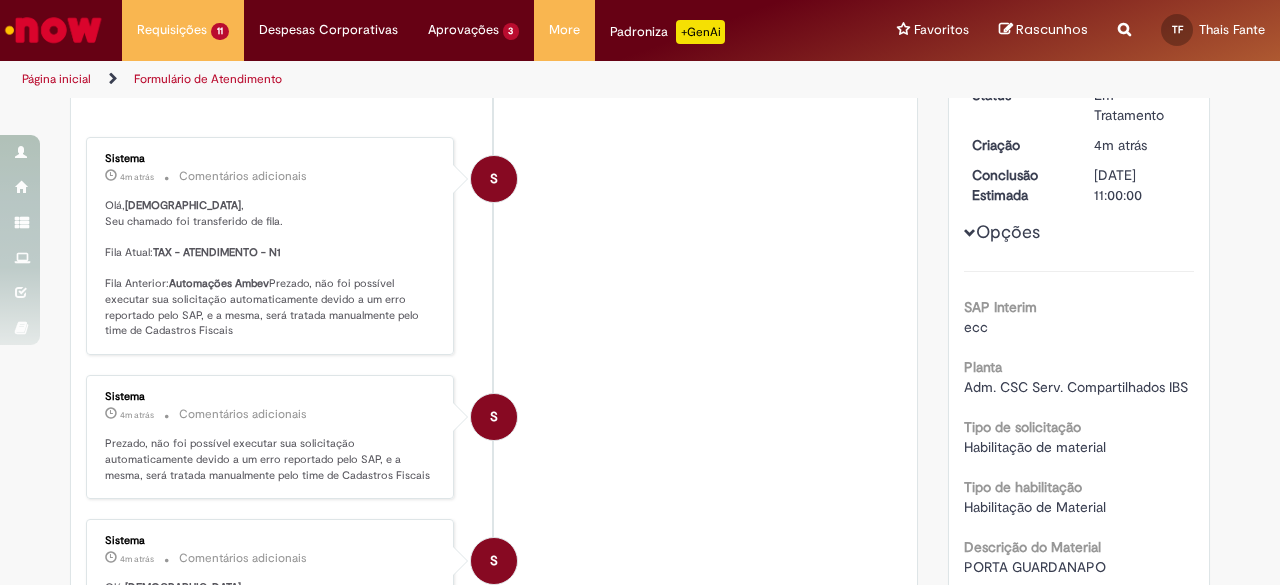 scroll, scrollTop: 0, scrollLeft: 0, axis: both 